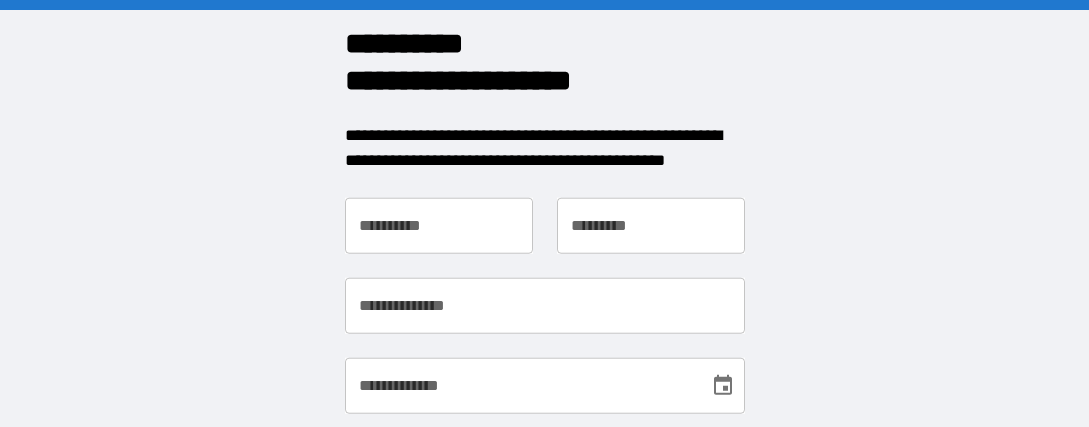 scroll, scrollTop: 0, scrollLeft: 0, axis: both 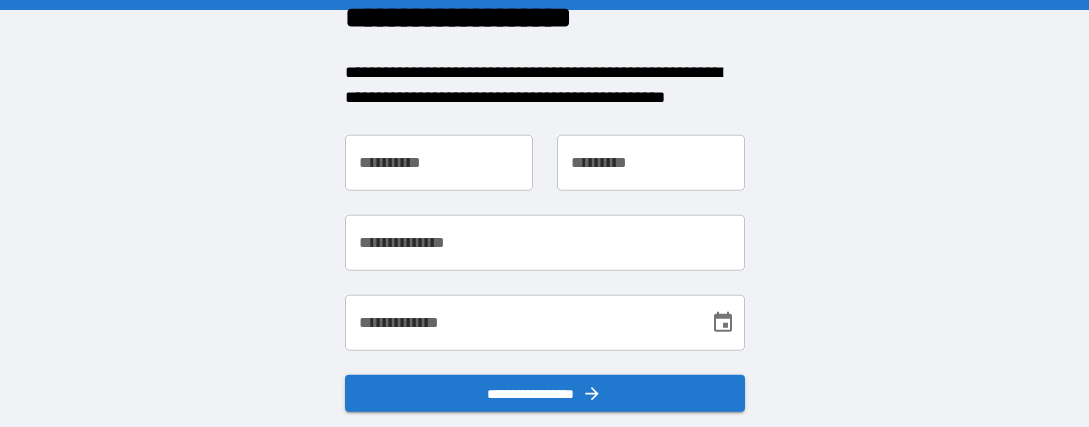 click on "**********" at bounding box center (439, 162) 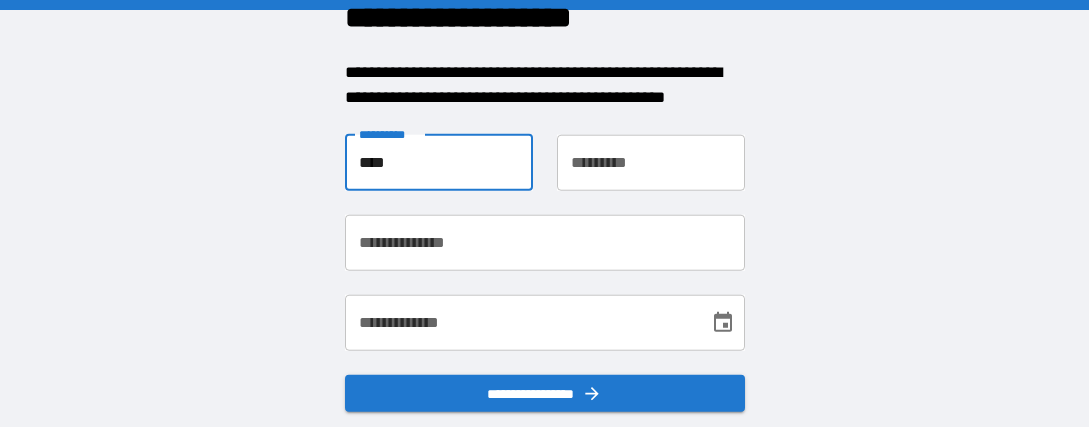 type on "****" 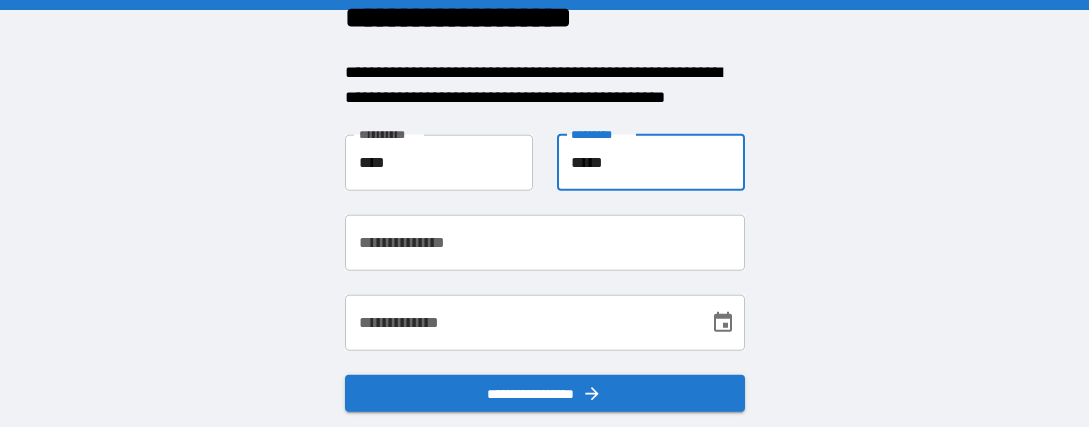 type on "*****" 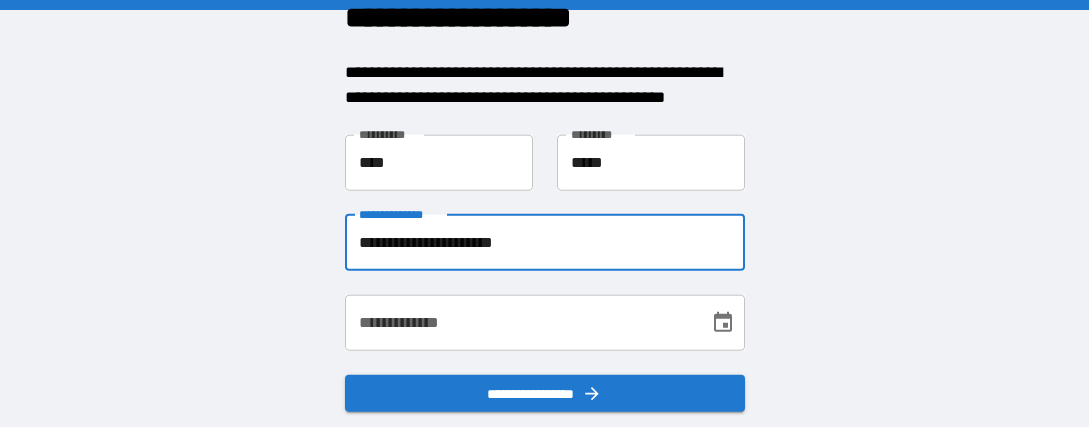 type on "**********" 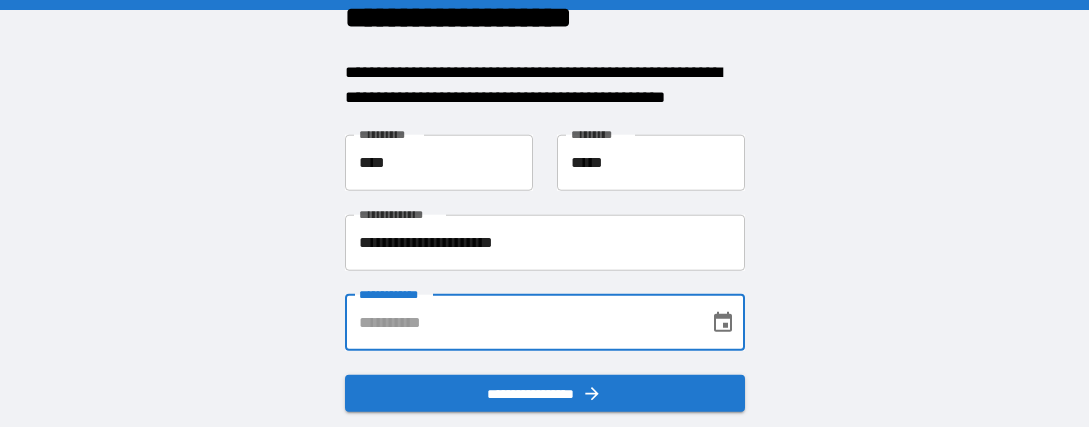 click on "**********" at bounding box center [520, 322] 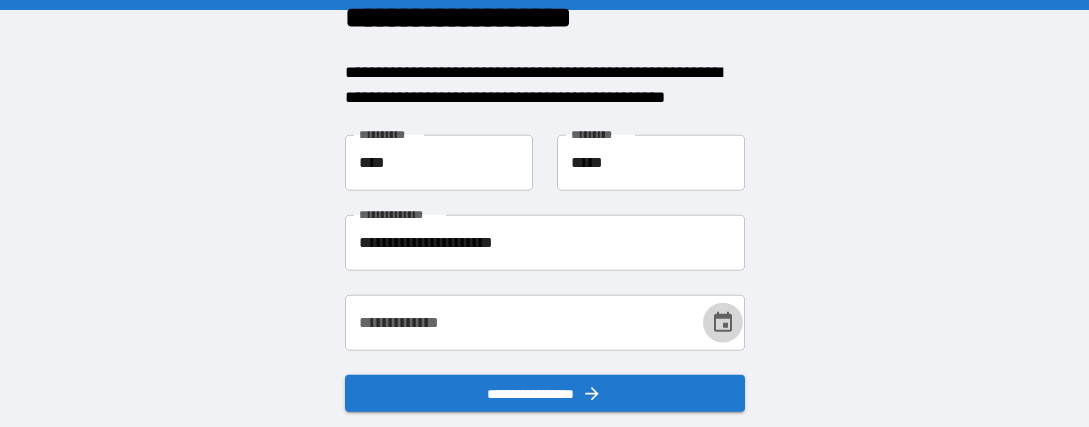 click 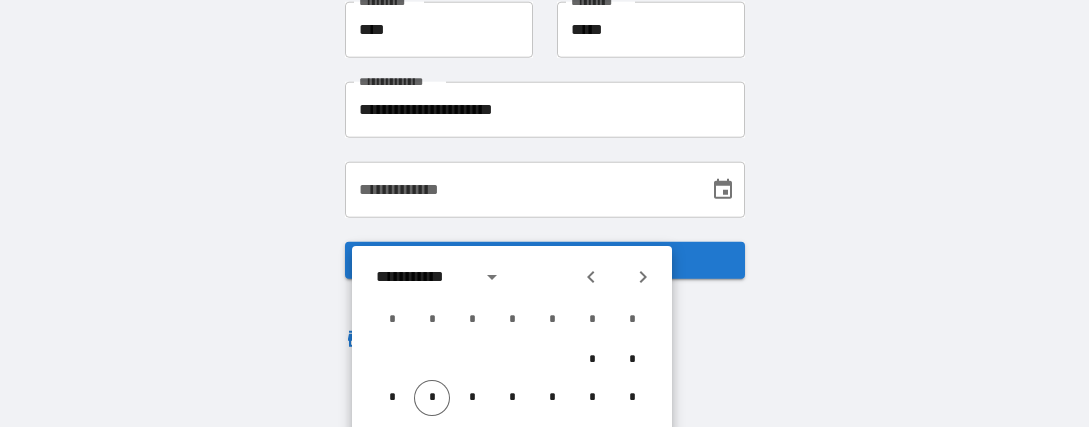 scroll, scrollTop: 135, scrollLeft: 0, axis: vertical 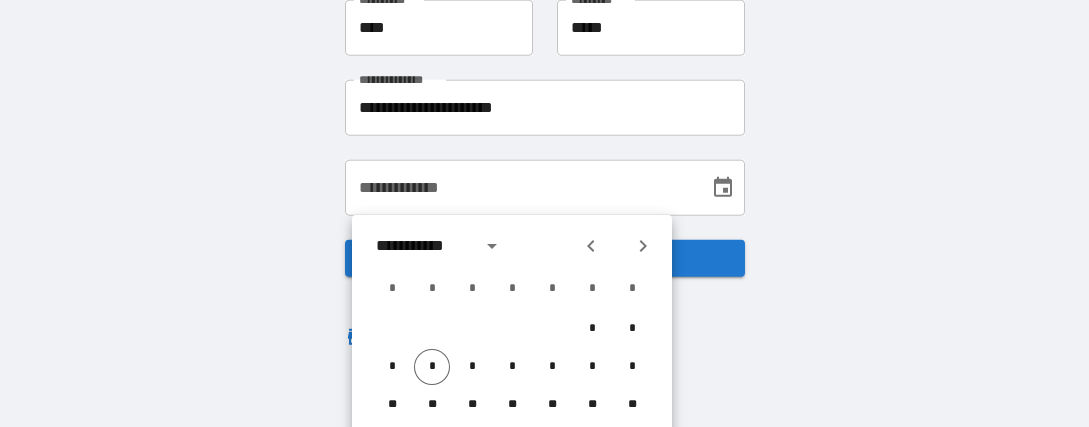 click 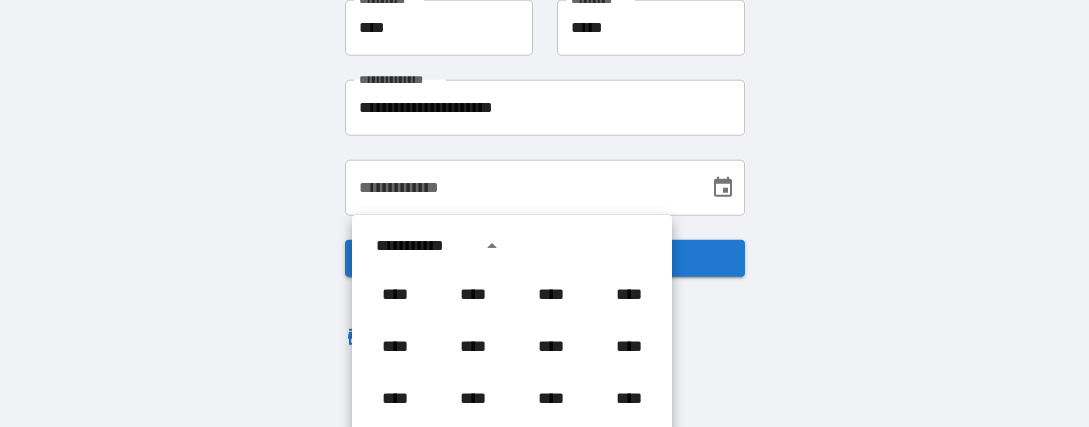 scroll, scrollTop: 12, scrollLeft: 0, axis: vertical 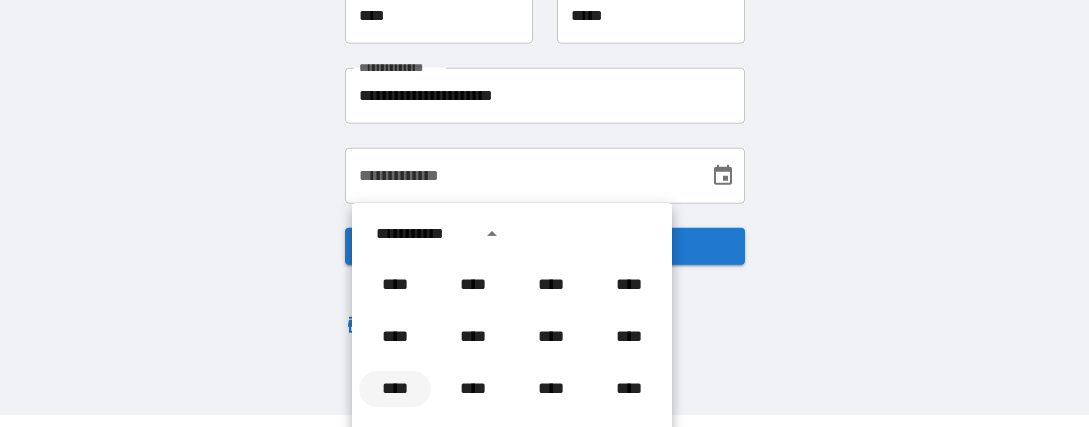 click on "****" at bounding box center (395, 389) 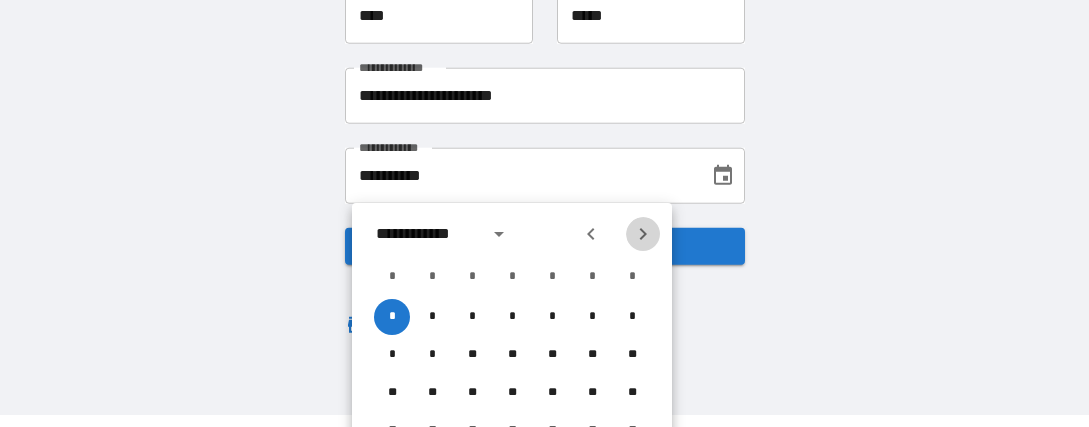 click 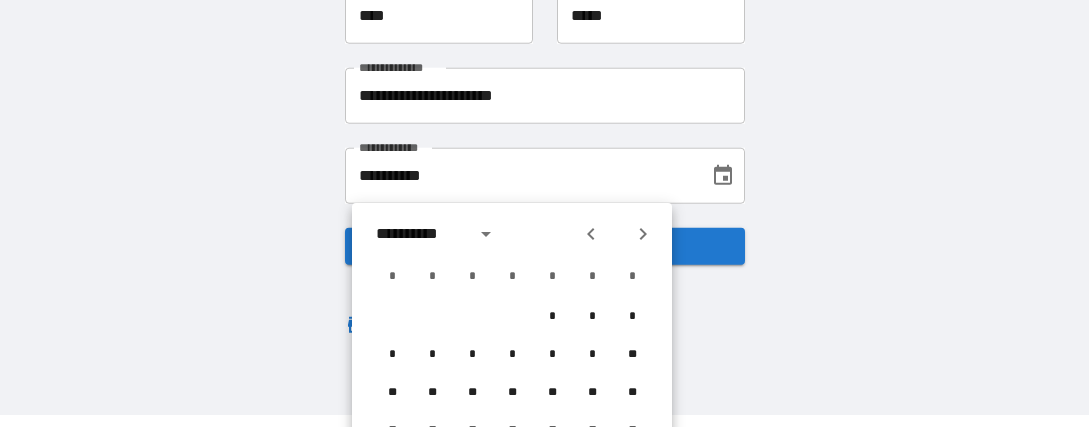 click 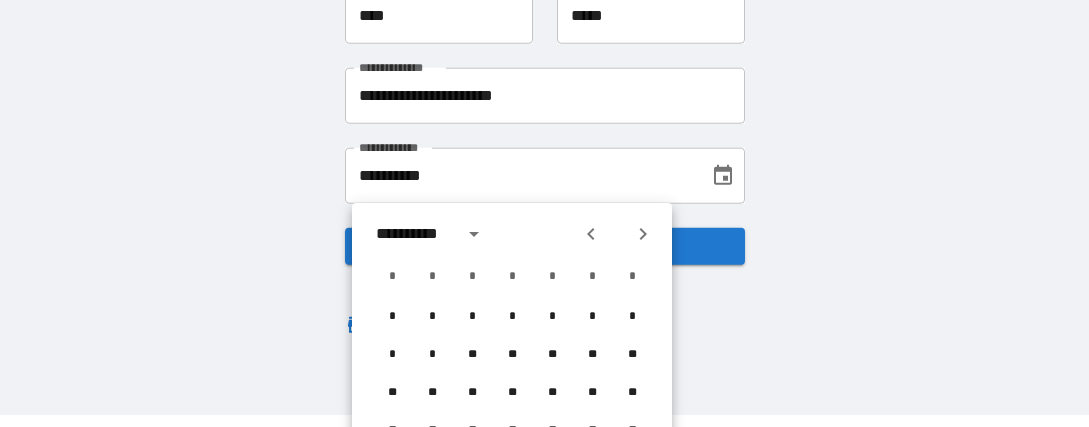 click 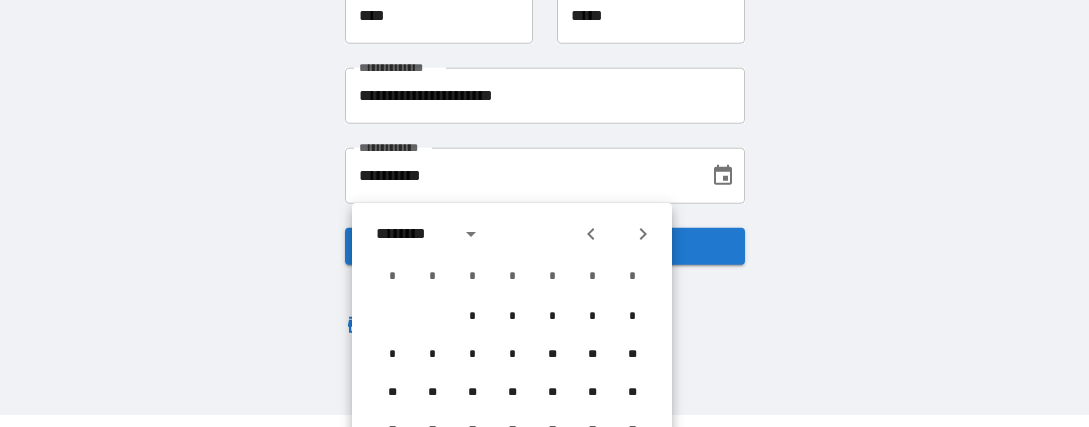 click 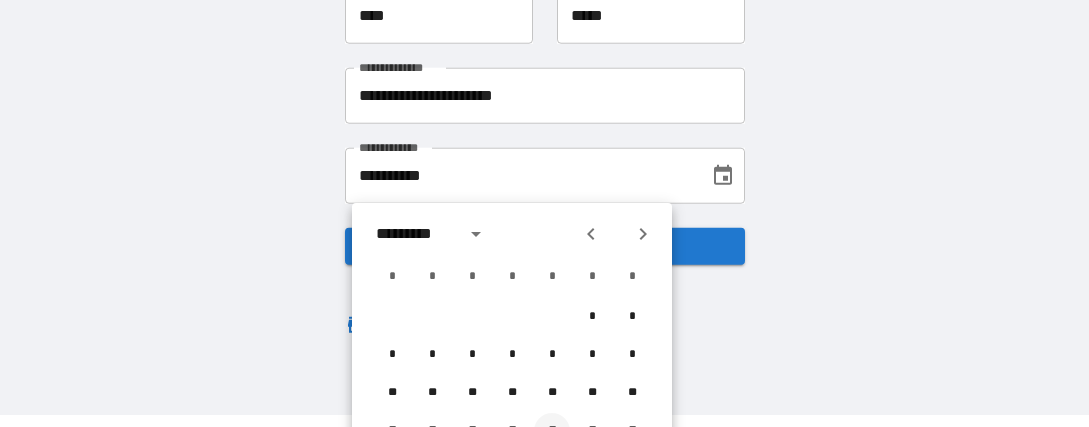 click on "**" at bounding box center [552, 431] 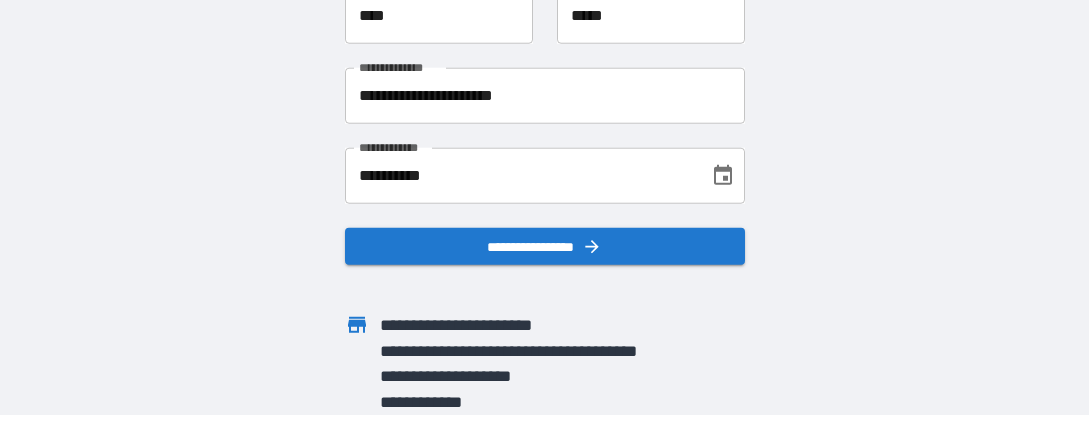scroll, scrollTop: 0, scrollLeft: 0, axis: both 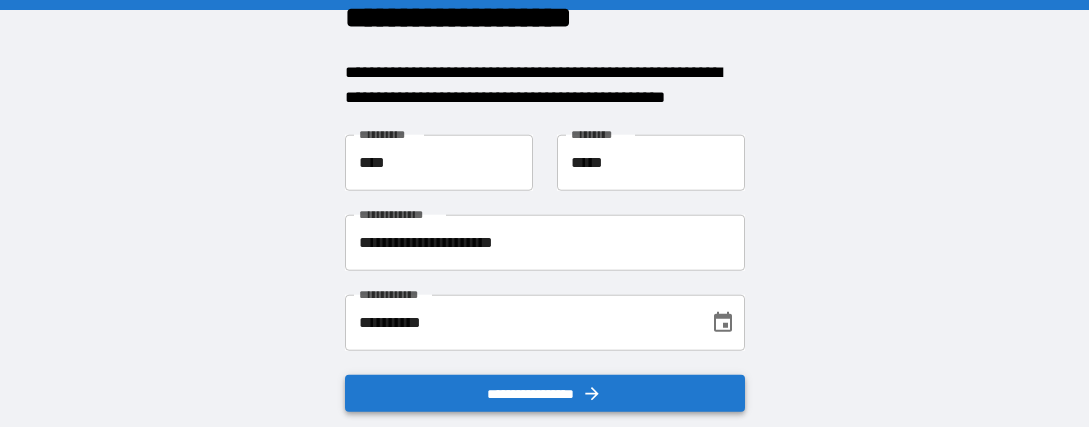 click on "**********" at bounding box center (545, 393) 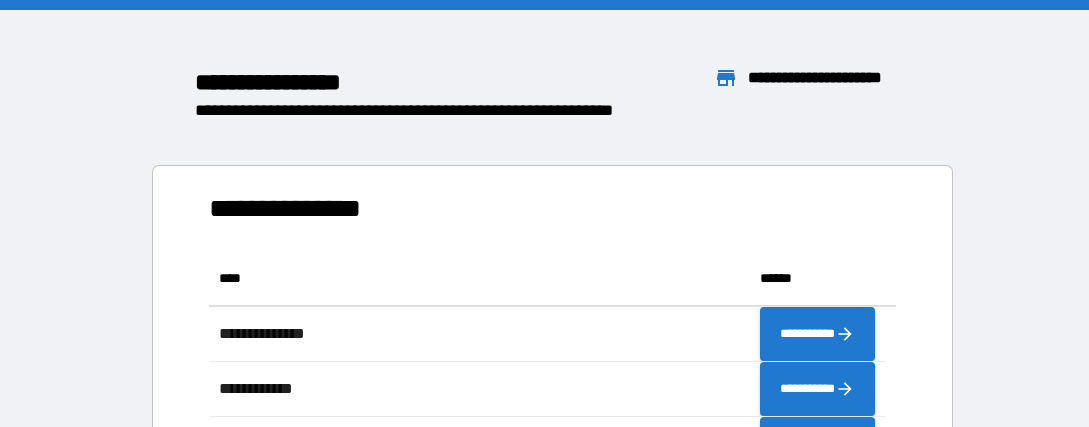scroll, scrollTop: 16, scrollLeft: 16, axis: both 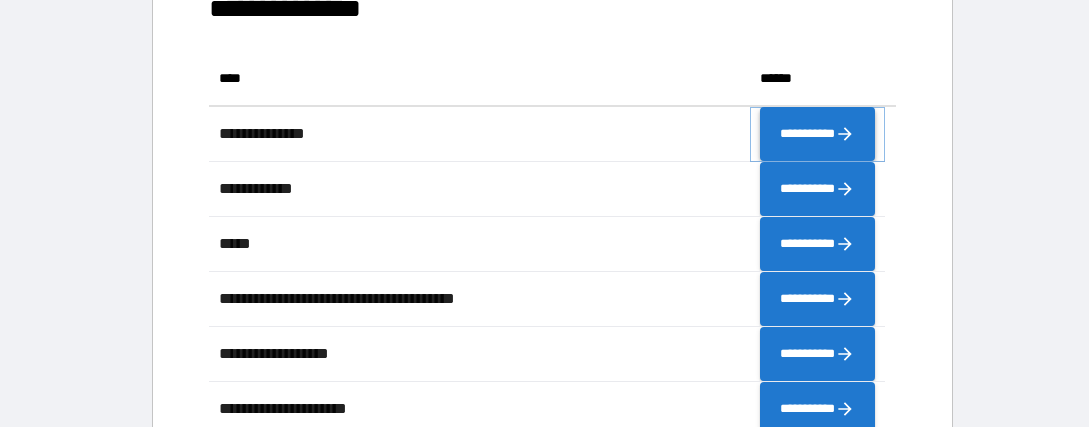 click on "**********" at bounding box center (817, 134) 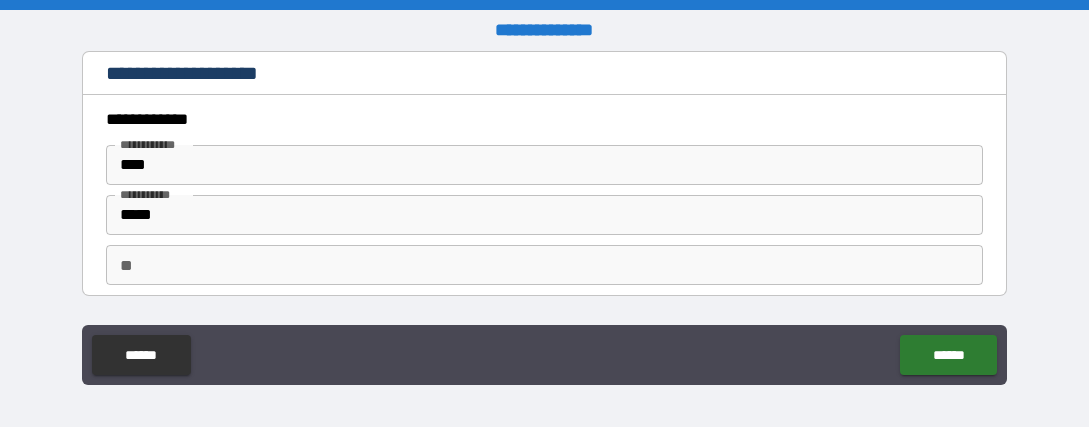 click on "**" at bounding box center (544, 265) 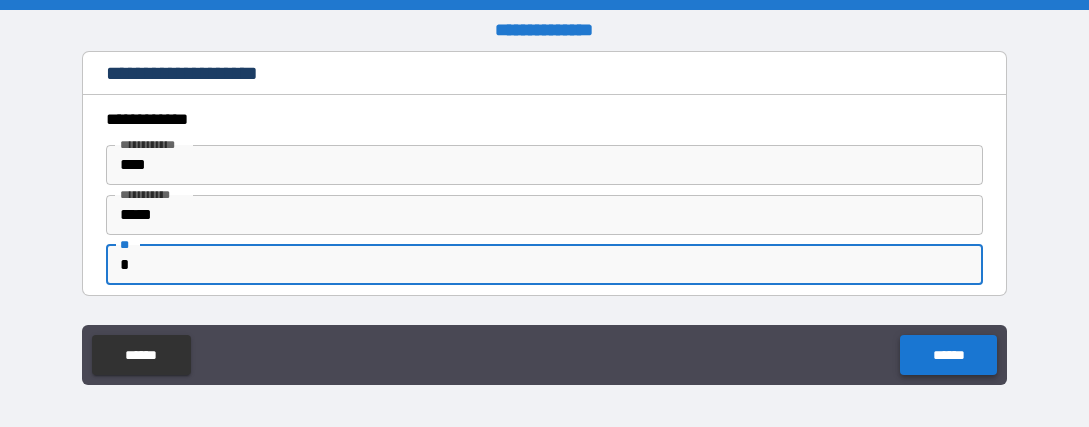 type on "*" 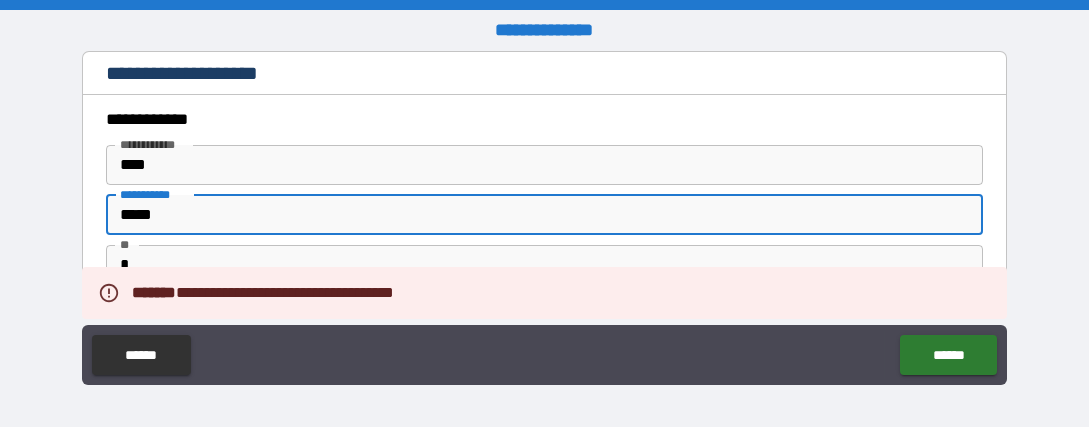 click on "*****" at bounding box center [544, 215] 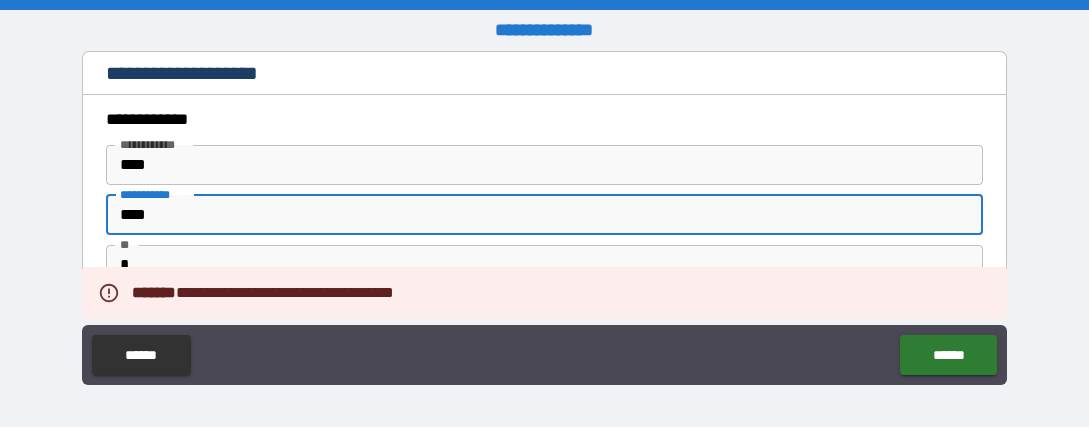 type on "*****" 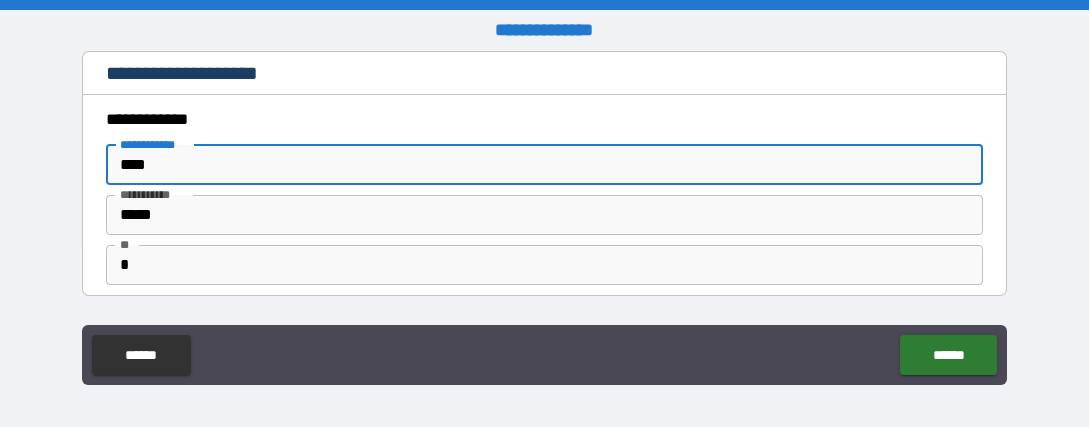 click on "****" at bounding box center (544, 165) 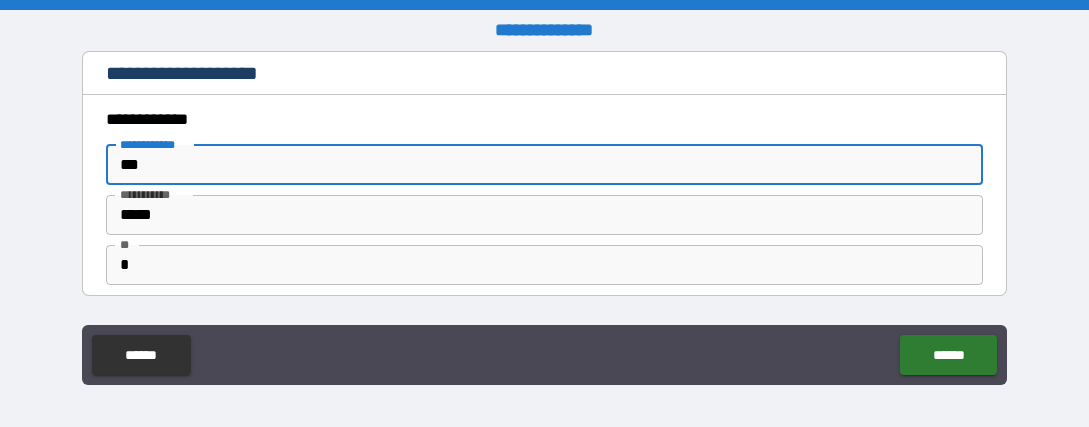 type on "****" 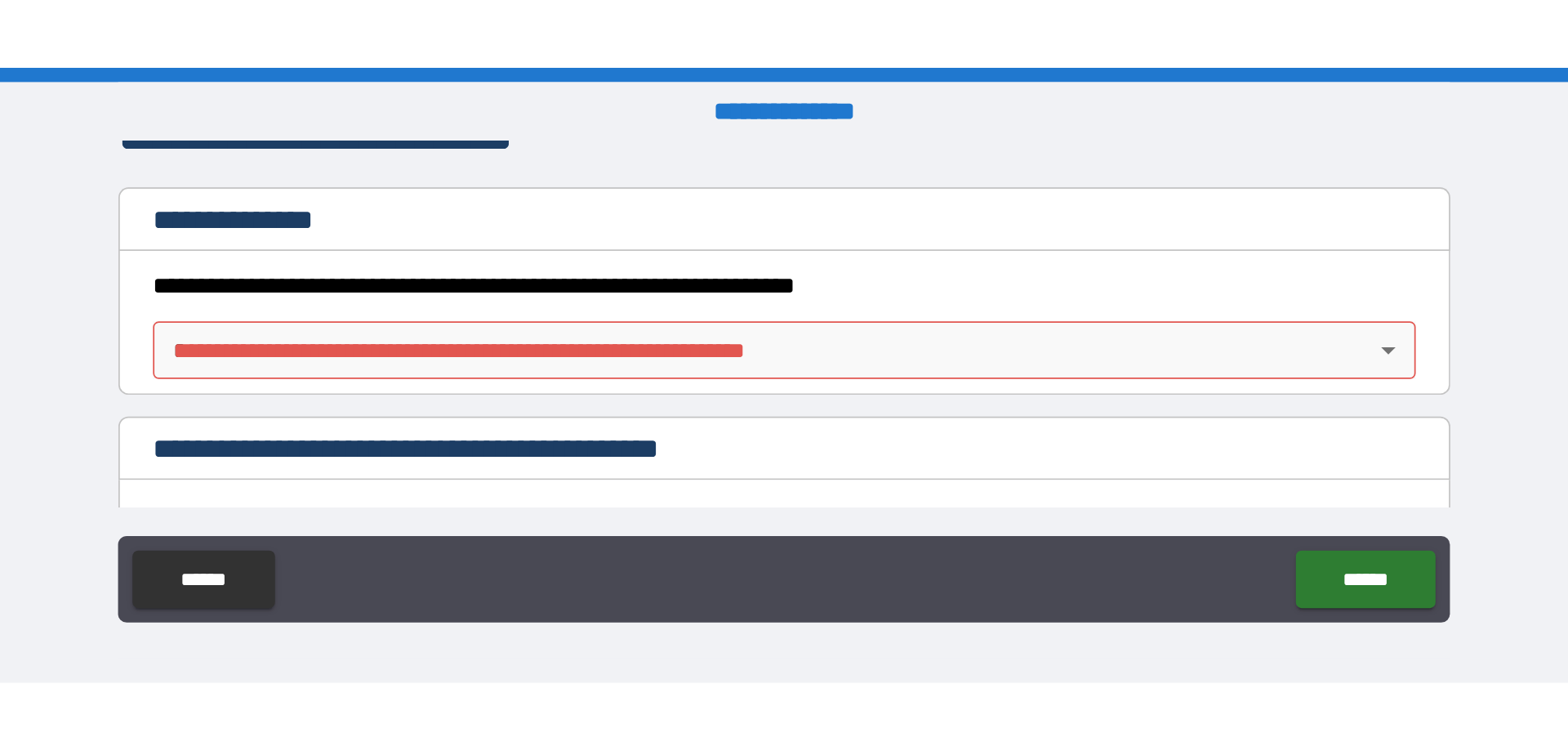 scroll, scrollTop: 163, scrollLeft: 0, axis: vertical 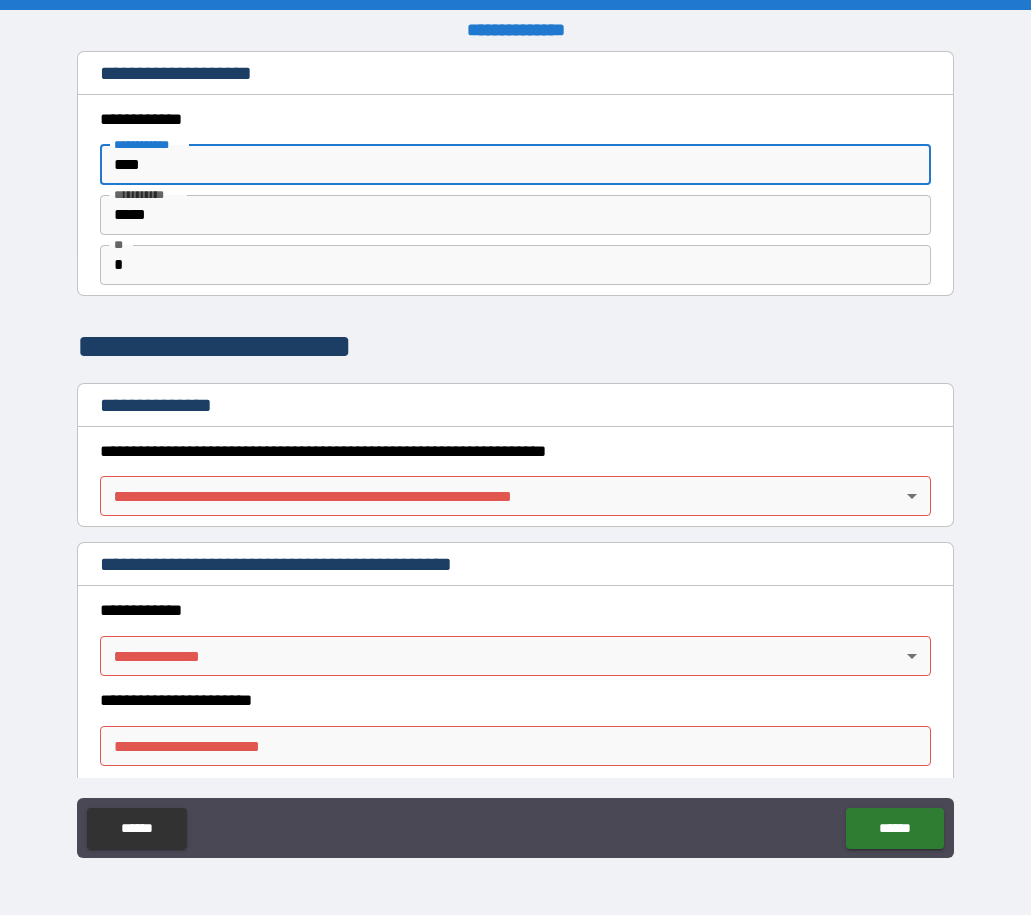 click on "[REDACTED]" at bounding box center (515, 457) 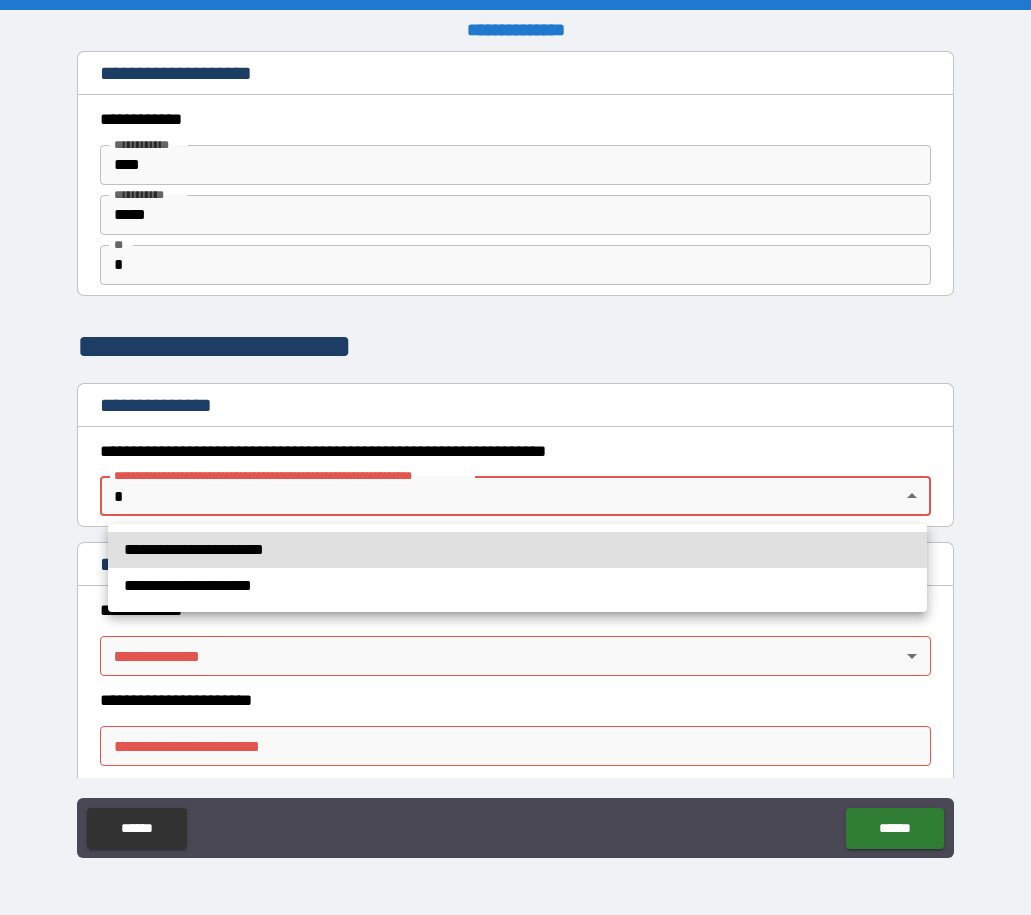 click on "**********" at bounding box center [517, 550] 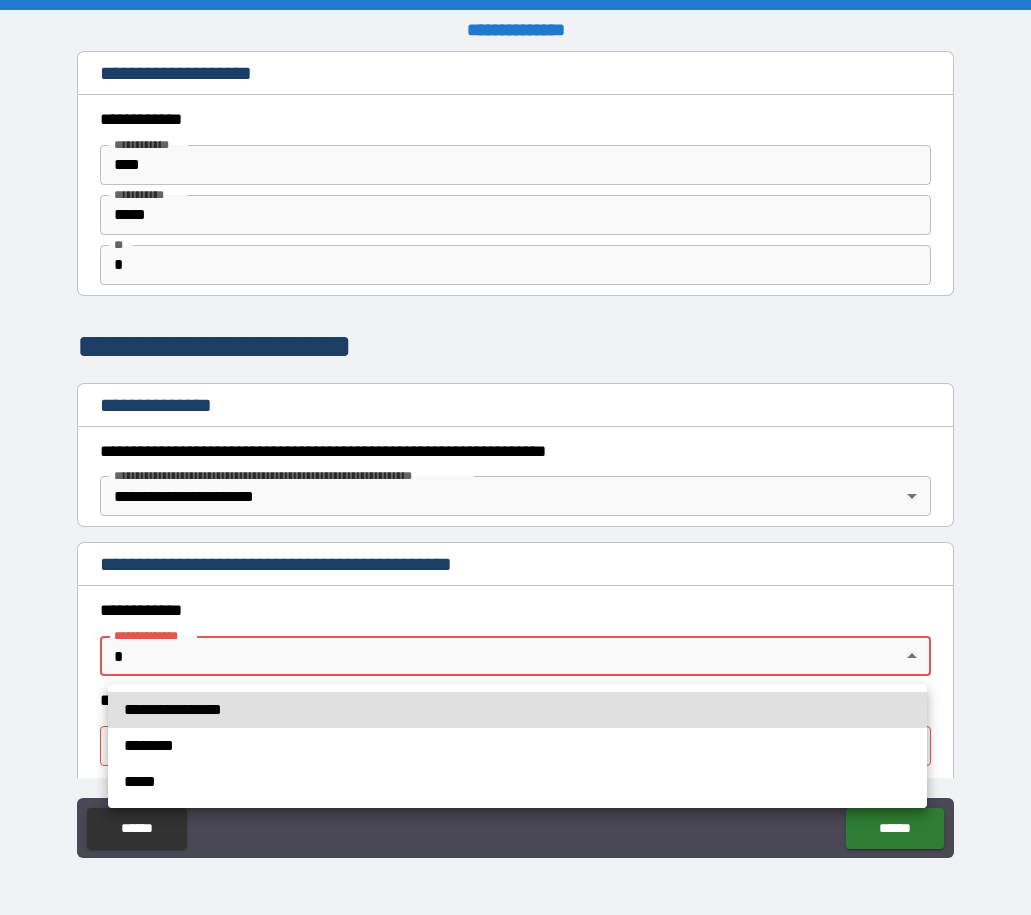 click on "[REDACTED]" at bounding box center [515, 457] 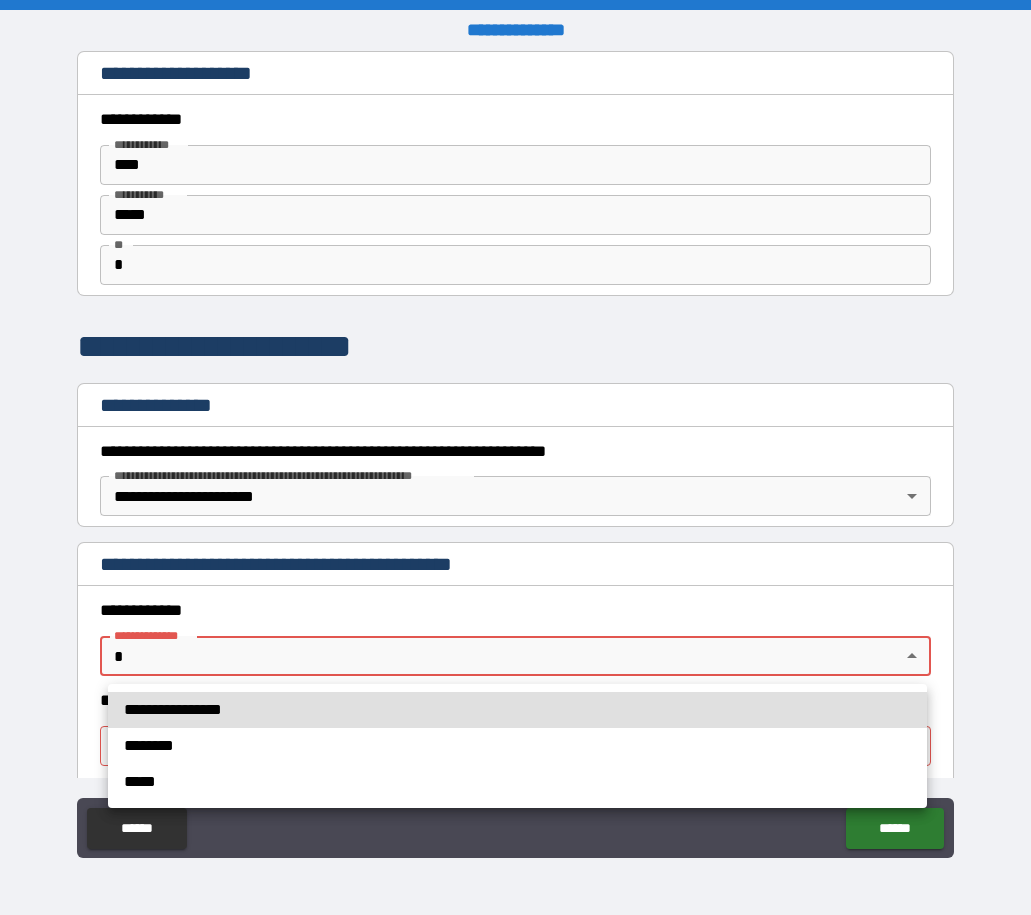 click on "*****" at bounding box center [517, 782] 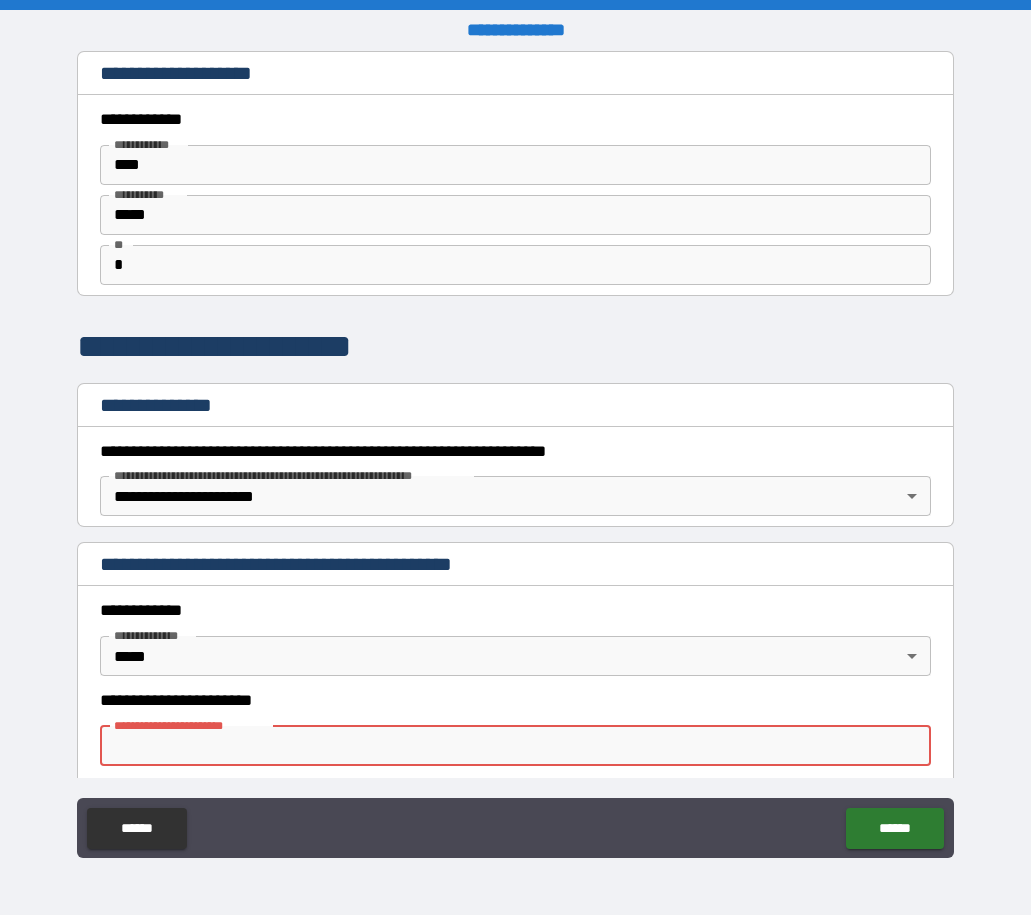 click on "**********" at bounding box center (515, 746) 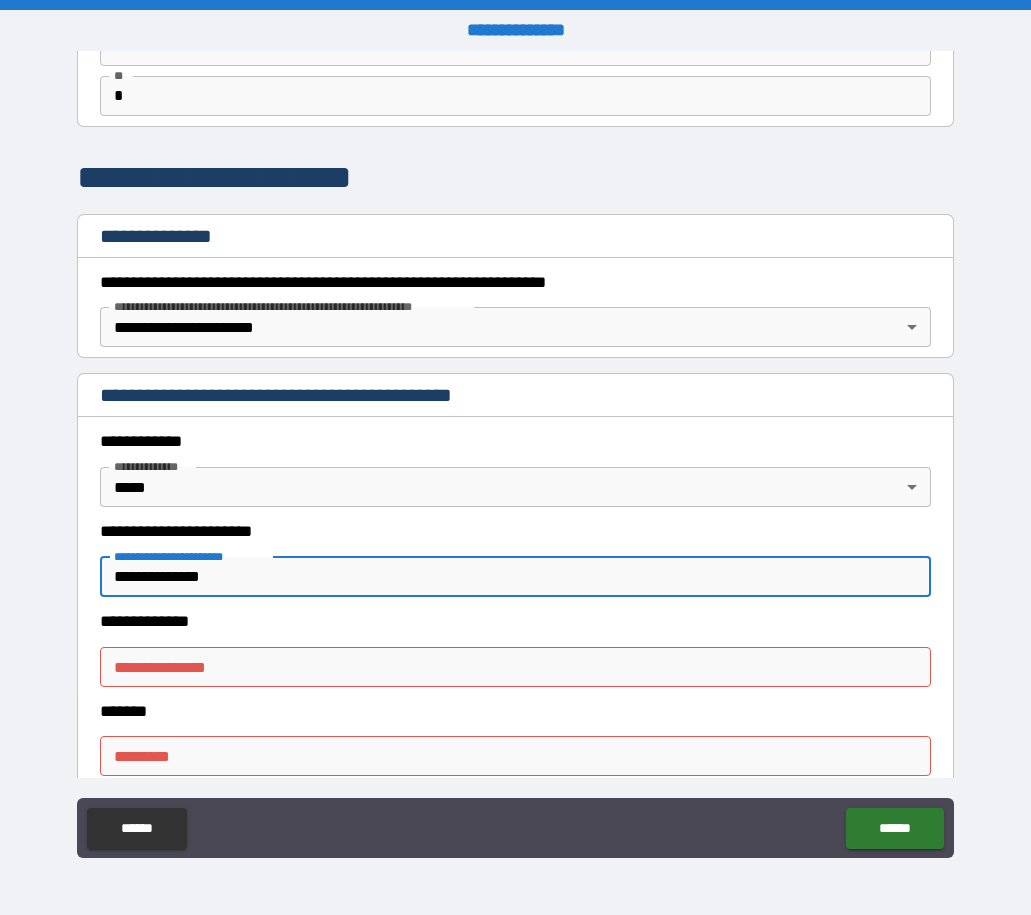 scroll, scrollTop: 200, scrollLeft: 0, axis: vertical 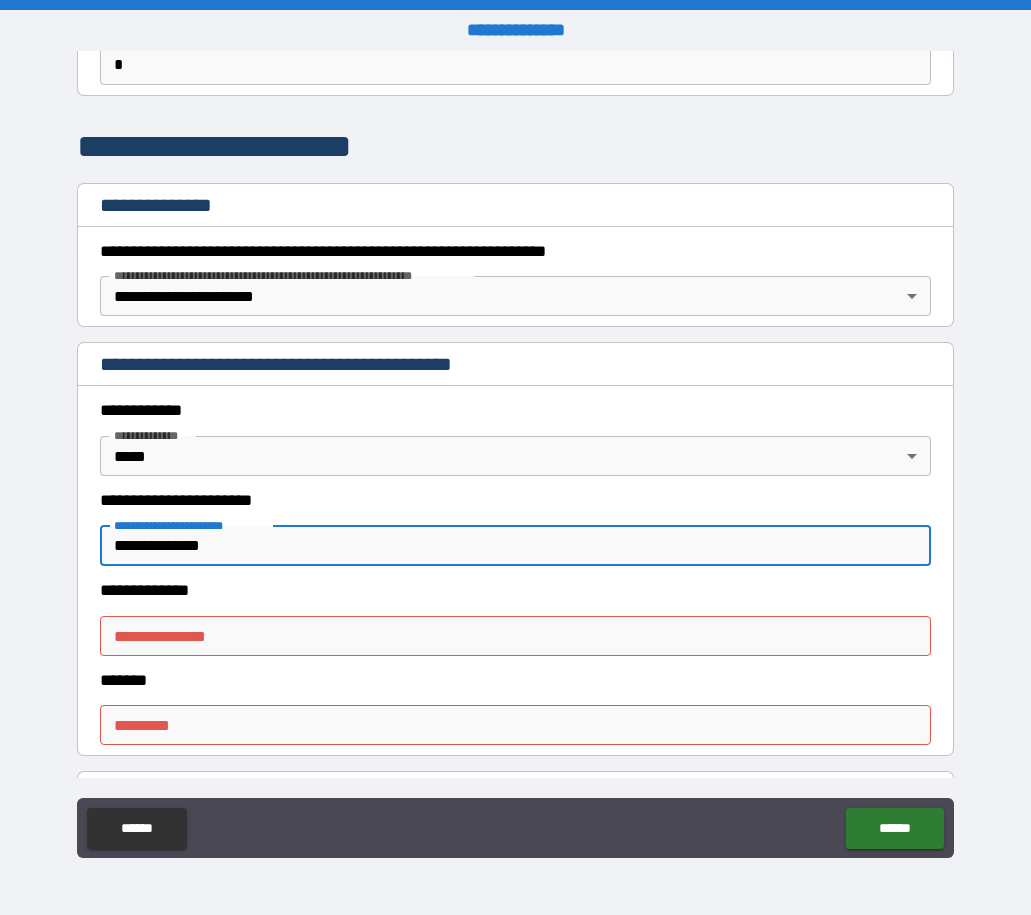 type on "**********" 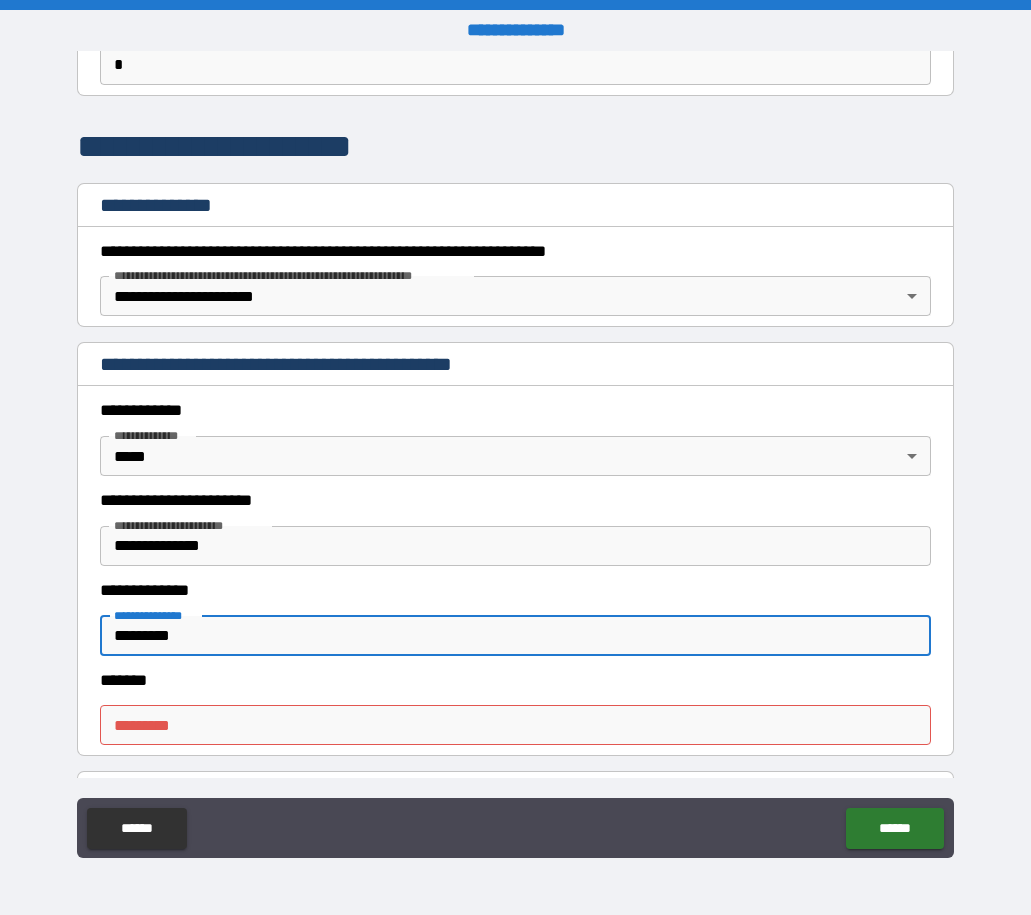 click on "*******   *" at bounding box center (515, 725) 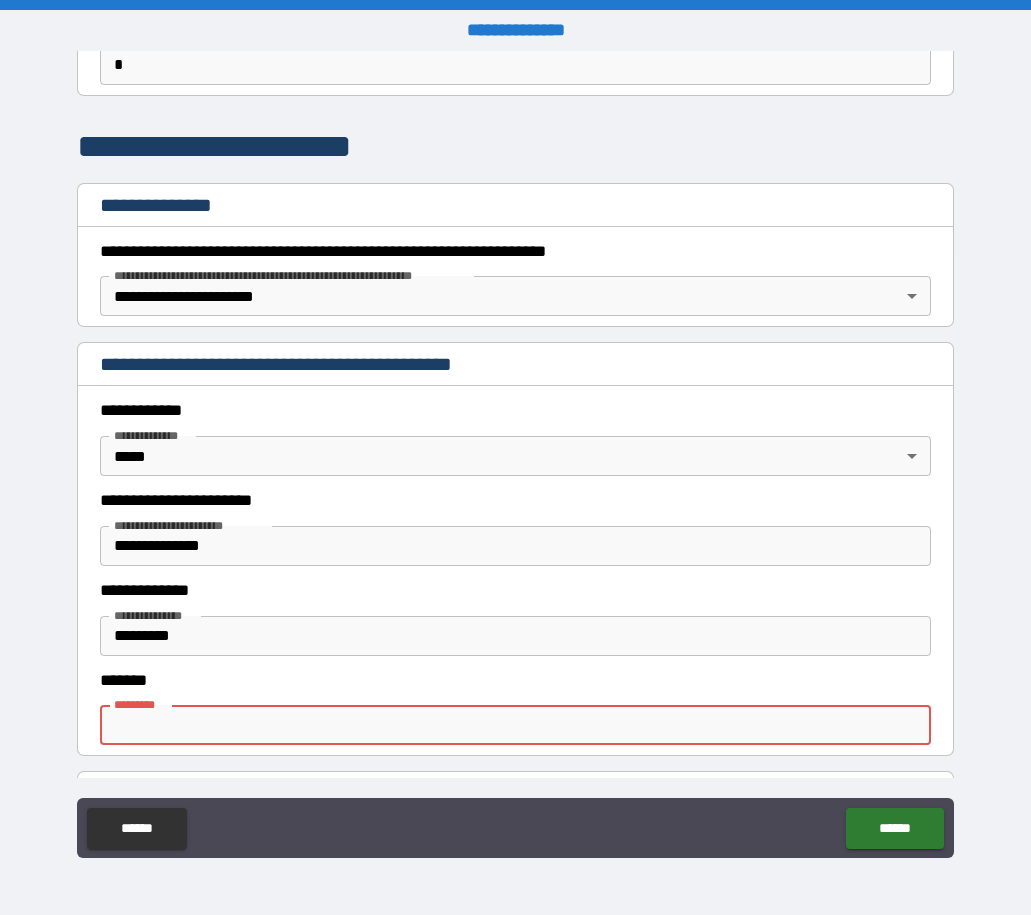 click on "*********" at bounding box center [515, 636] 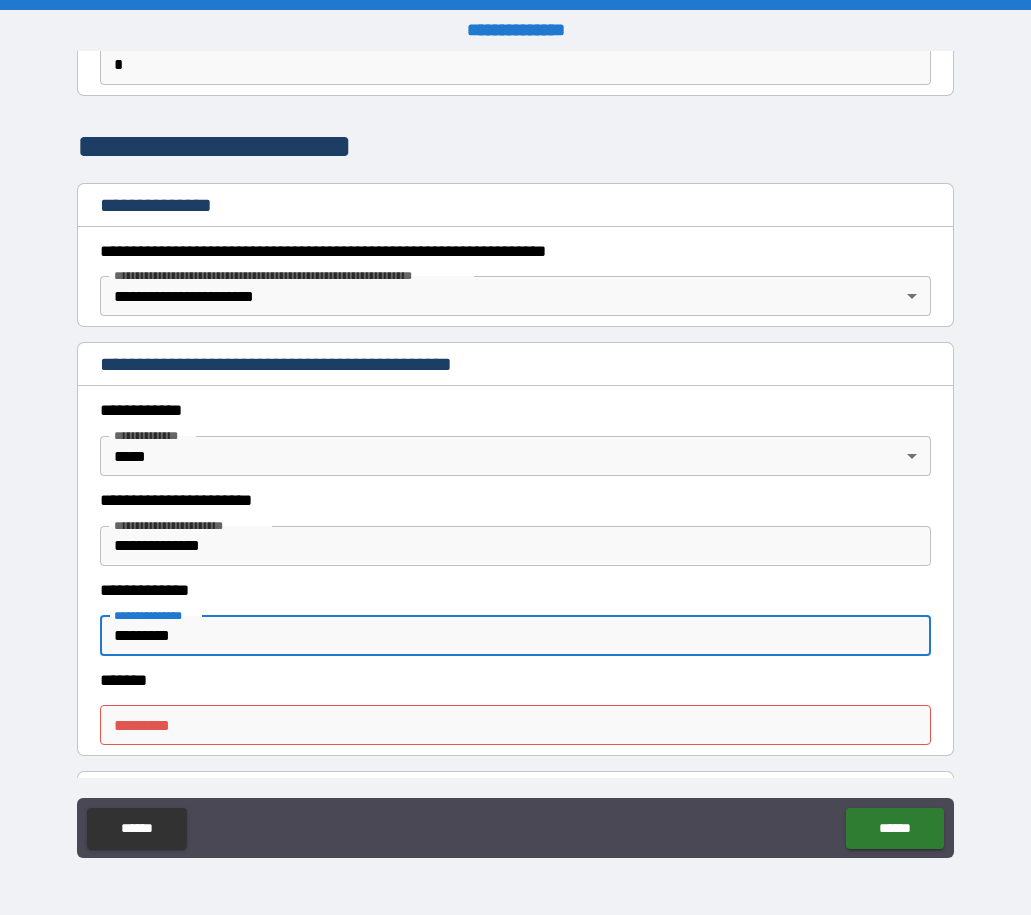 click on "*********" at bounding box center [515, 636] 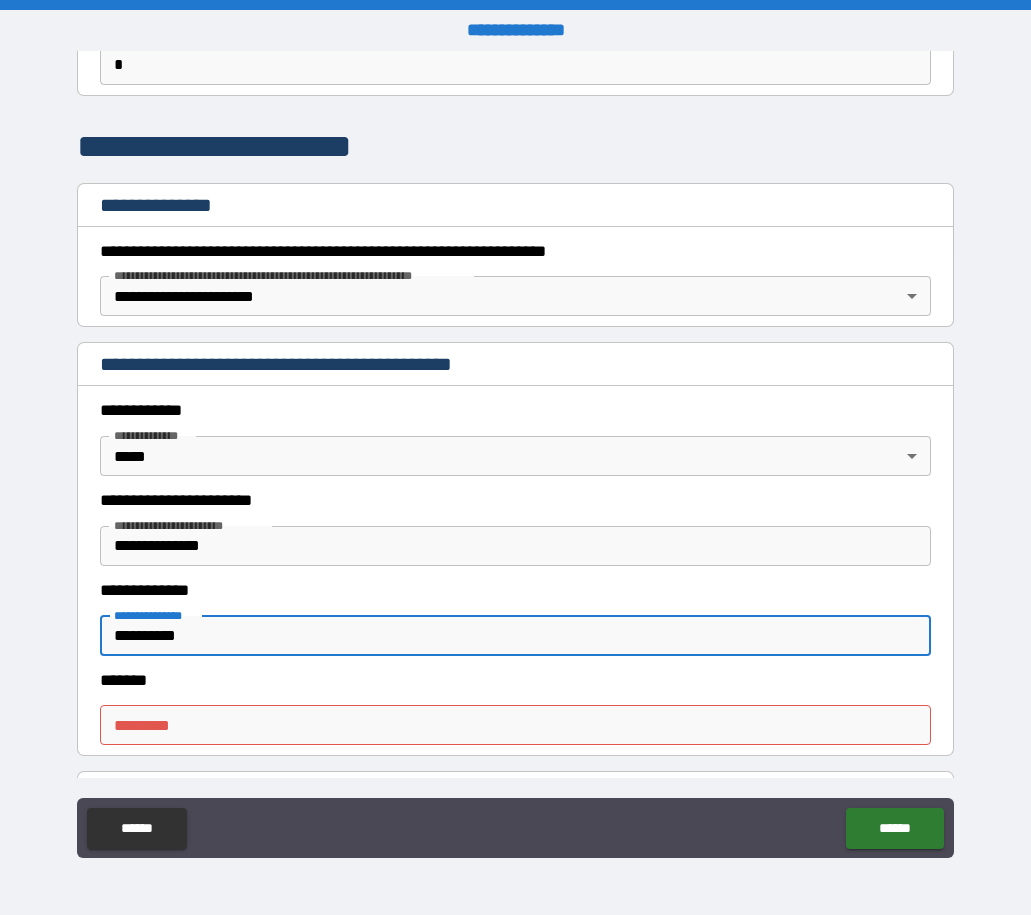 type on "*********" 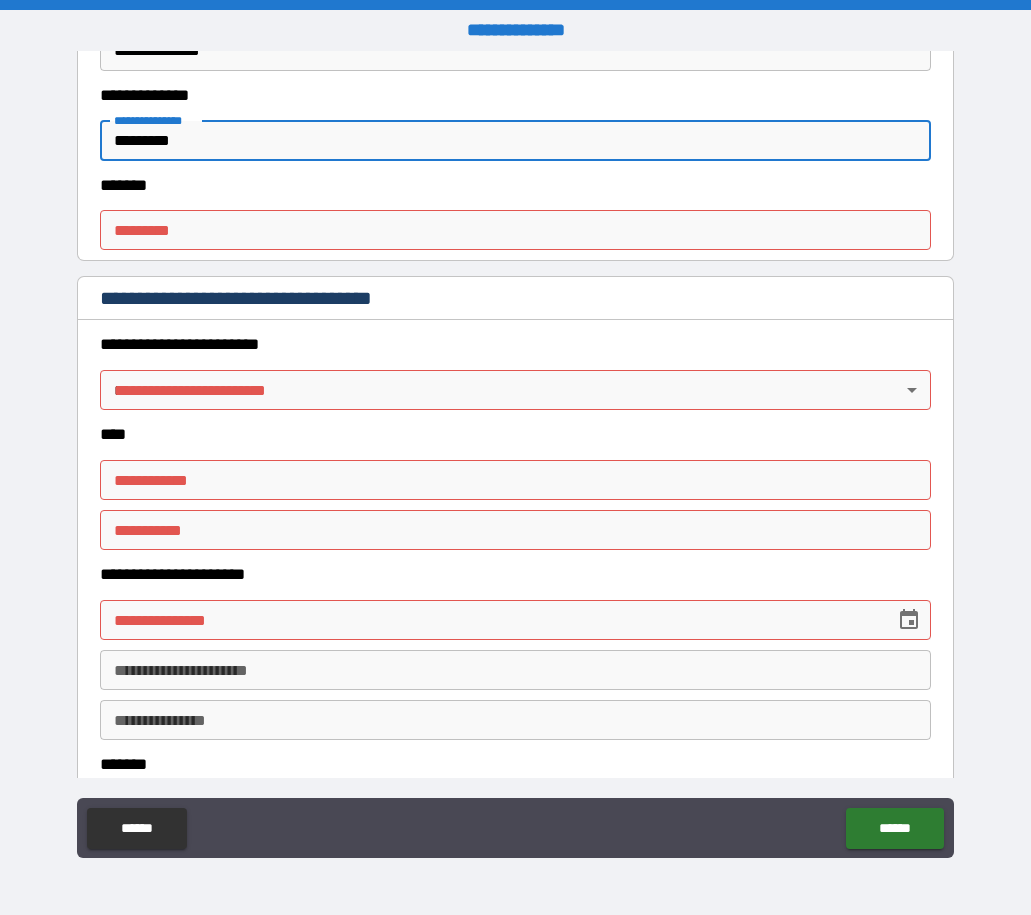 scroll, scrollTop: 700, scrollLeft: 0, axis: vertical 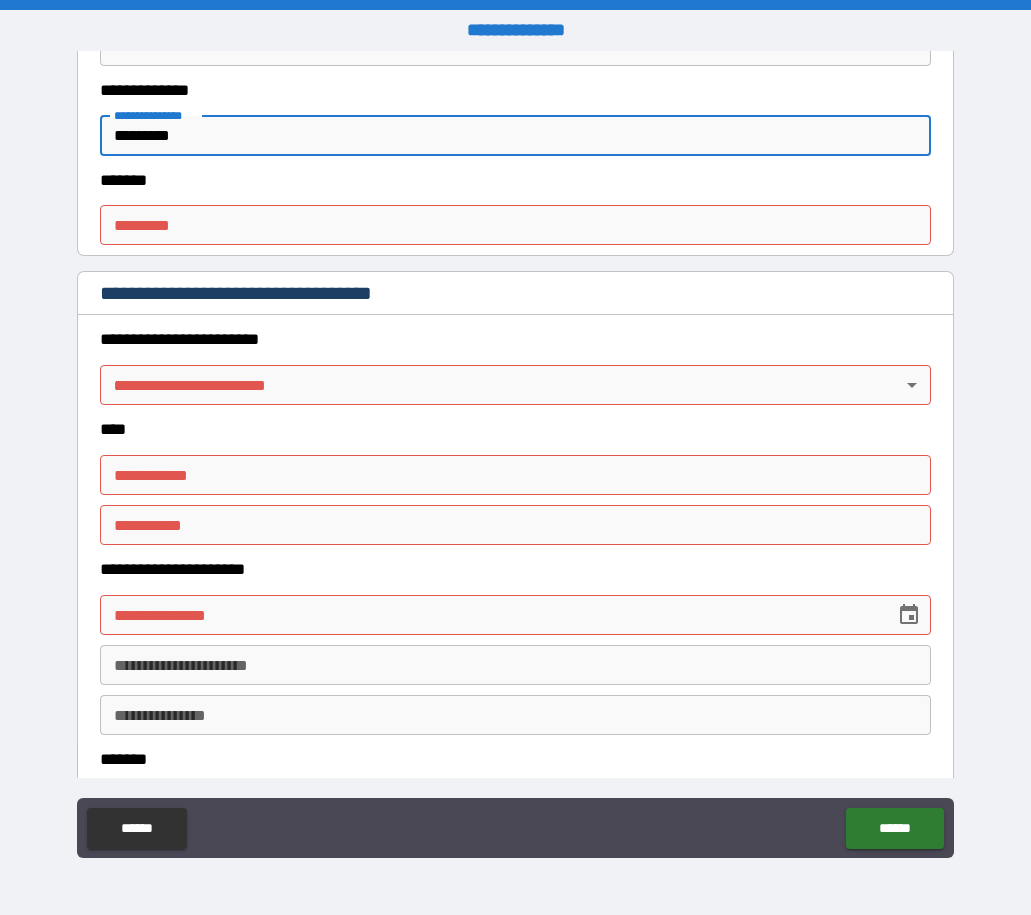 click on "[REDACTED]" at bounding box center [515, 457] 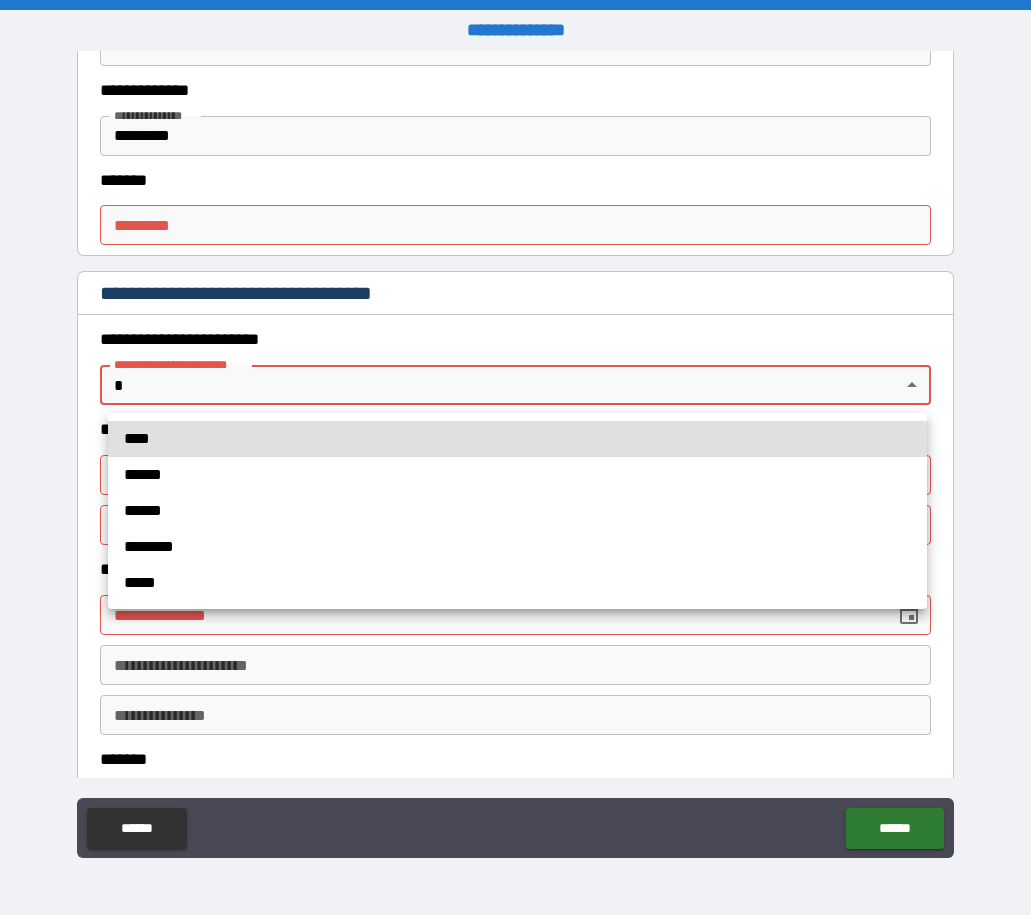 click on "****" at bounding box center (517, 439) 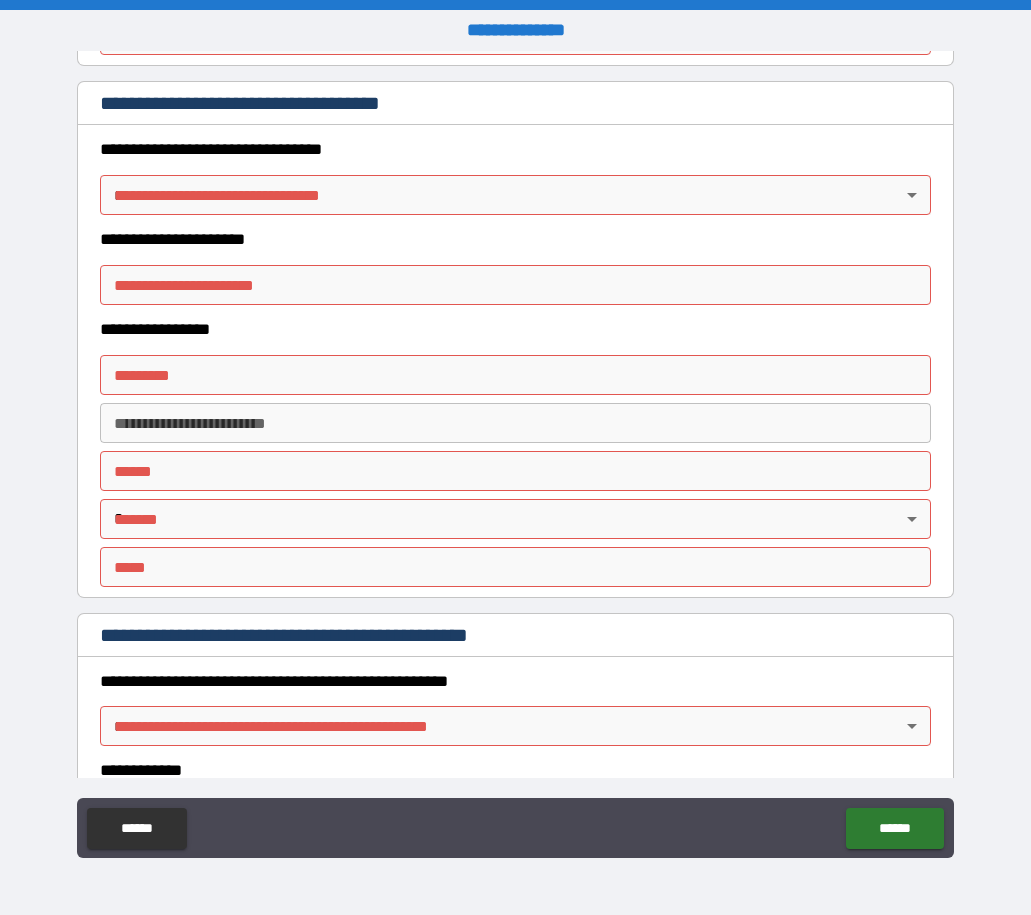 scroll, scrollTop: 1700, scrollLeft: 0, axis: vertical 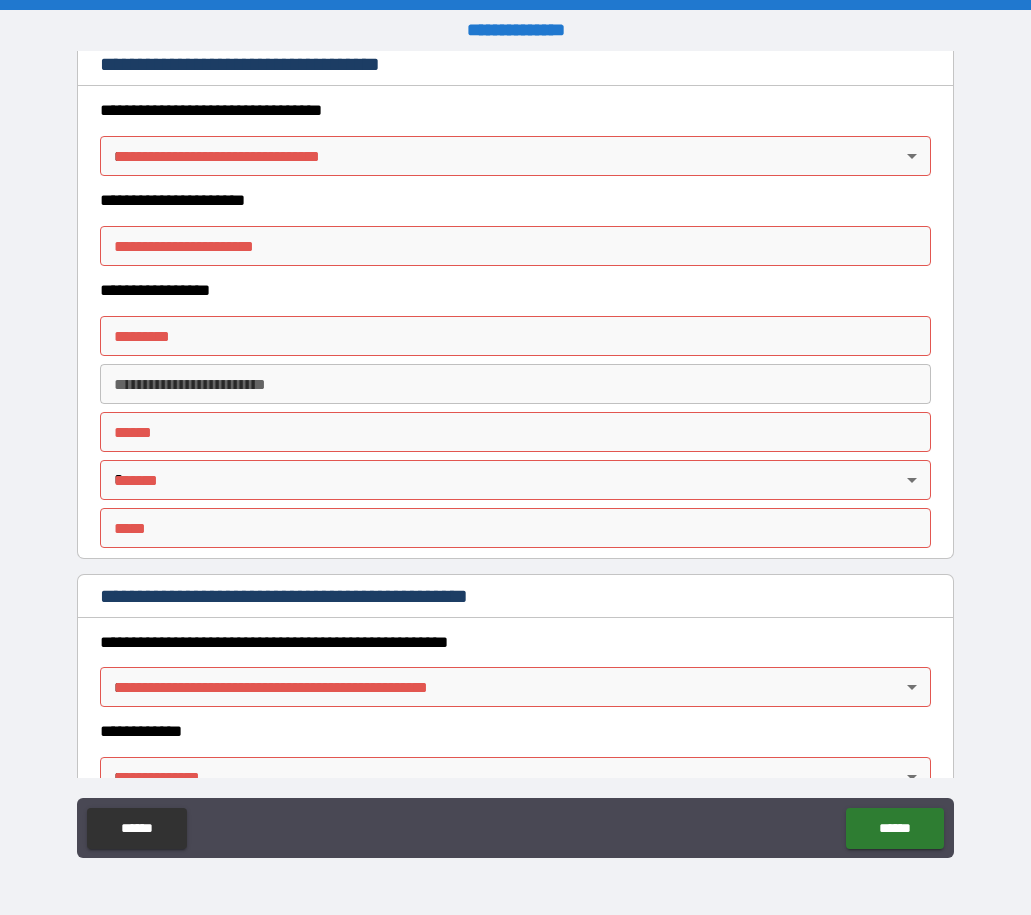 click on "[REDACTED]" at bounding box center (515, 457) 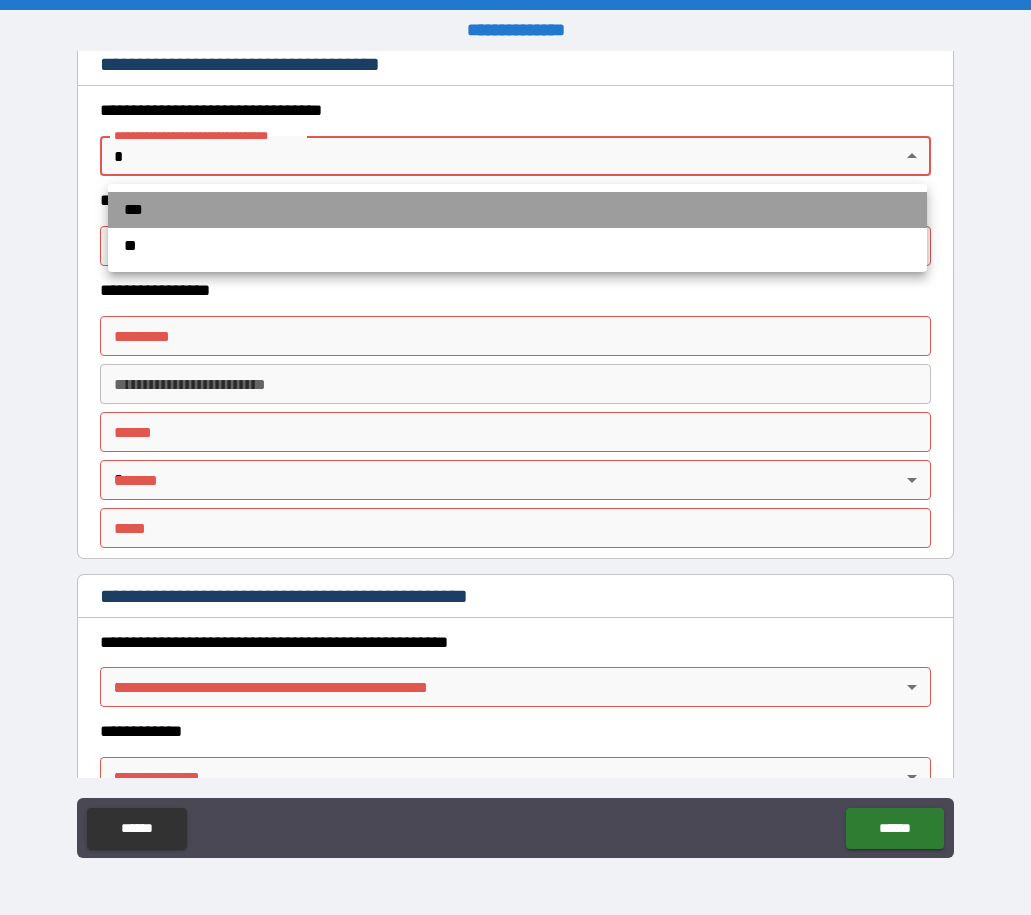 click on "***" at bounding box center (517, 210) 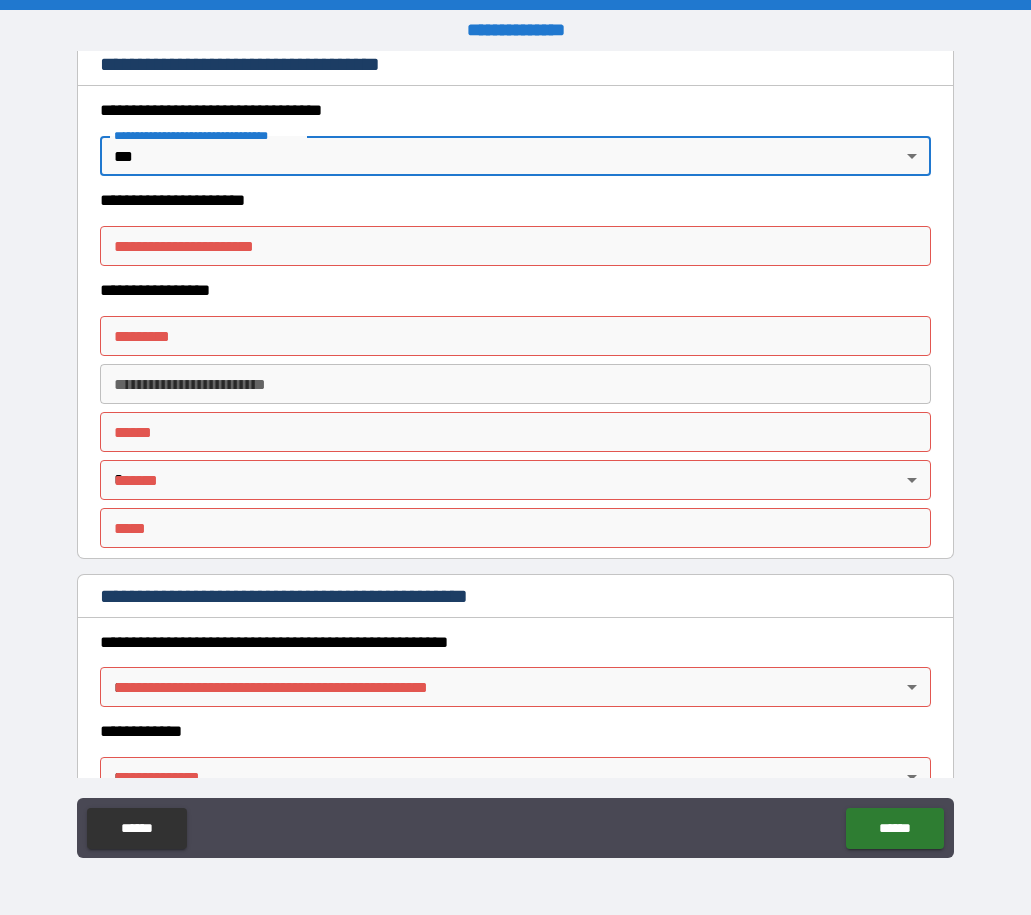 click on "**********" at bounding box center [515, 246] 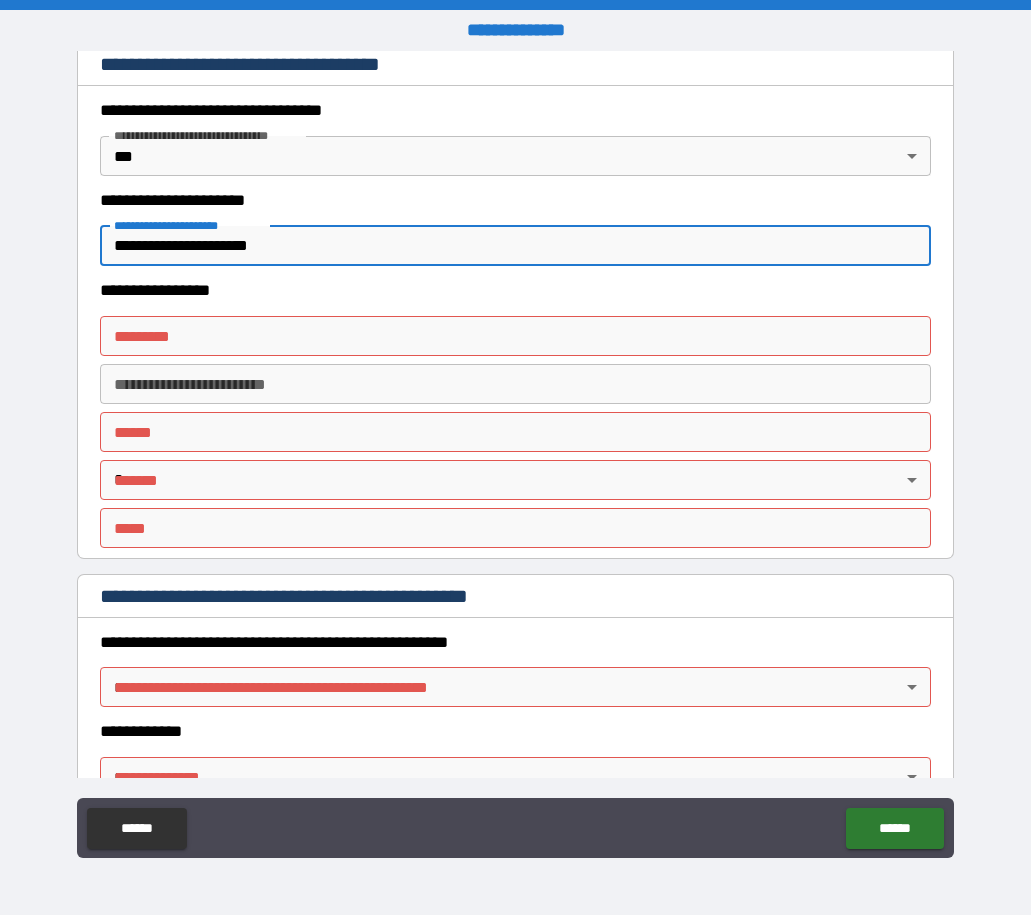 type on "**********" 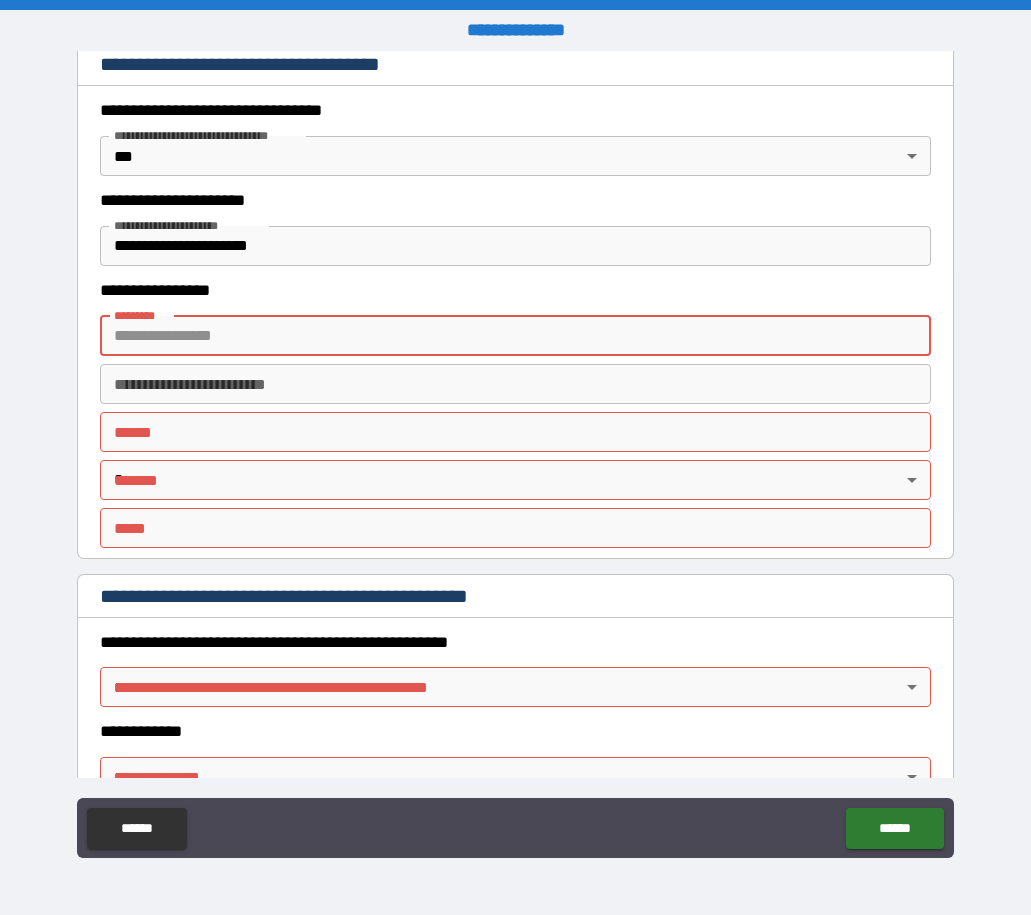 click on "*******   *" at bounding box center (515, 336) 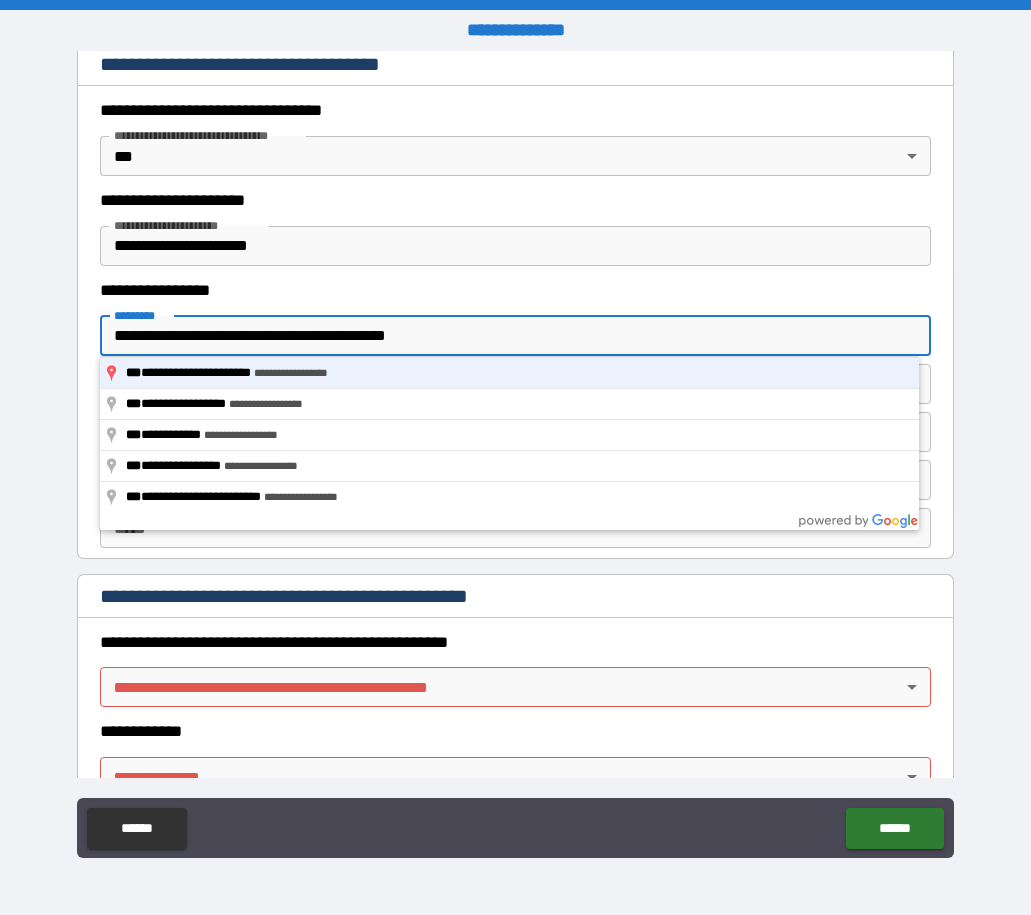 type on "**********" 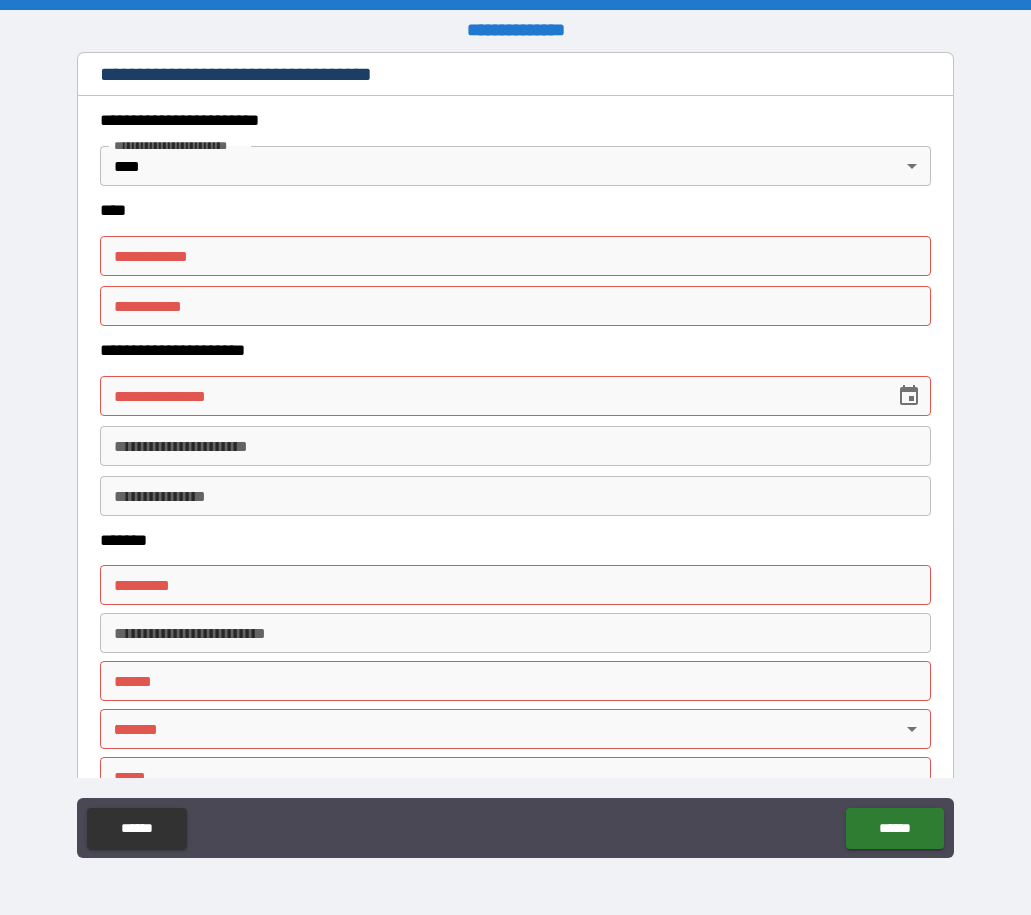 scroll, scrollTop: 900, scrollLeft: 0, axis: vertical 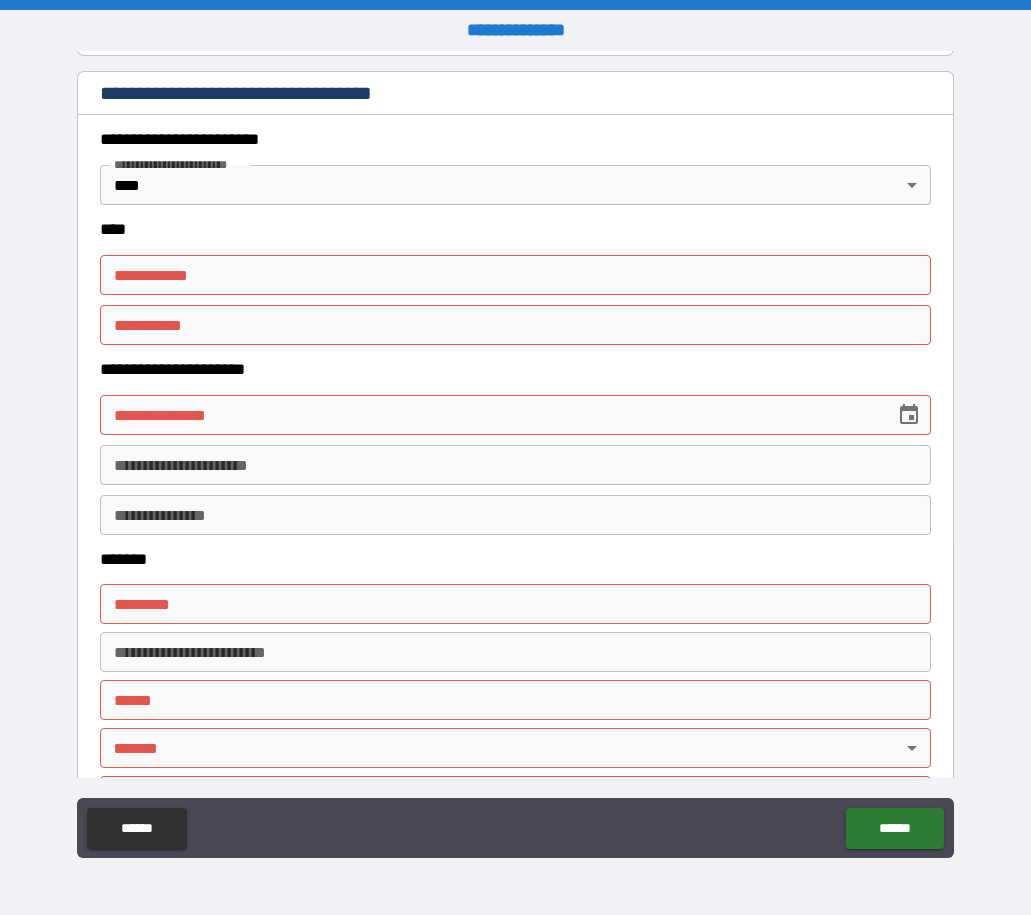click on "**********" at bounding box center (515, 275) 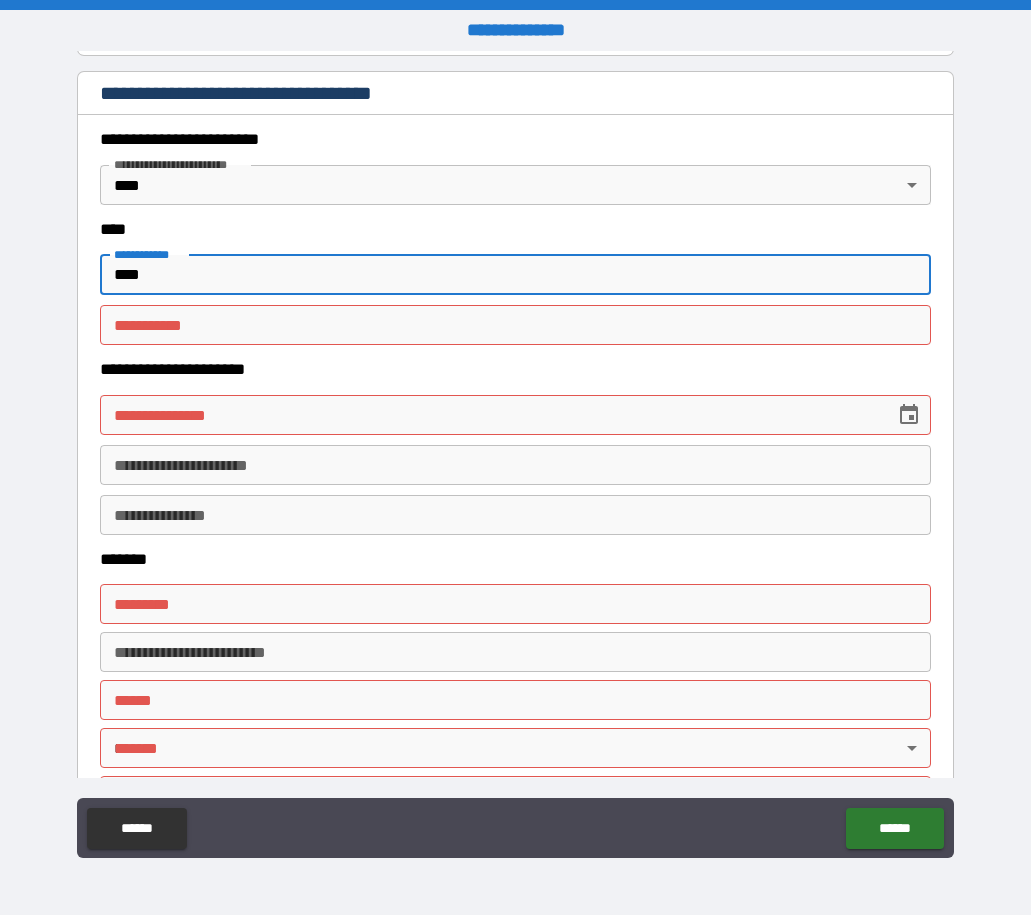 type on "****" 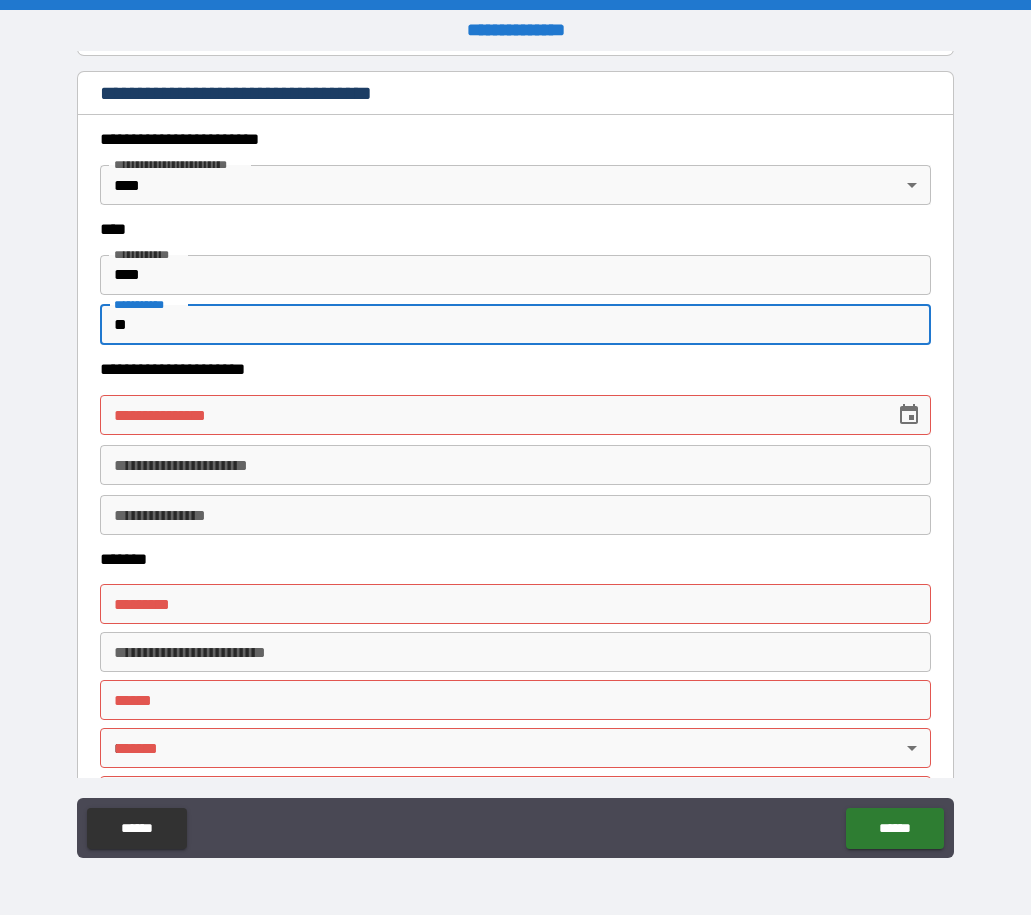 type on "*" 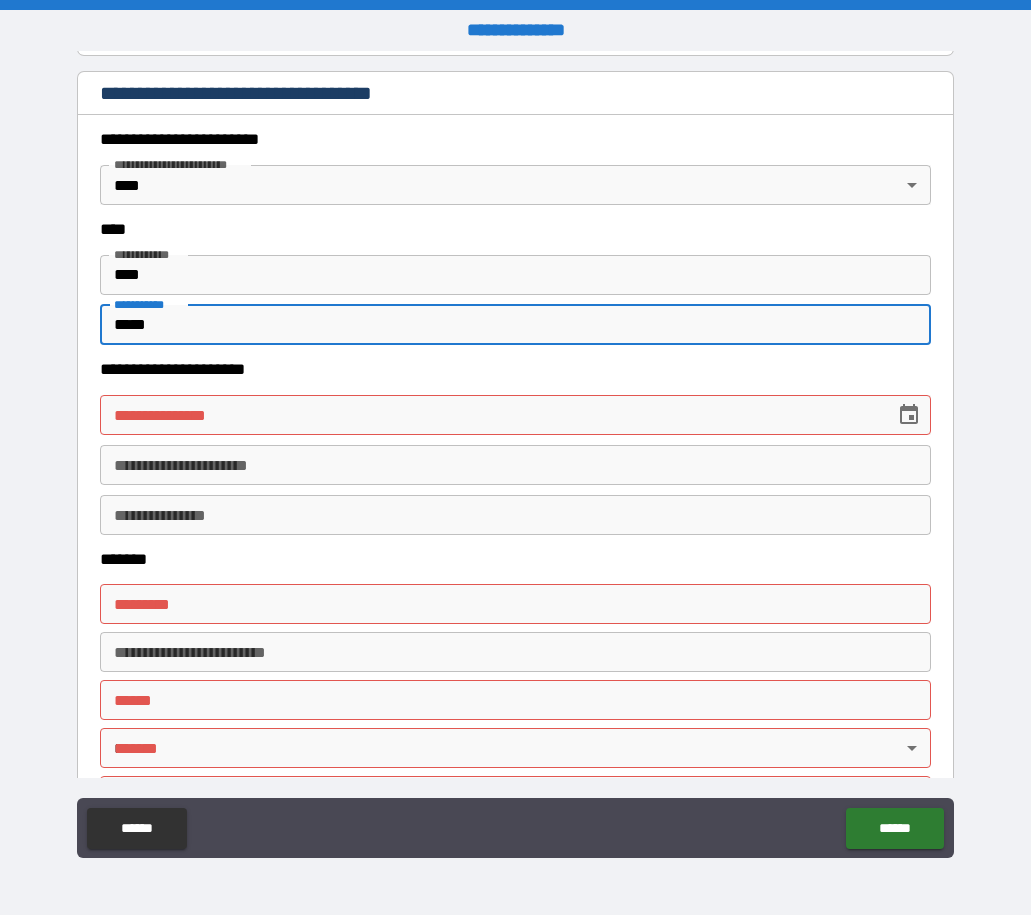 type on "*****" 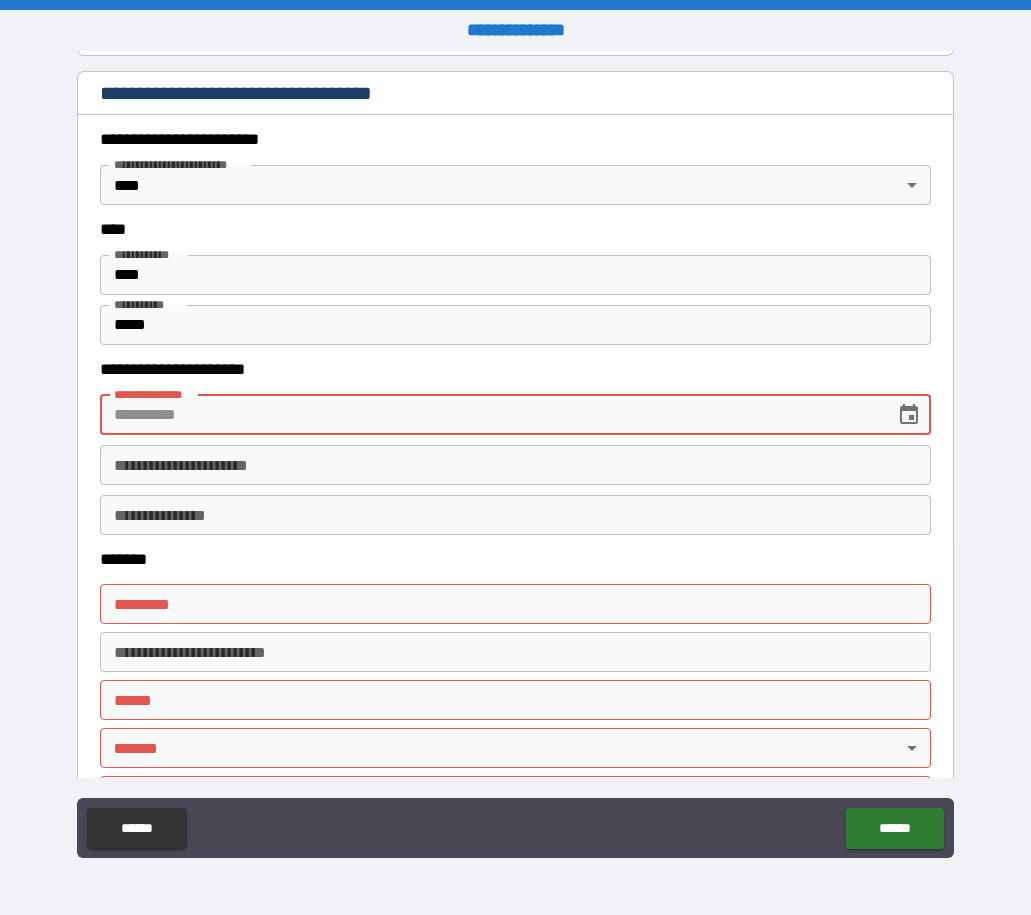 click 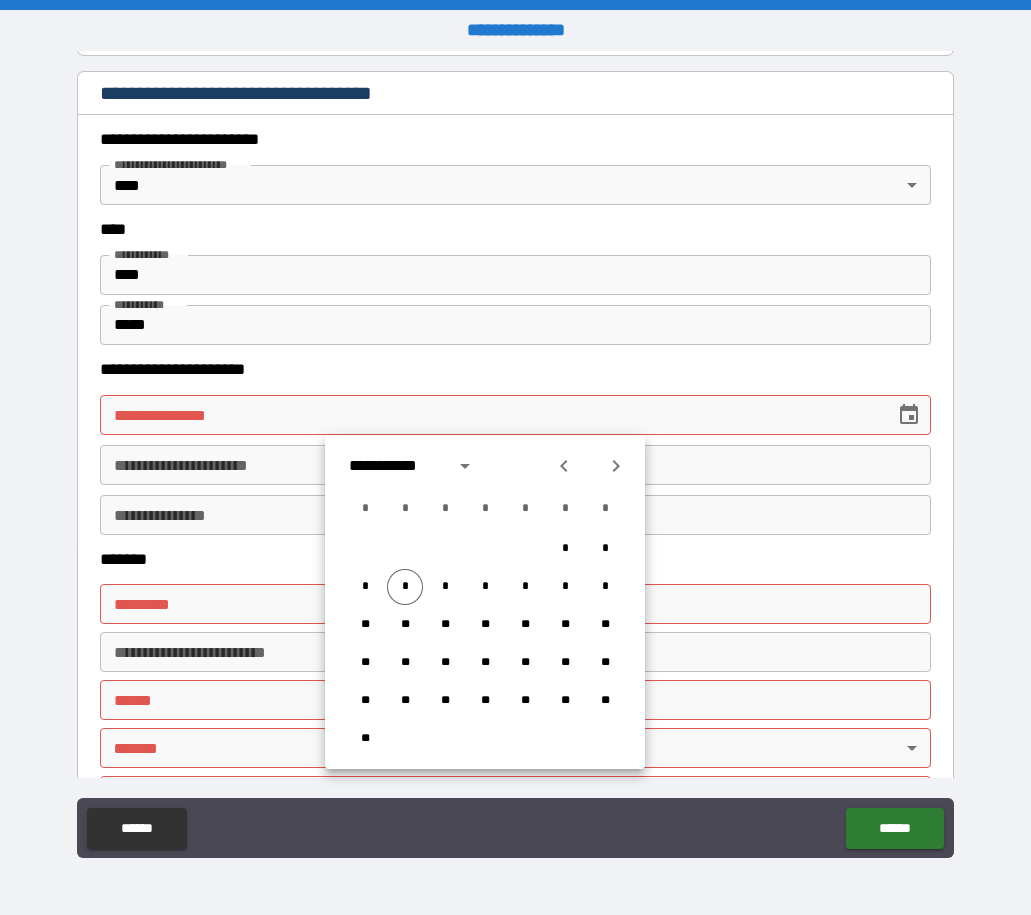 click 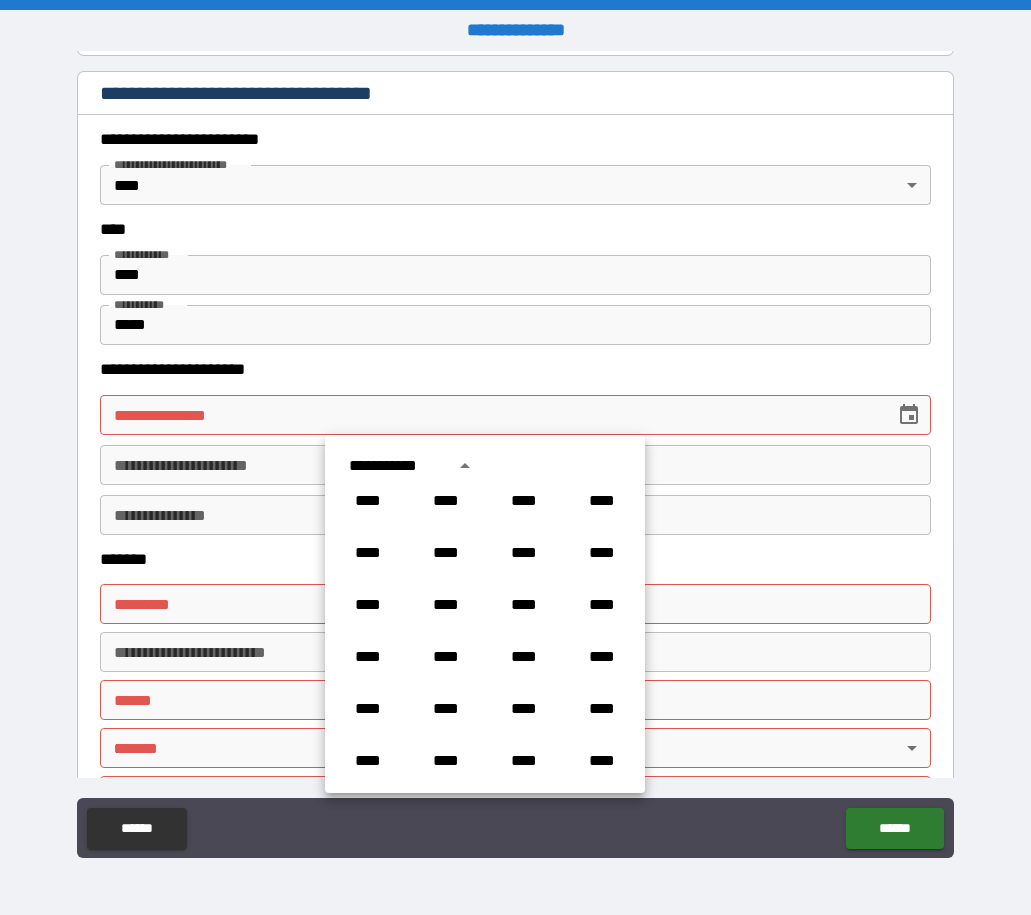 scroll, scrollTop: 886, scrollLeft: 0, axis: vertical 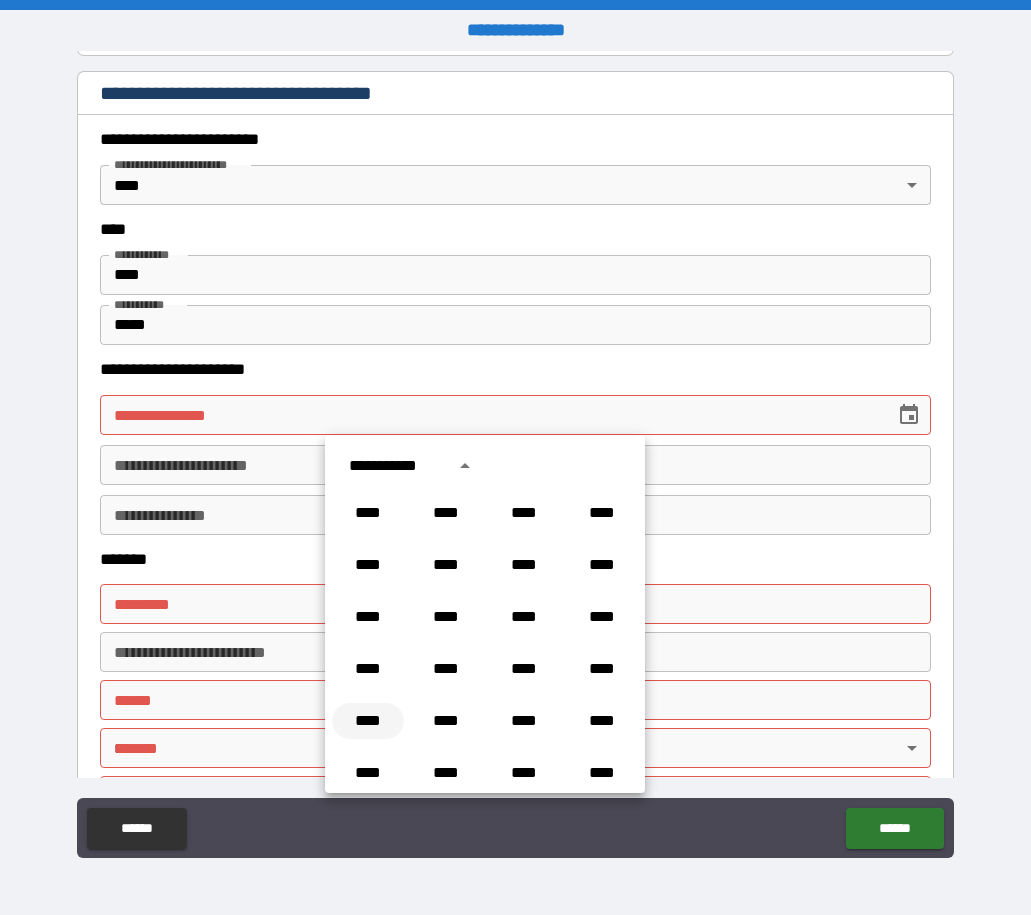 click on "****" at bounding box center (368, 721) 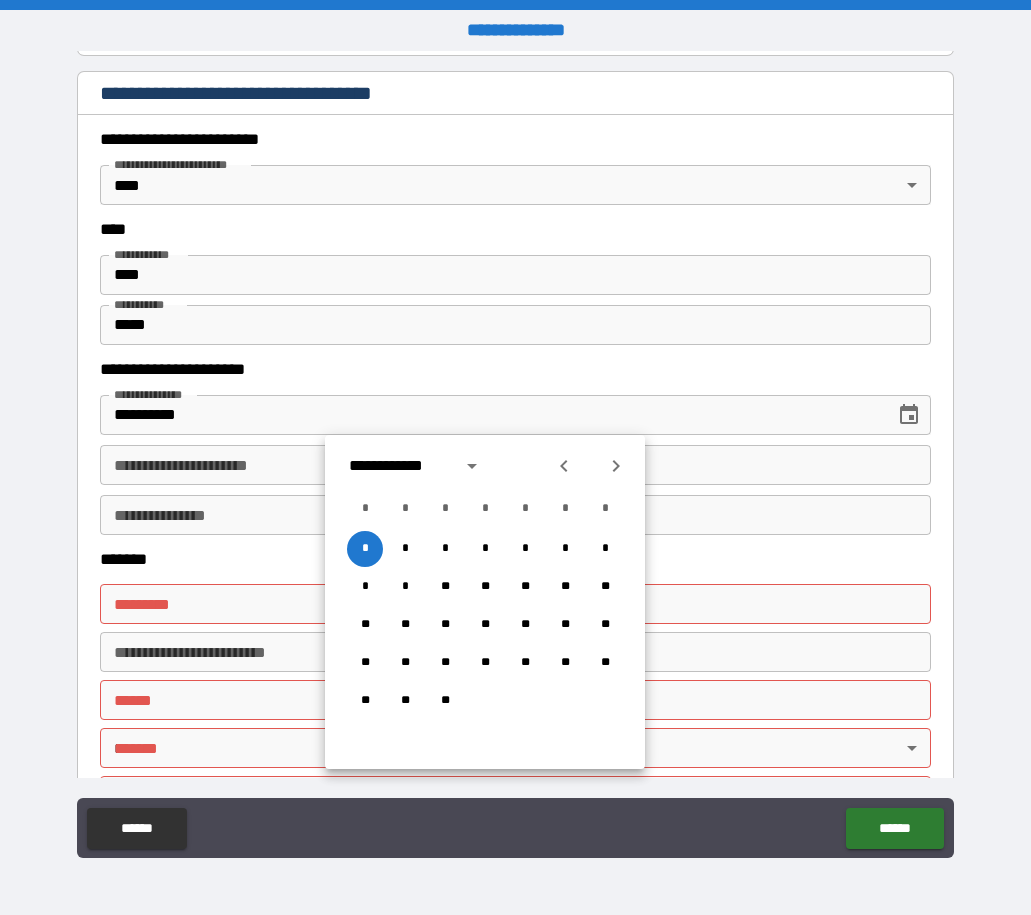 click 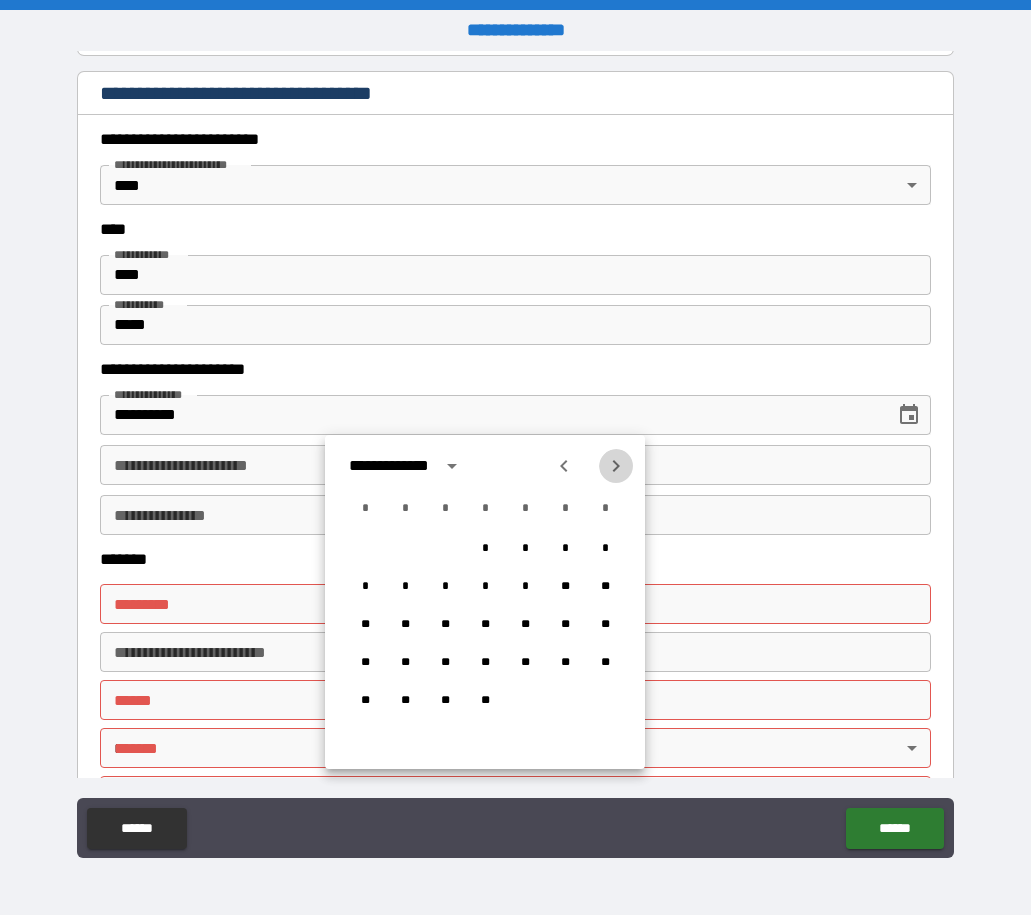 click 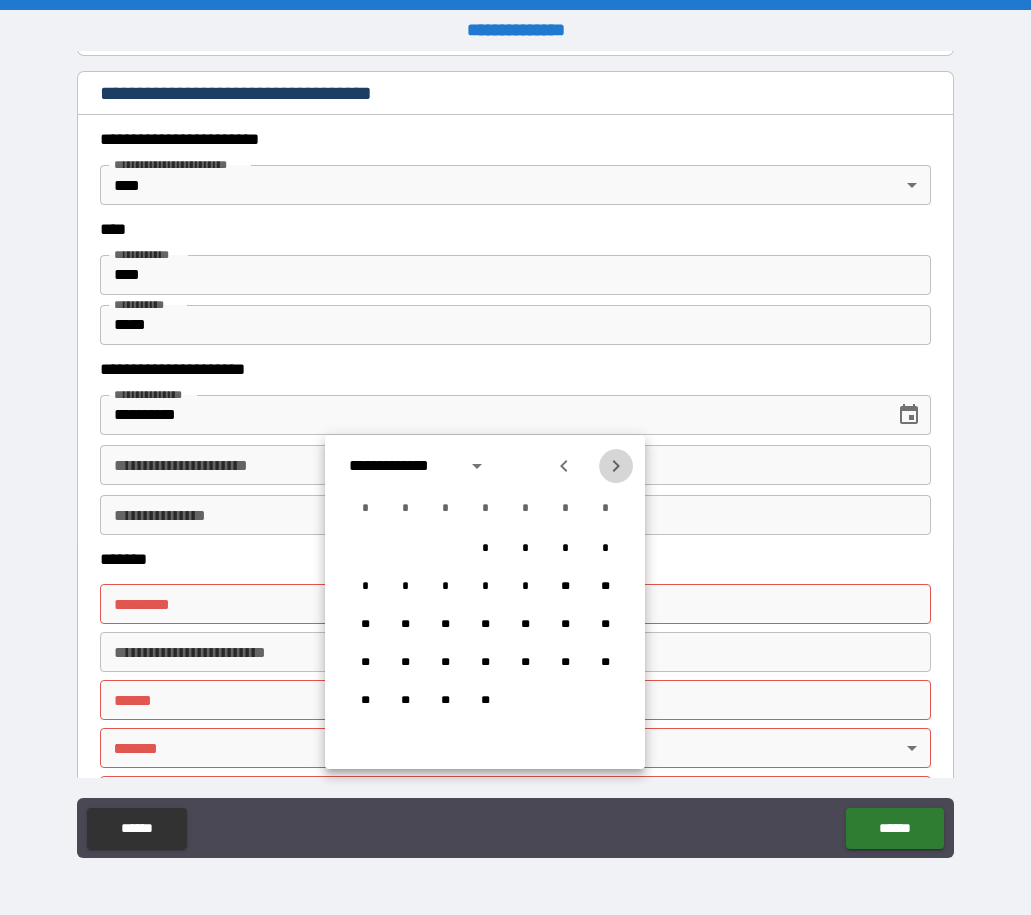 click 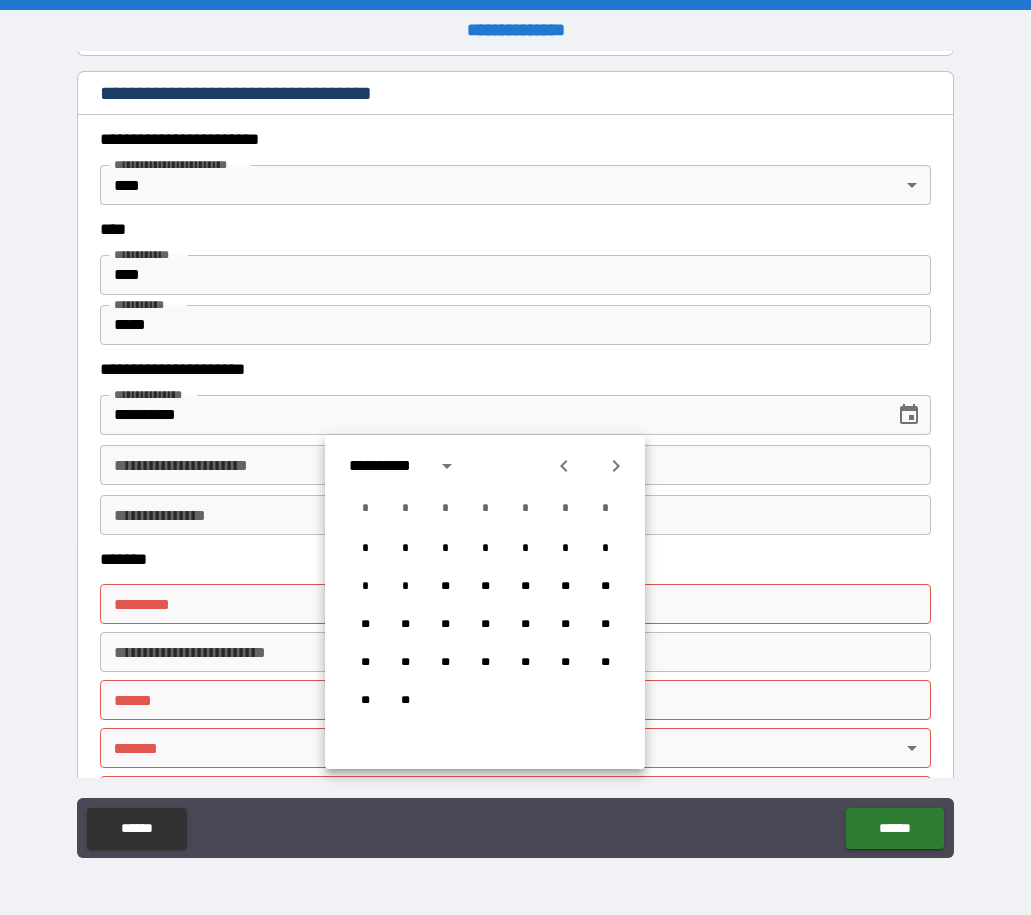 click 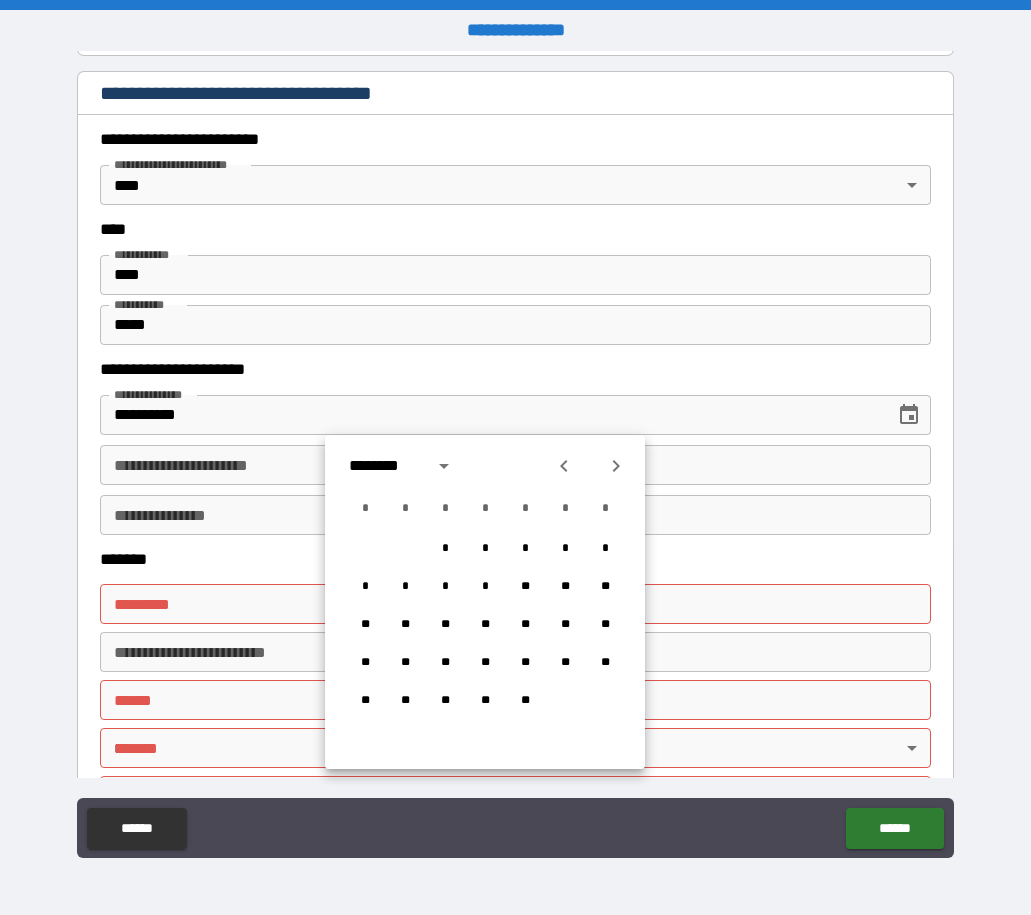 click 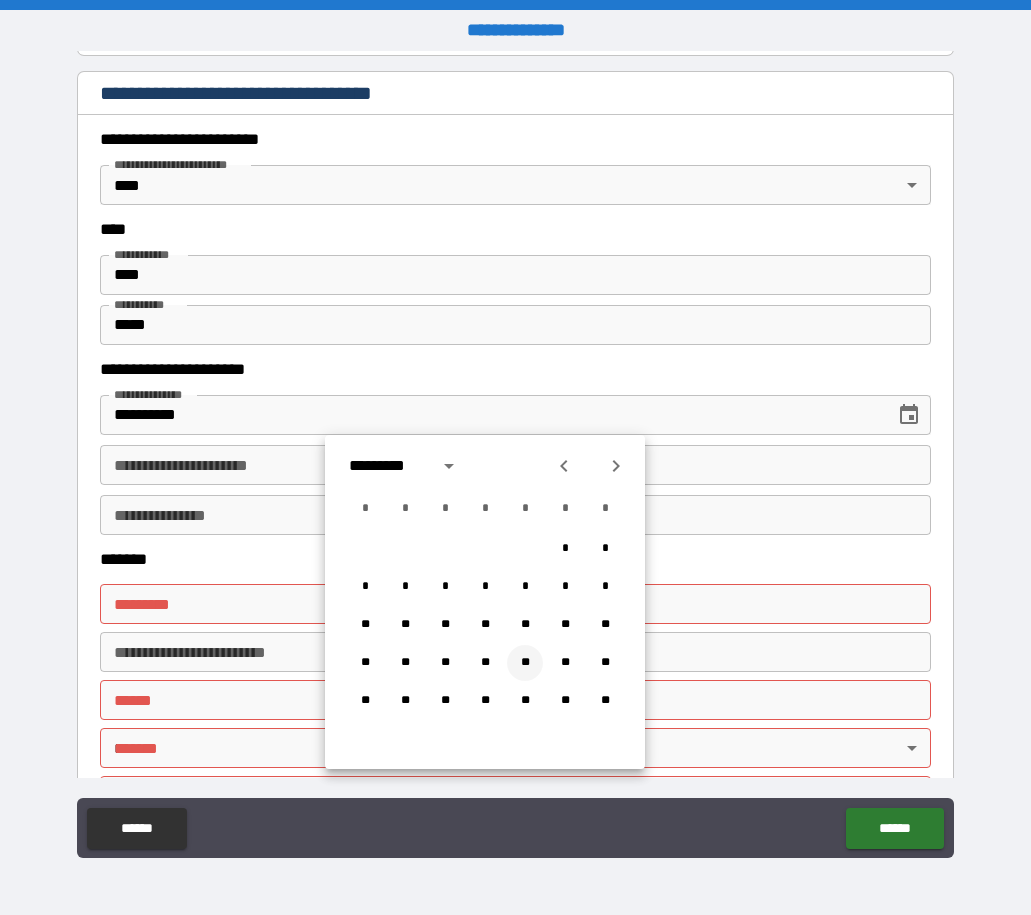 click on "**" at bounding box center [525, 663] 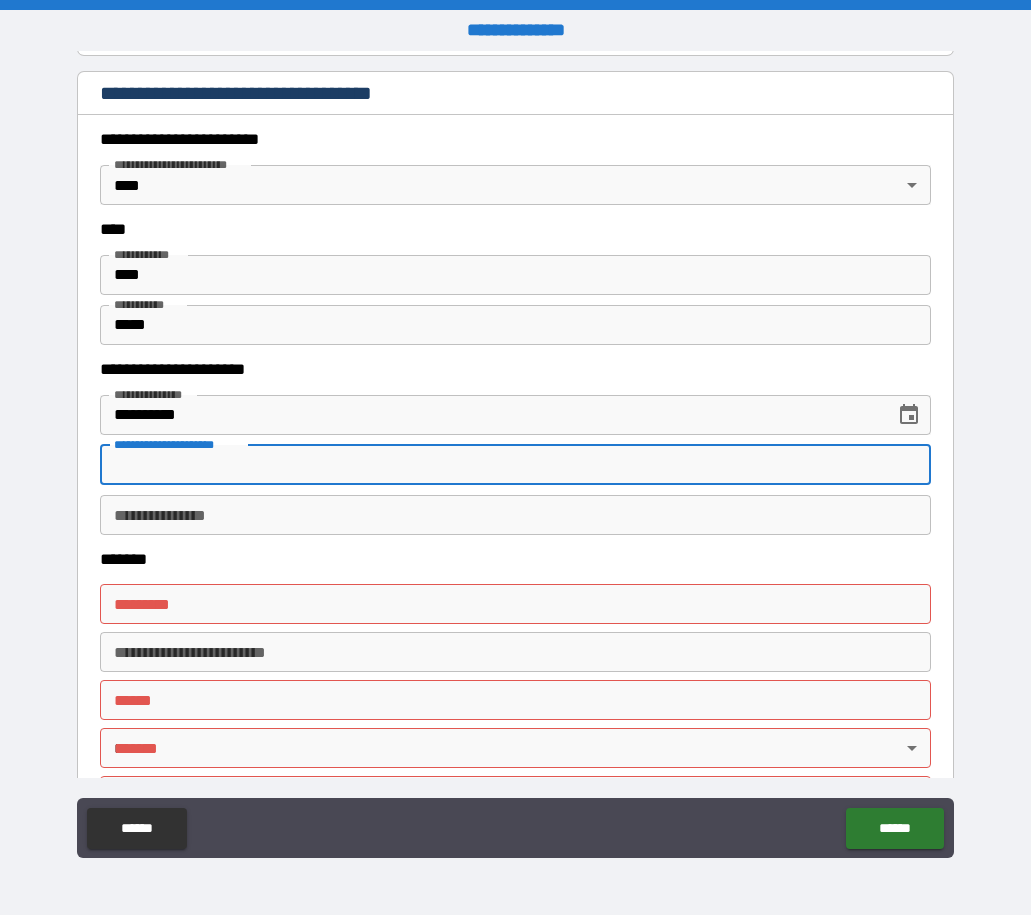 click on "**********" at bounding box center [515, 465] 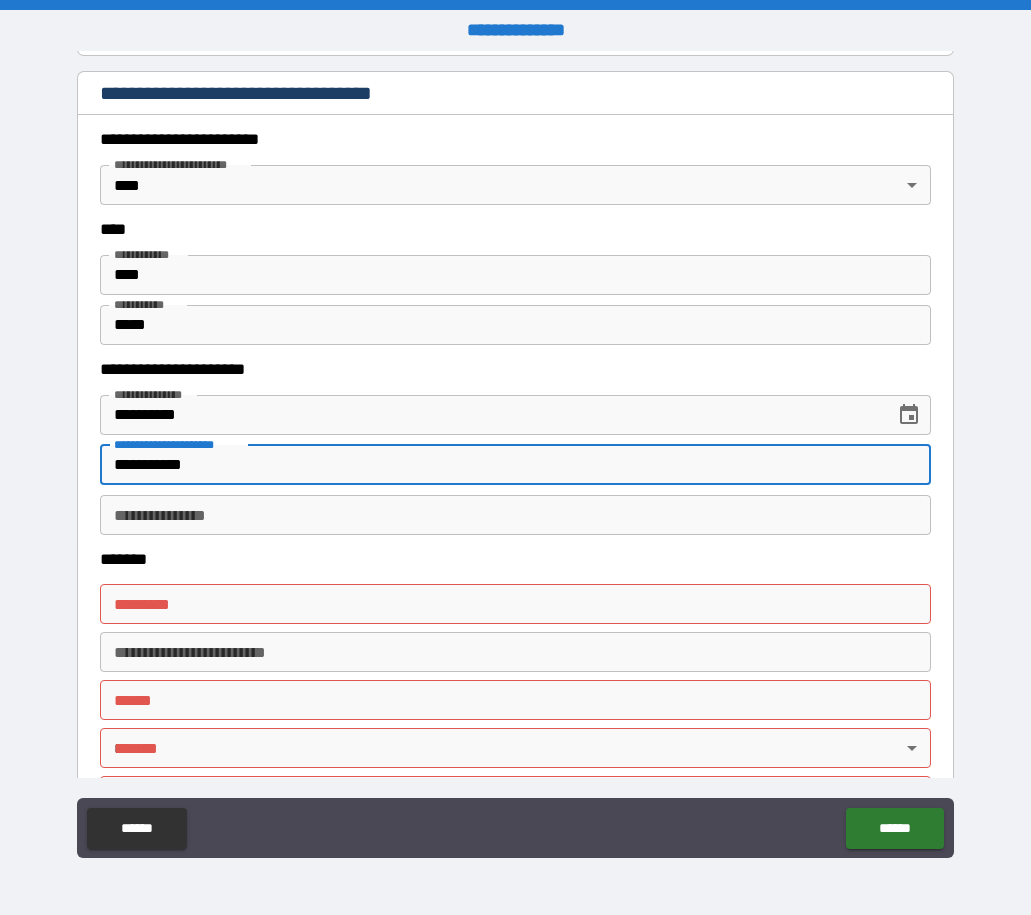 type on "**********" 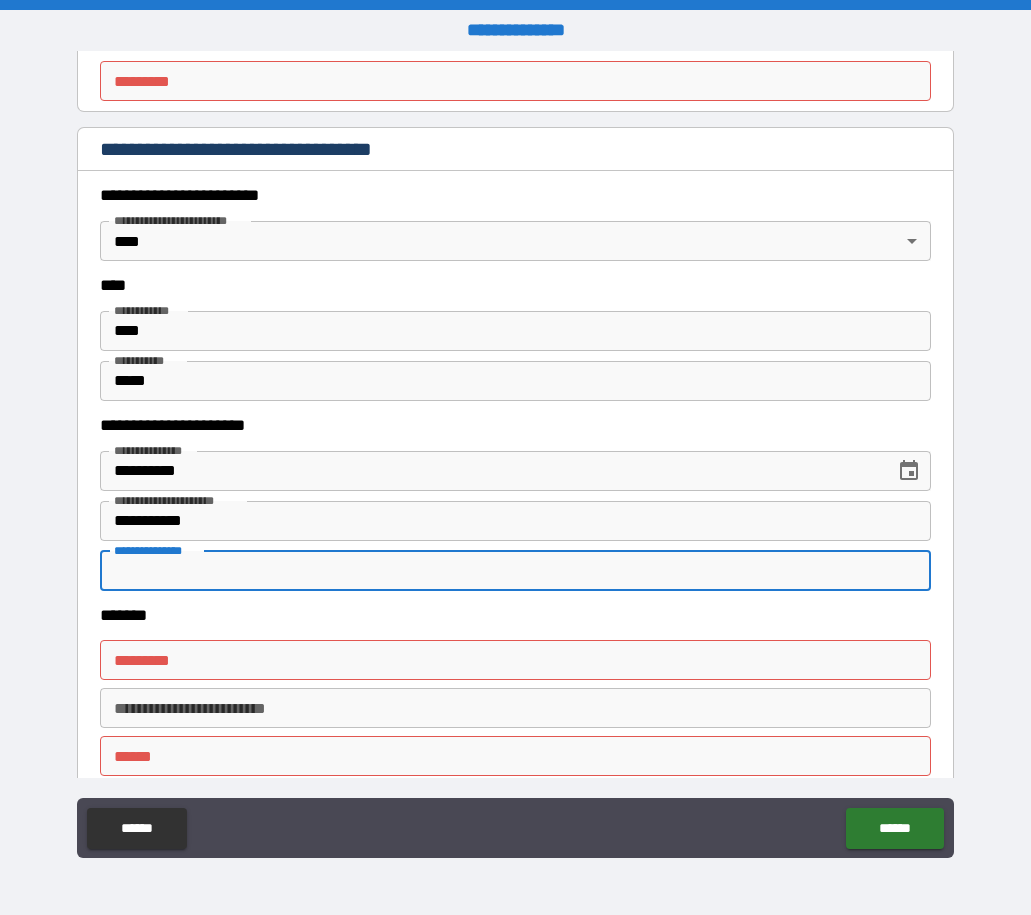 scroll, scrollTop: 800, scrollLeft: 0, axis: vertical 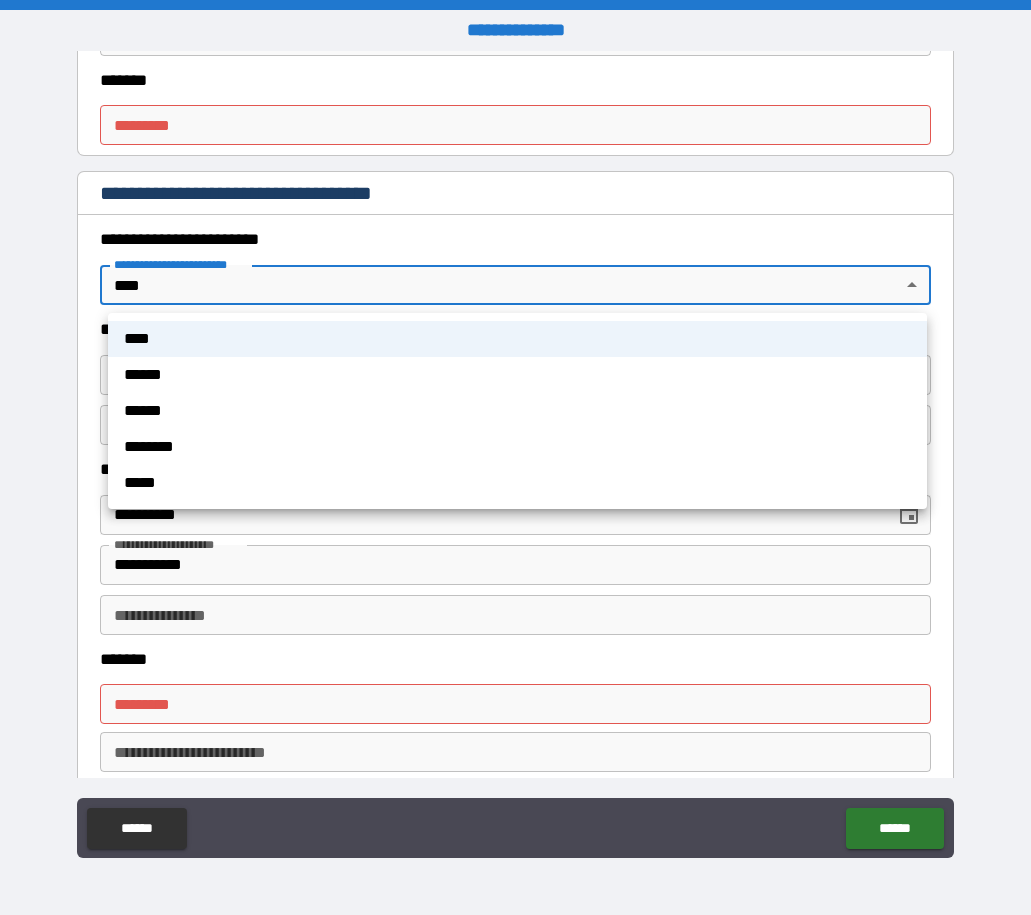 click on "[REDACTED]" at bounding box center [515, 457] 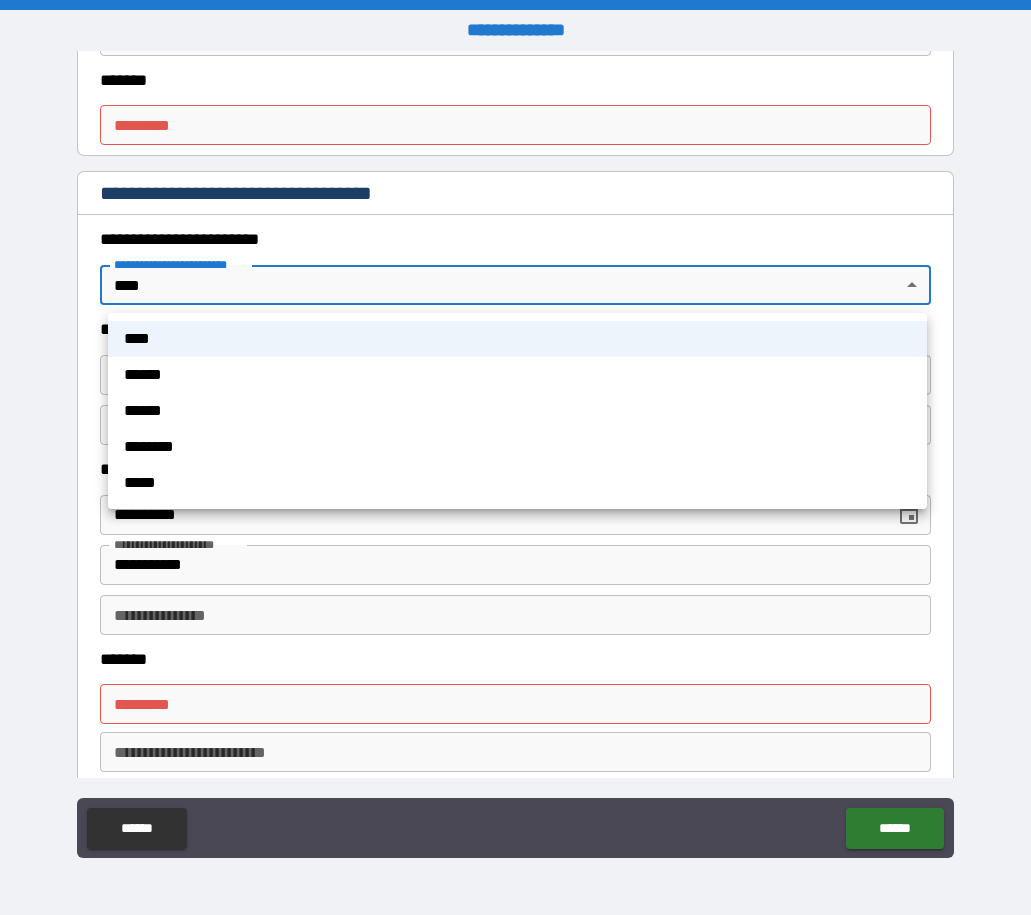 click at bounding box center (515, 457) 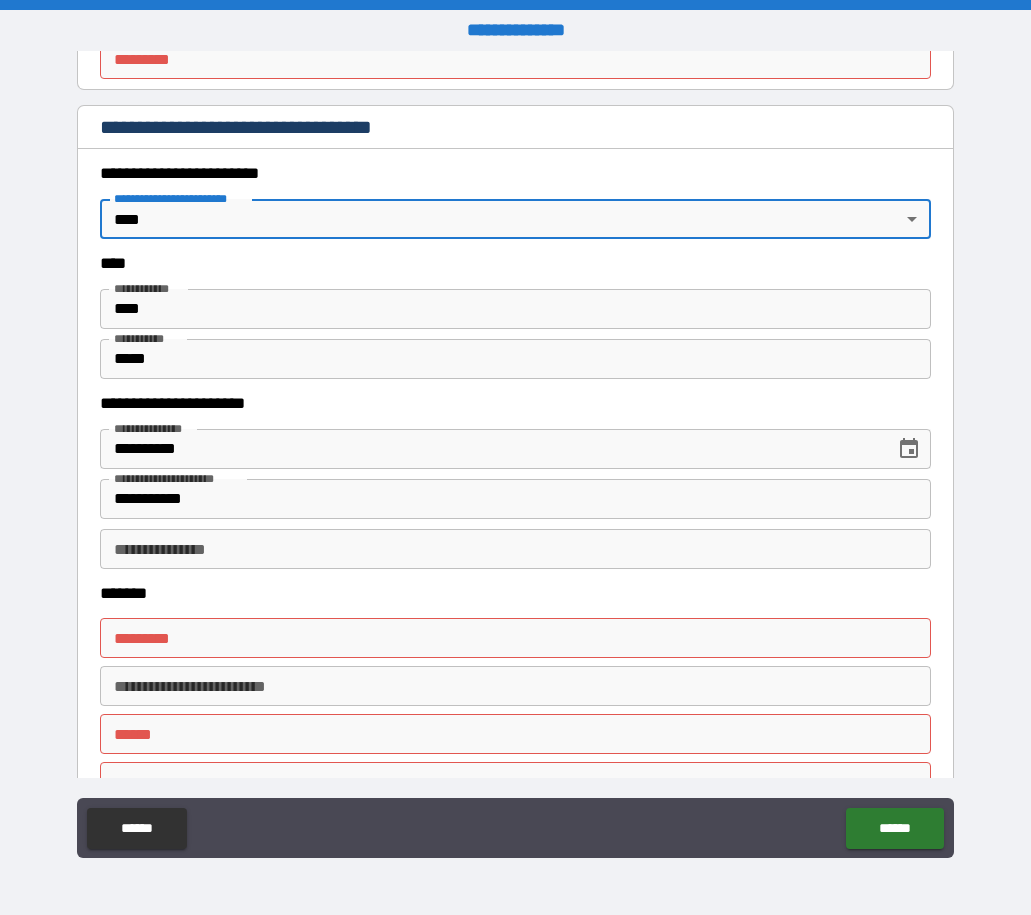 scroll, scrollTop: 900, scrollLeft: 0, axis: vertical 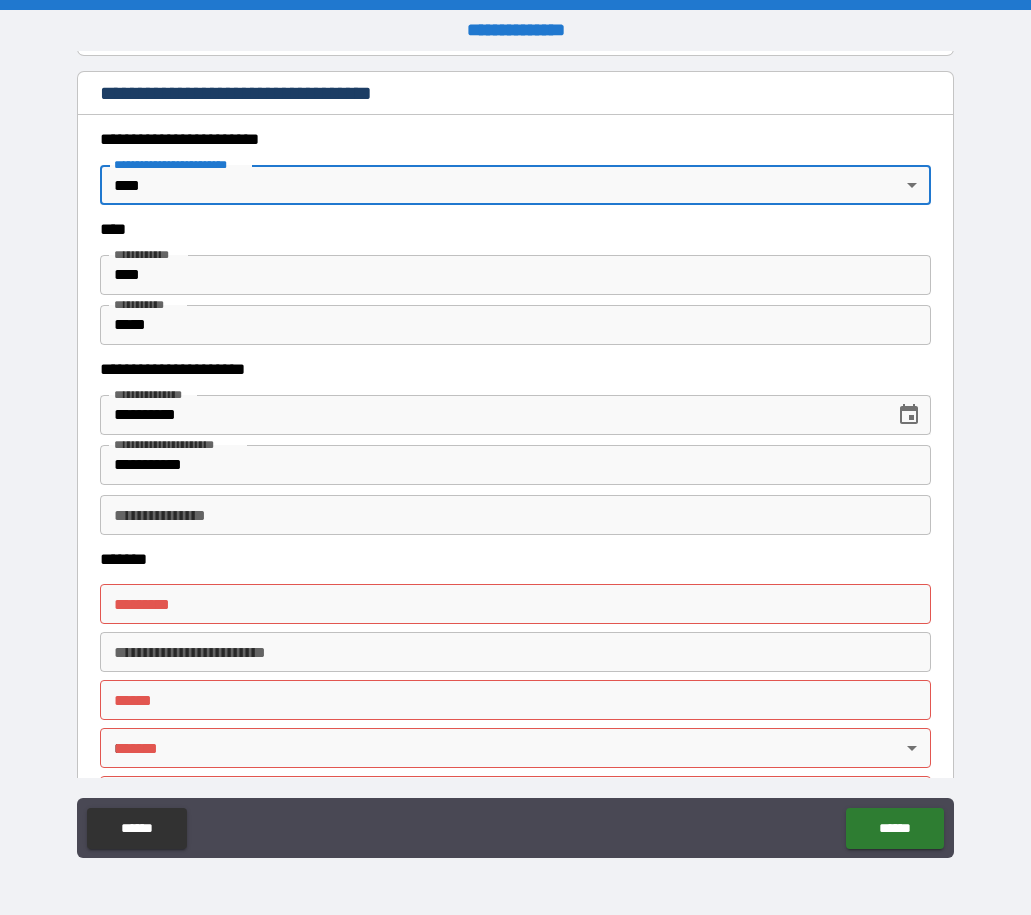 click on "*******   *" at bounding box center (515, 604) 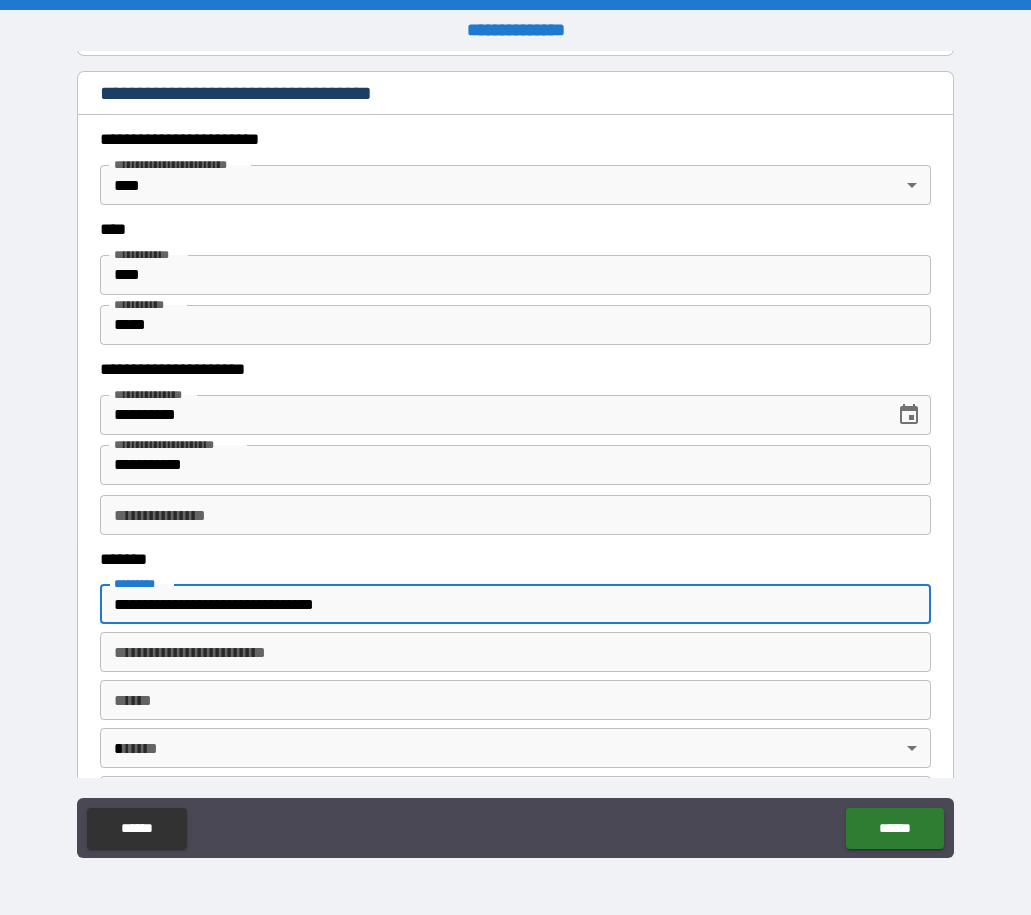 type on "**********" 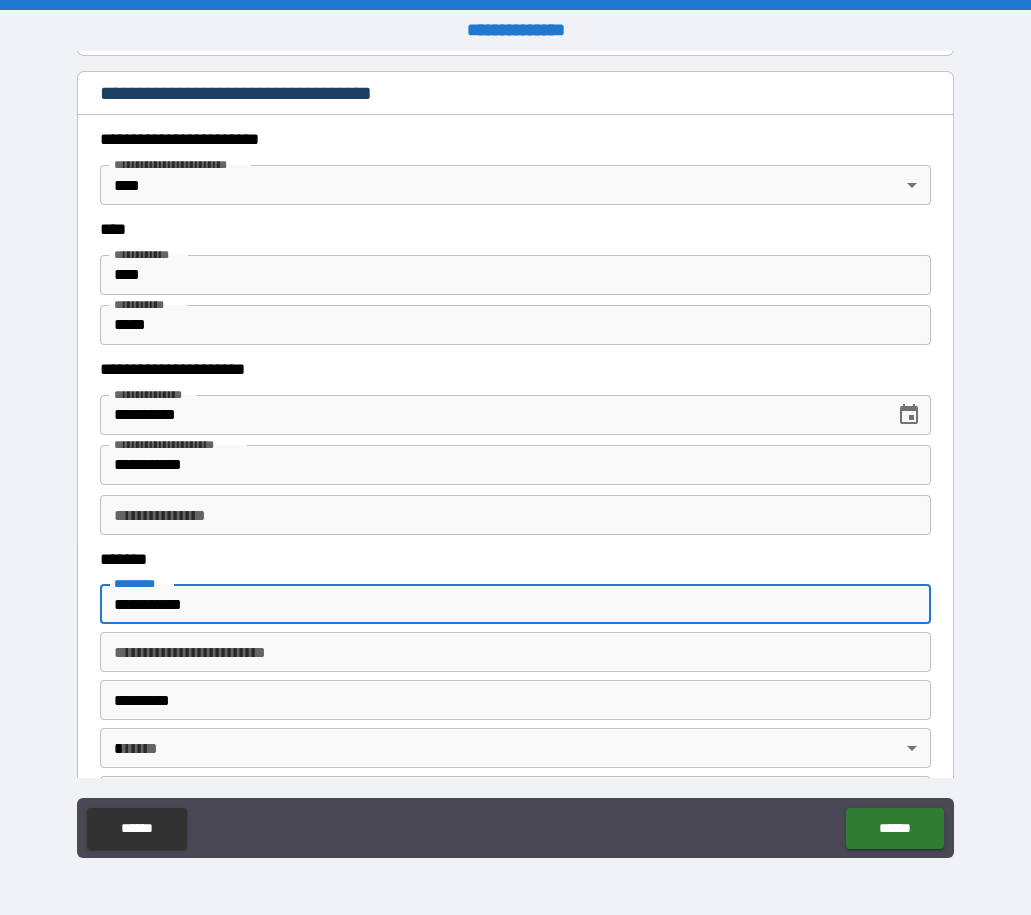 type on "**" 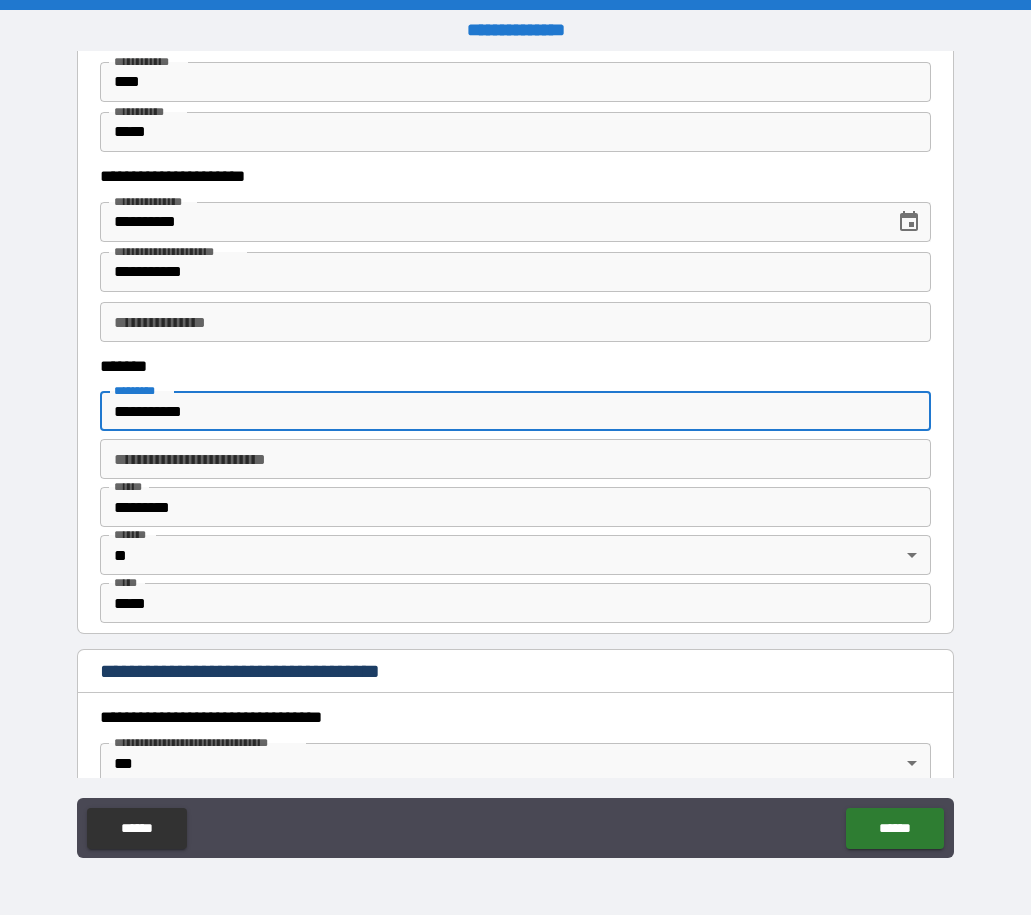 scroll, scrollTop: 1100, scrollLeft: 0, axis: vertical 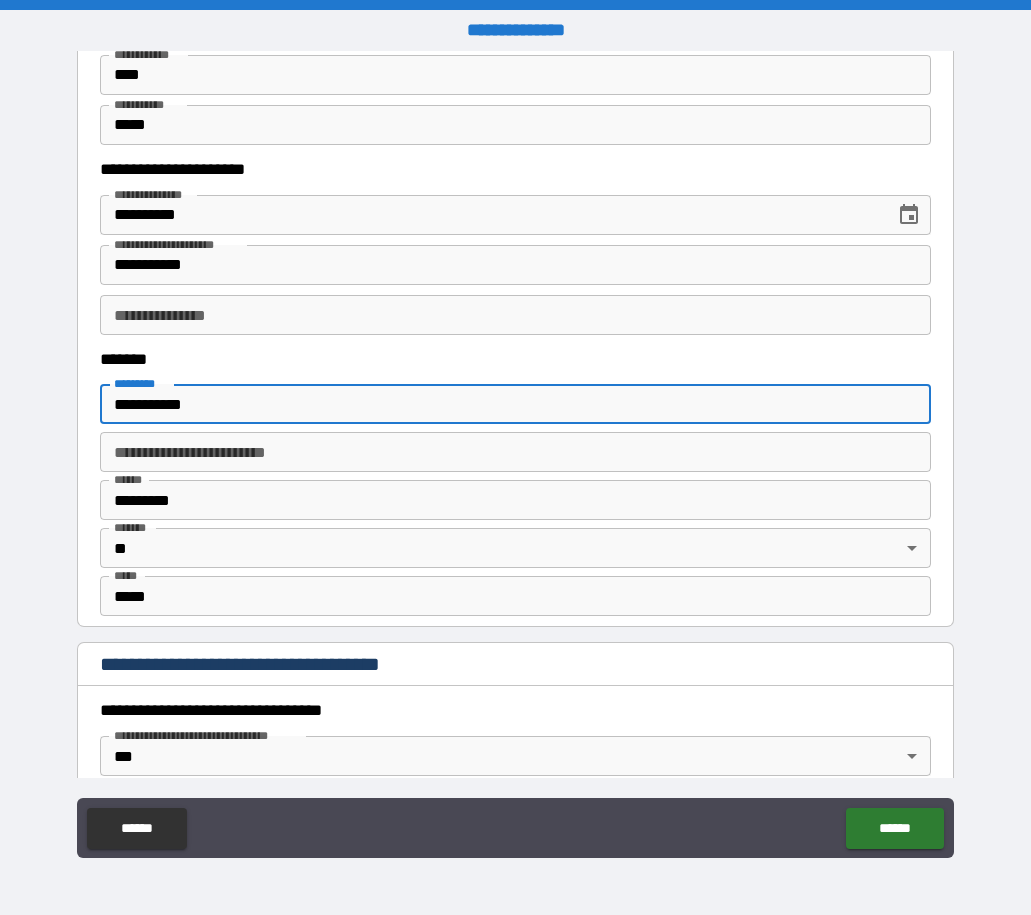 click on "**********" at bounding box center (515, 315) 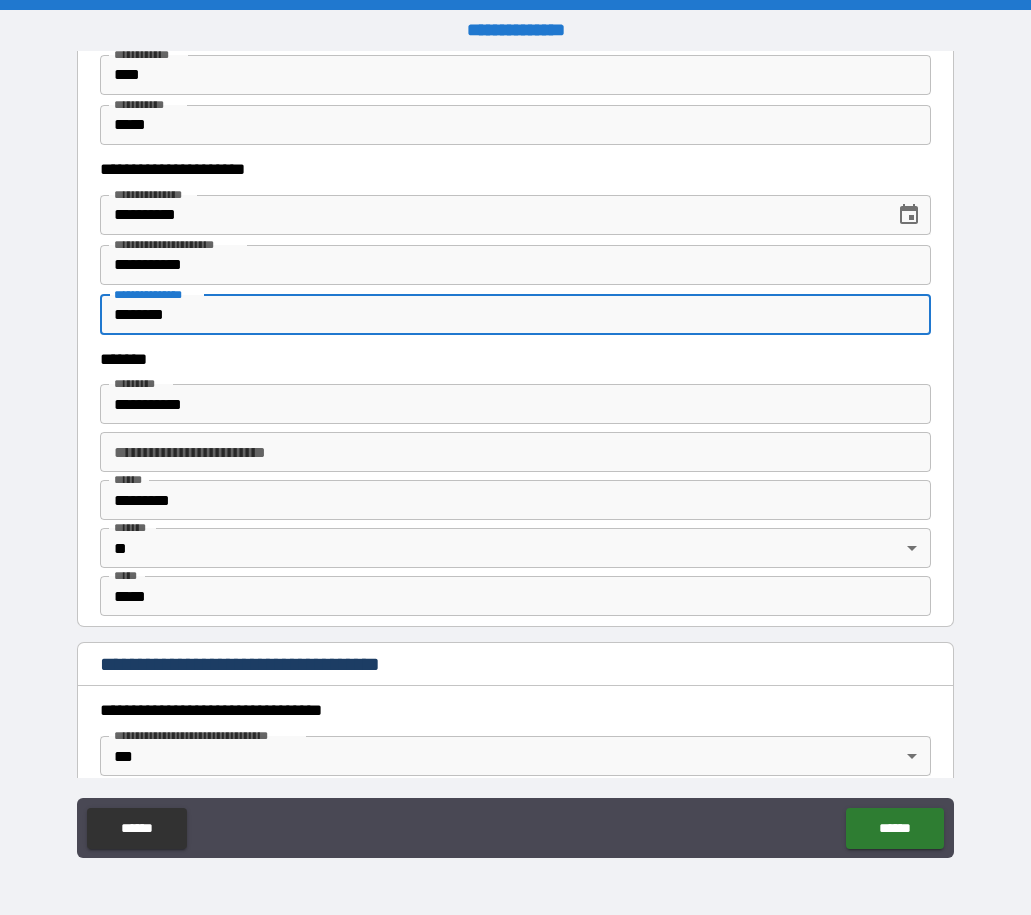 type on "*********" 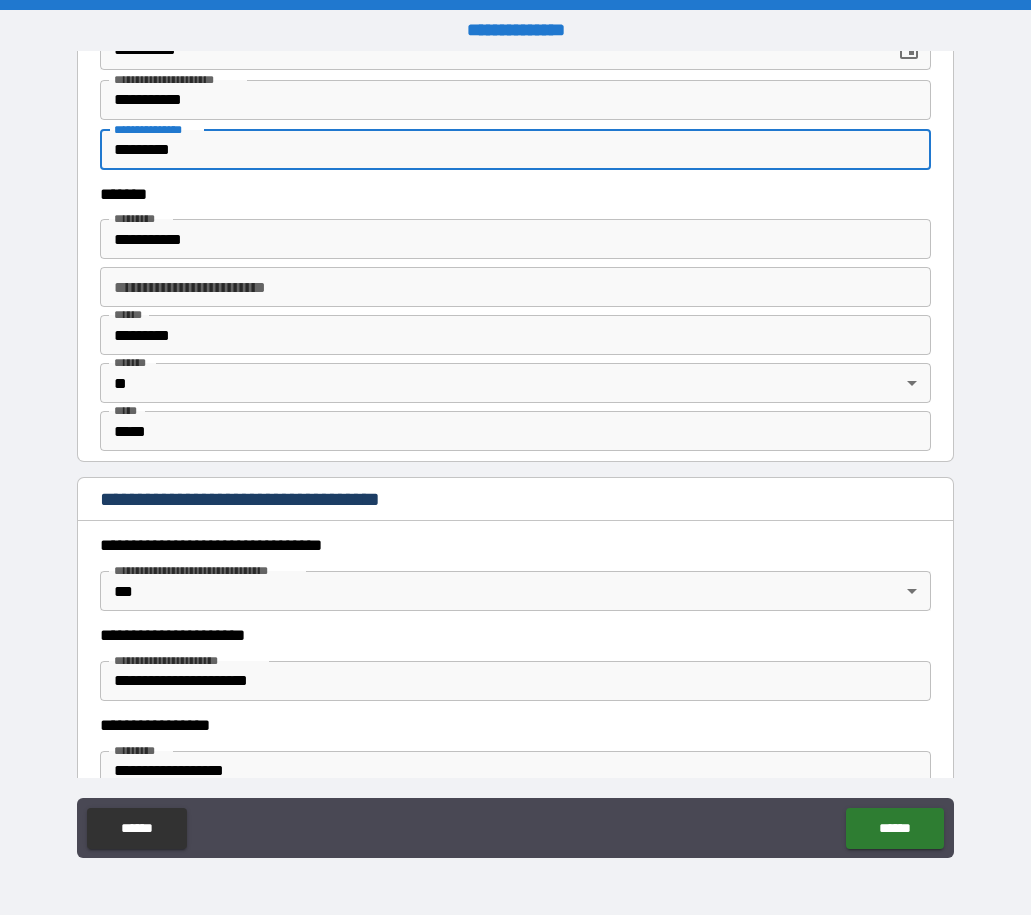 scroll, scrollTop: 1300, scrollLeft: 0, axis: vertical 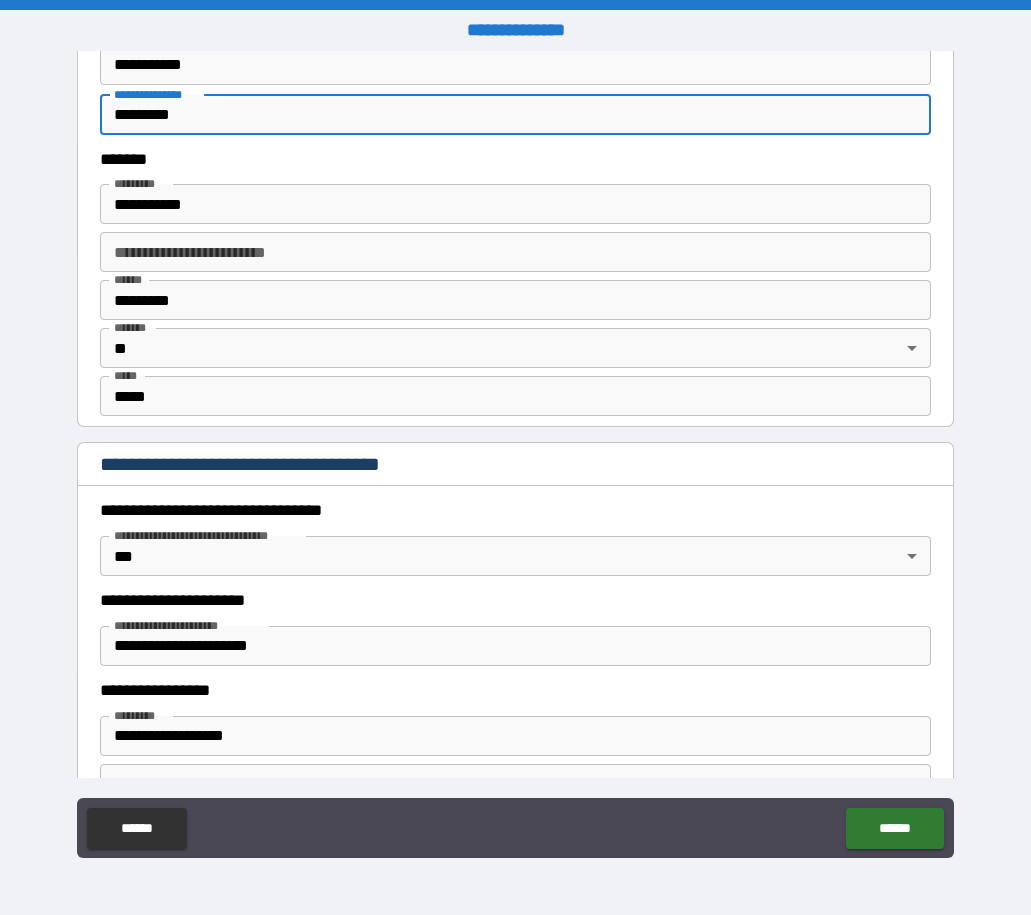 click on "*********" at bounding box center [515, 115] 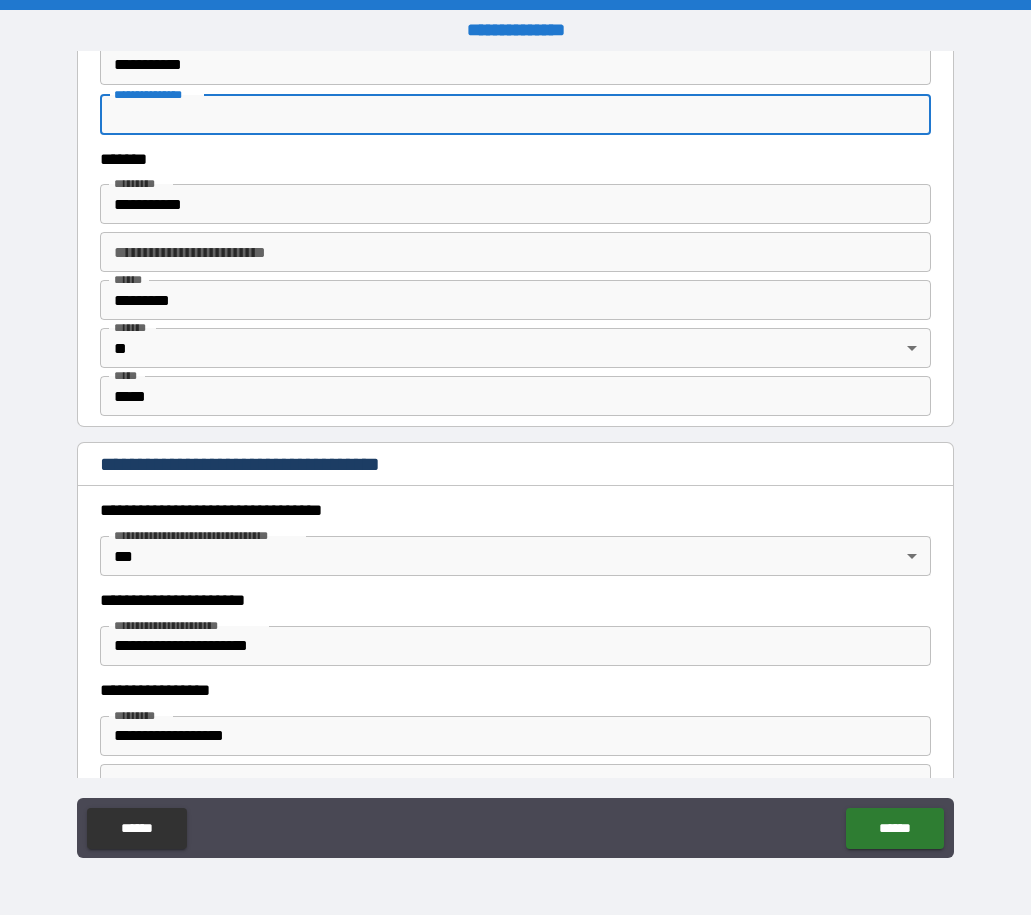 paste on "*********" 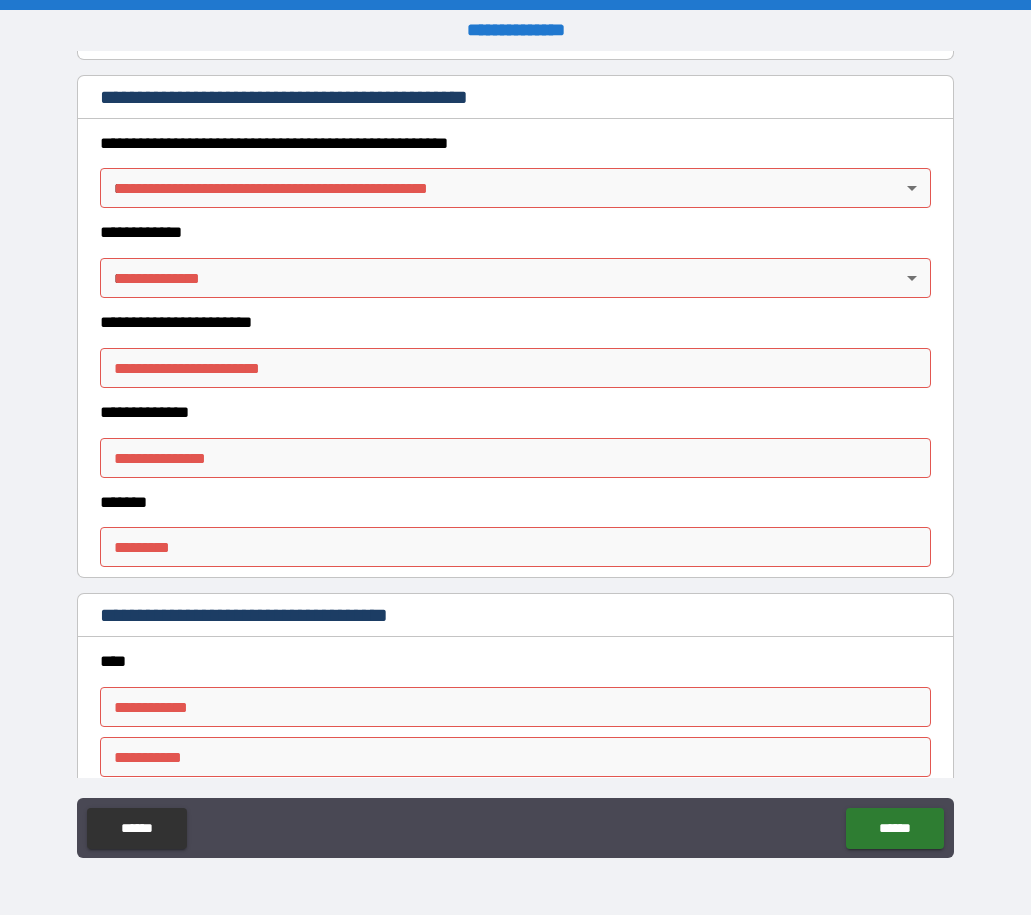 scroll, scrollTop: 2200, scrollLeft: 0, axis: vertical 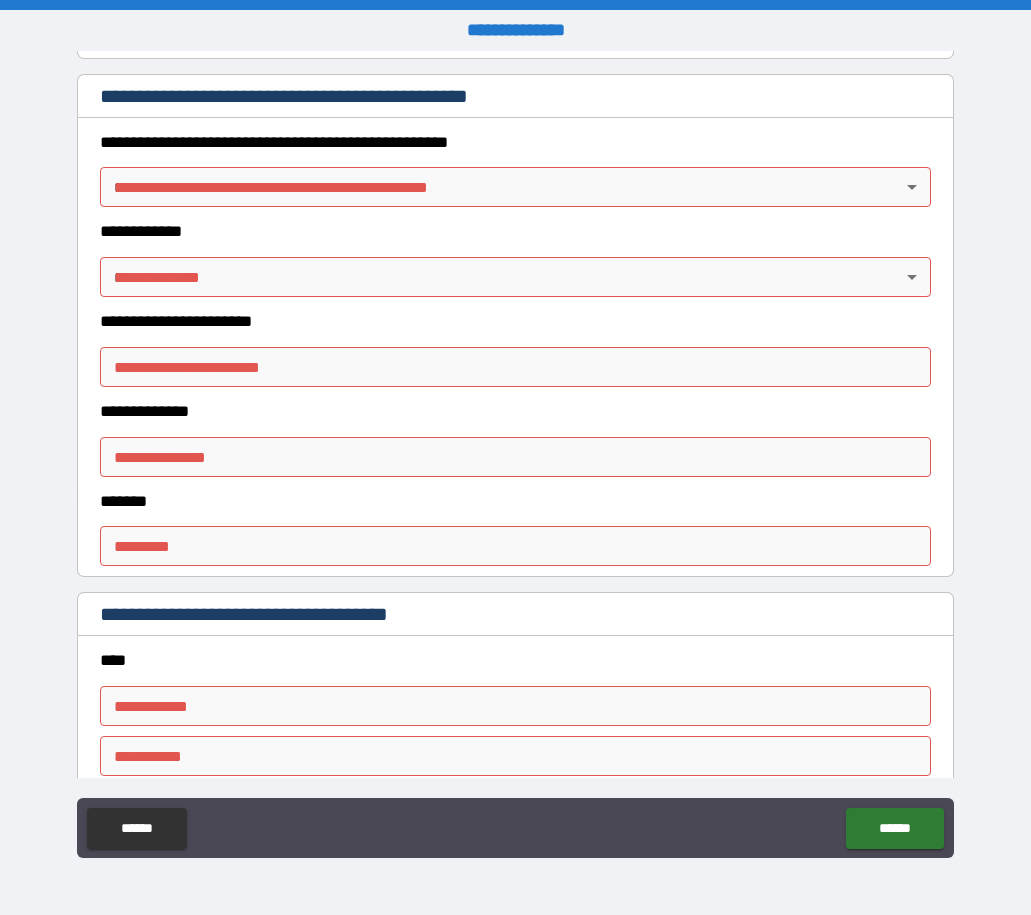 type on "*********" 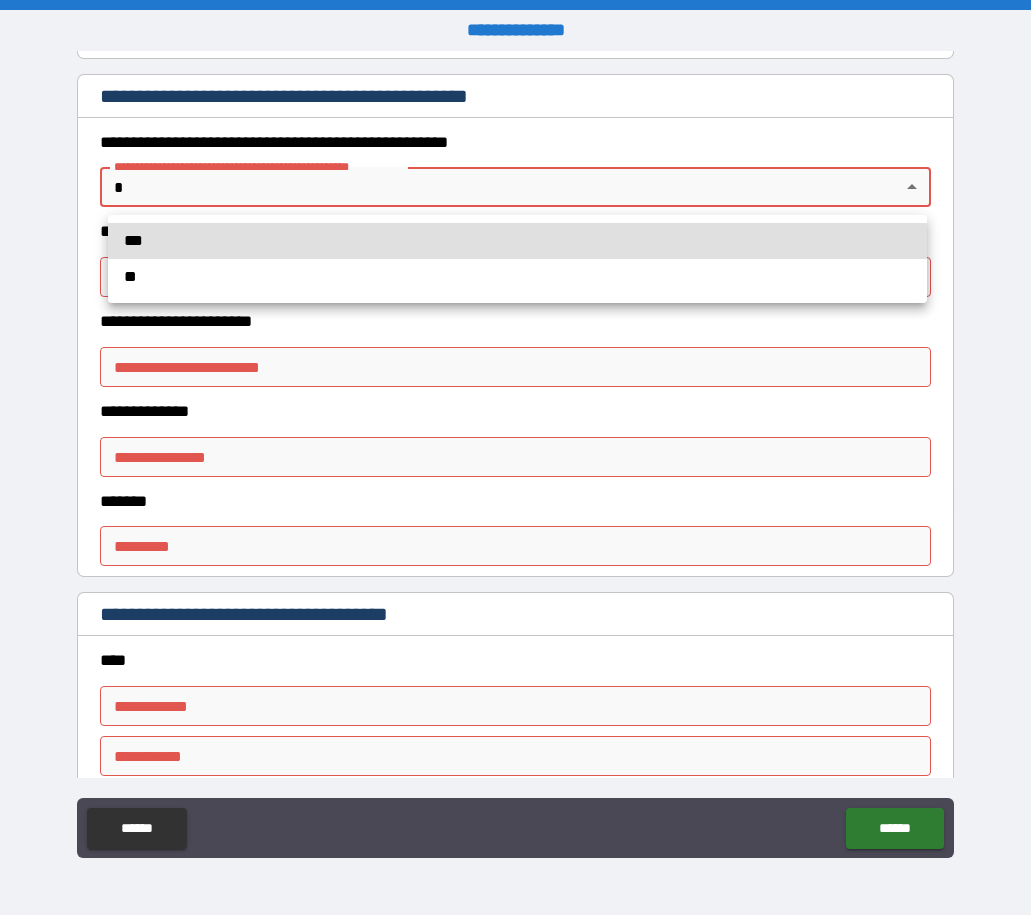 click on "[REDACTED]" at bounding box center (515, 457) 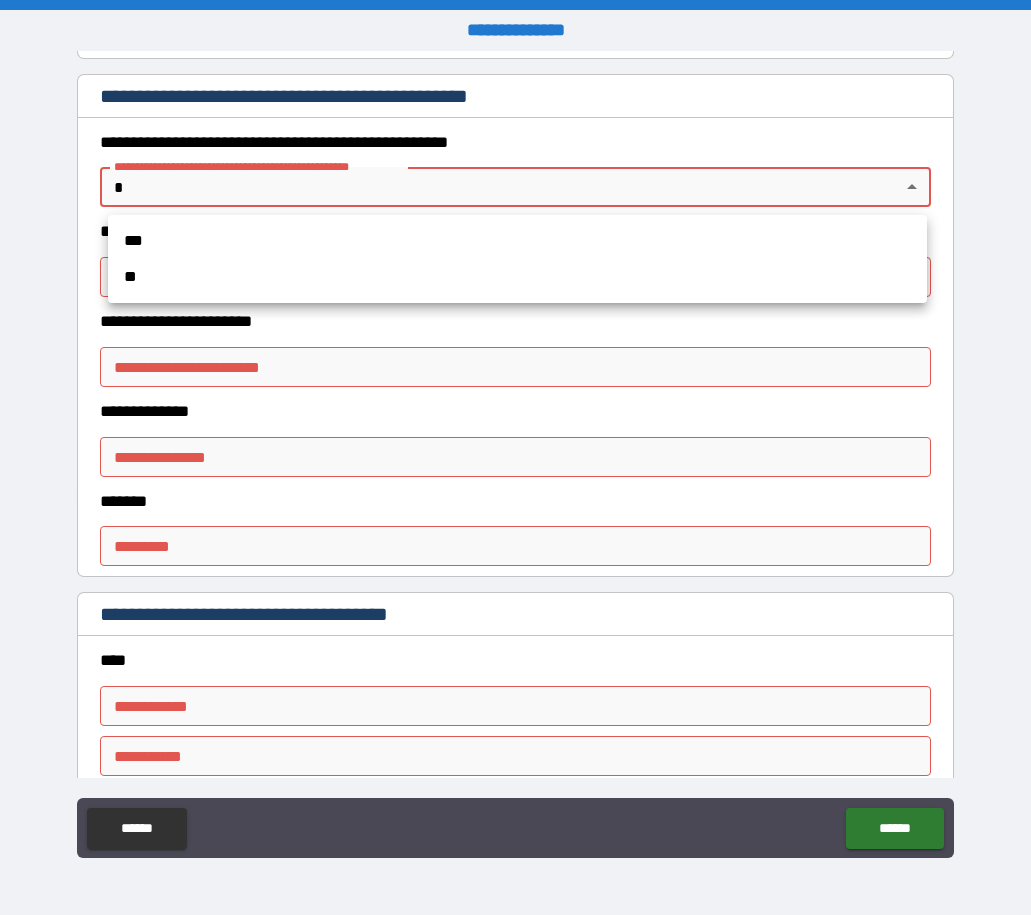 click on "**" at bounding box center (517, 277) 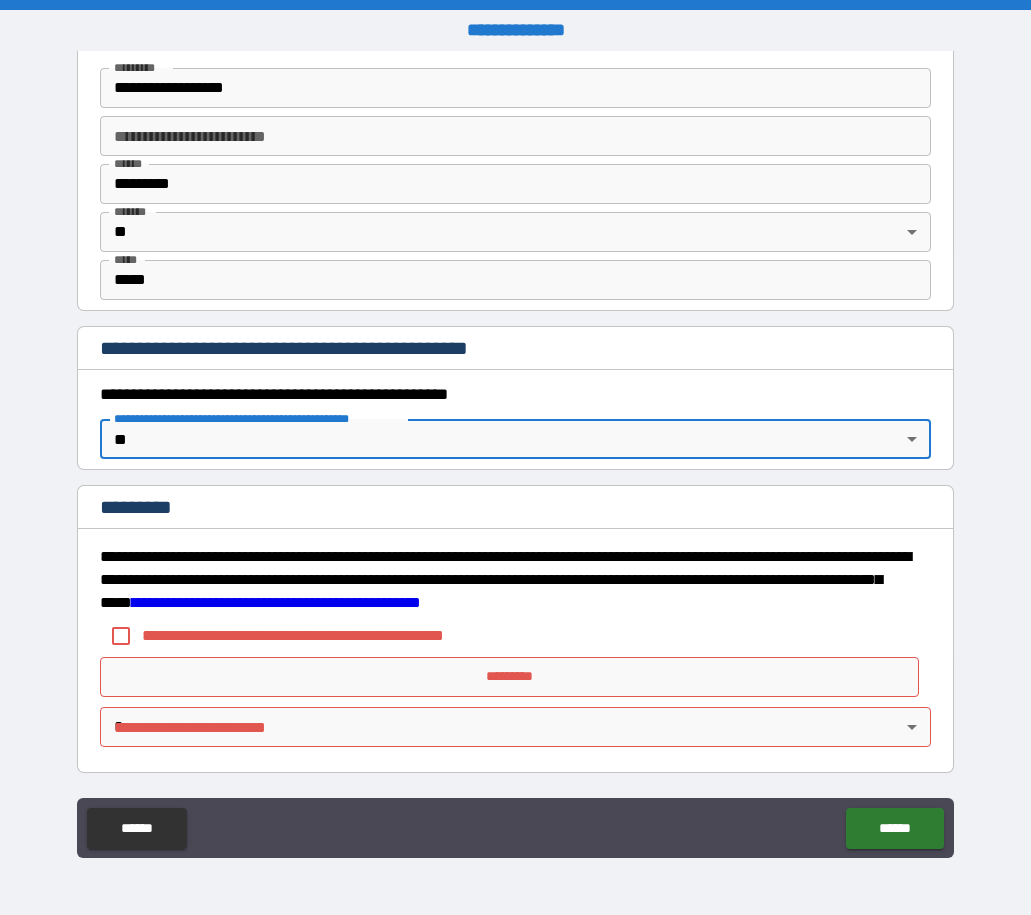 scroll, scrollTop: 1948, scrollLeft: 0, axis: vertical 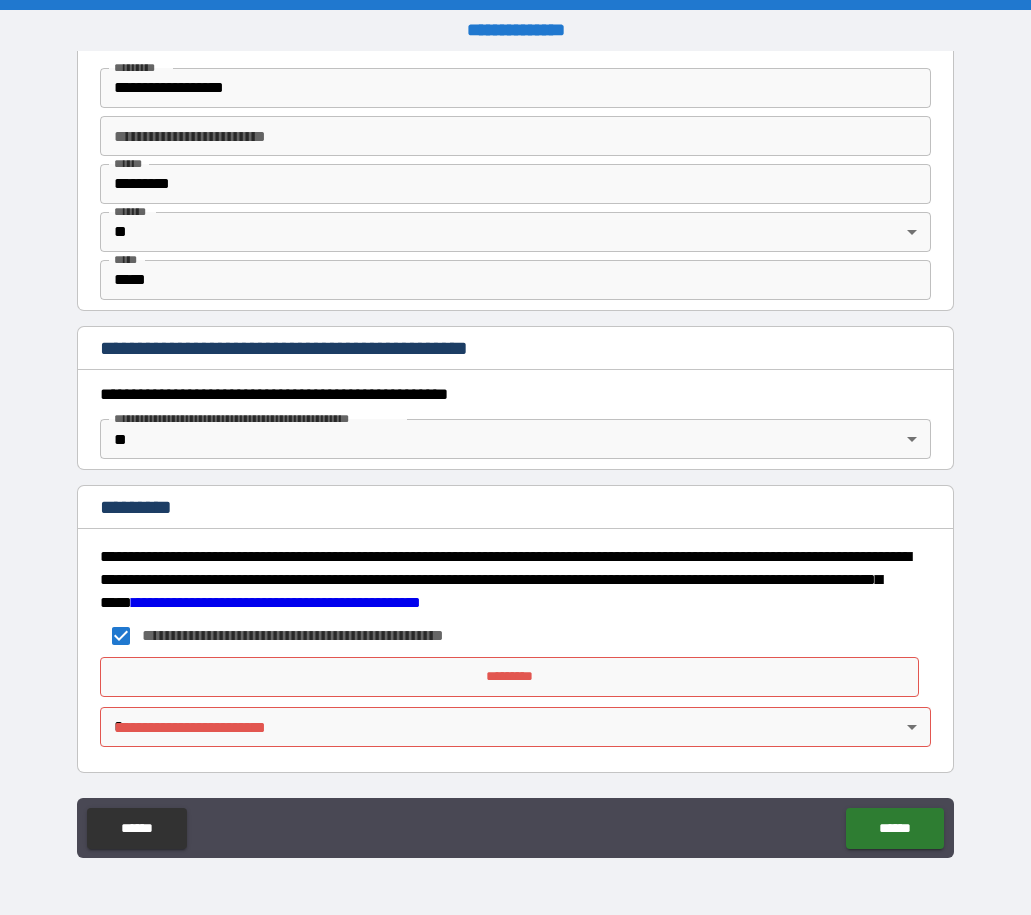 click on "*********" at bounding box center (509, 677) 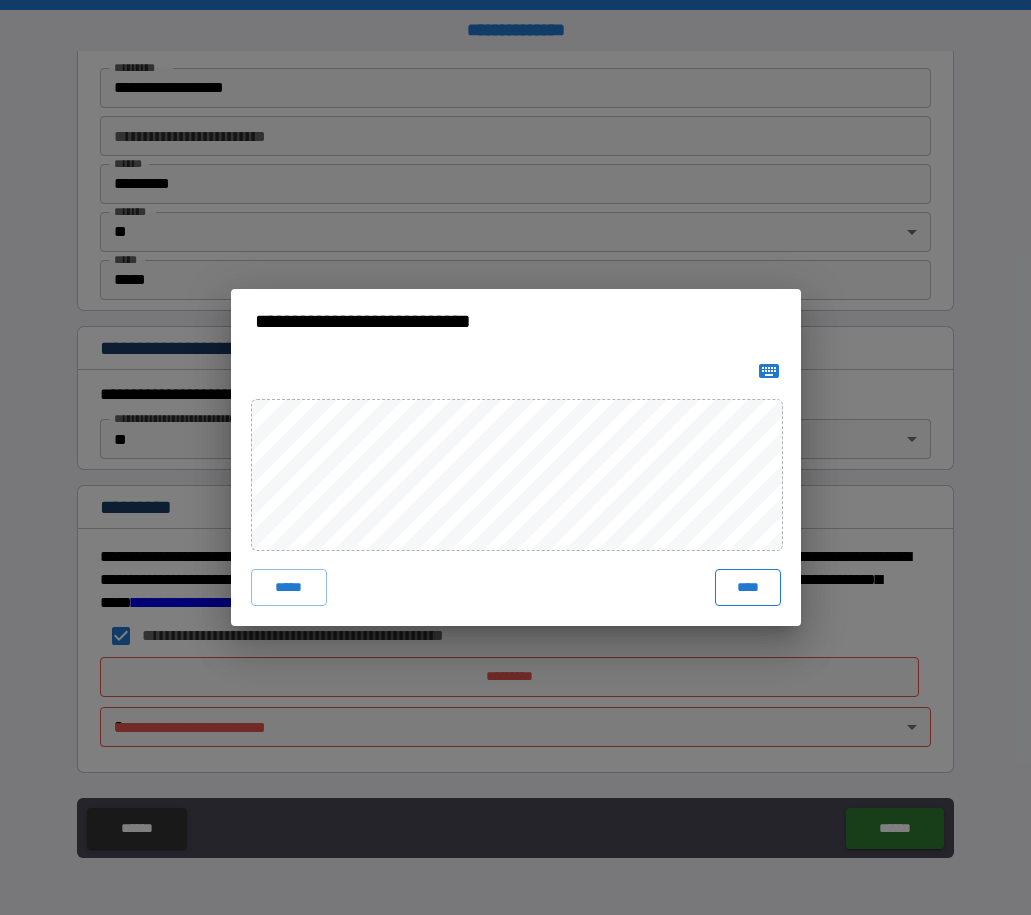 click on "****" at bounding box center (748, 587) 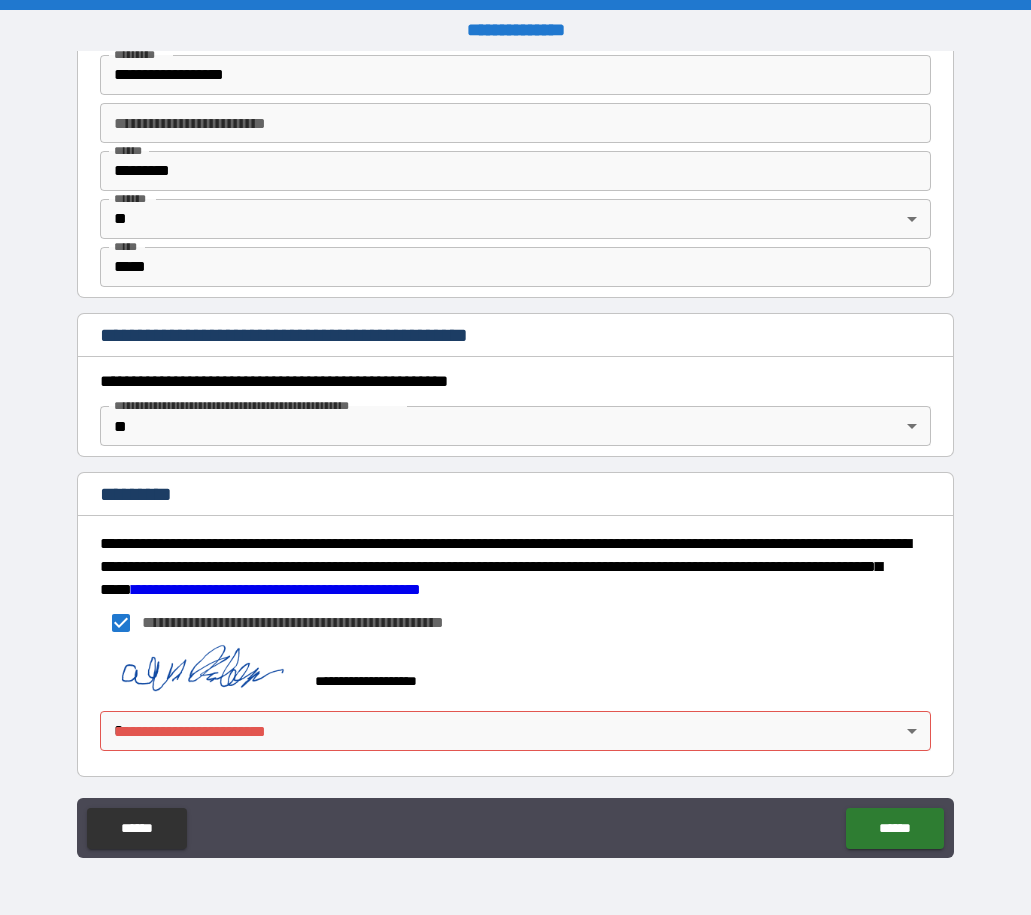 scroll, scrollTop: 1965, scrollLeft: 0, axis: vertical 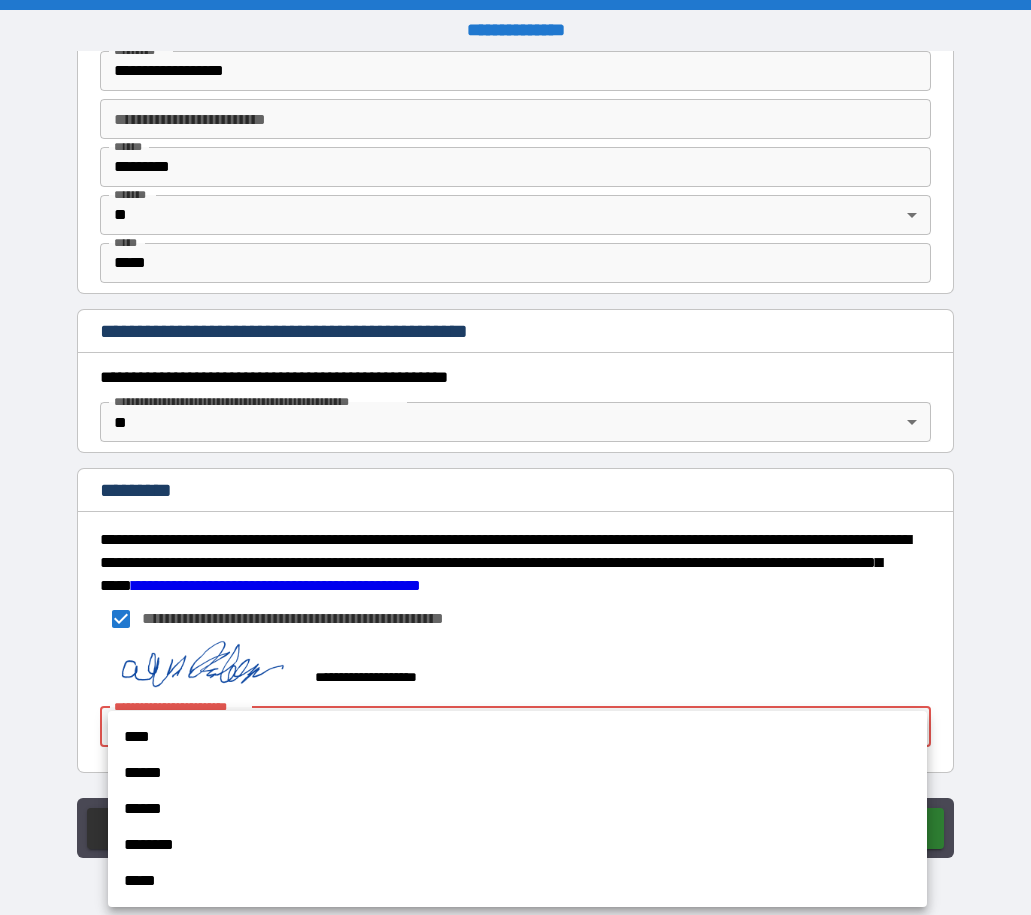 click on "[REDACTED]" at bounding box center (515, 457) 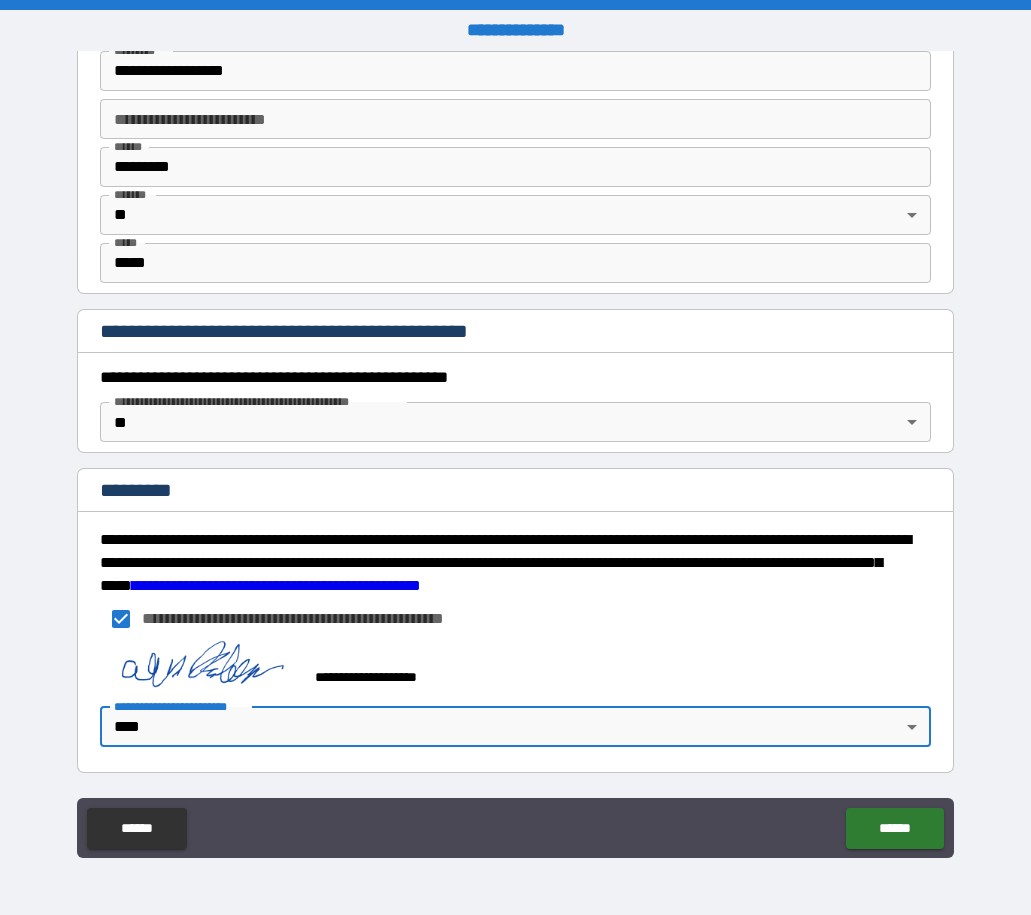 click on "**********" at bounding box center (326, 618) 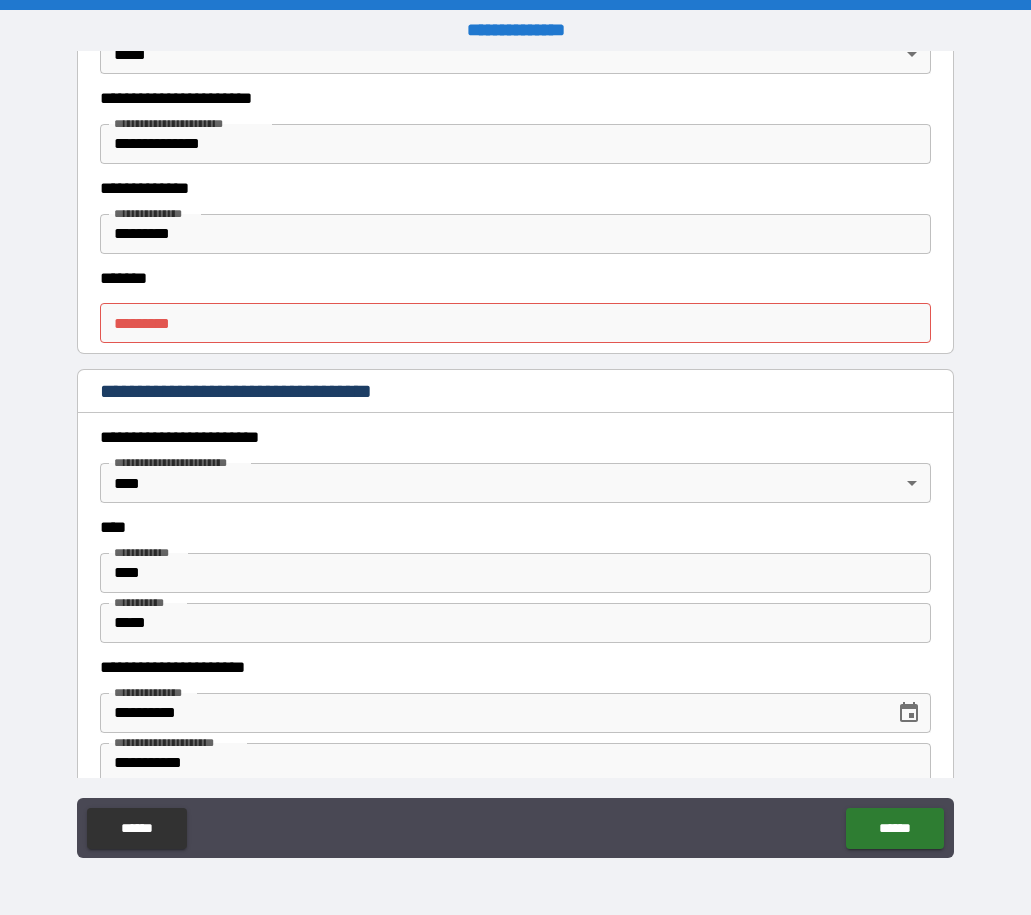 scroll, scrollTop: 565, scrollLeft: 0, axis: vertical 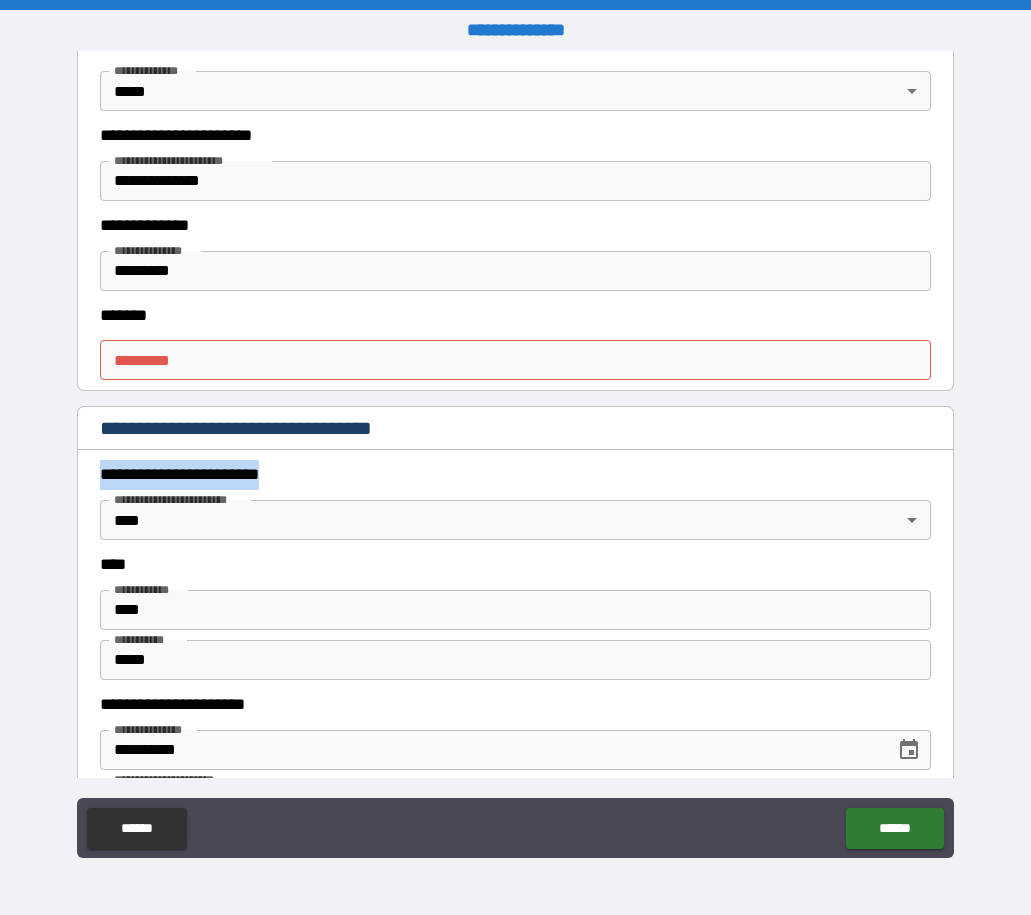 drag, startPoint x: 276, startPoint y: 478, endPoint x: 95, endPoint y: 487, distance: 181.22362 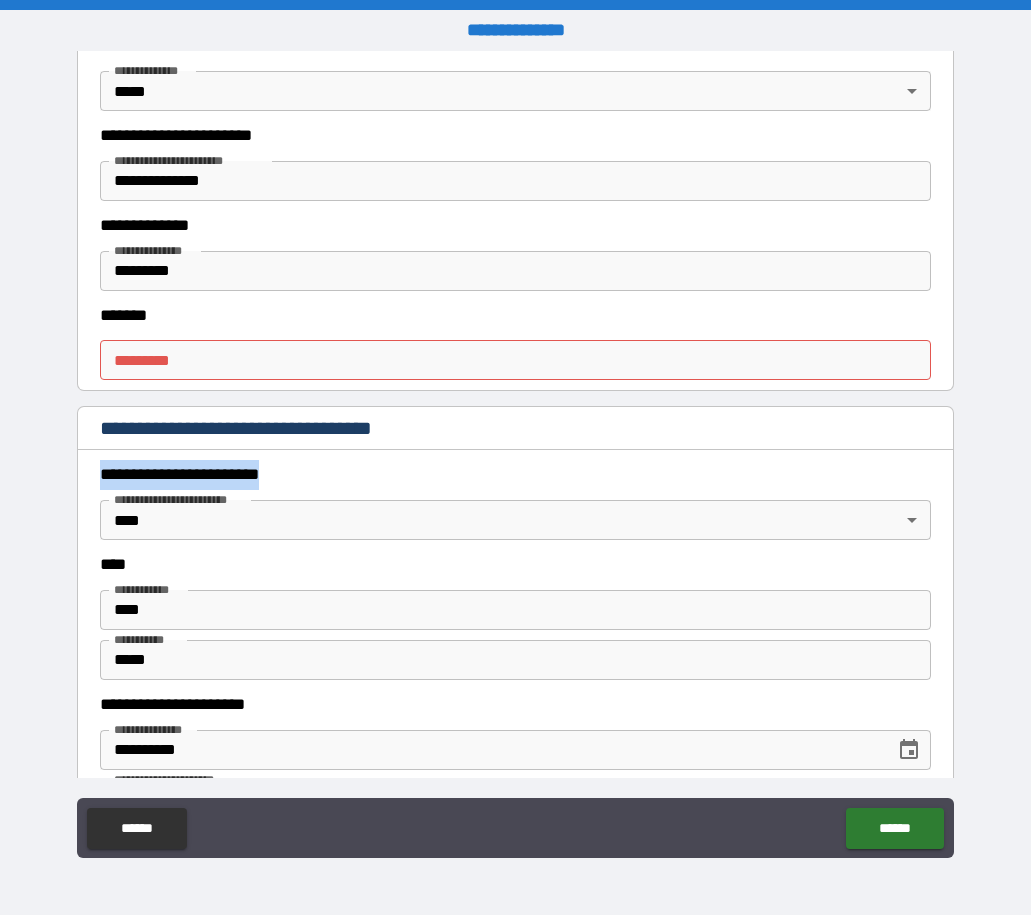 click on "**********" at bounding box center [509, 475] 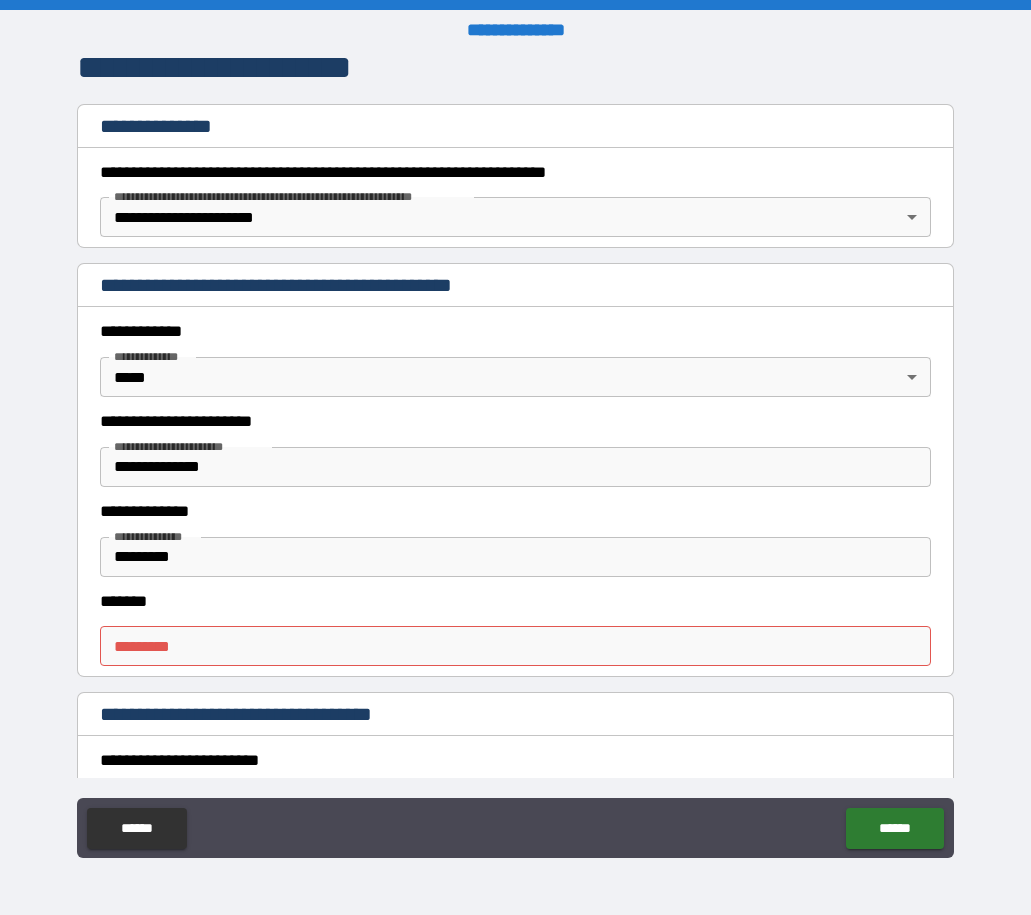 scroll, scrollTop: 265, scrollLeft: 0, axis: vertical 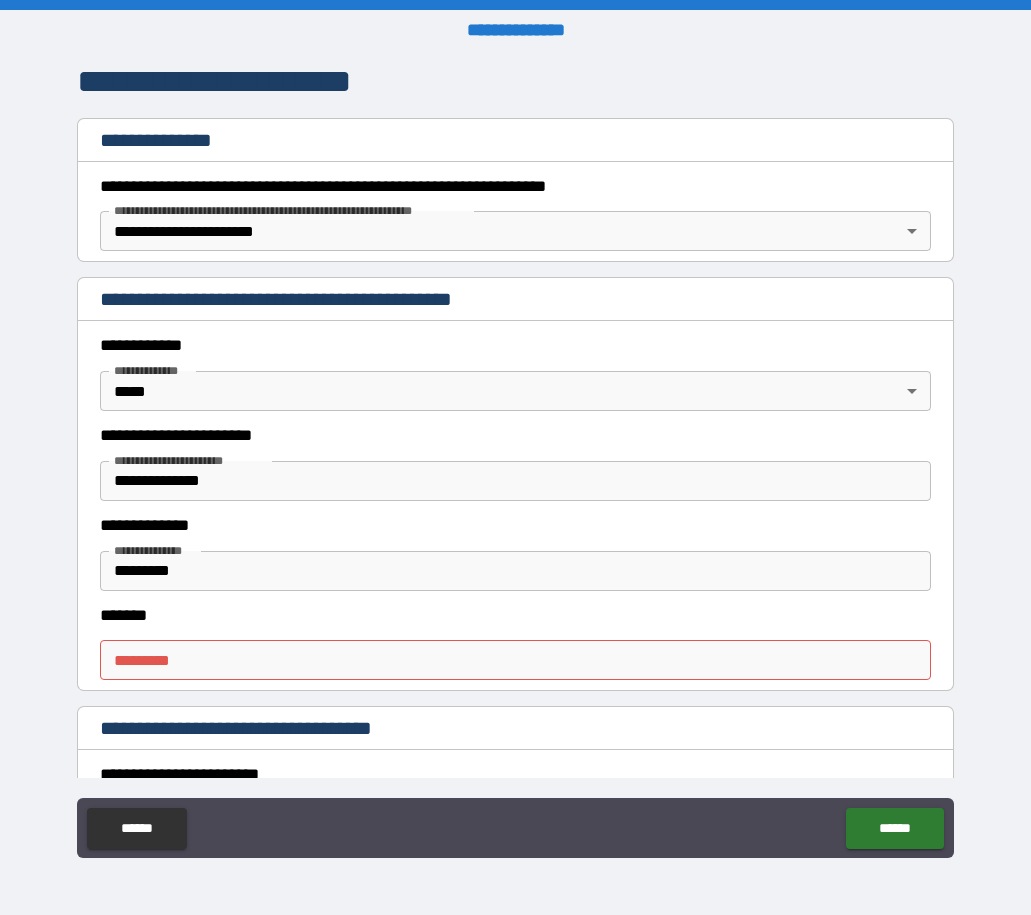 click on "**********" at bounding box center (246, 82) 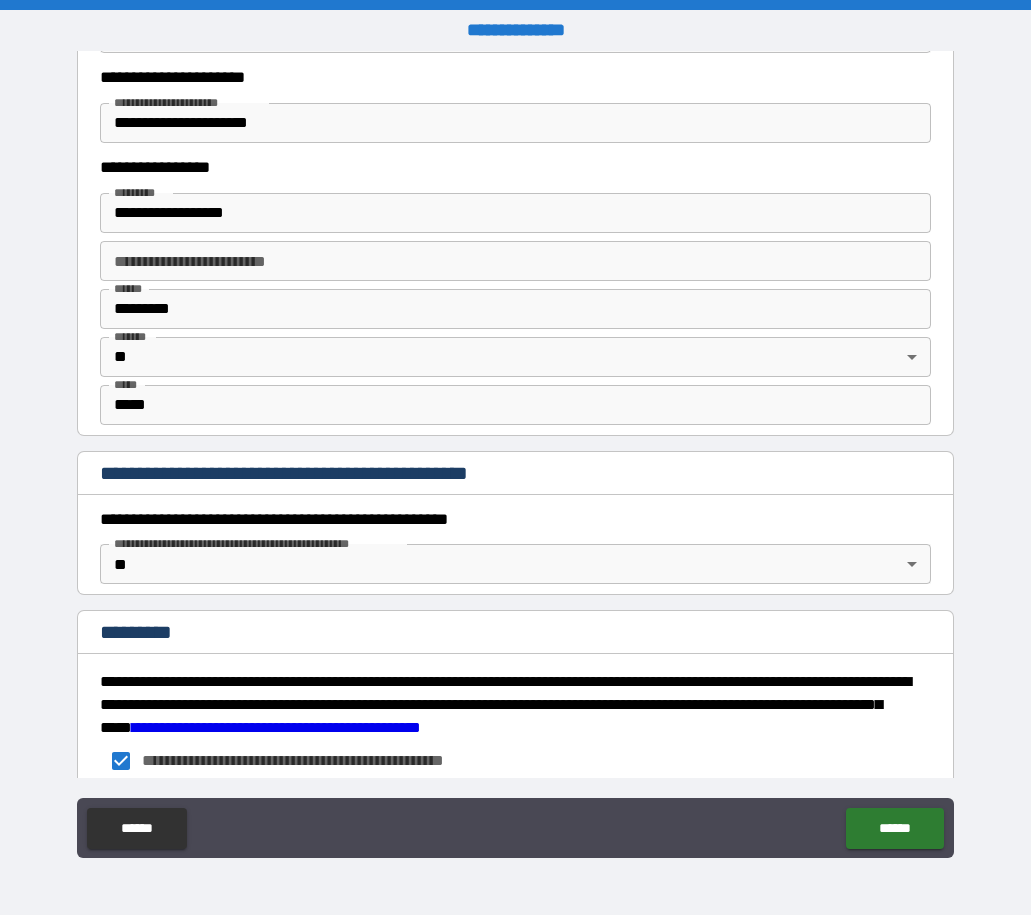 scroll, scrollTop: 1965, scrollLeft: 0, axis: vertical 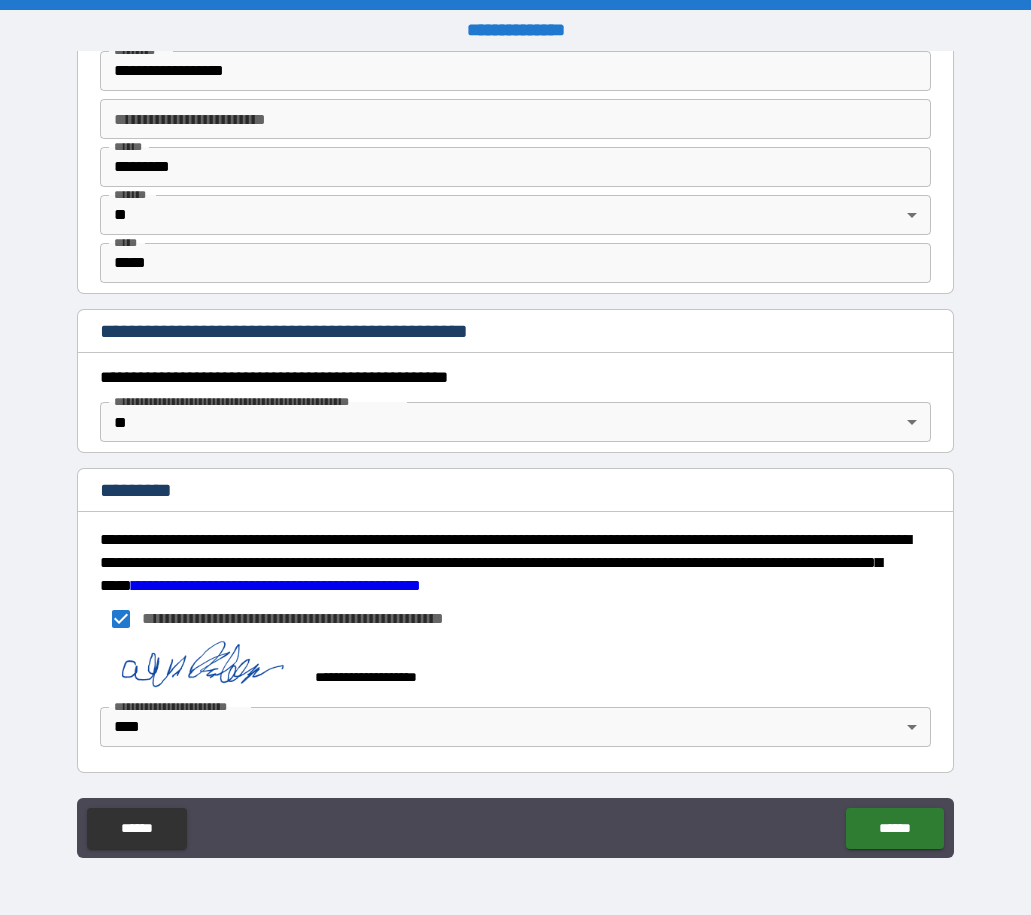 type on "*******" 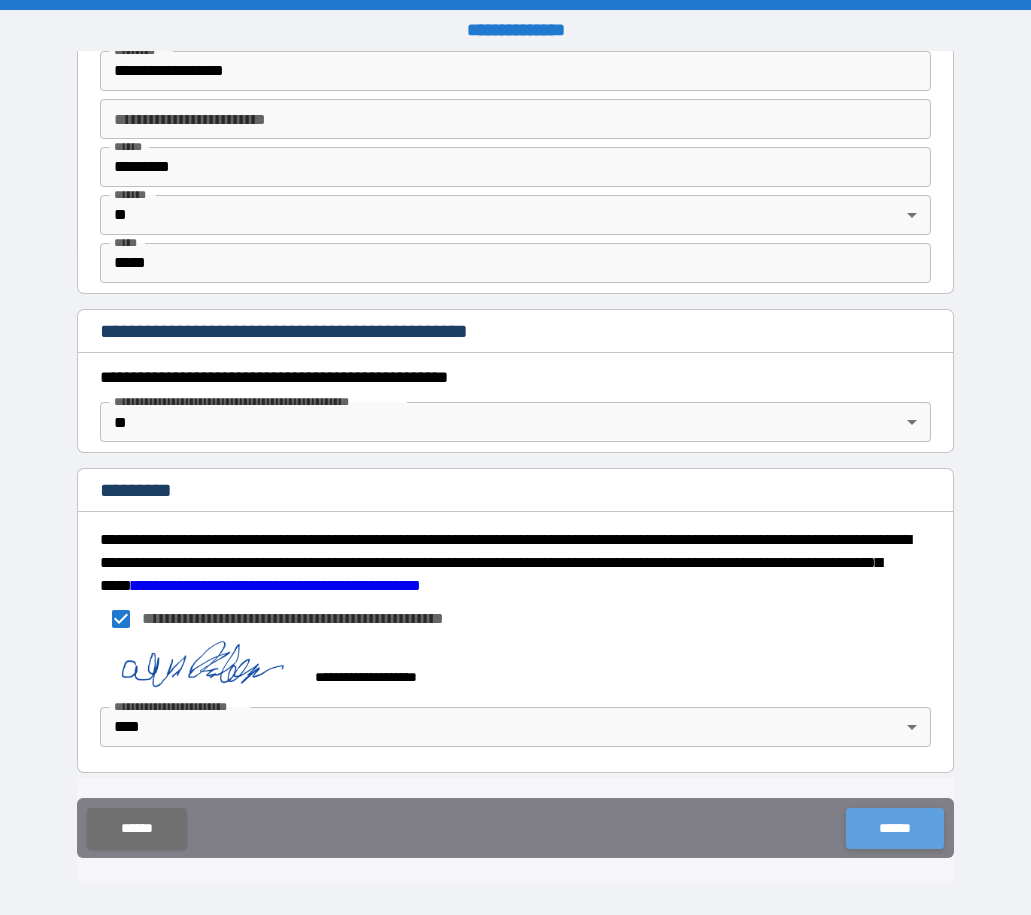 click on "******" at bounding box center [894, 828] 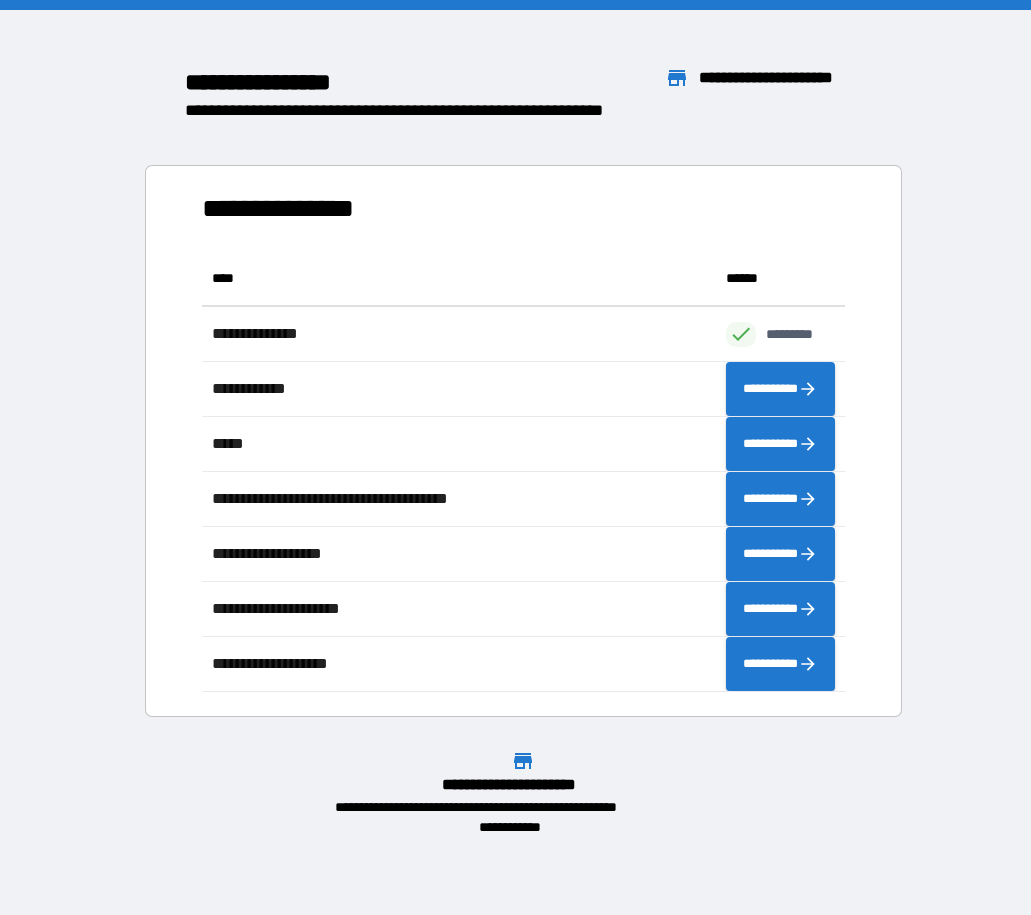 scroll, scrollTop: 16, scrollLeft: 16, axis: both 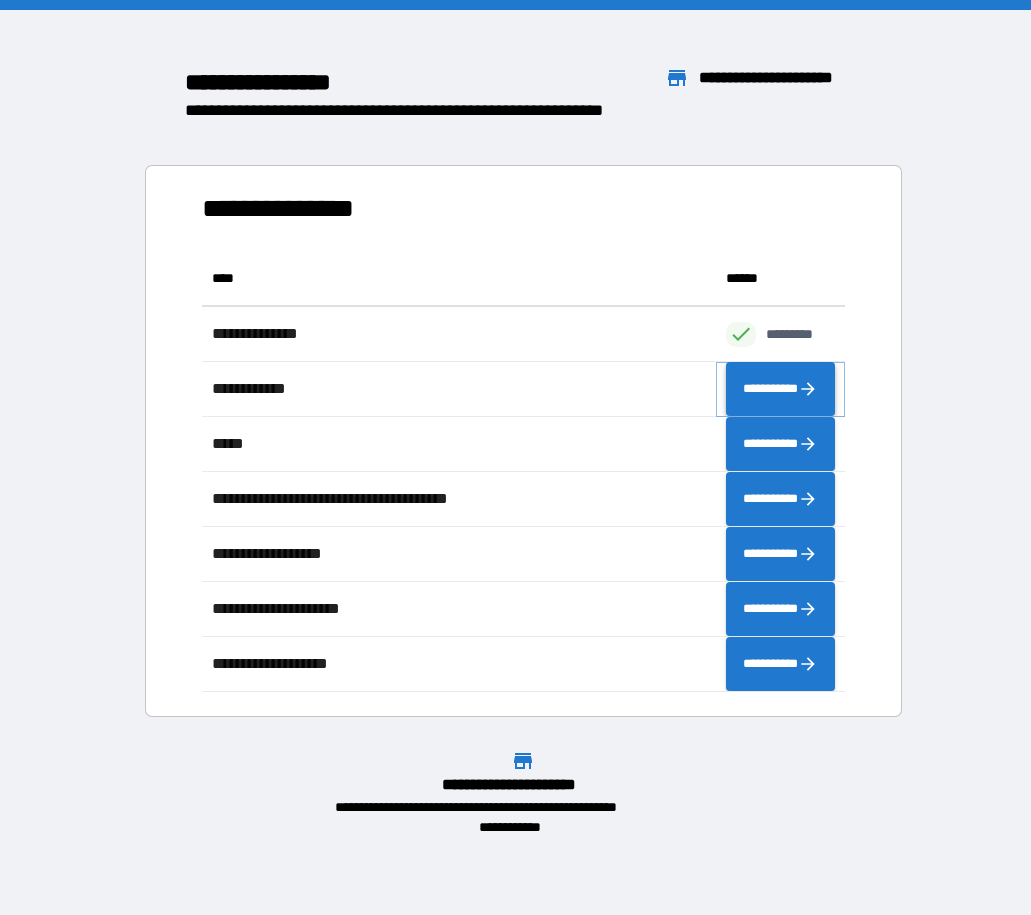 click on "**********" at bounding box center [780, 389] 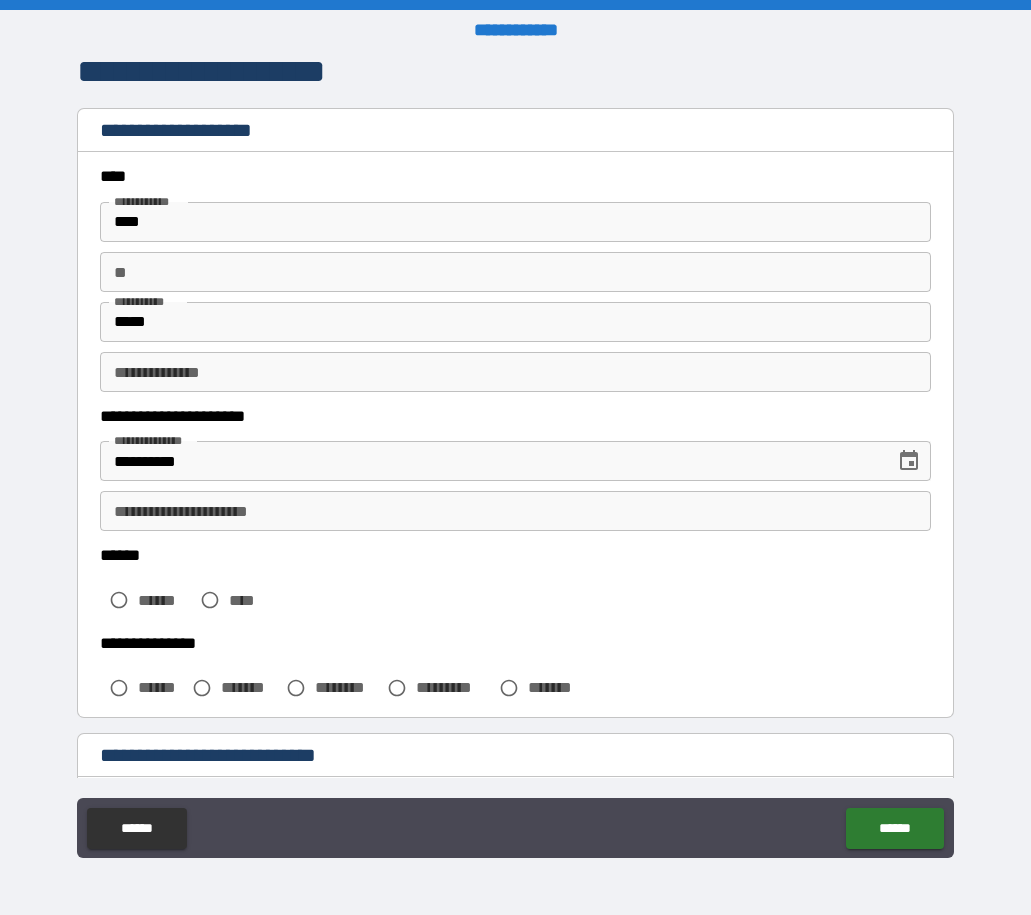 click on "**********" at bounding box center (515, 511) 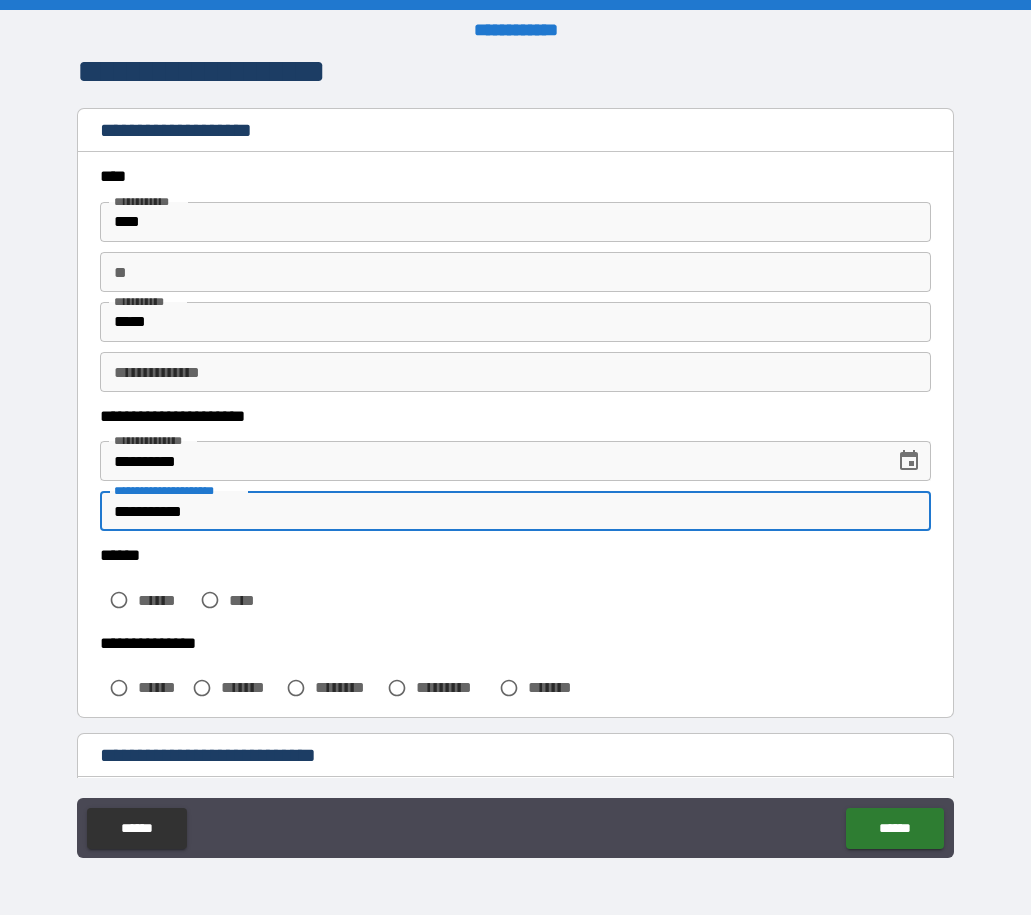 type on "**********" 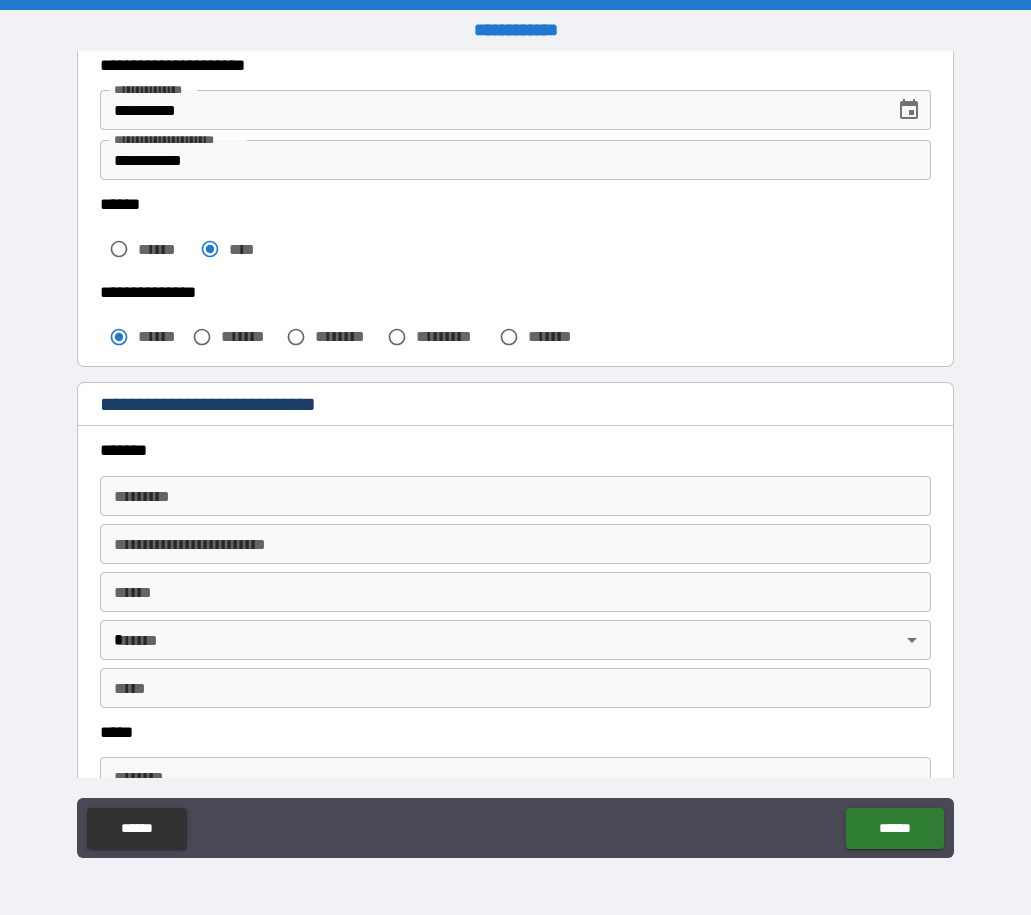 scroll, scrollTop: 400, scrollLeft: 0, axis: vertical 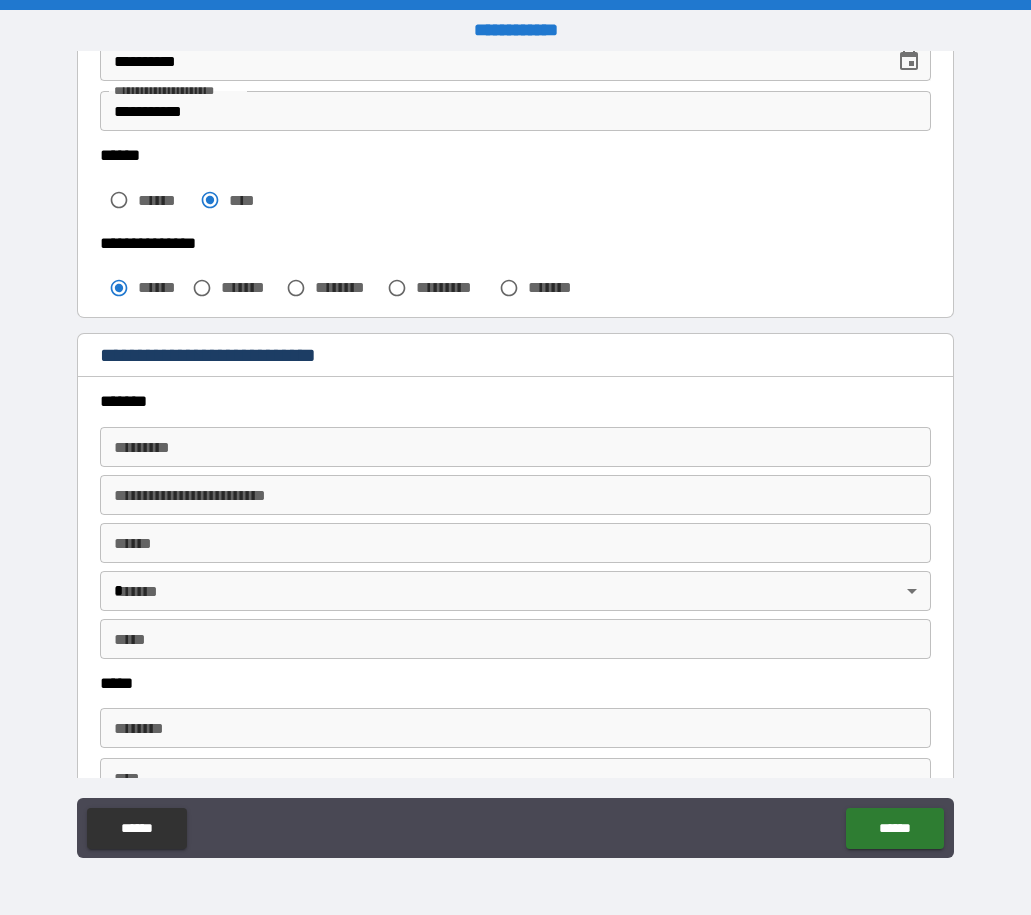 click on "*******   * *******   *" at bounding box center (515, 451) 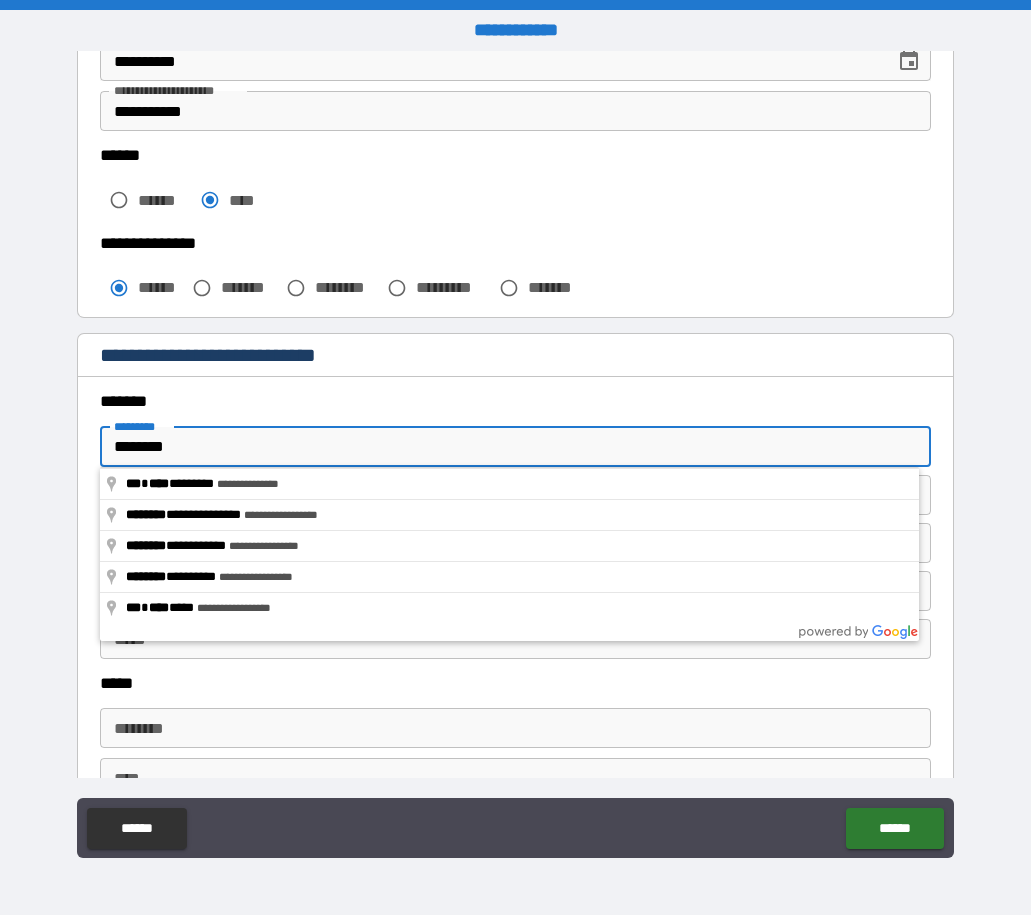 type on "**********" 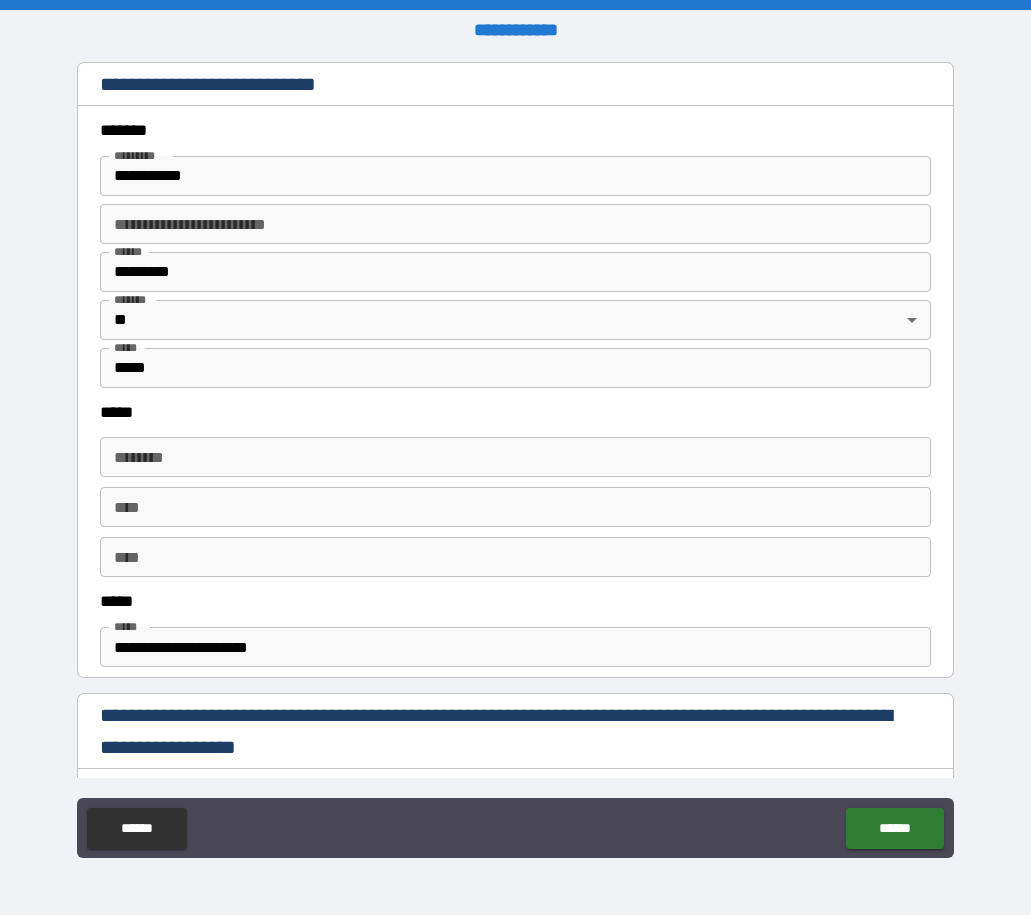 scroll, scrollTop: 700, scrollLeft: 0, axis: vertical 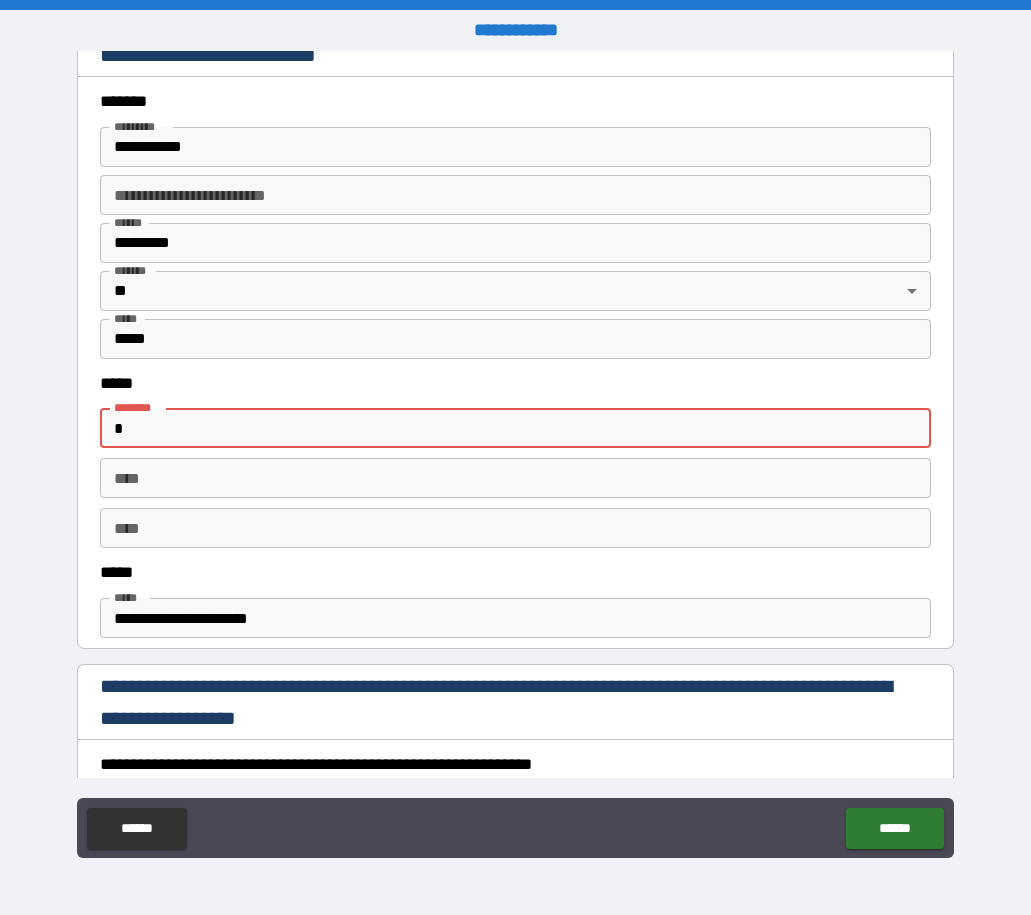 click on "*" at bounding box center [515, 428] 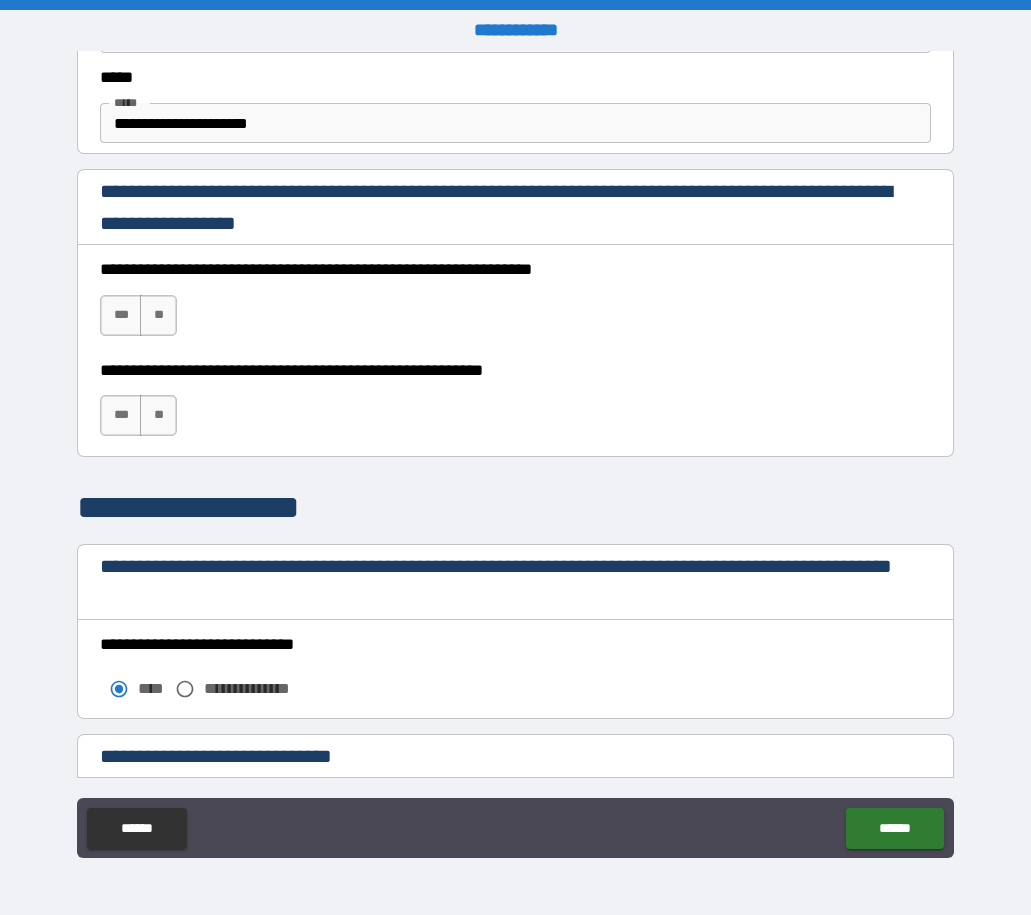 scroll, scrollTop: 1200, scrollLeft: 0, axis: vertical 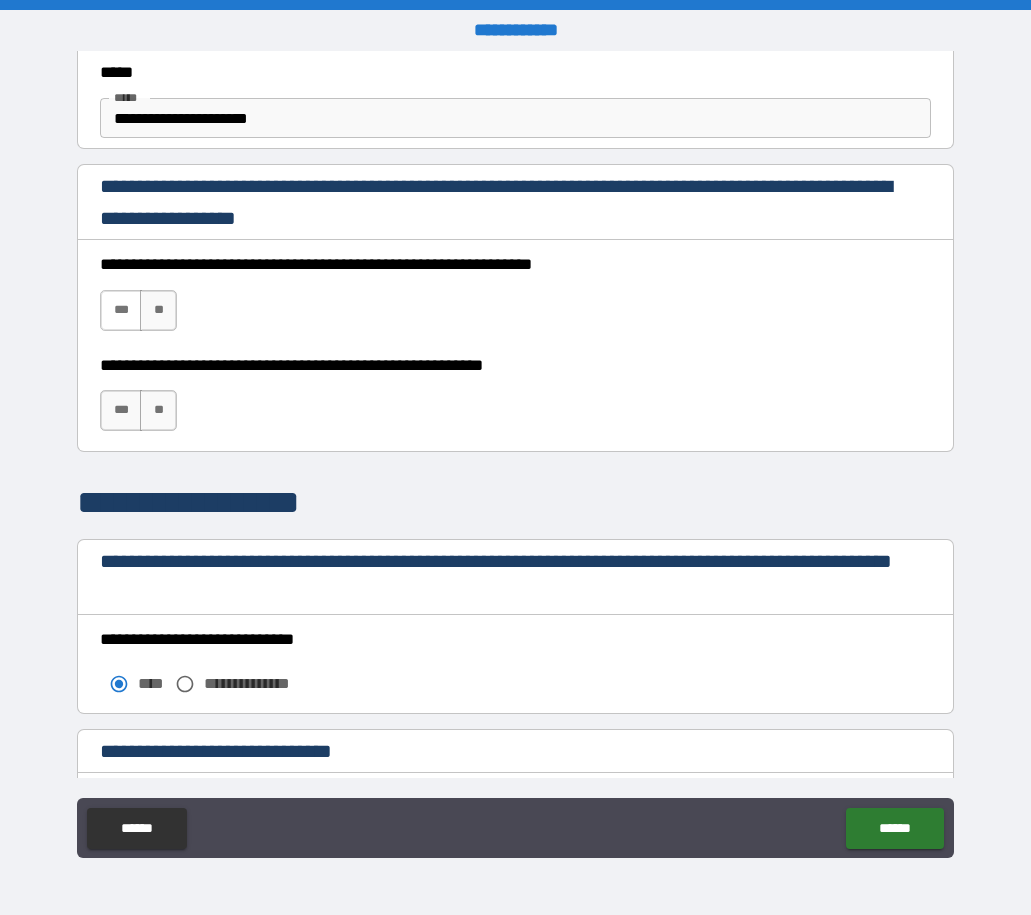 type on "**********" 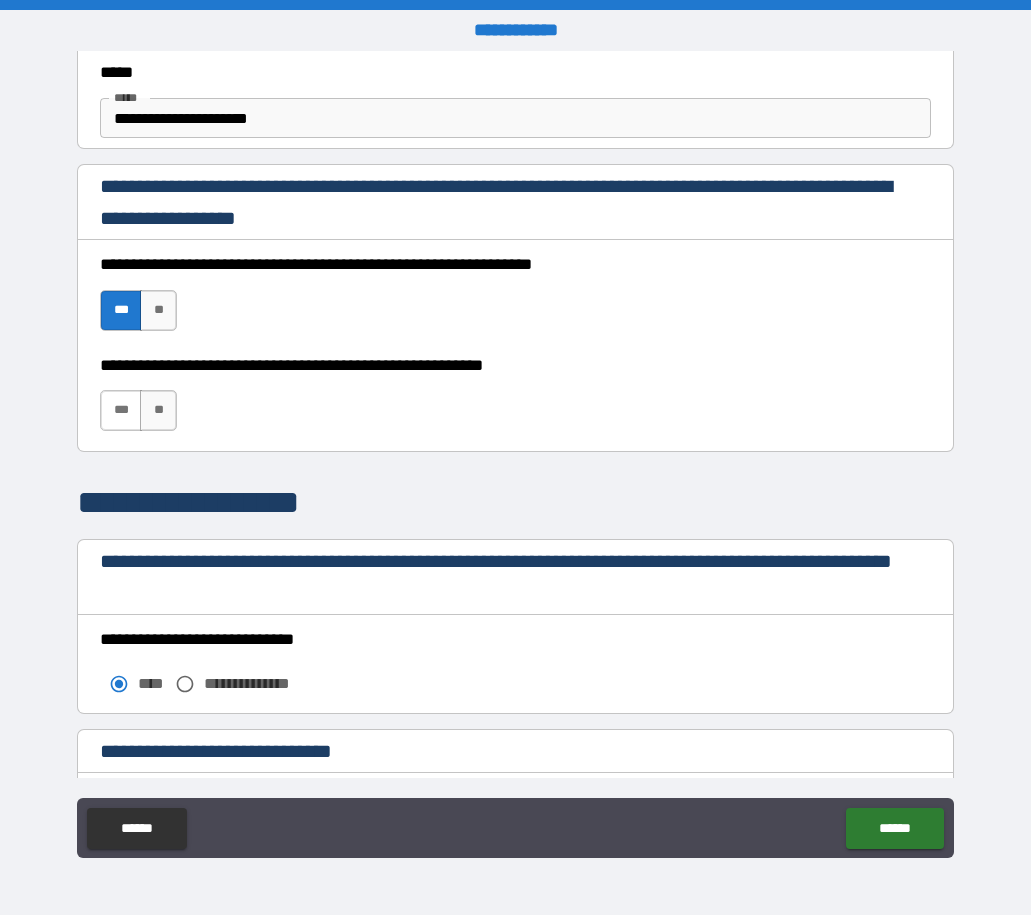 click on "***" at bounding box center [121, 410] 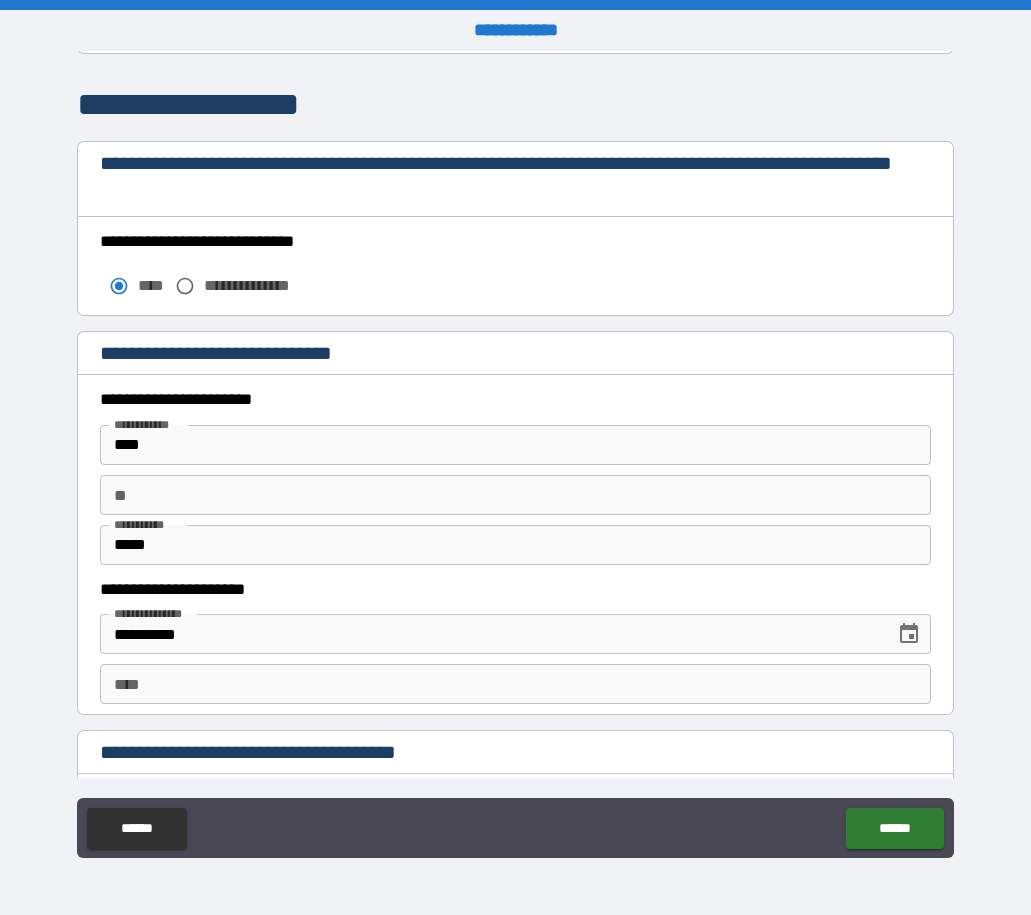 scroll, scrollTop: 1600, scrollLeft: 0, axis: vertical 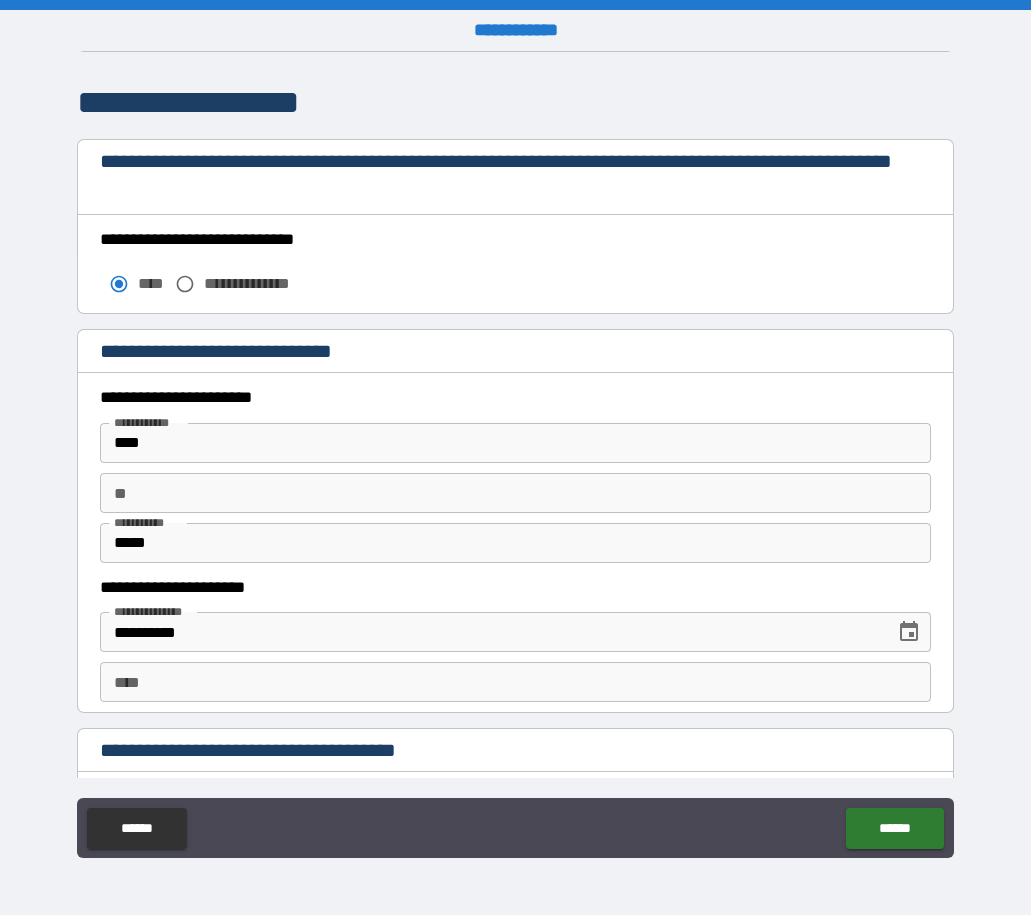 click on "**" at bounding box center [515, 493] 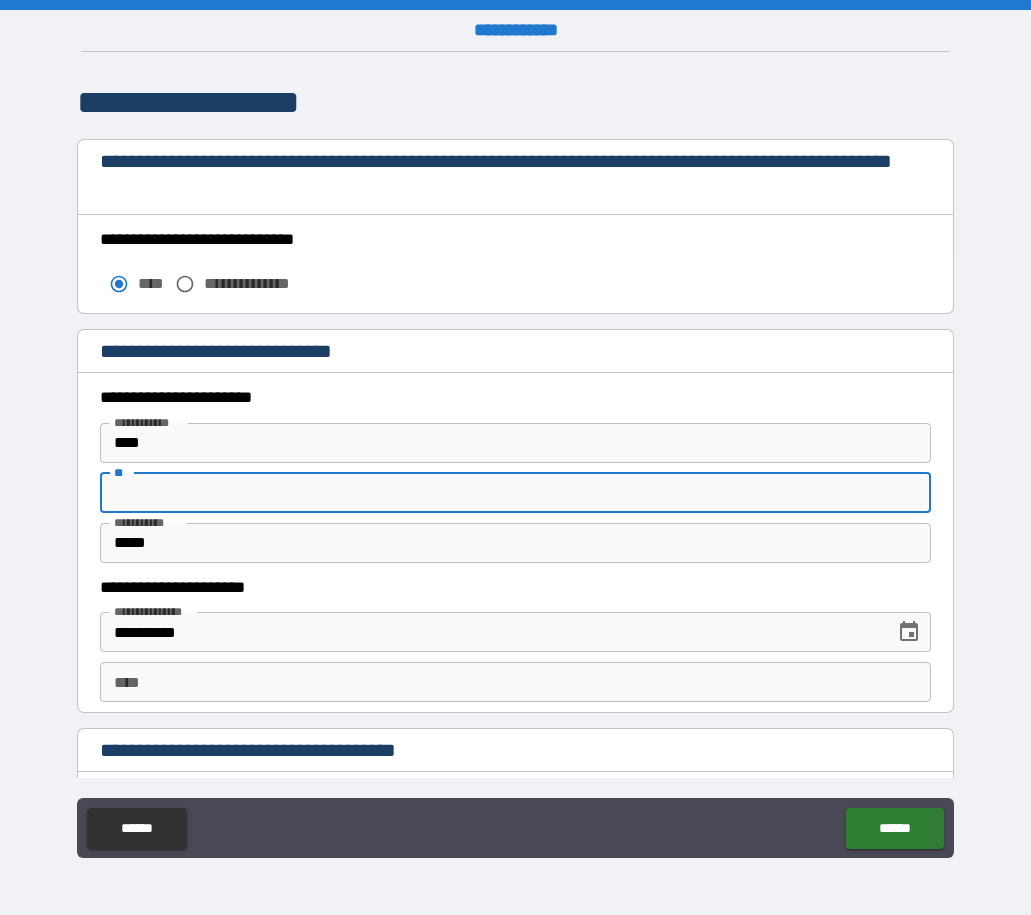 type on "*" 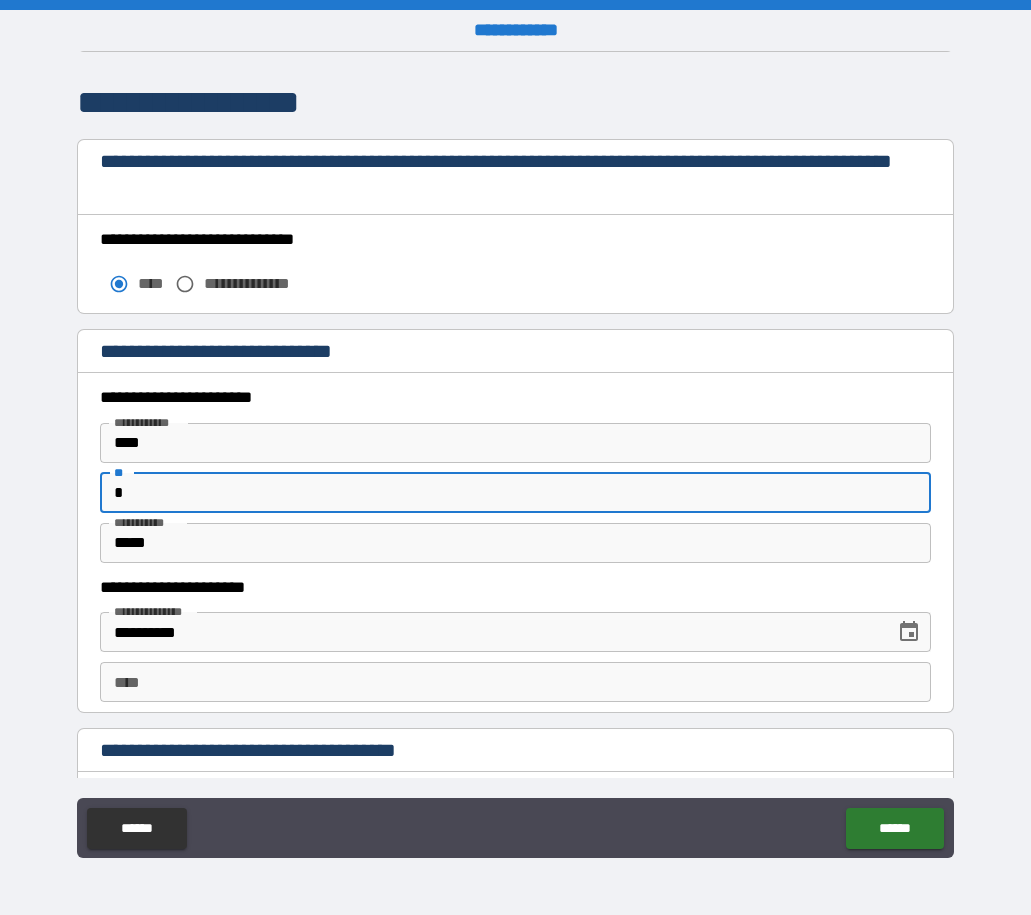 type on "*" 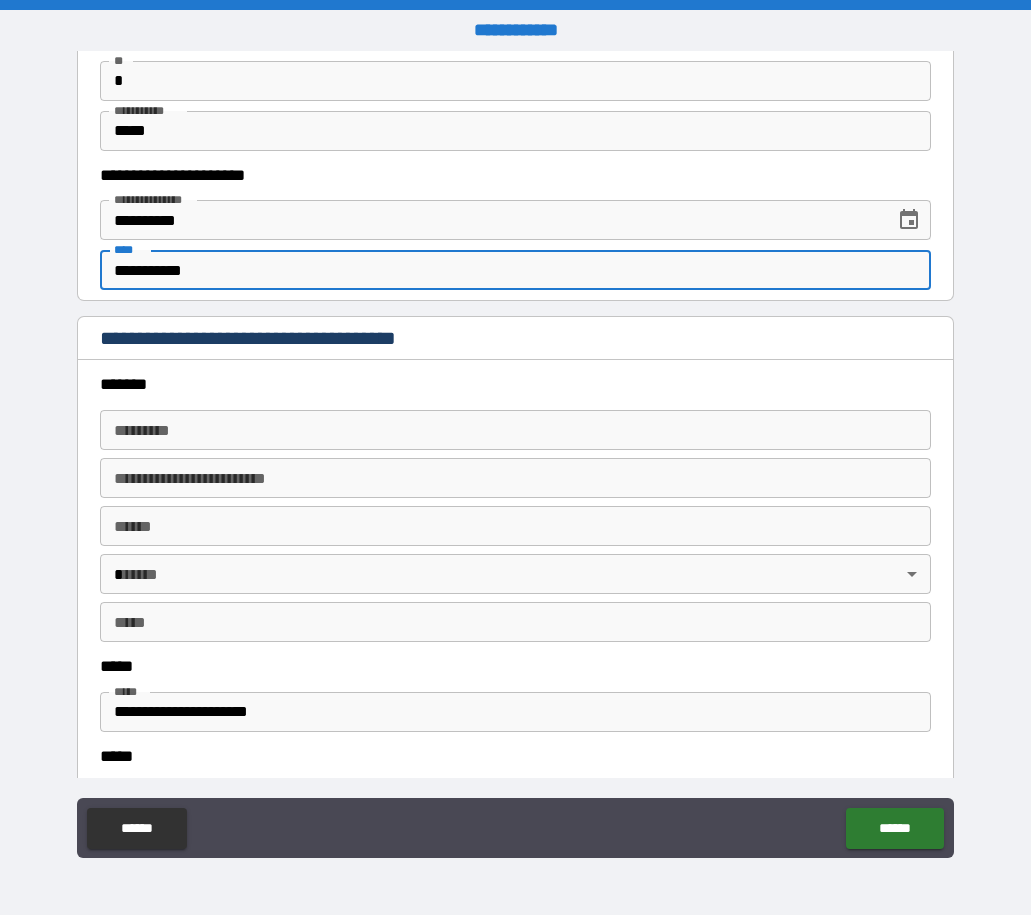 scroll, scrollTop: 2077, scrollLeft: 0, axis: vertical 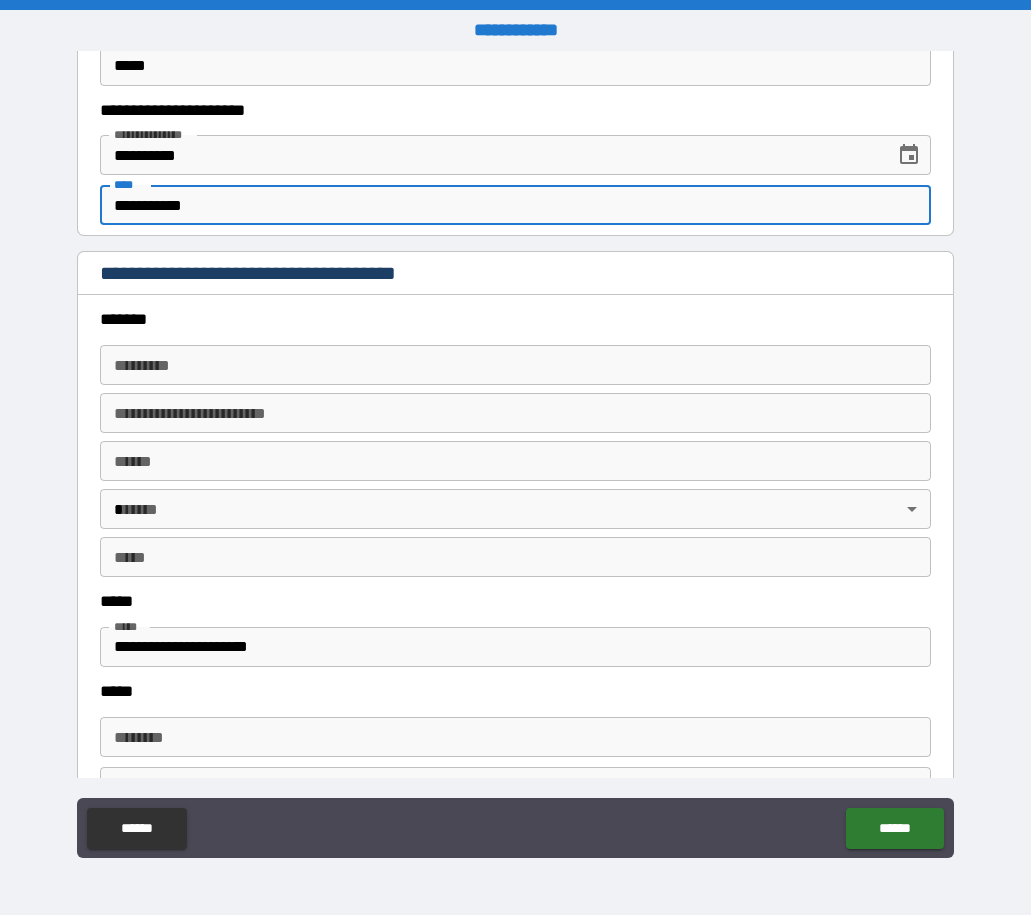 type on "**********" 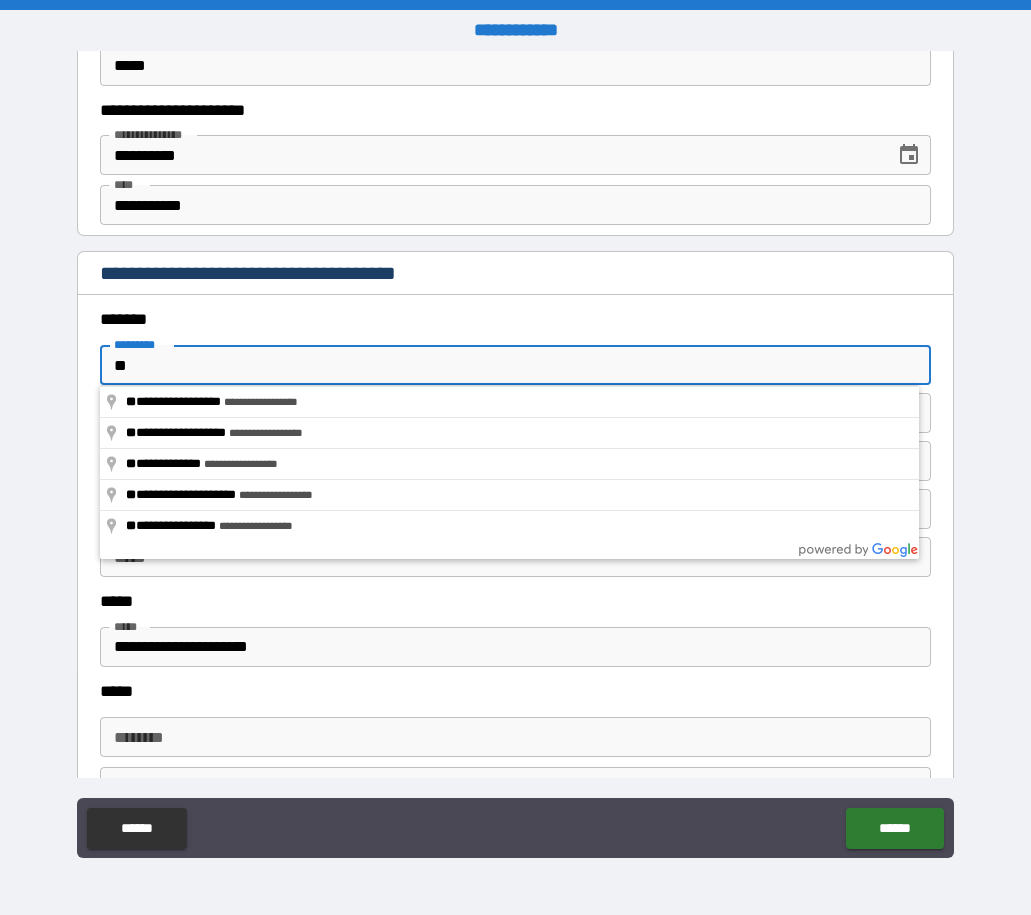 type on "*" 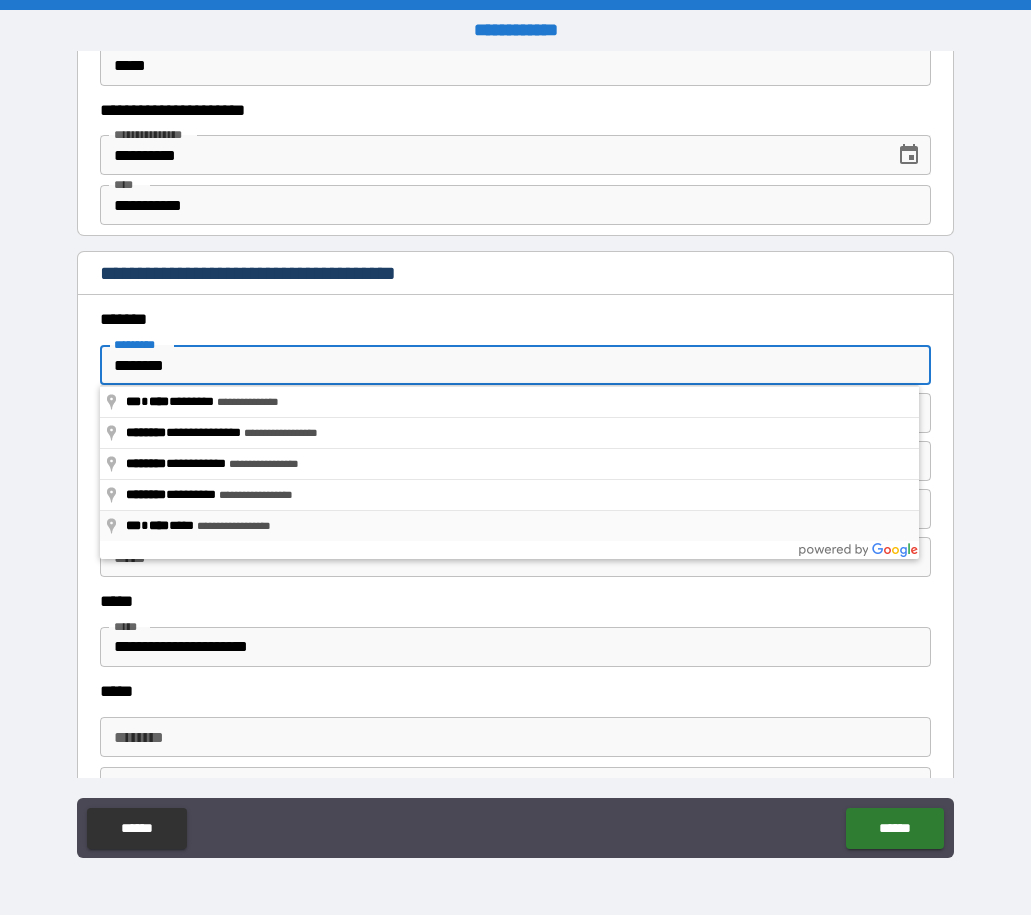 type on "**********" 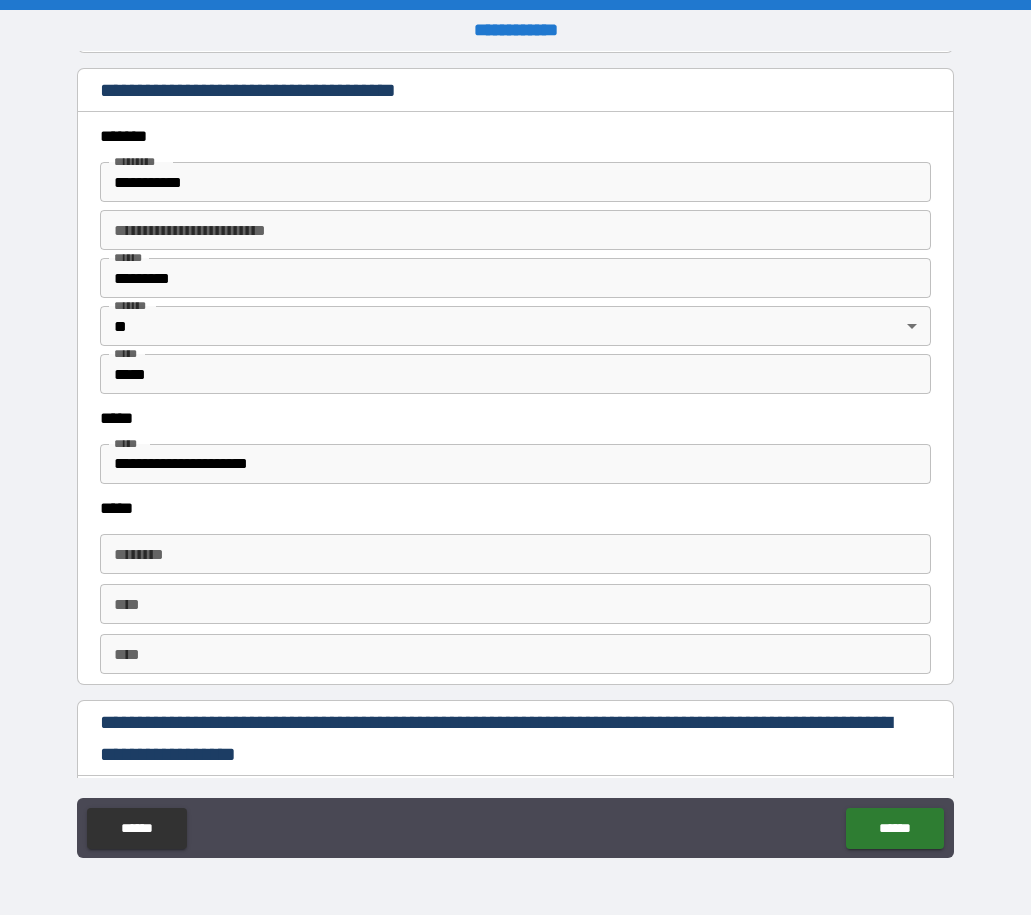 scroll, scrollTop: 2277, scrollLeft: 0, axis: vertical 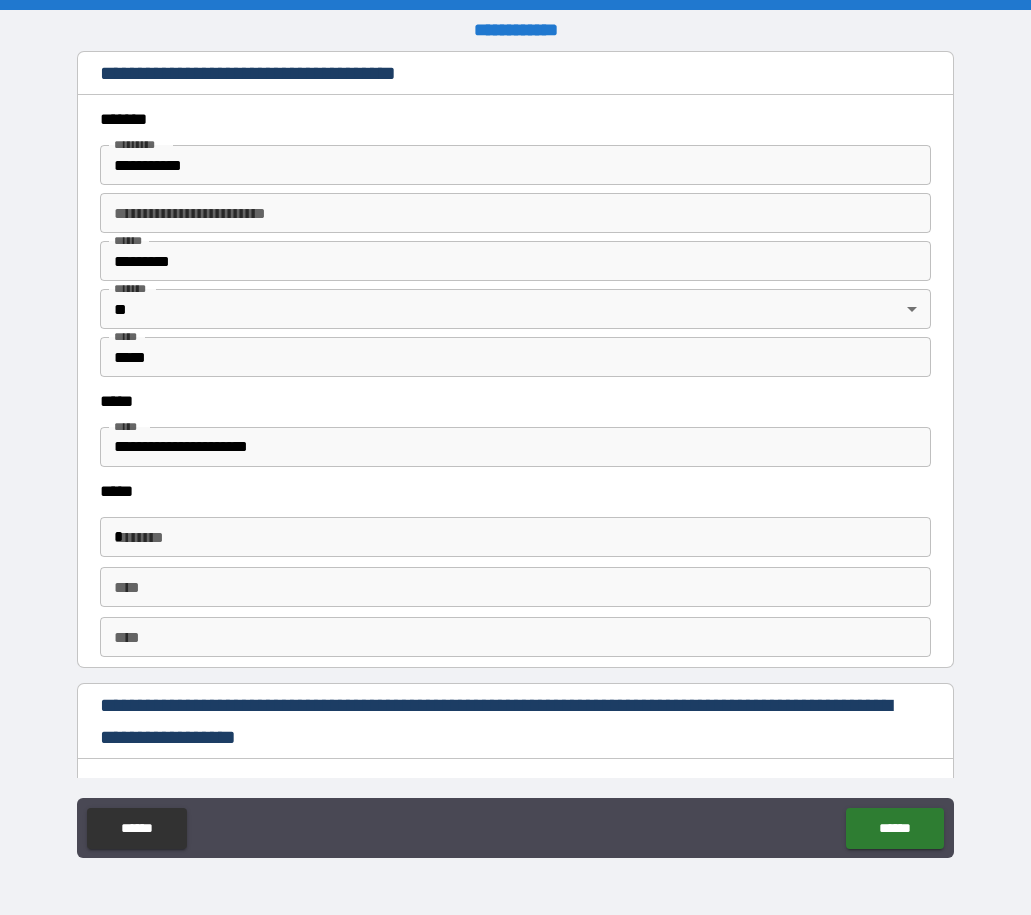 click on "*" at bounding box center (515, 537) 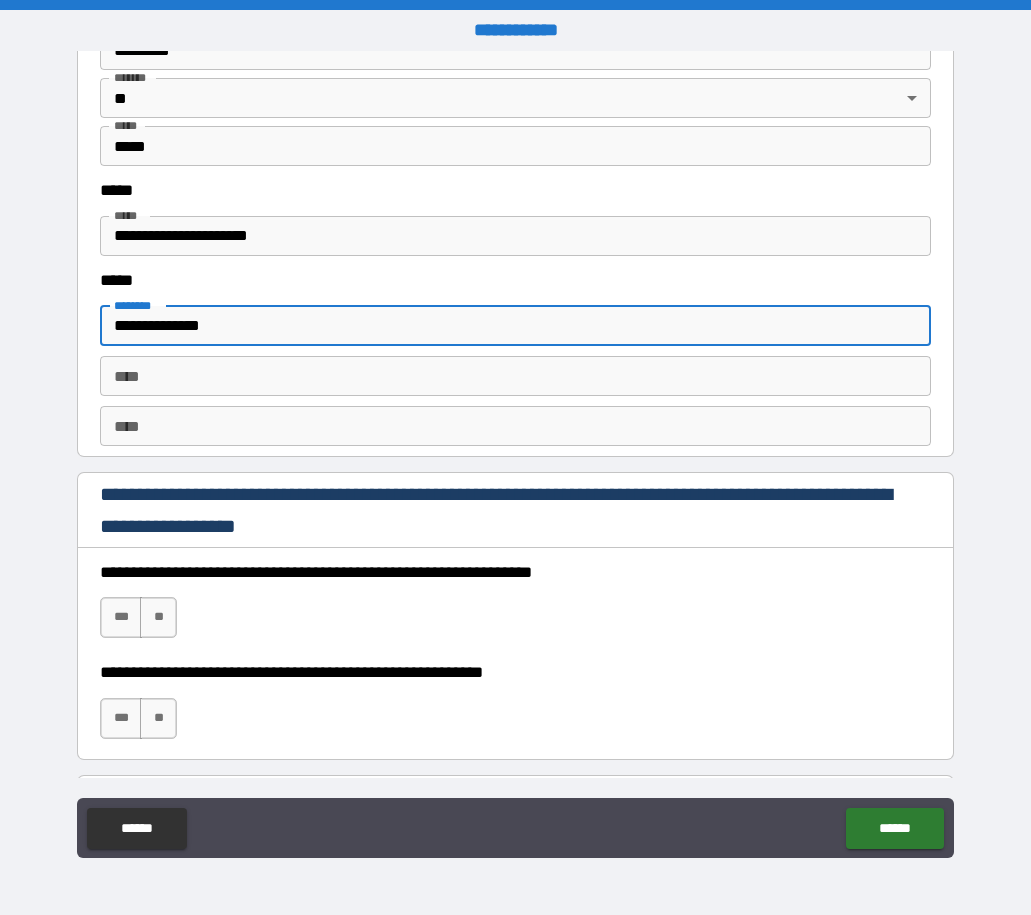 scroll, scrollTop: 2577, scrollLeft: 0, axis: vertical 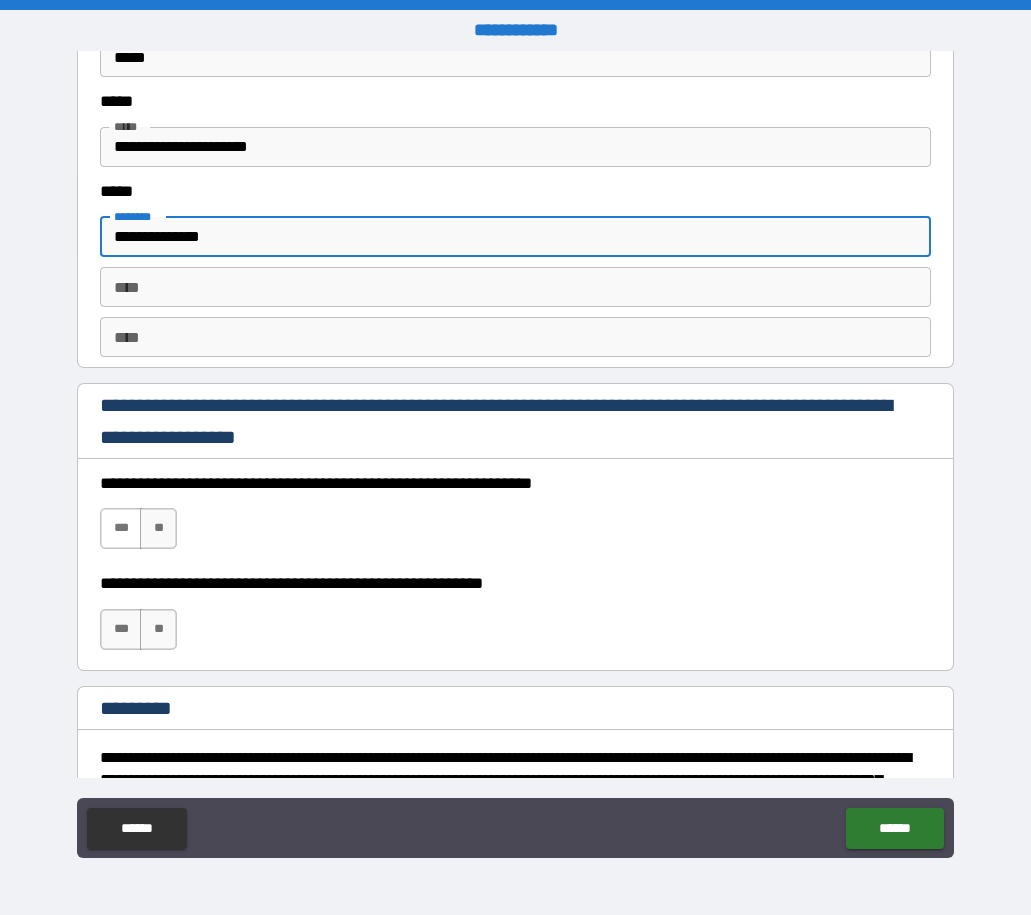 type on "**********" 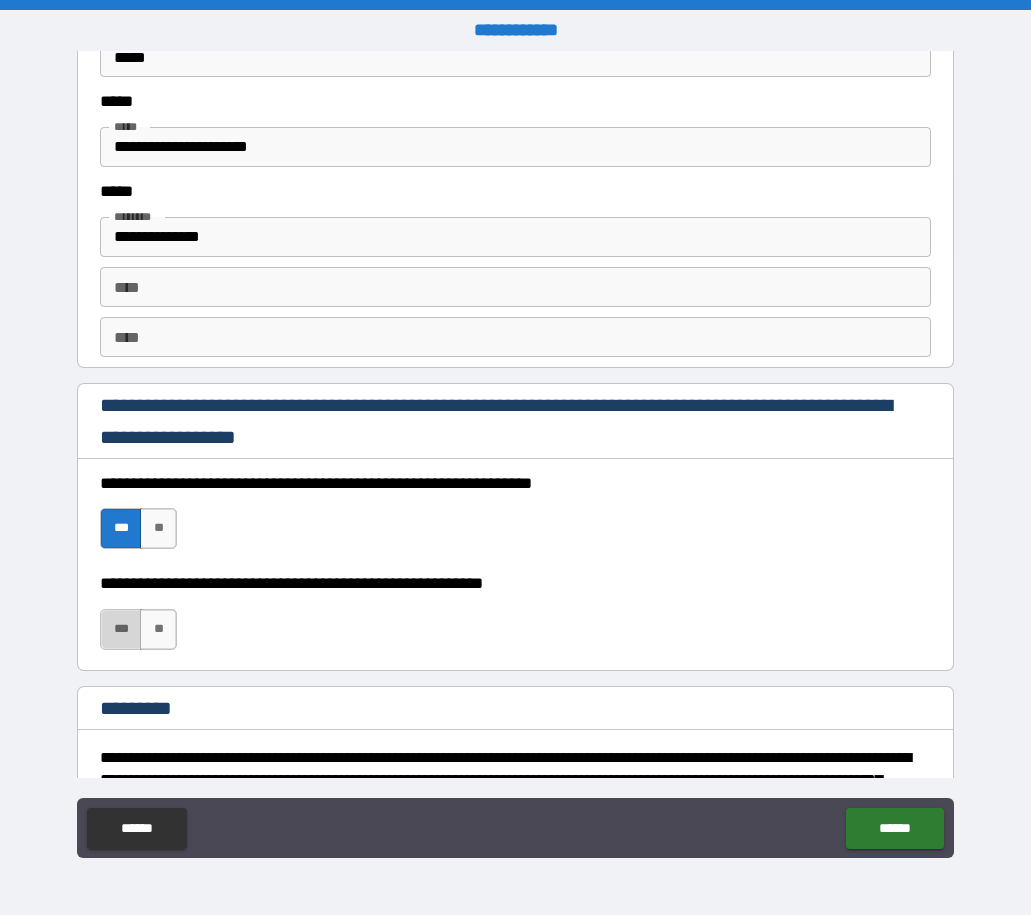 click on "***" at bounding box center (121, 629) 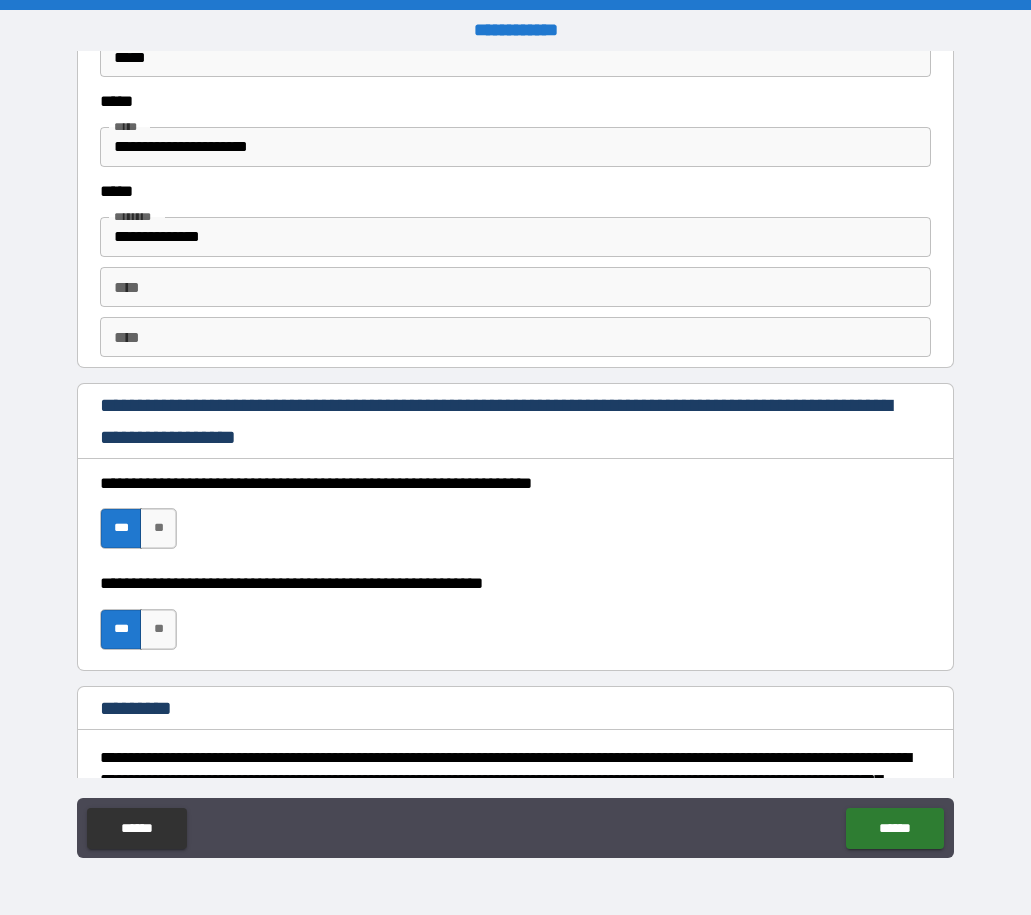 scroll, scrollTop: 2777, scrollLeft: 0, axis: vertical 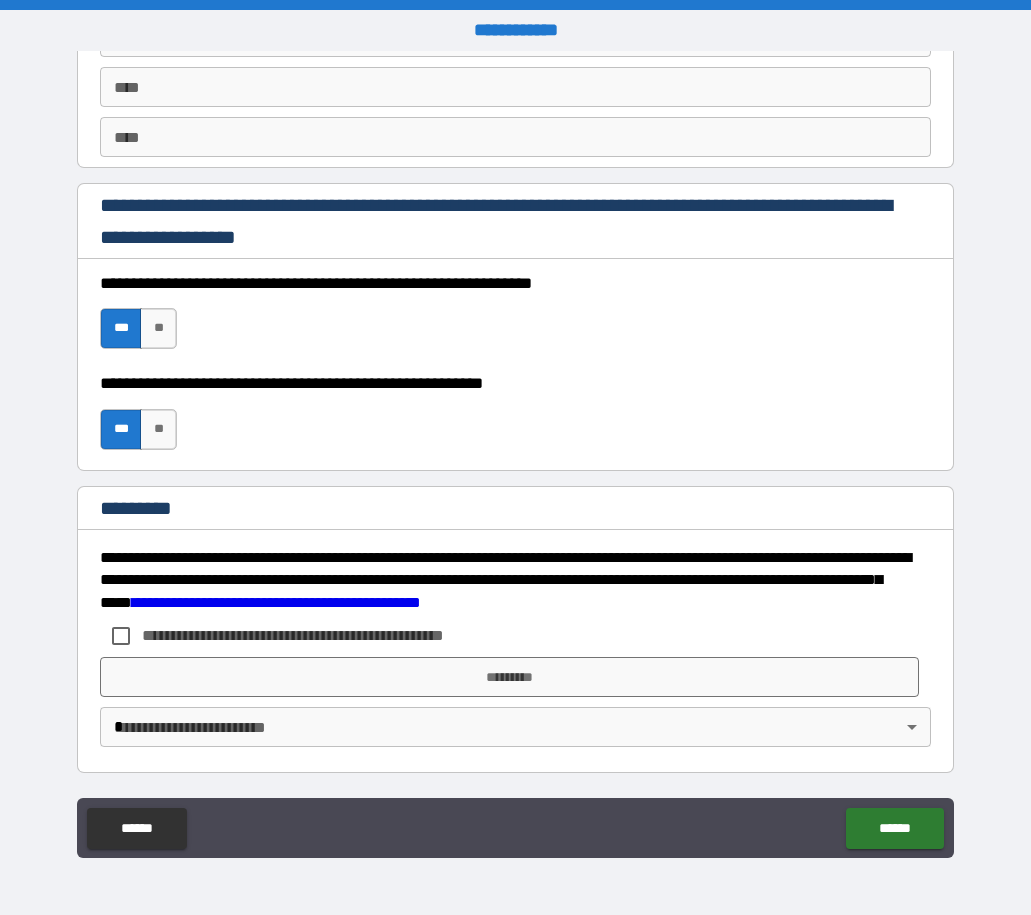 click on "**********" at bounding box center [326, 635] 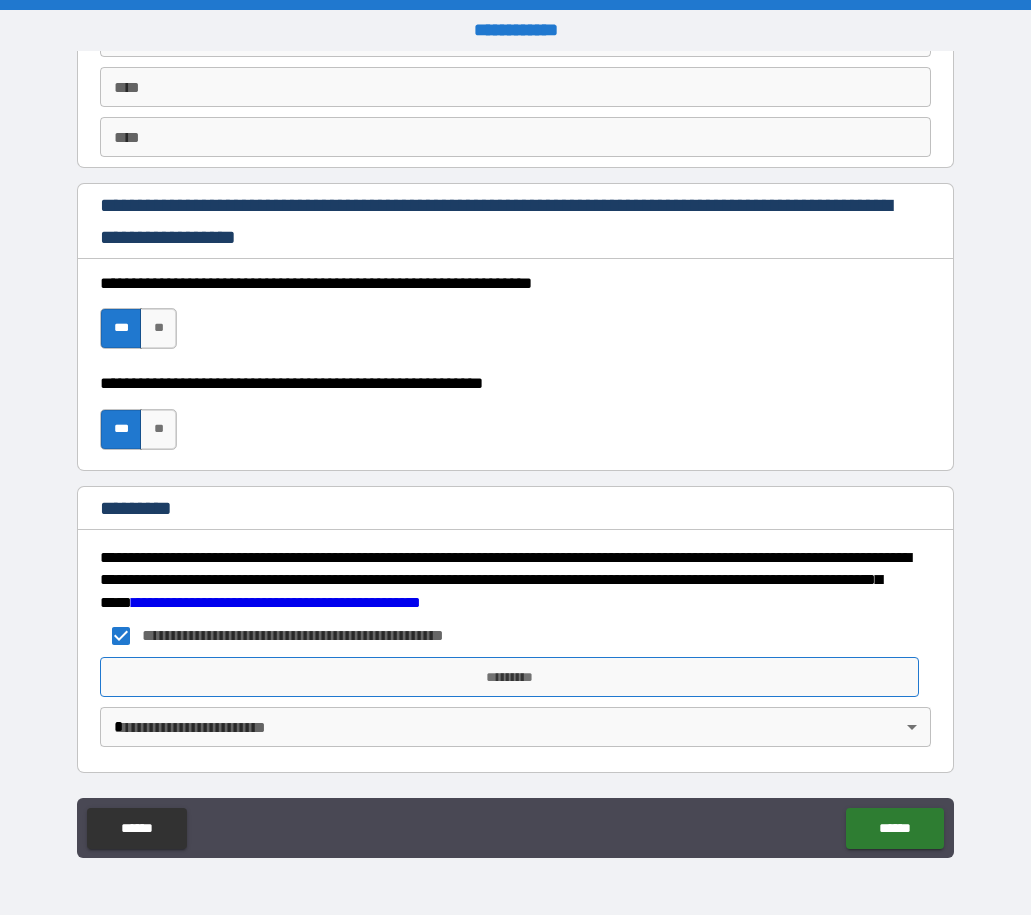 click on "*********" at bounding box center [509, 677] 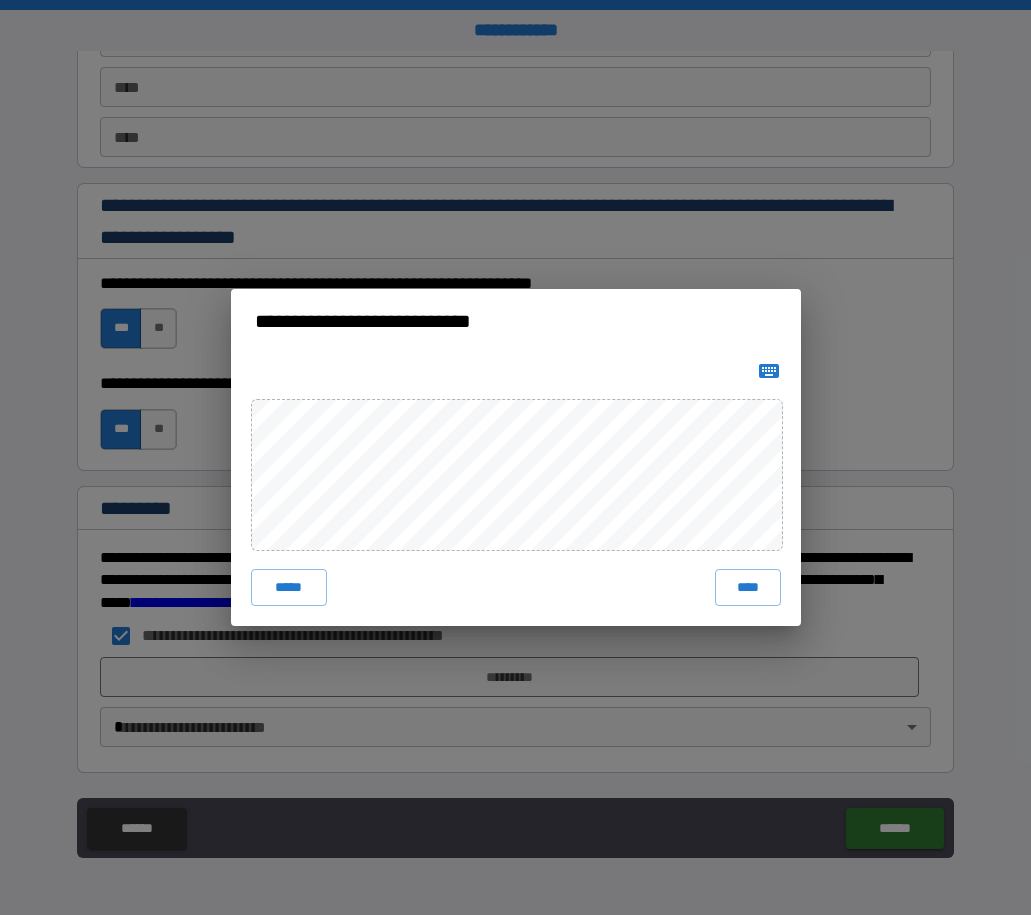 click on "**********" at bounding box center (515, 457) 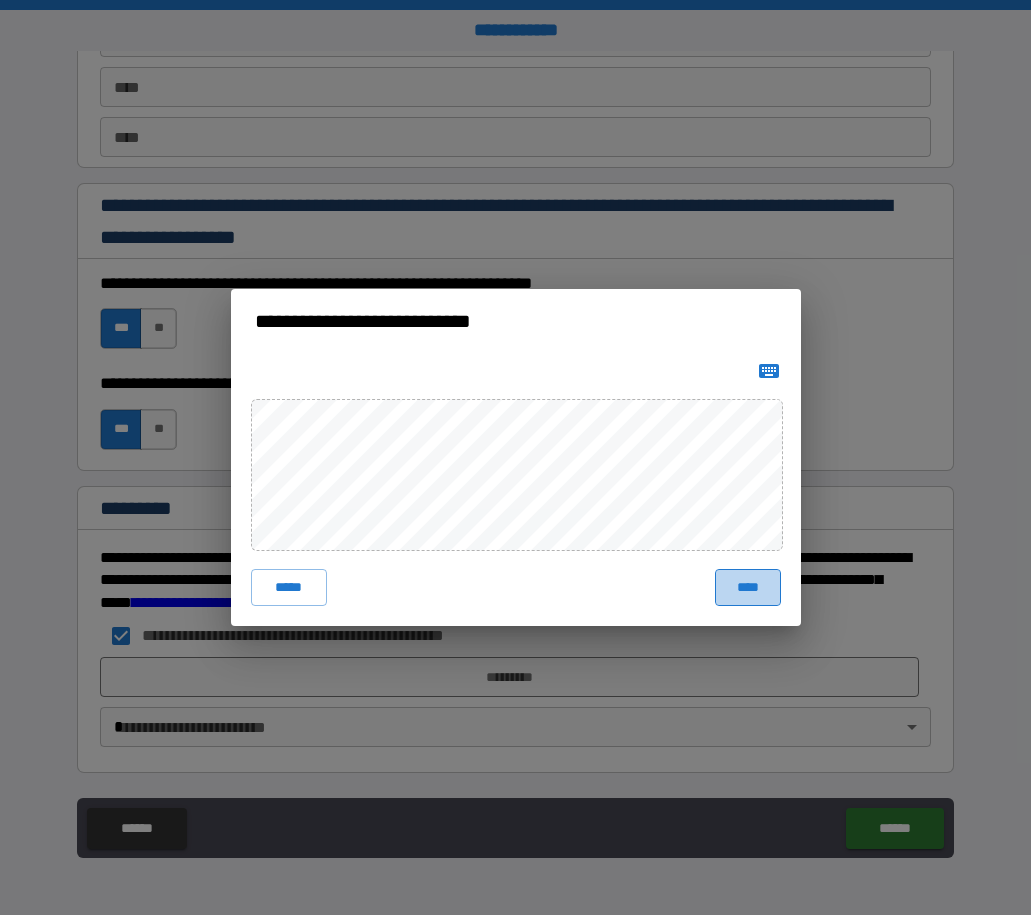 click on "****" at bounding box center (748, 587) 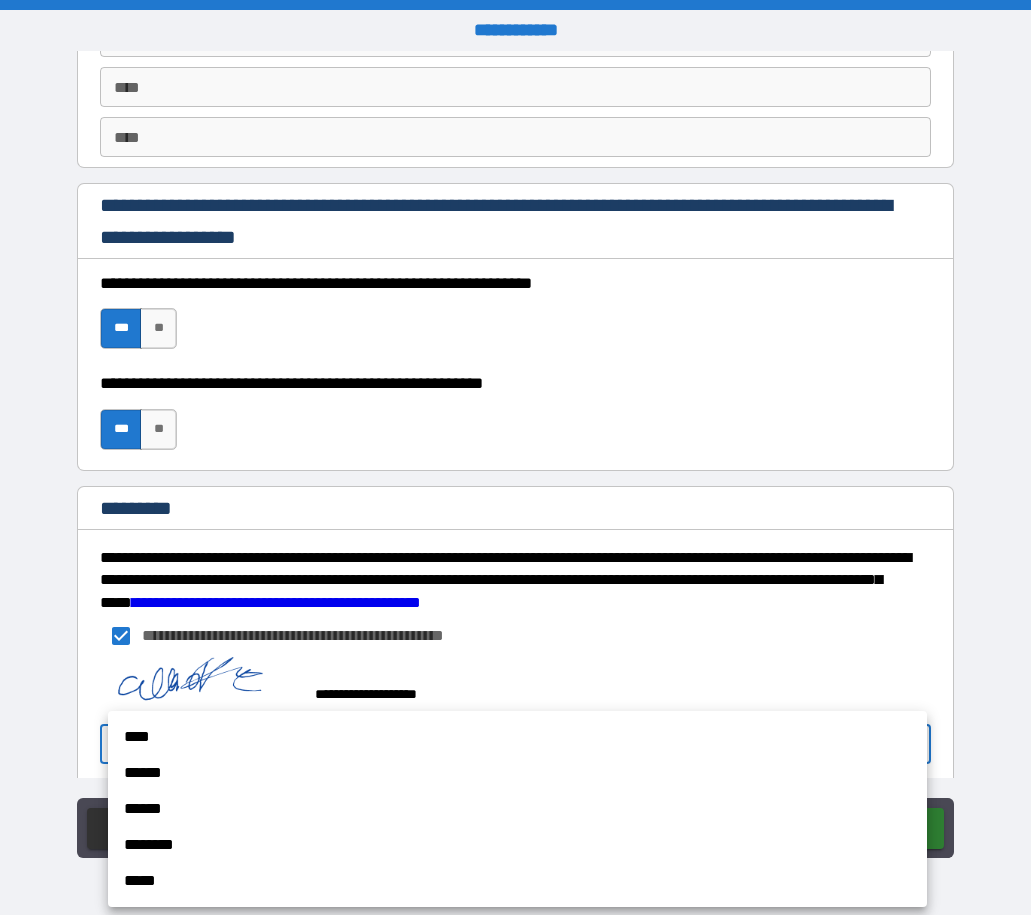 click on "[REDACTED]" at bounding box center (515, 457) 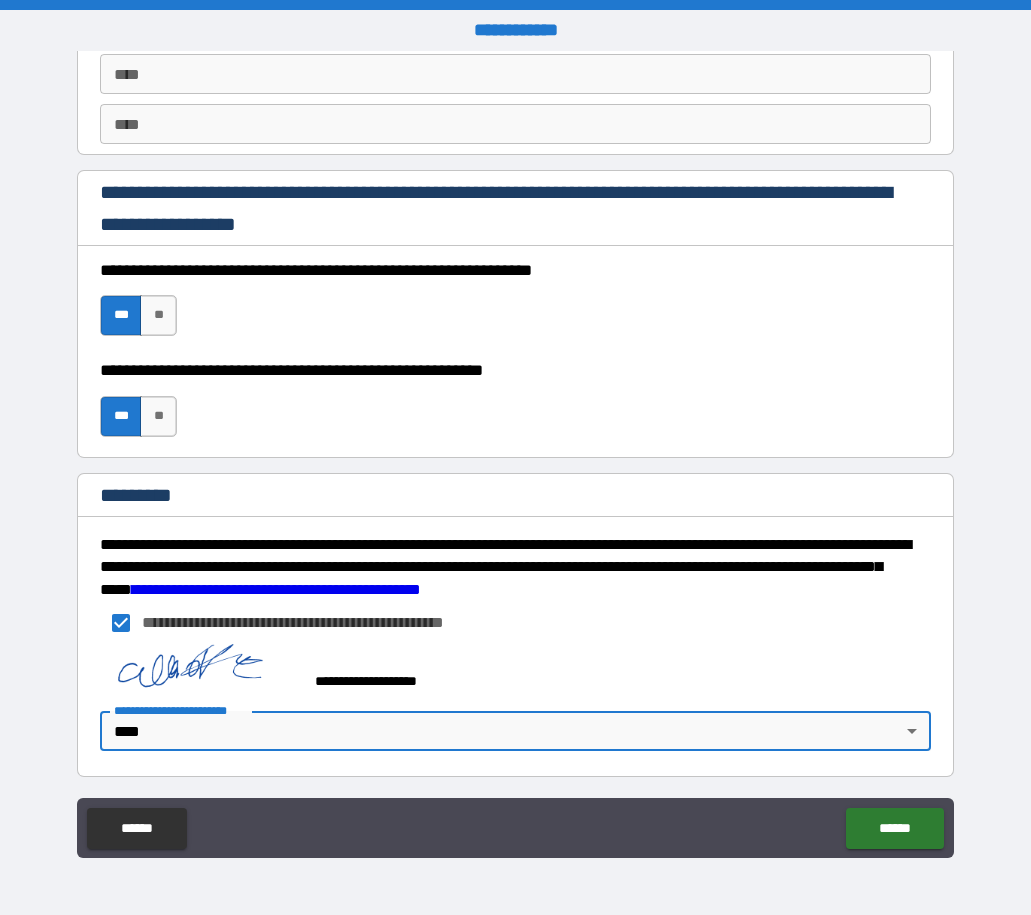 scroll, scrollTop: 2794, scrollLeft: 0, axis: vertical 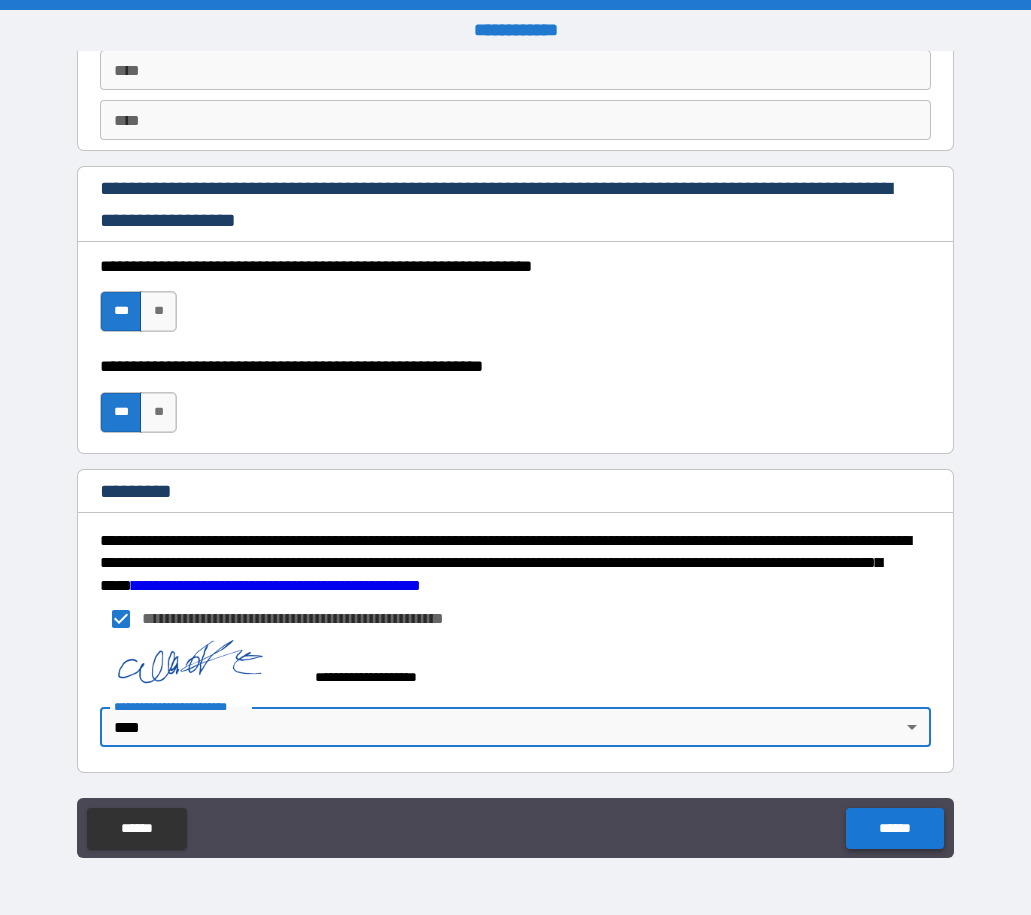 click on "******" at bounding box center (894, 828) 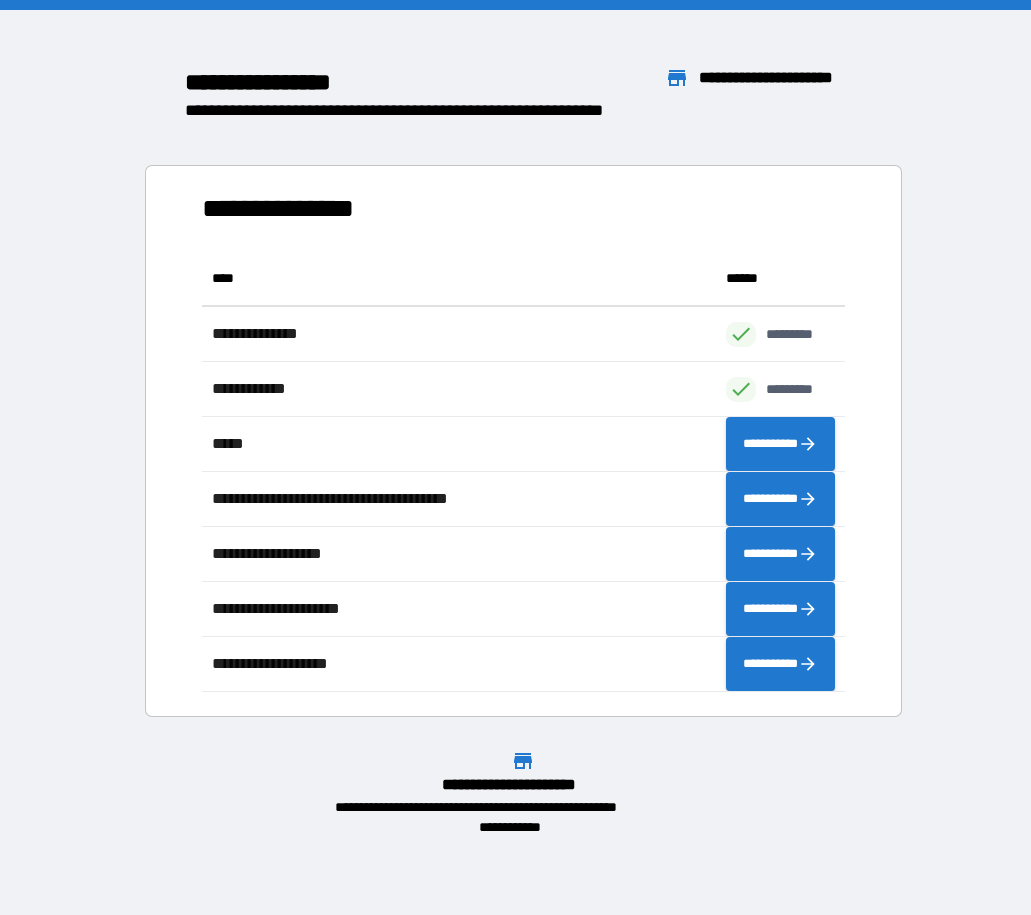 scroll, scrollTop: 16, scrollLeft: 16, axis: both 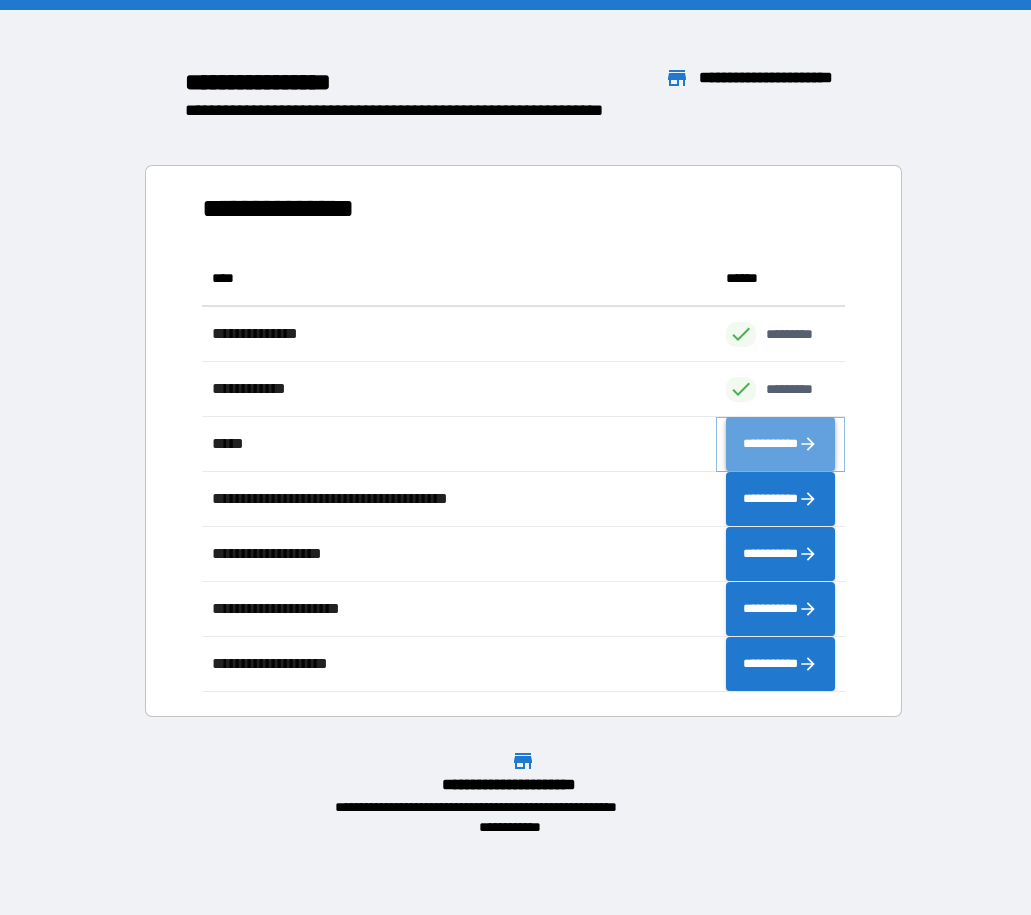 click on "**********" at bounding box center [780, 444] 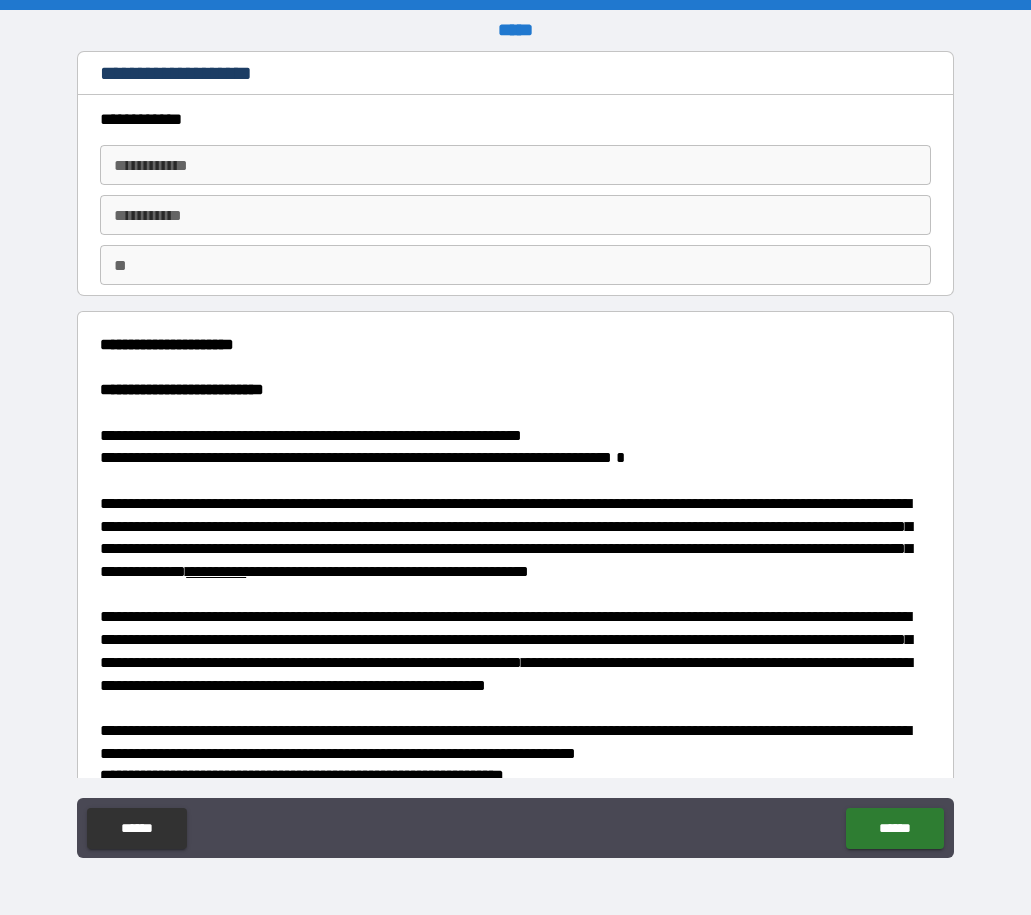 type on "*" 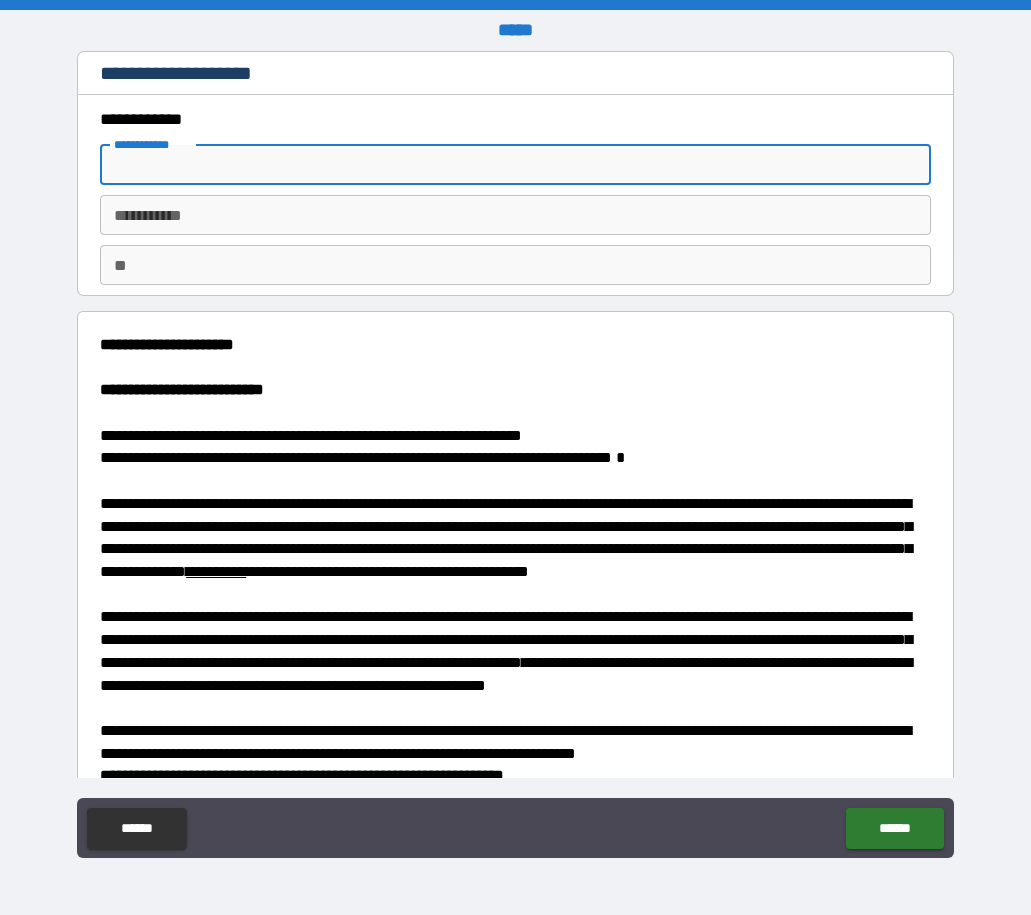type on "*" 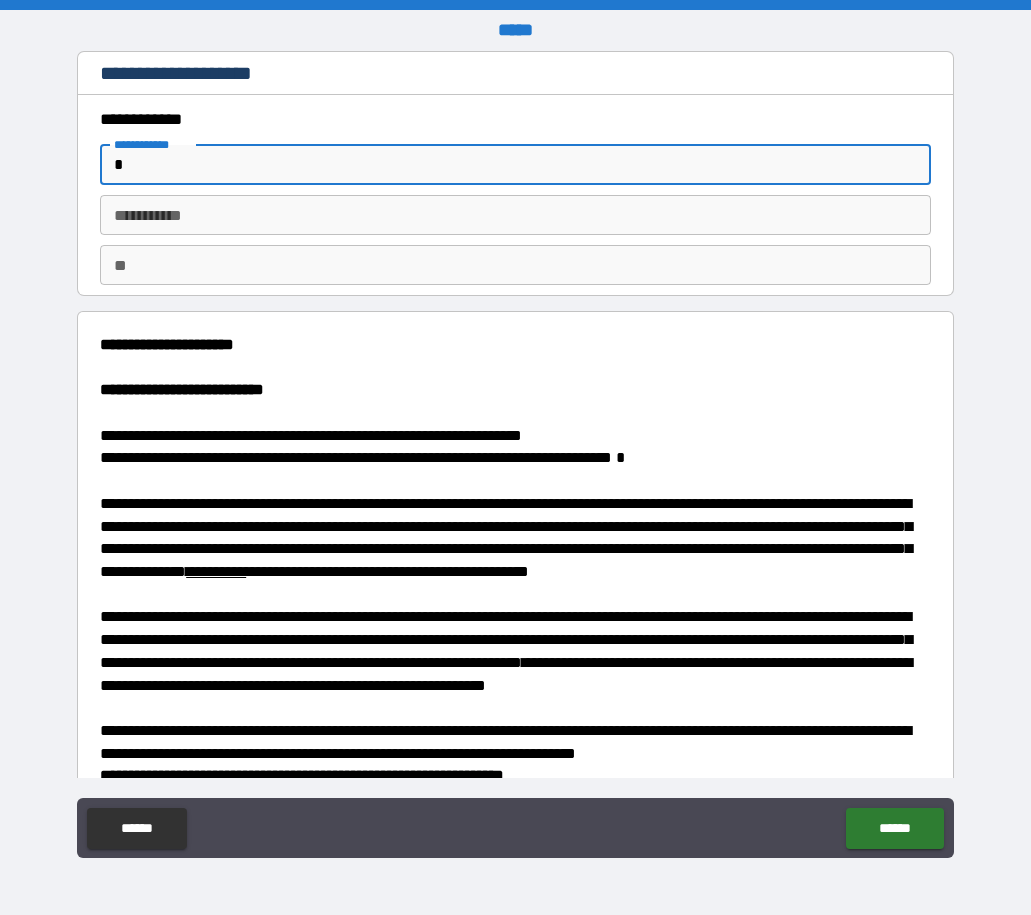 type on "**" 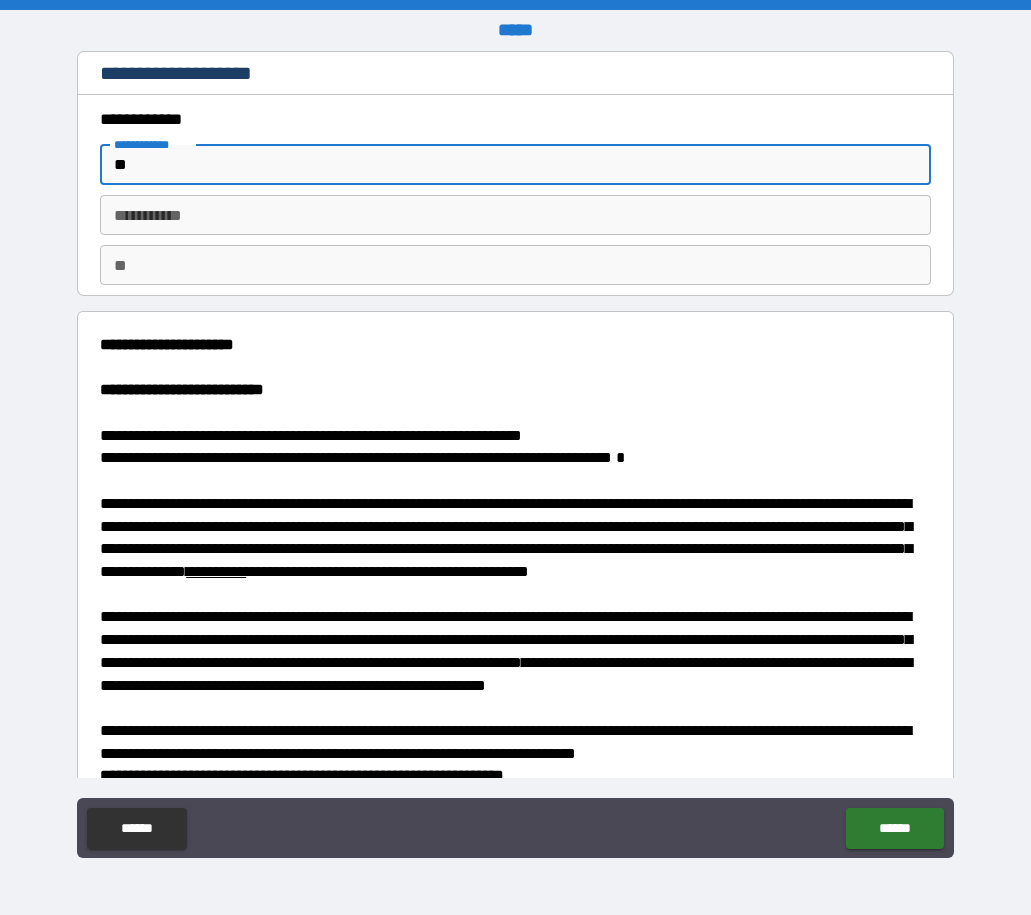 type on "*" 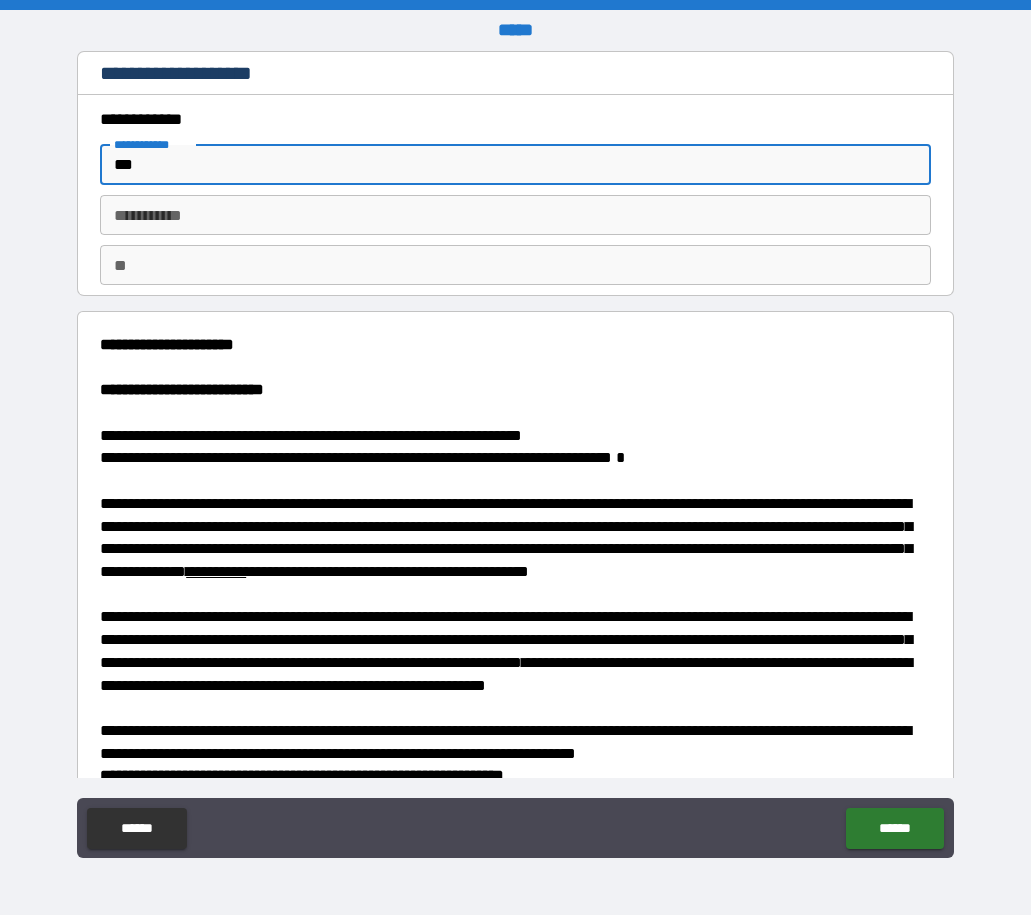 type on "*" 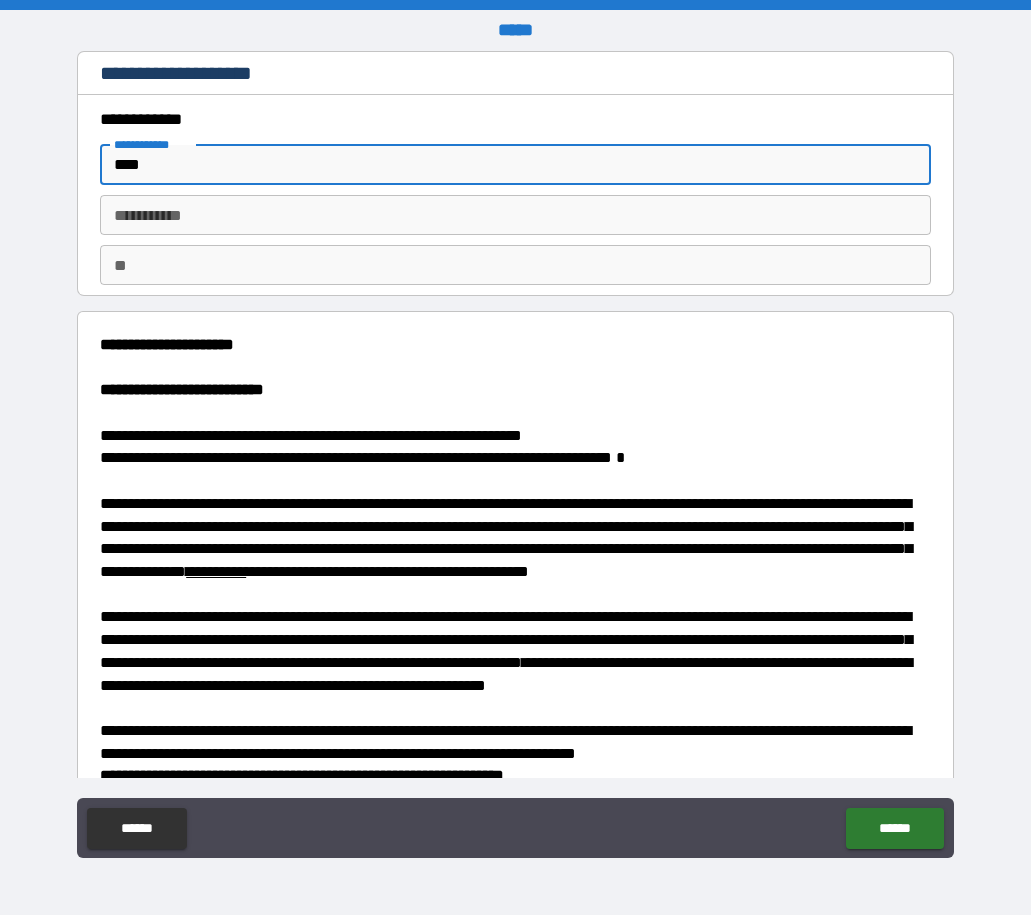 type on "*" 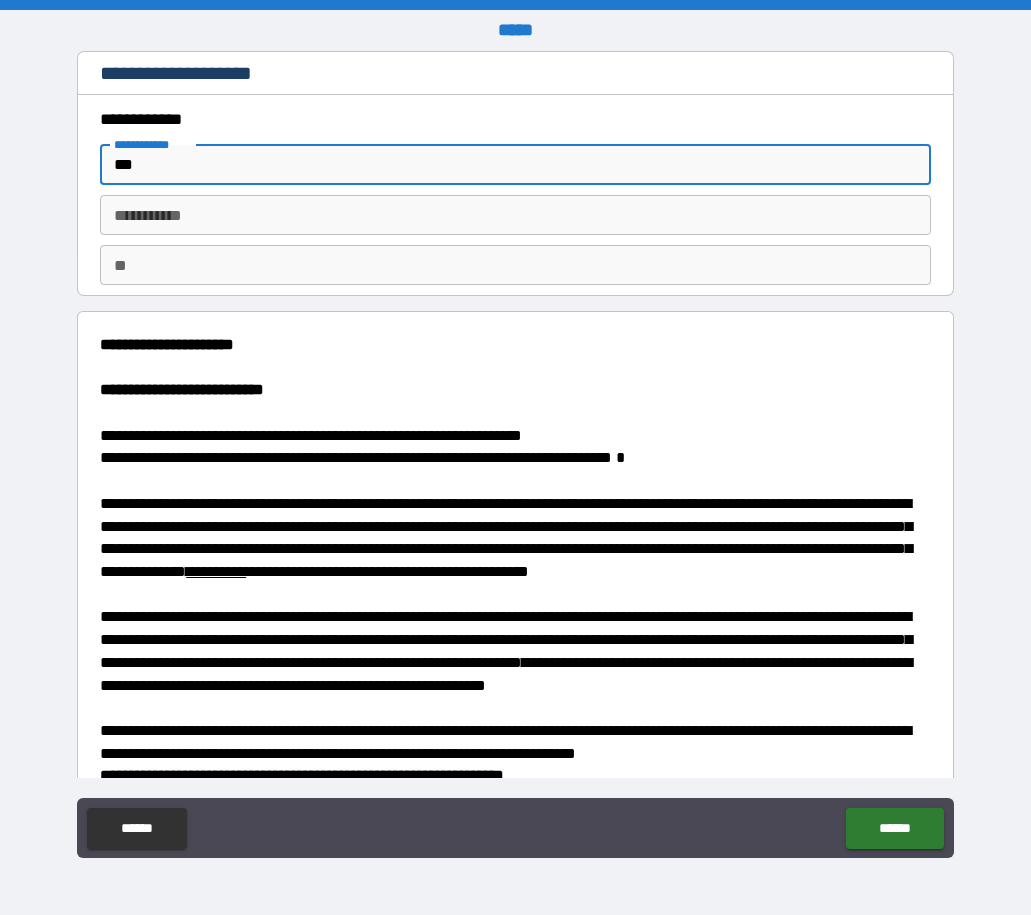 type on "**" 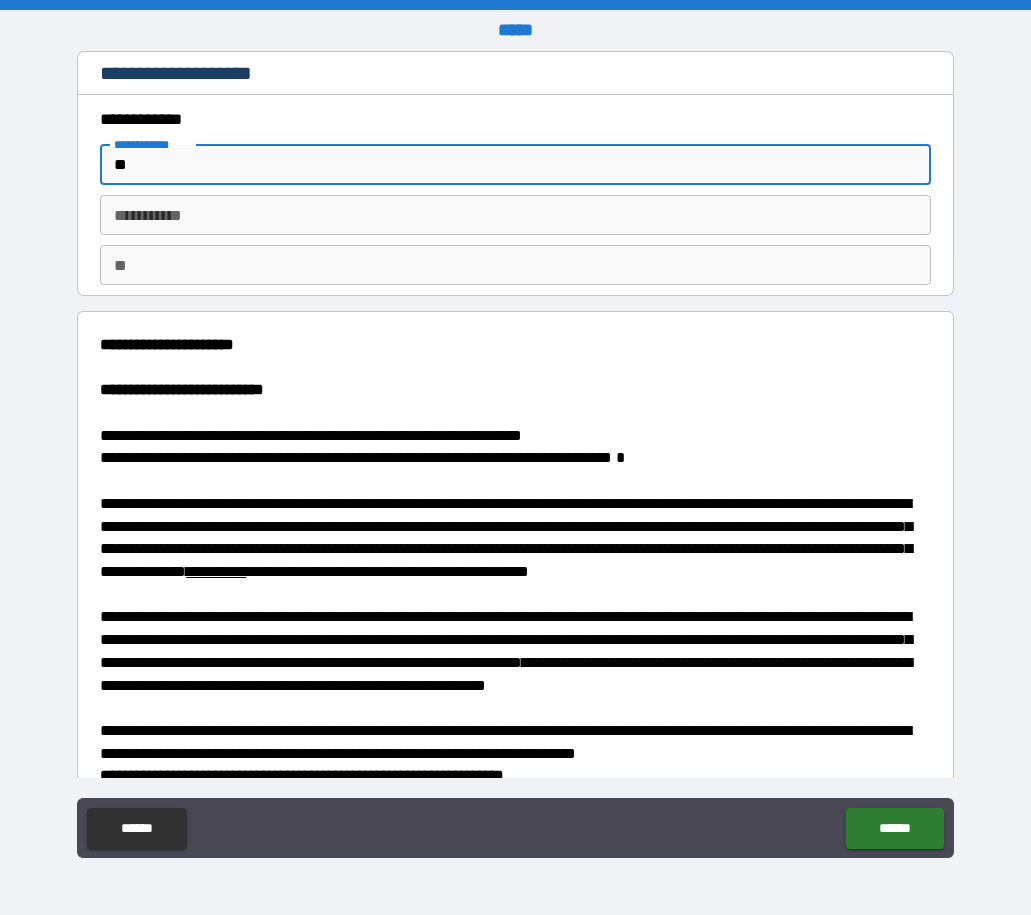type on "*" 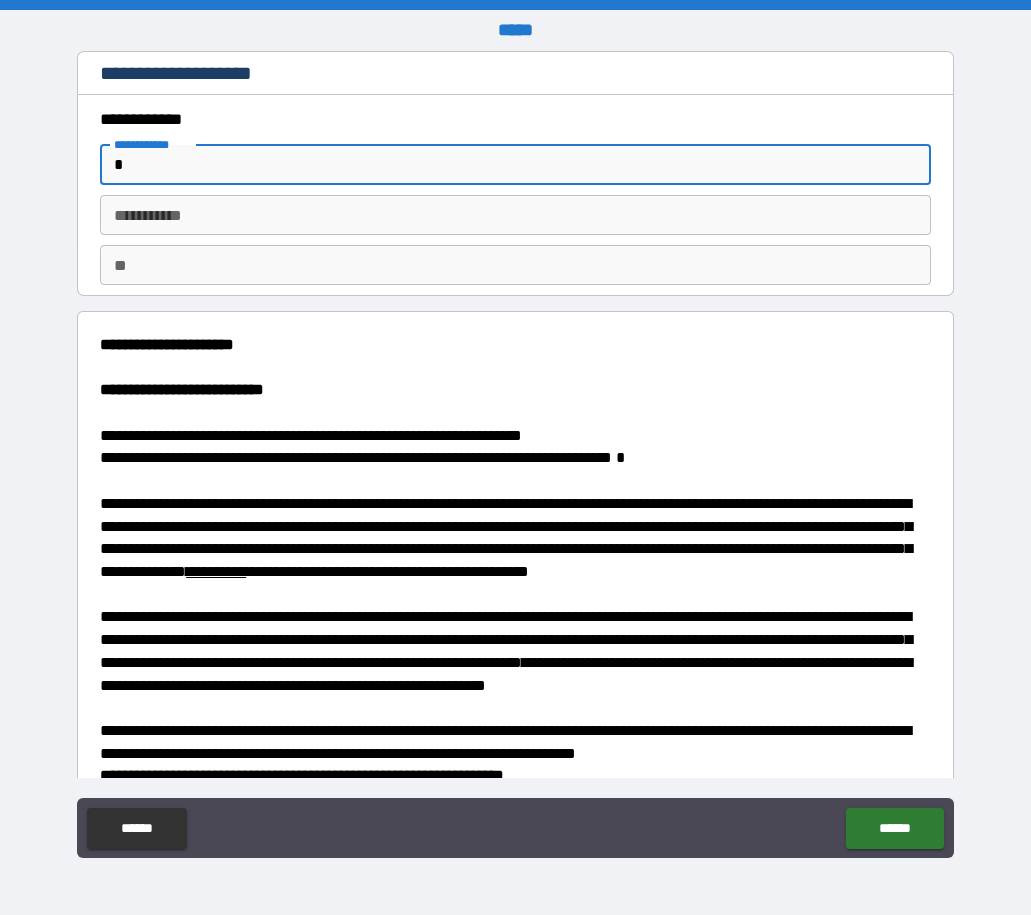 type on "*" 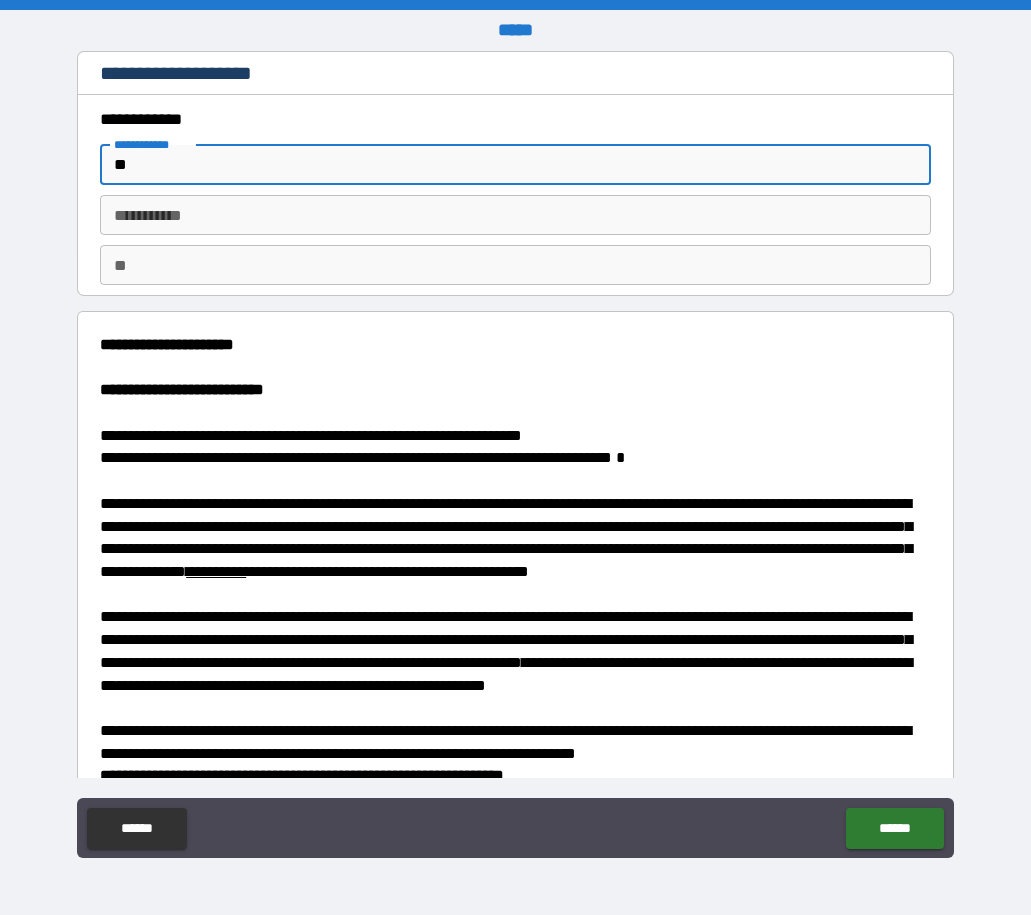 type on "***" 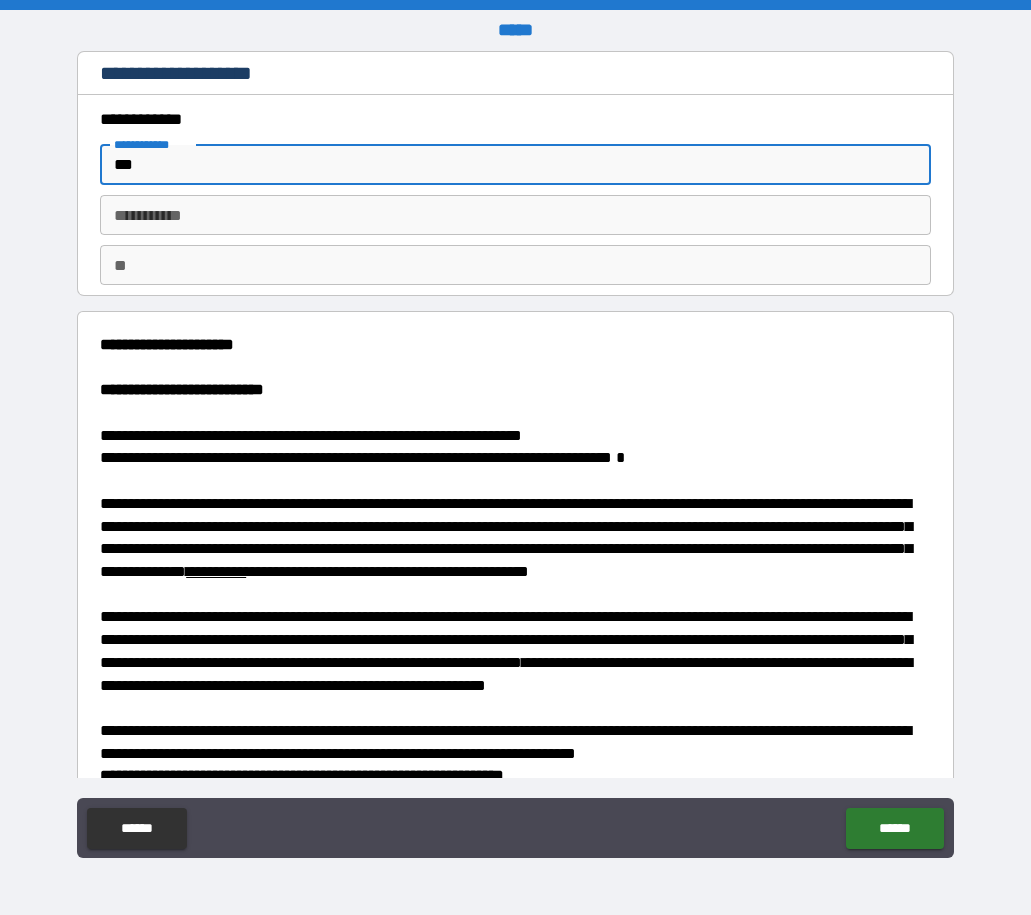 type on "****" 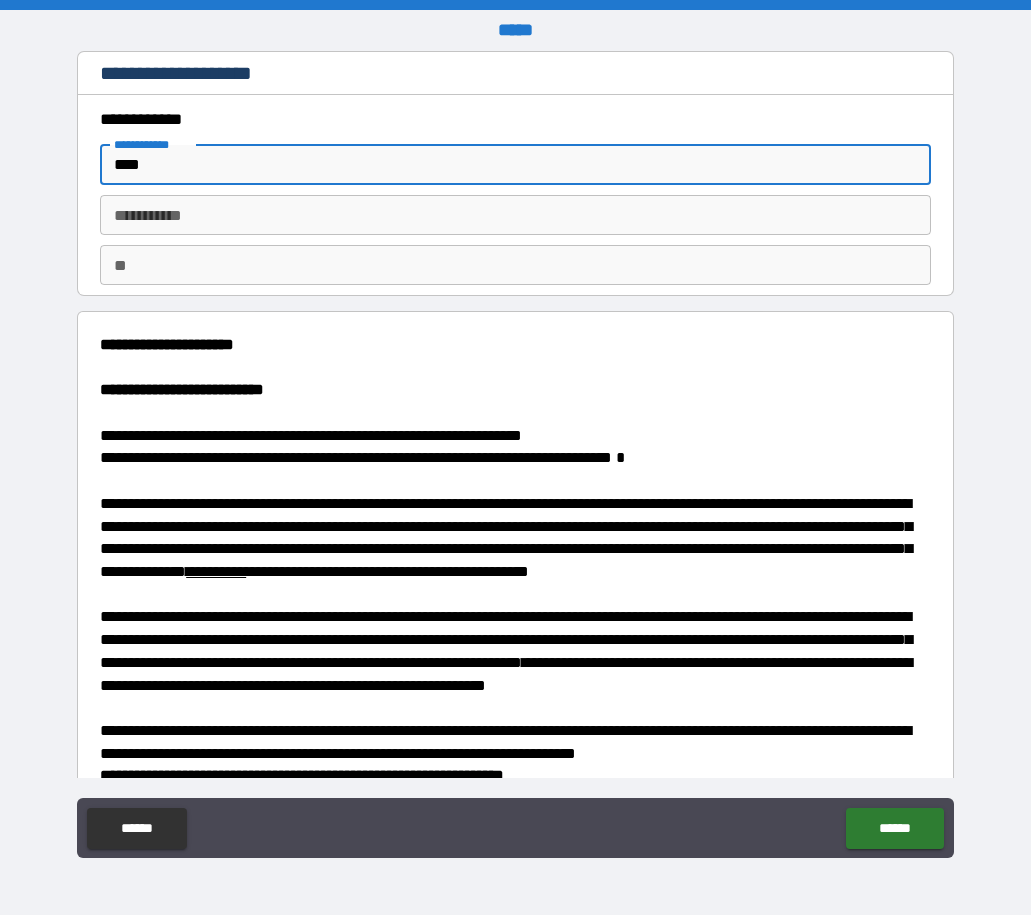 type on "*" 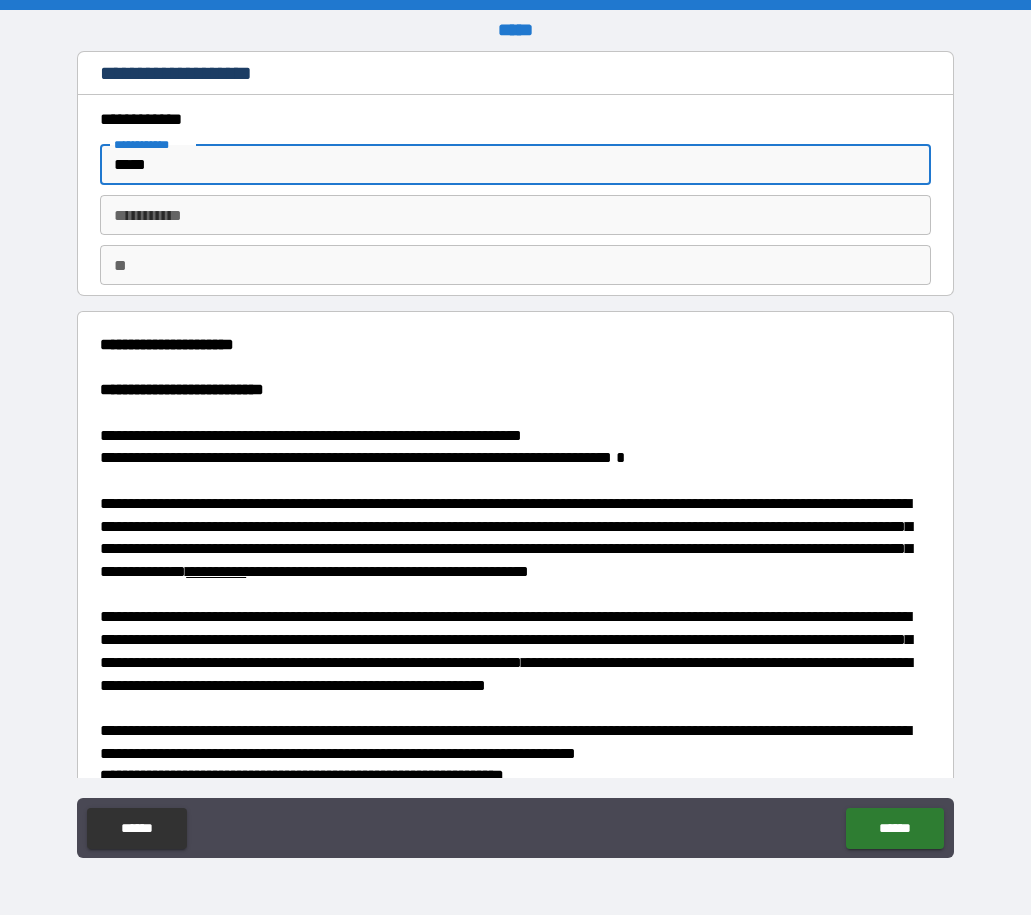 type on "*" 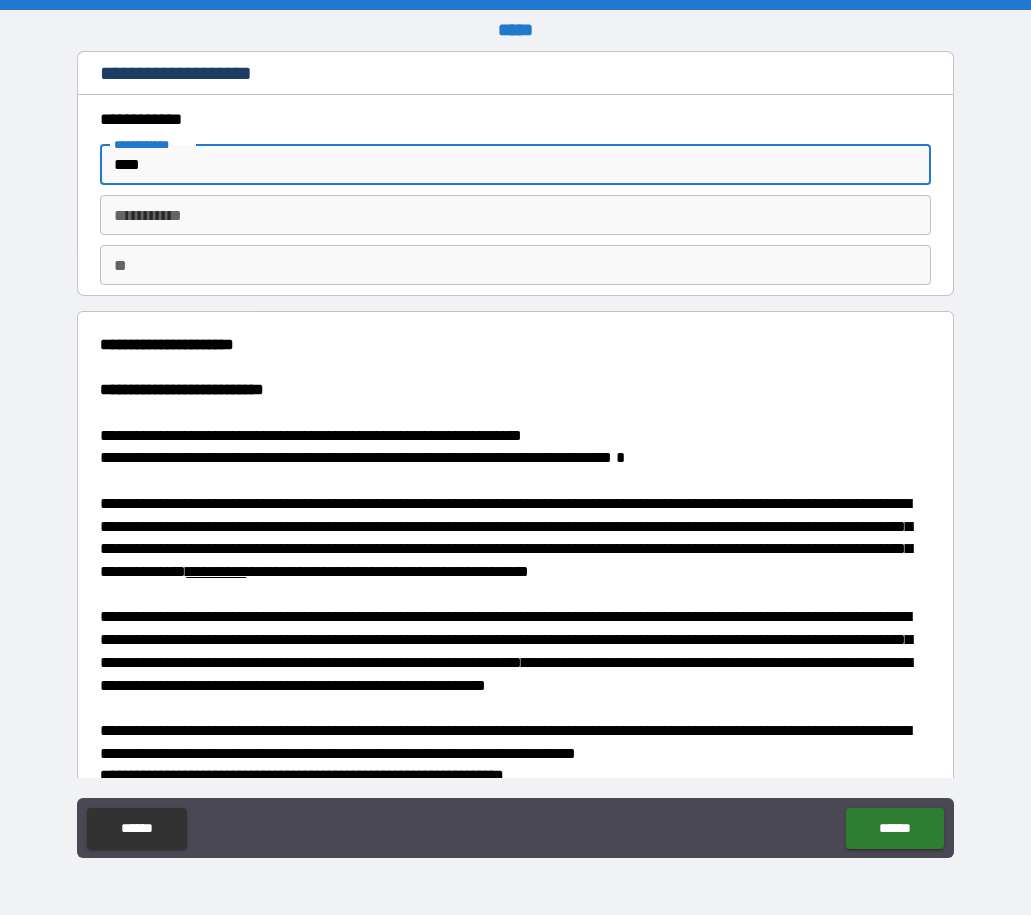 type on "*" 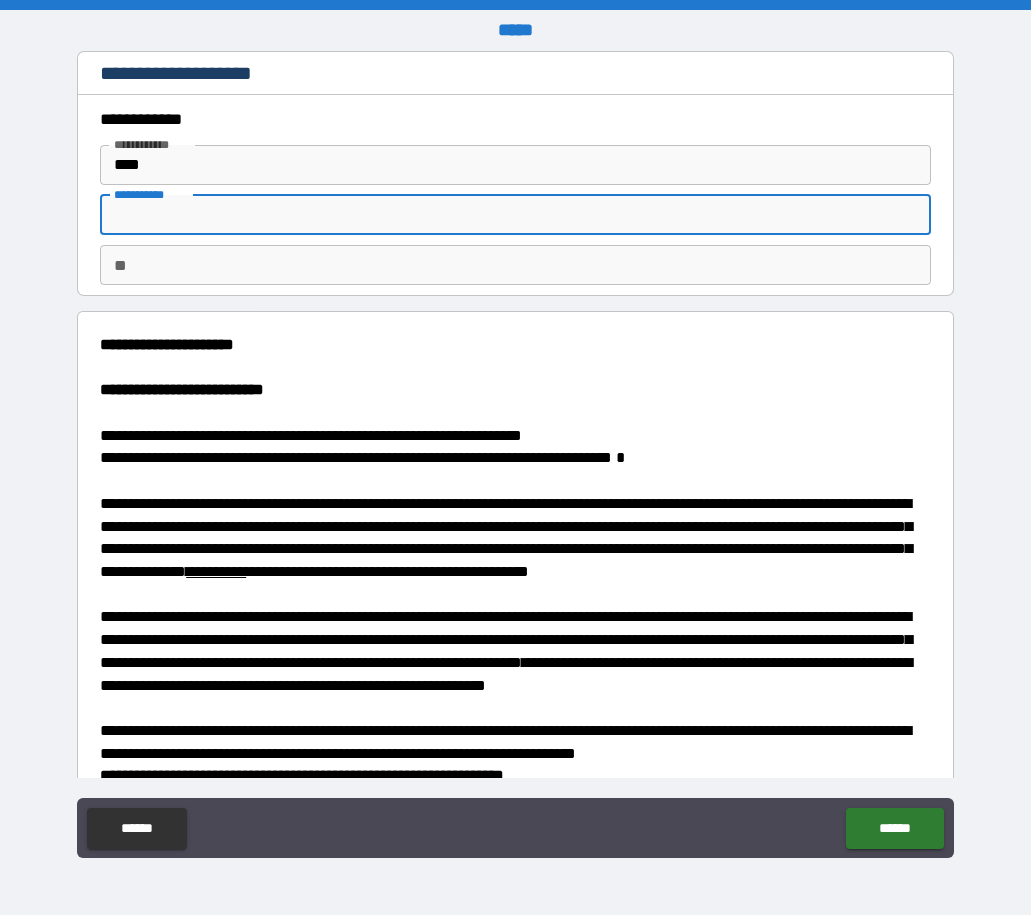 type on "*" 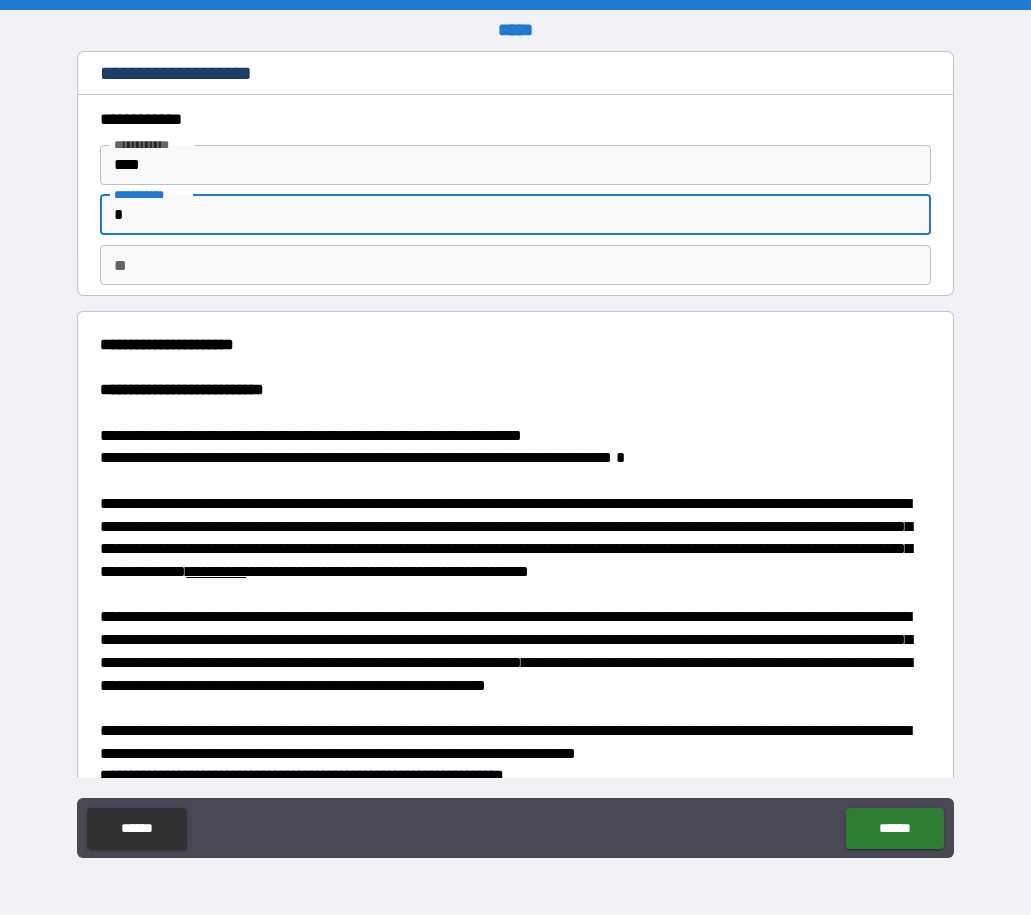 type on "**" 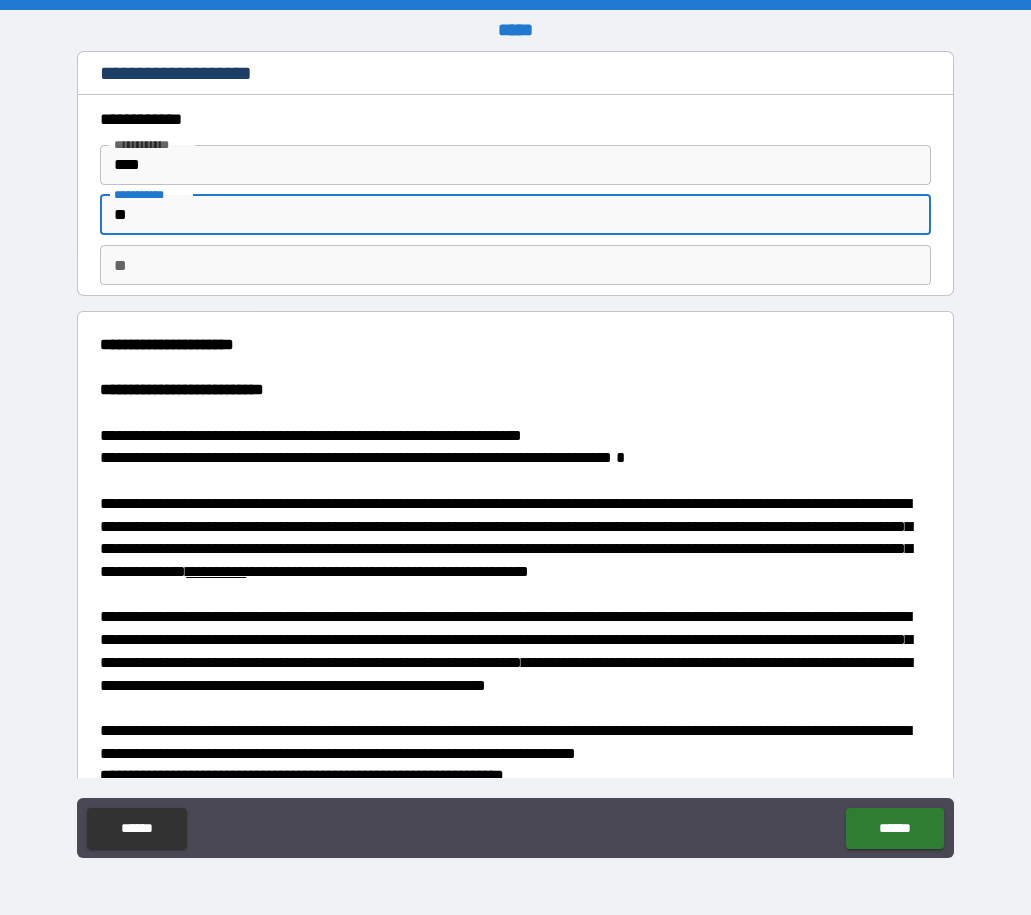 type on "***" 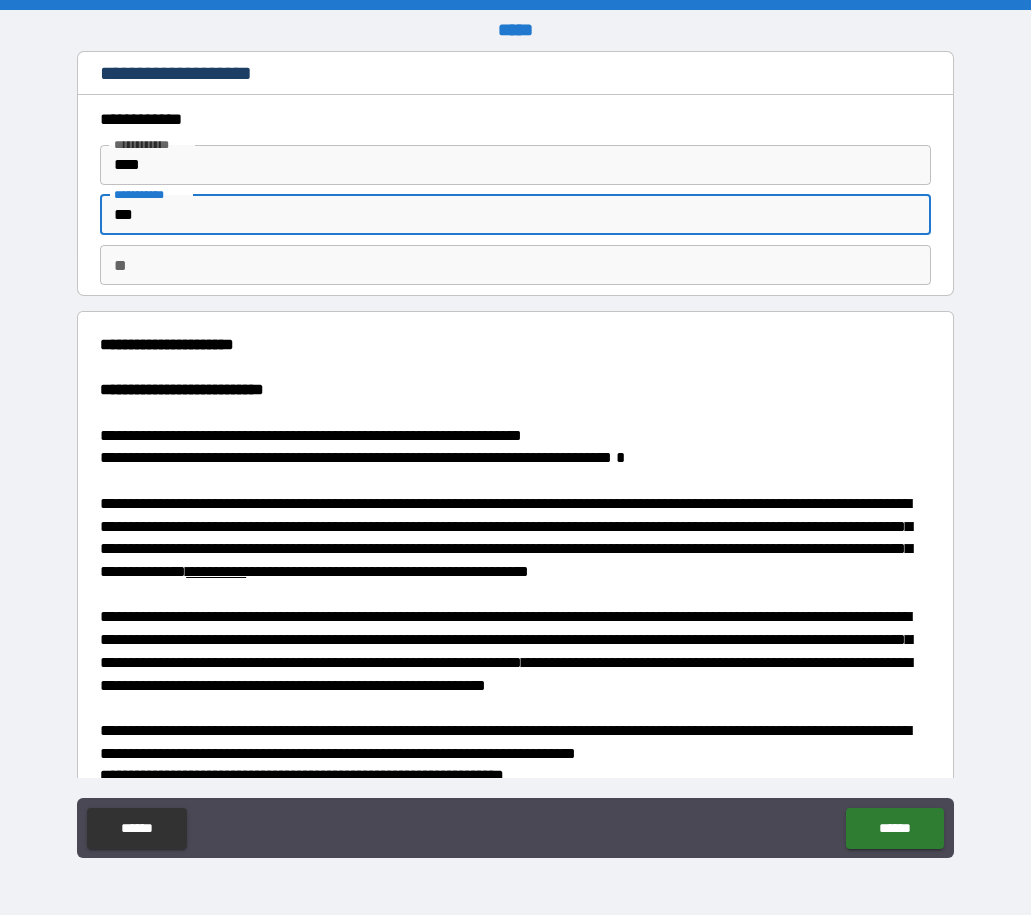 type on "*" 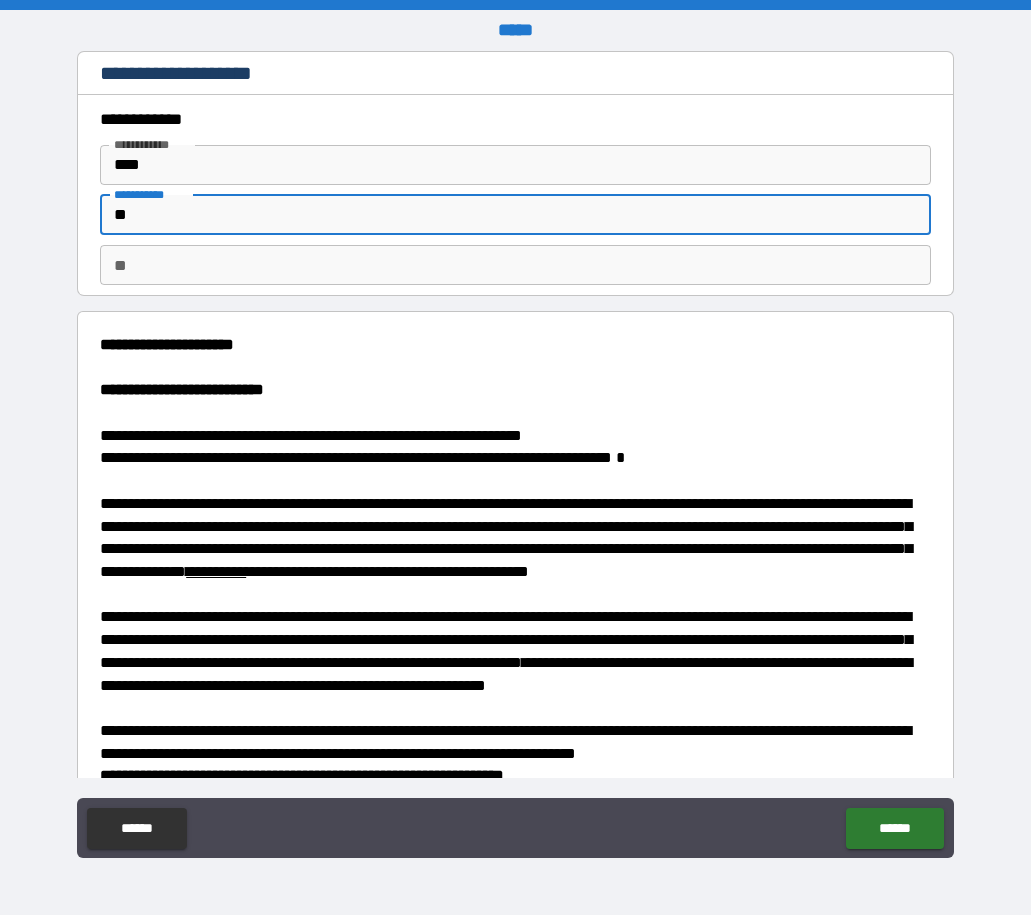 type on "*" 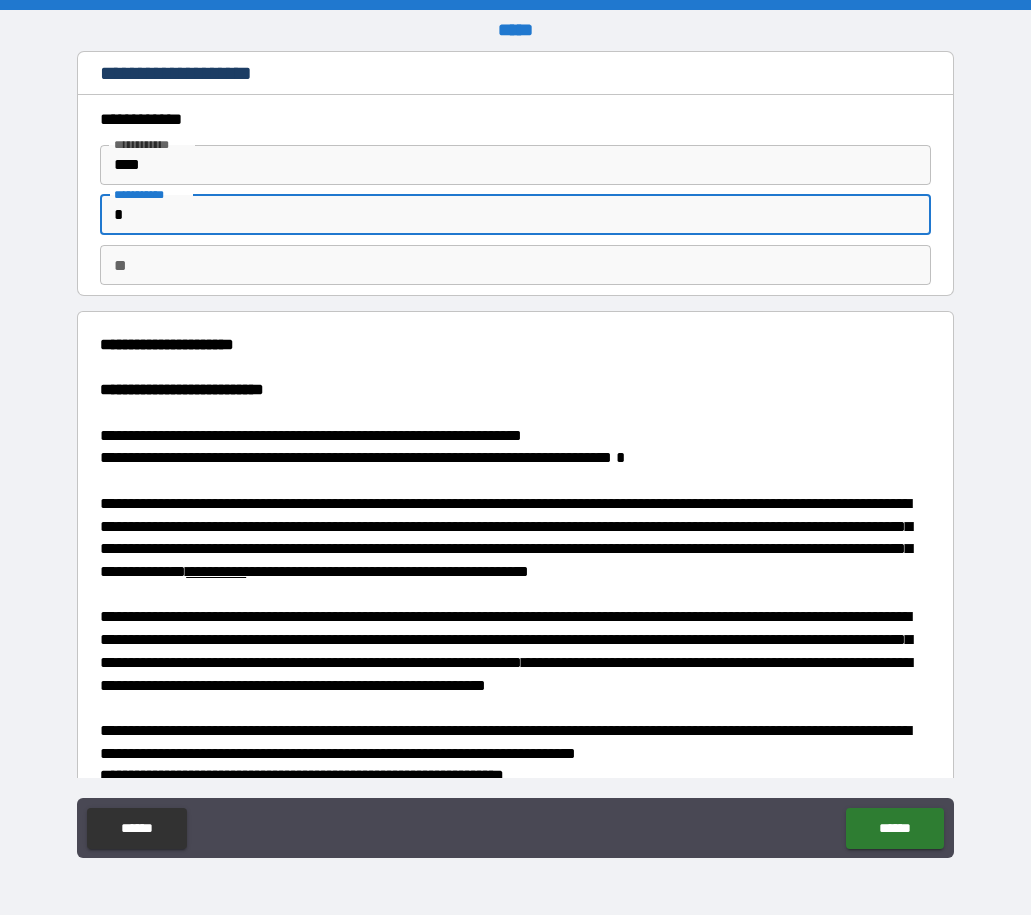 type 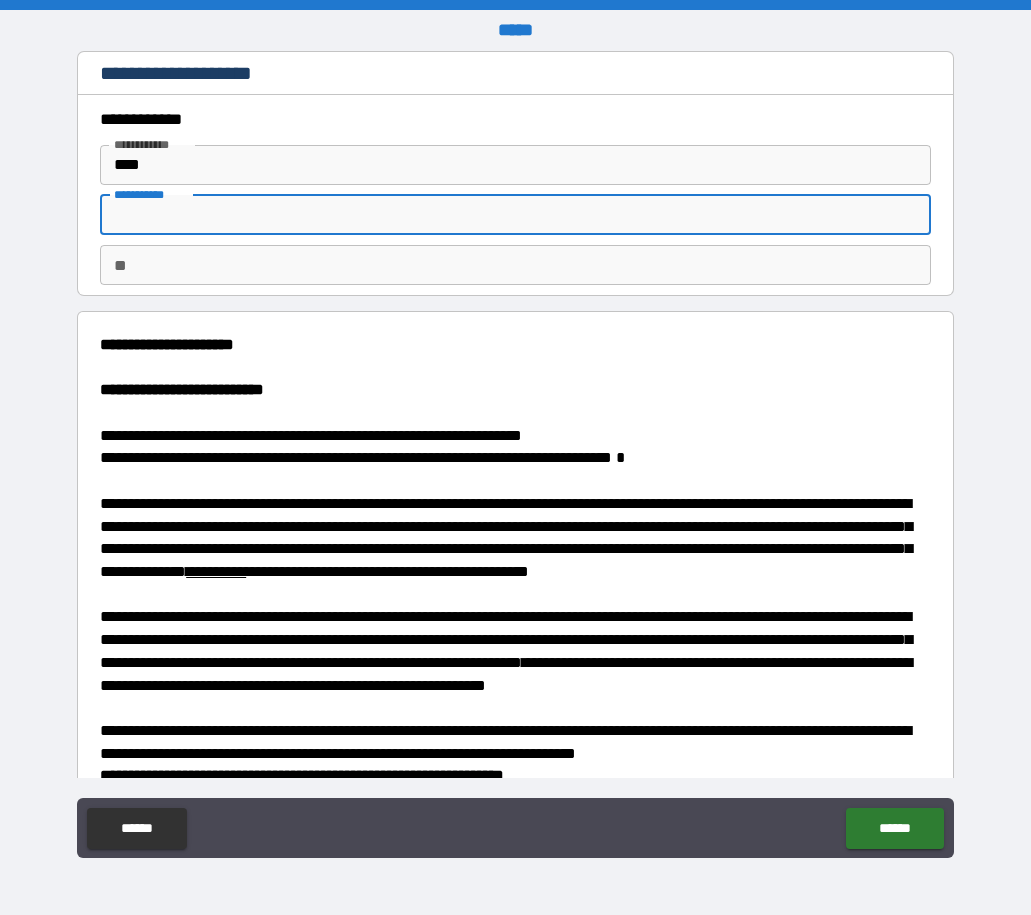type on "*" 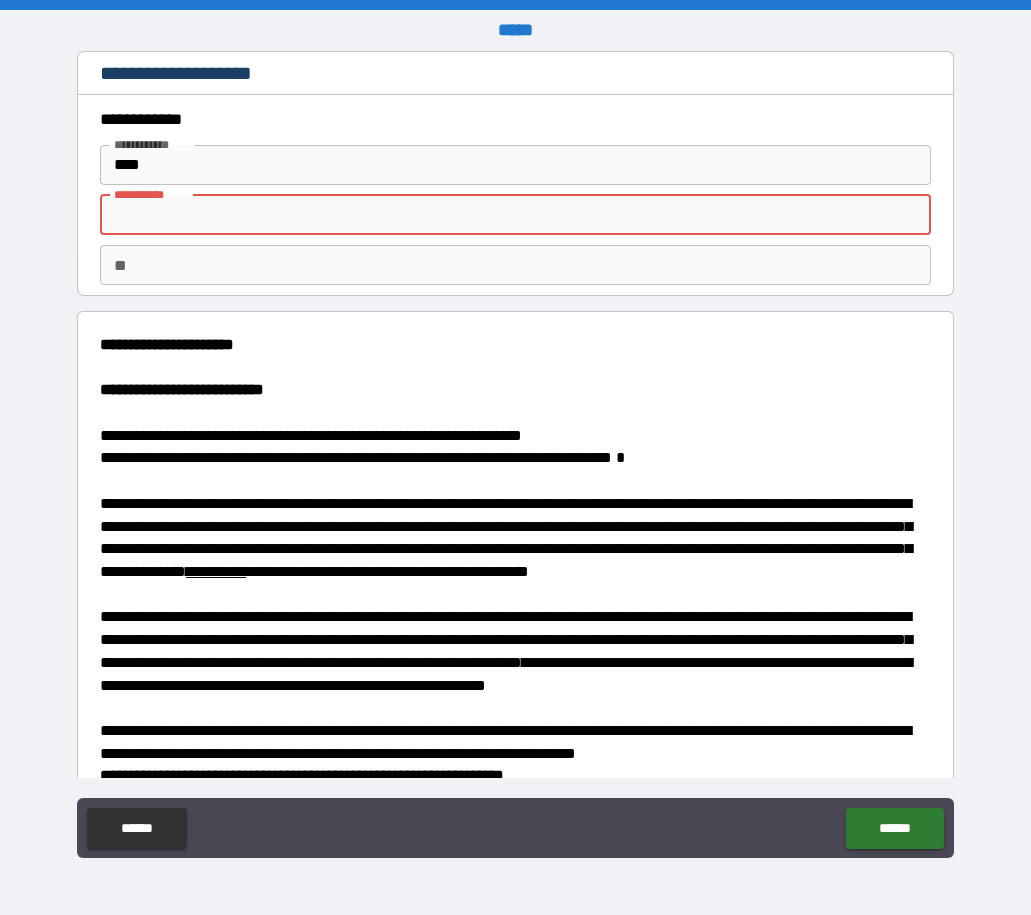 type on "*" 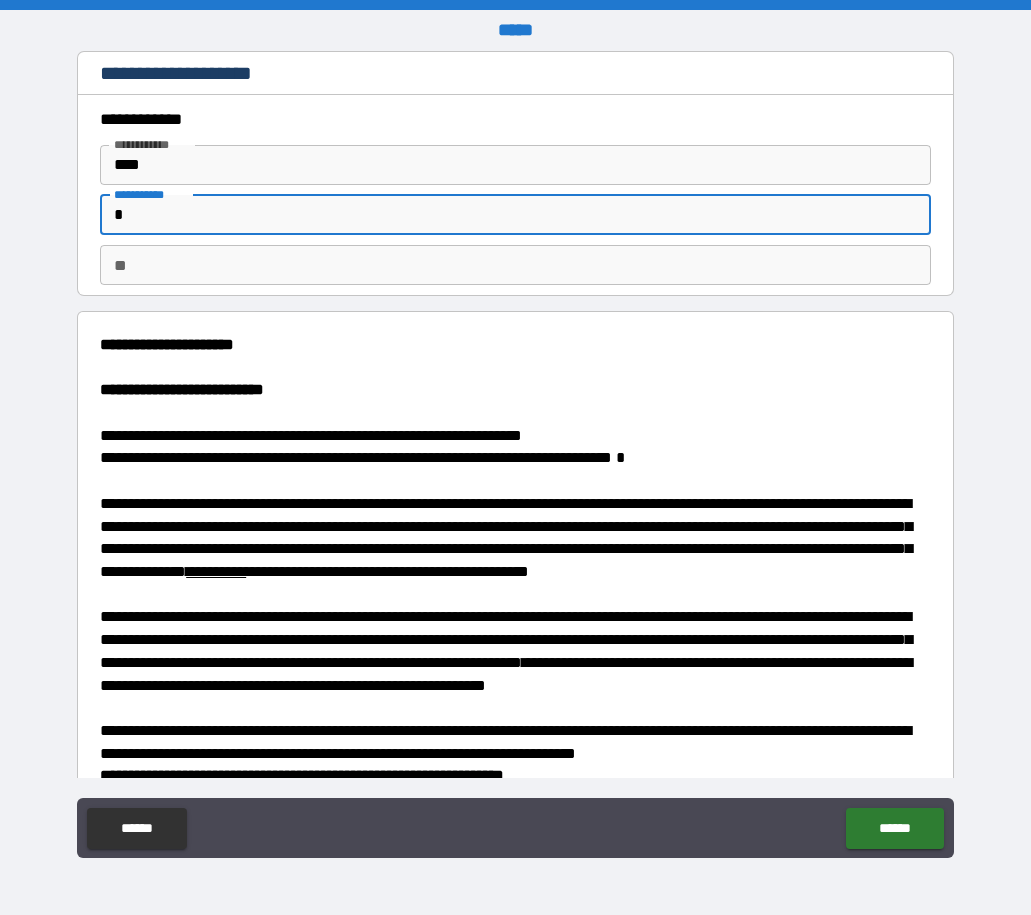 type on "**" 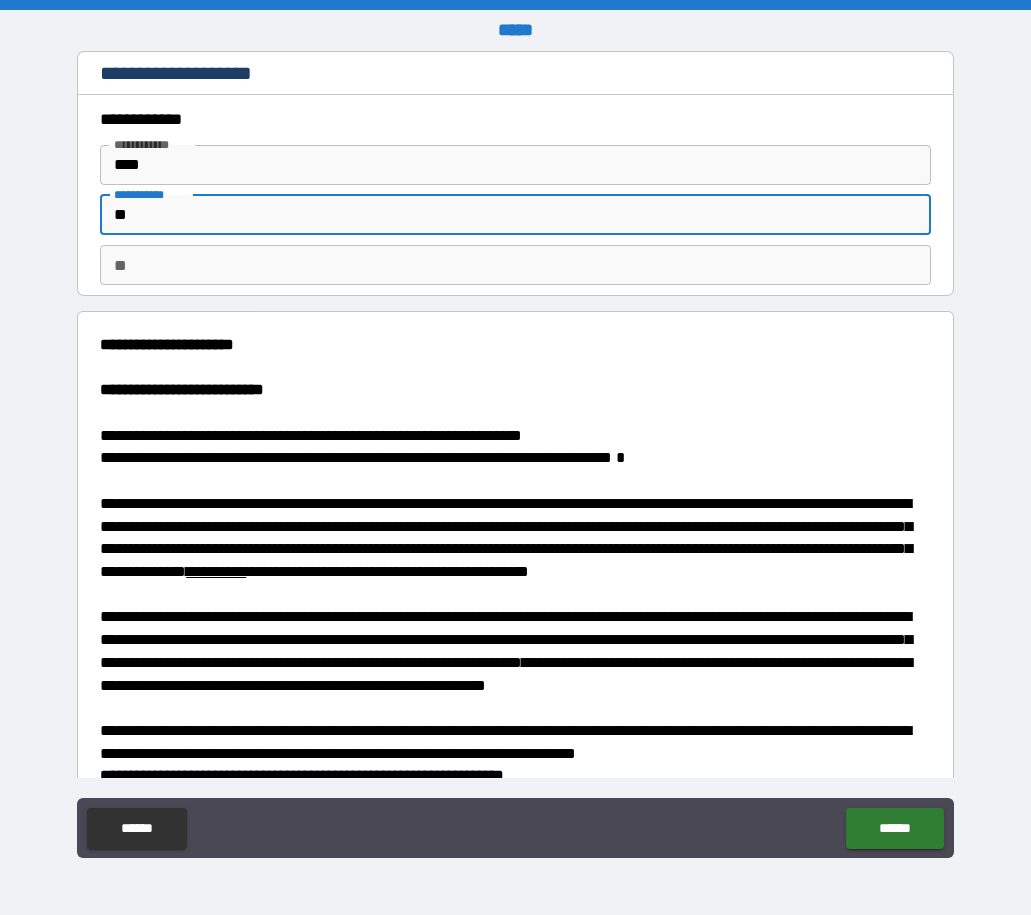 type on "*" 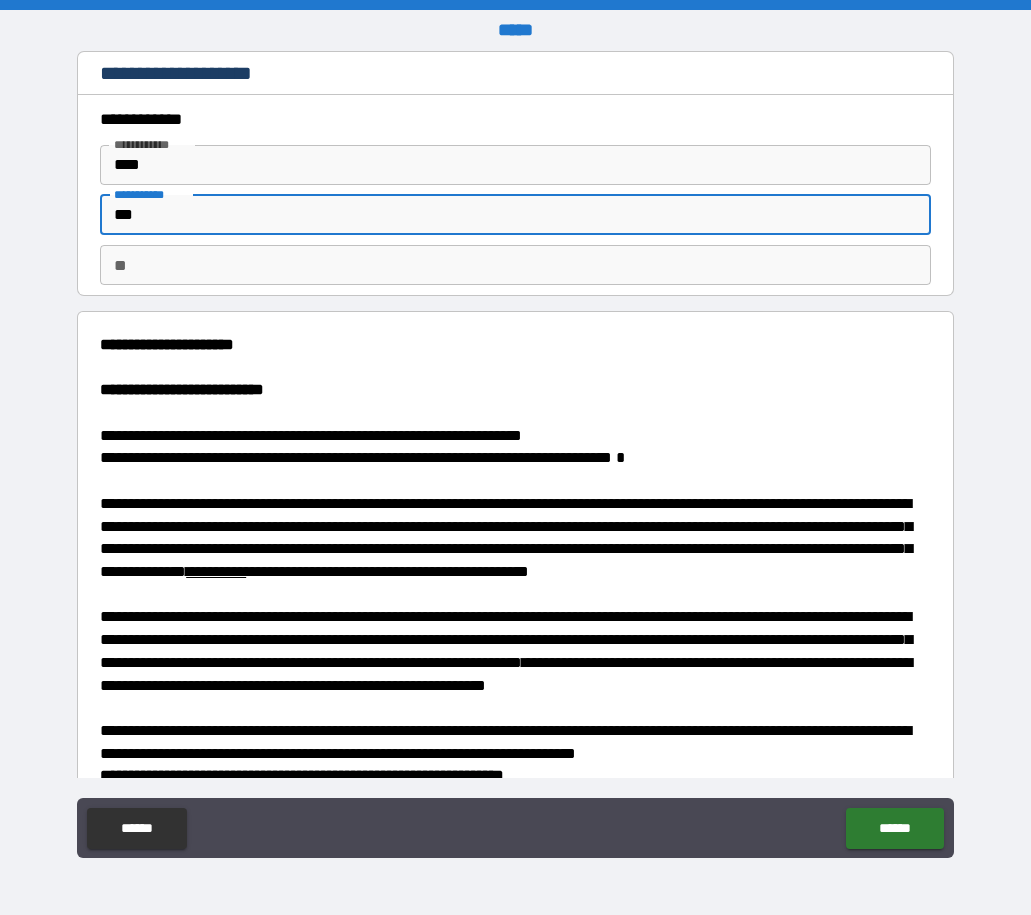 type on "*" 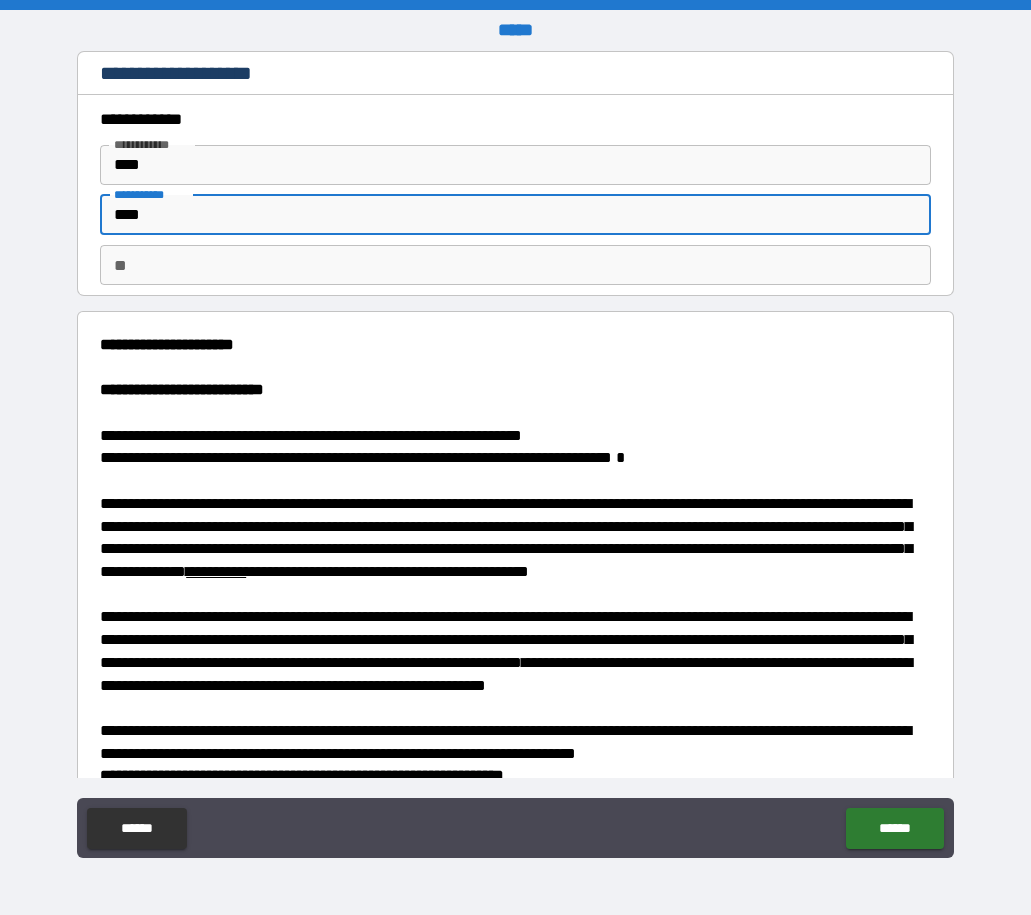 type on "*****" 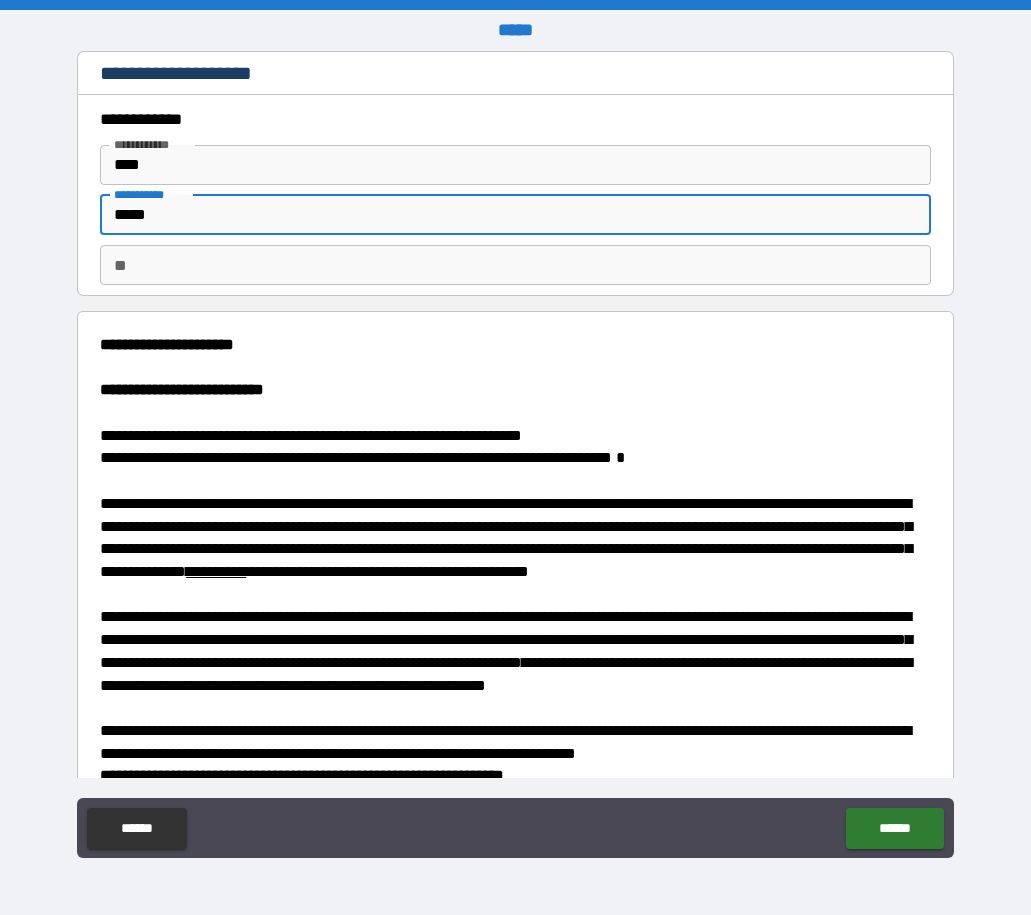 type on "*" 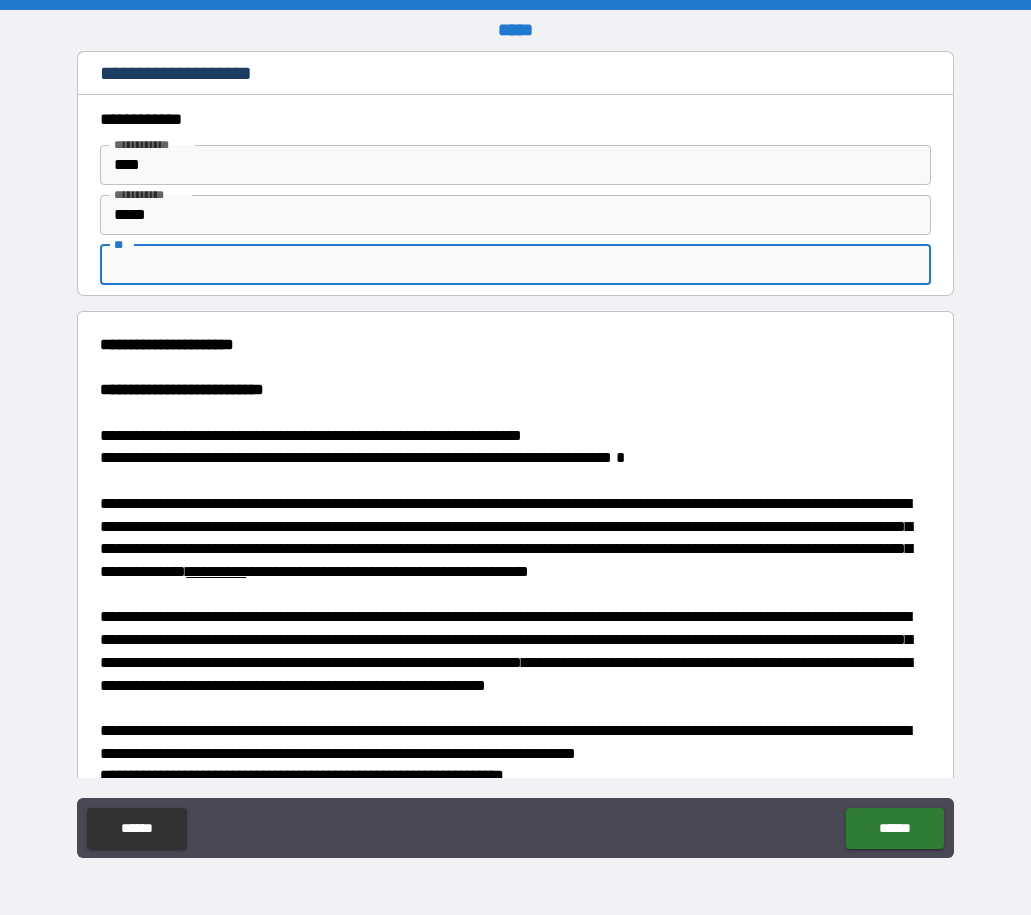 type on "*" 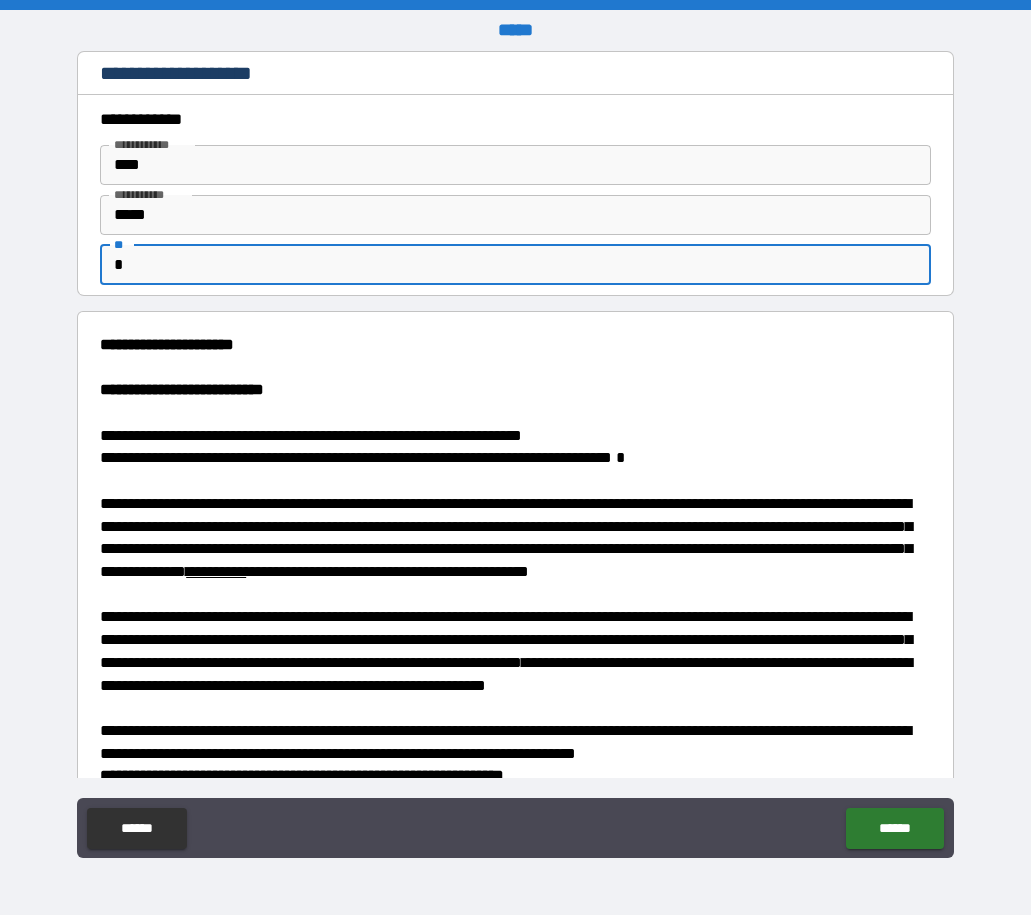 type on "*" 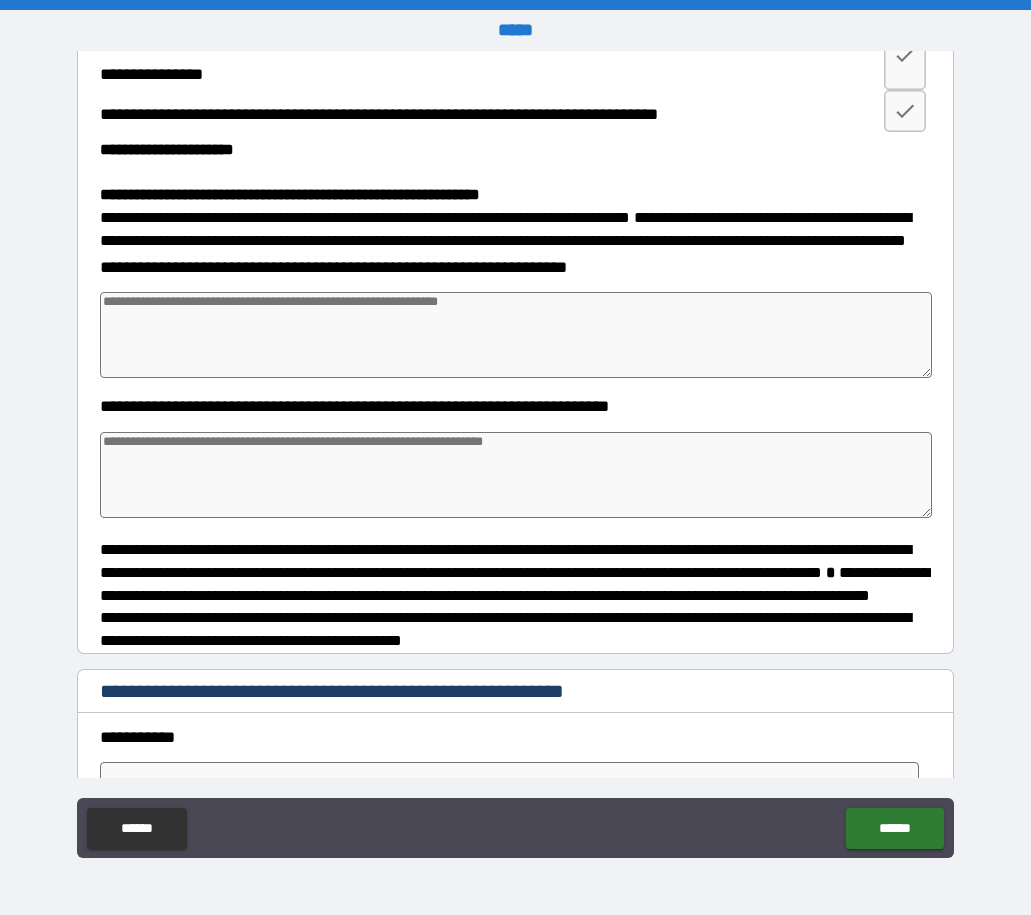 scroll, scrollTop: 4468, scrollLeft: 0, axis: vertical 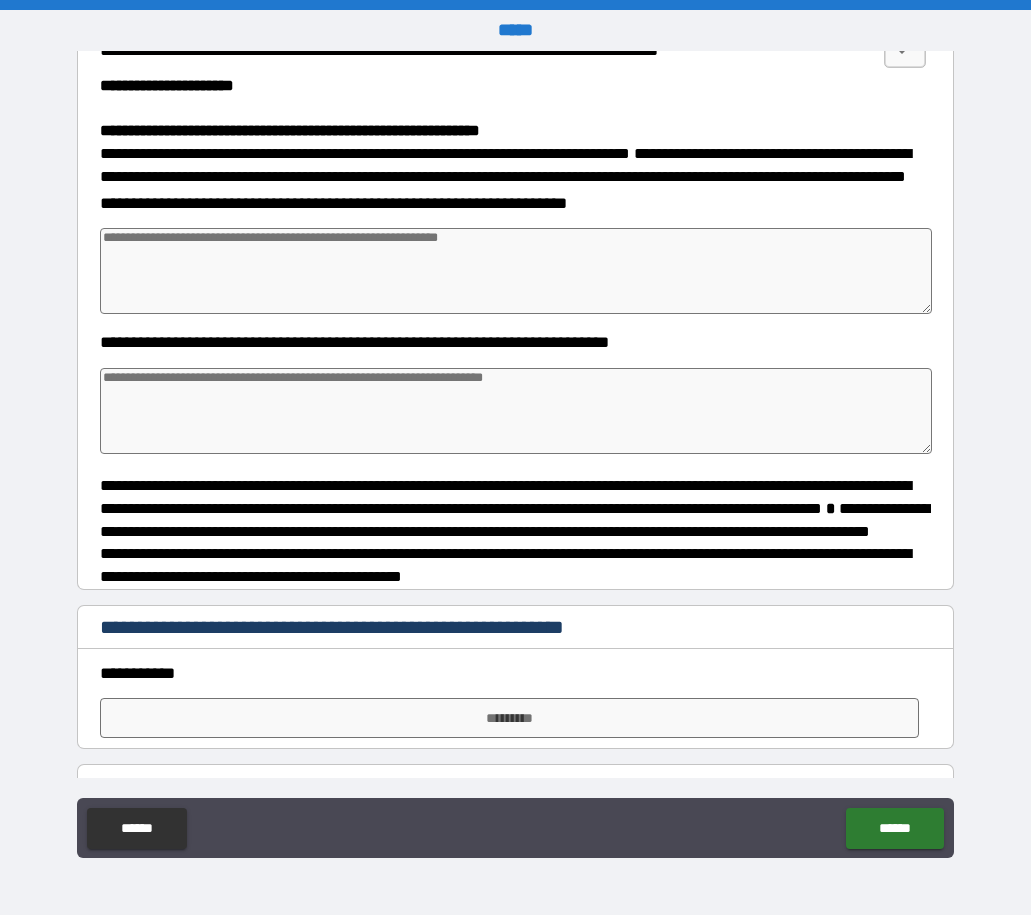type on "*" 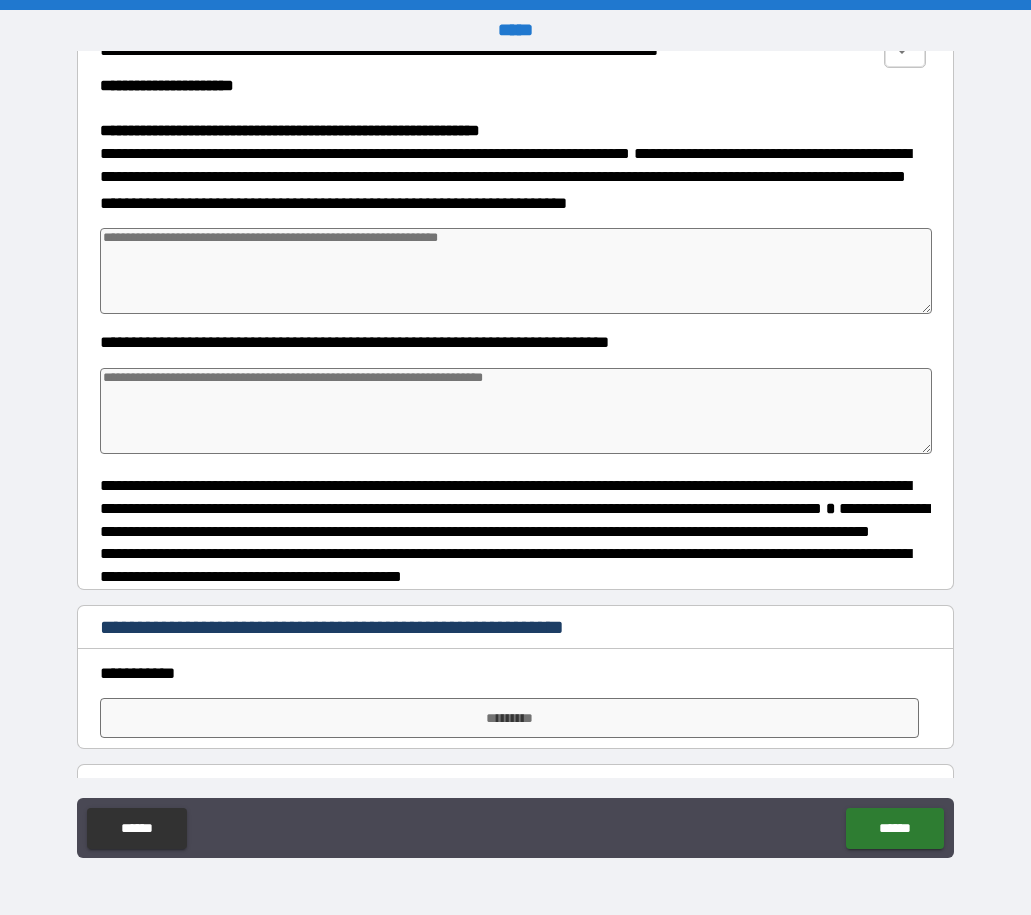 click 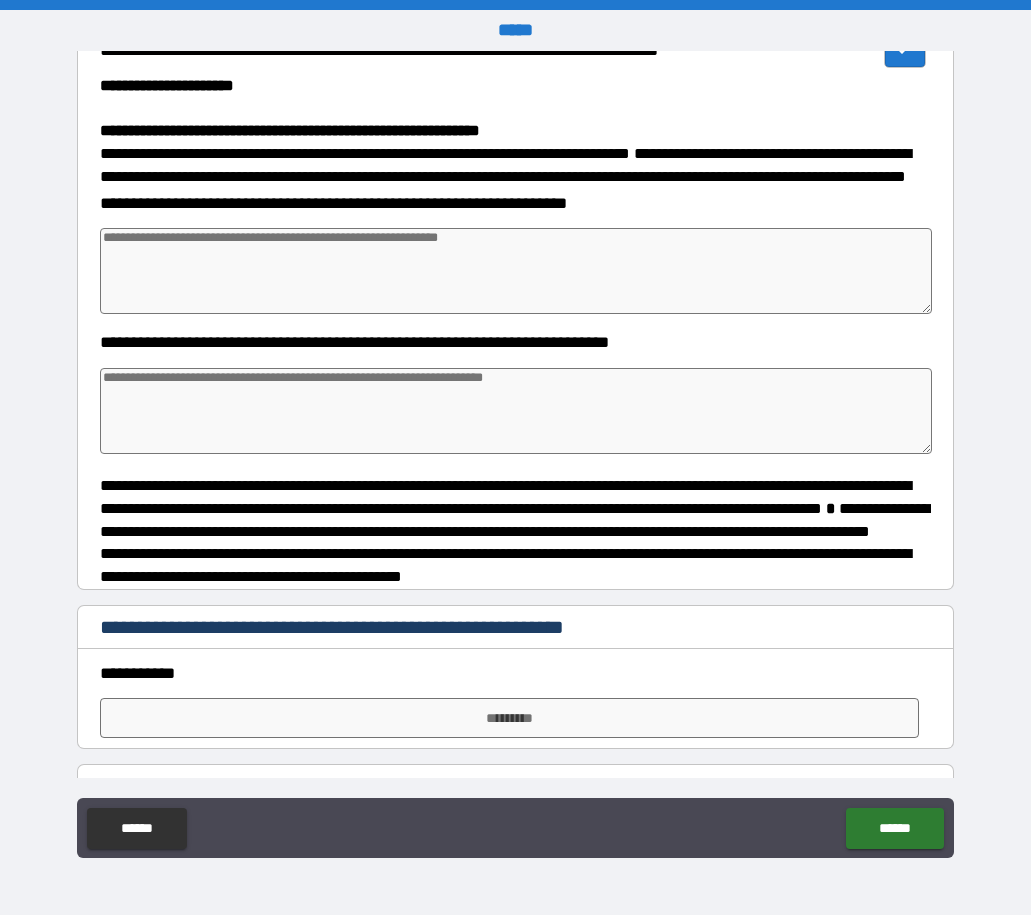 type on "*" 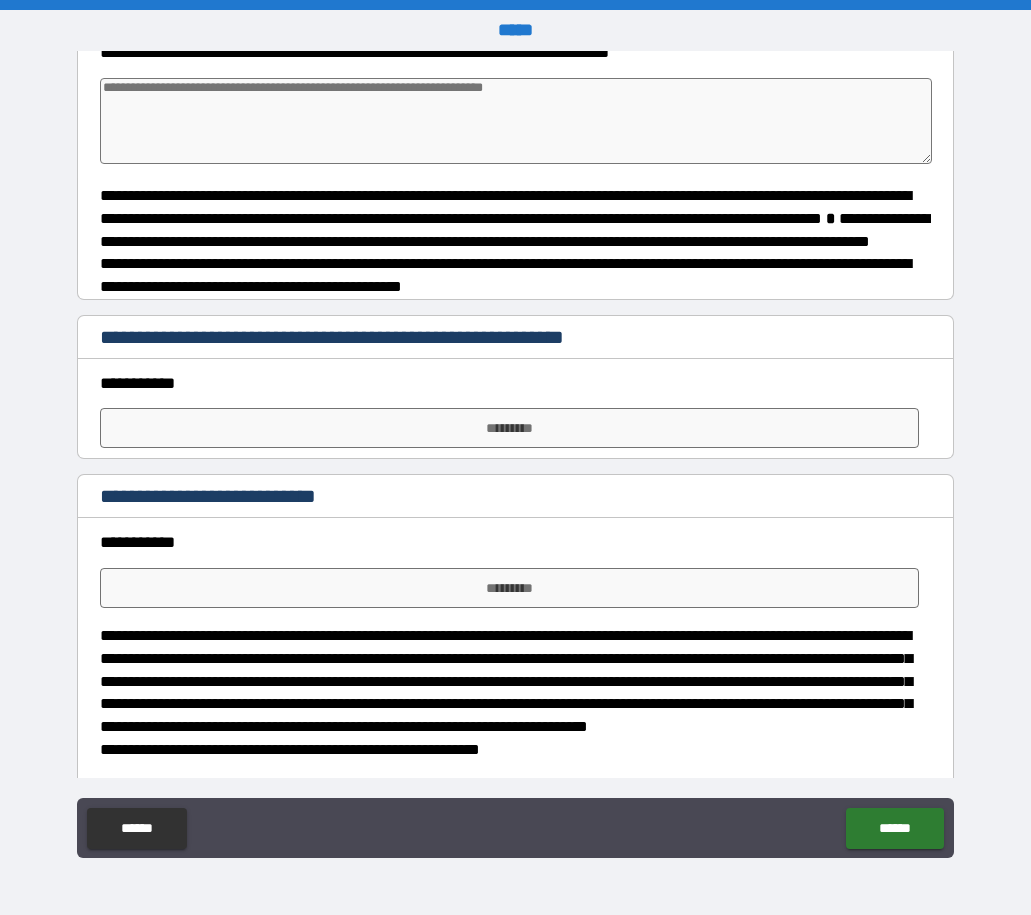 scroll, scrollTop: 4768, scrollLeft: 0, axis: vertical 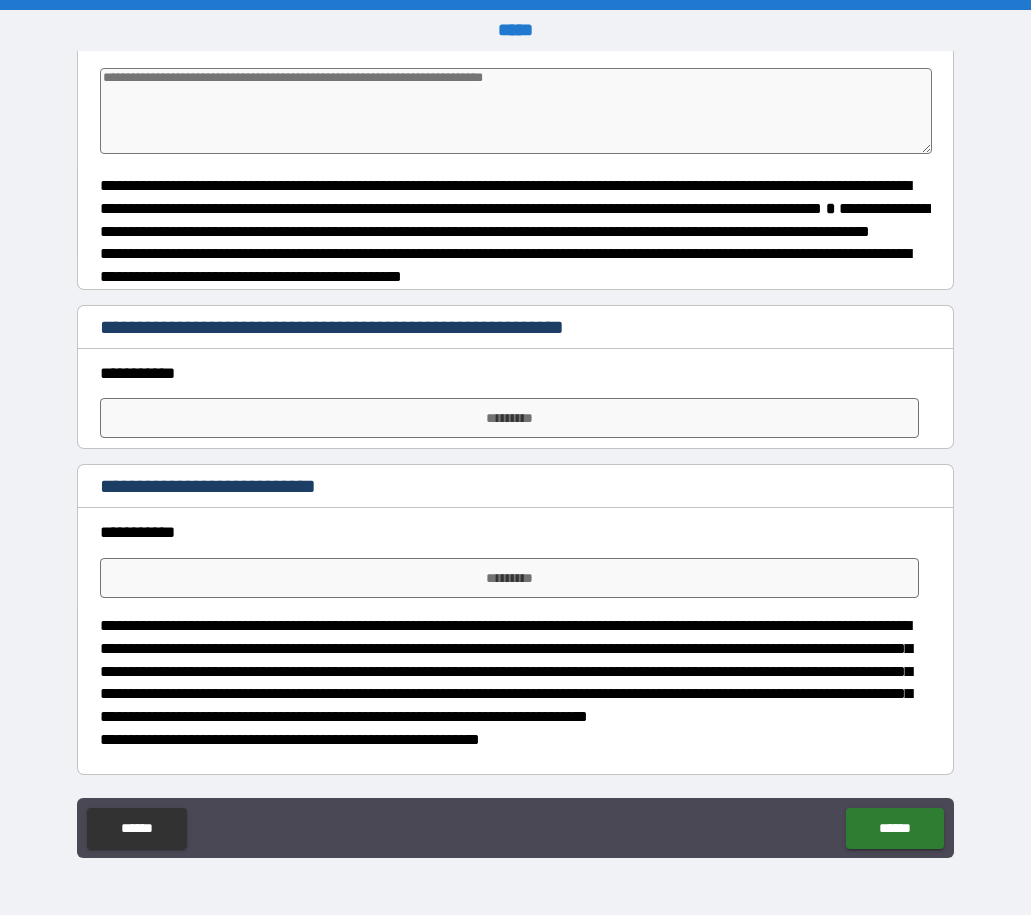 click at bounding box center [516, -29] 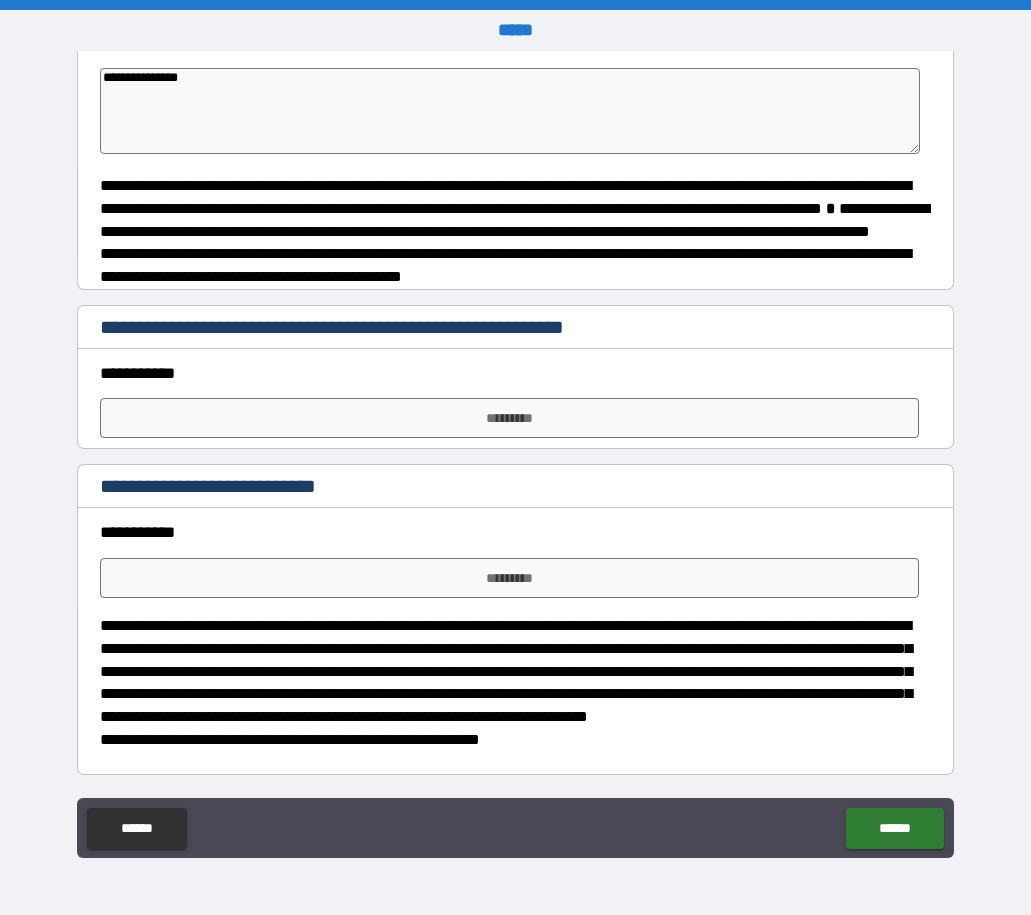 drag, startPoint x: 288, startPoint y: 441, endPoint x: 95, endPoint y: 456, distance: 193.58203 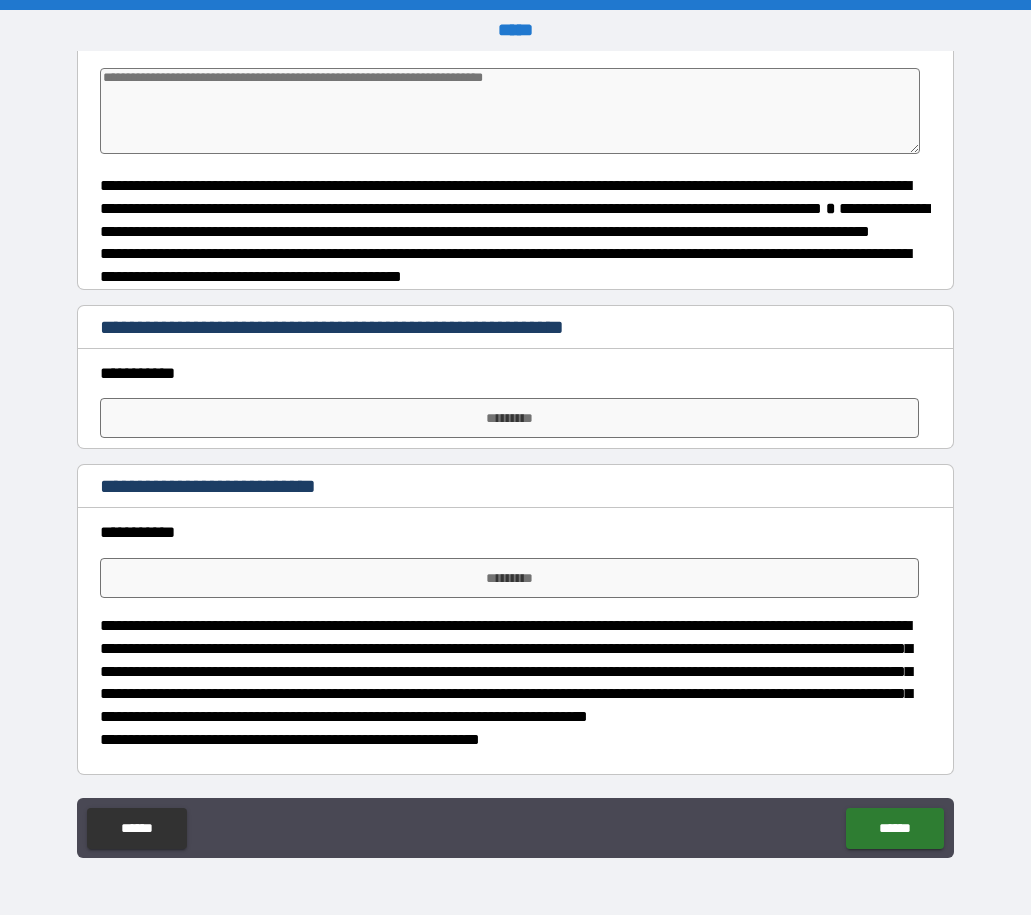 click at bounding box center [510, 111] 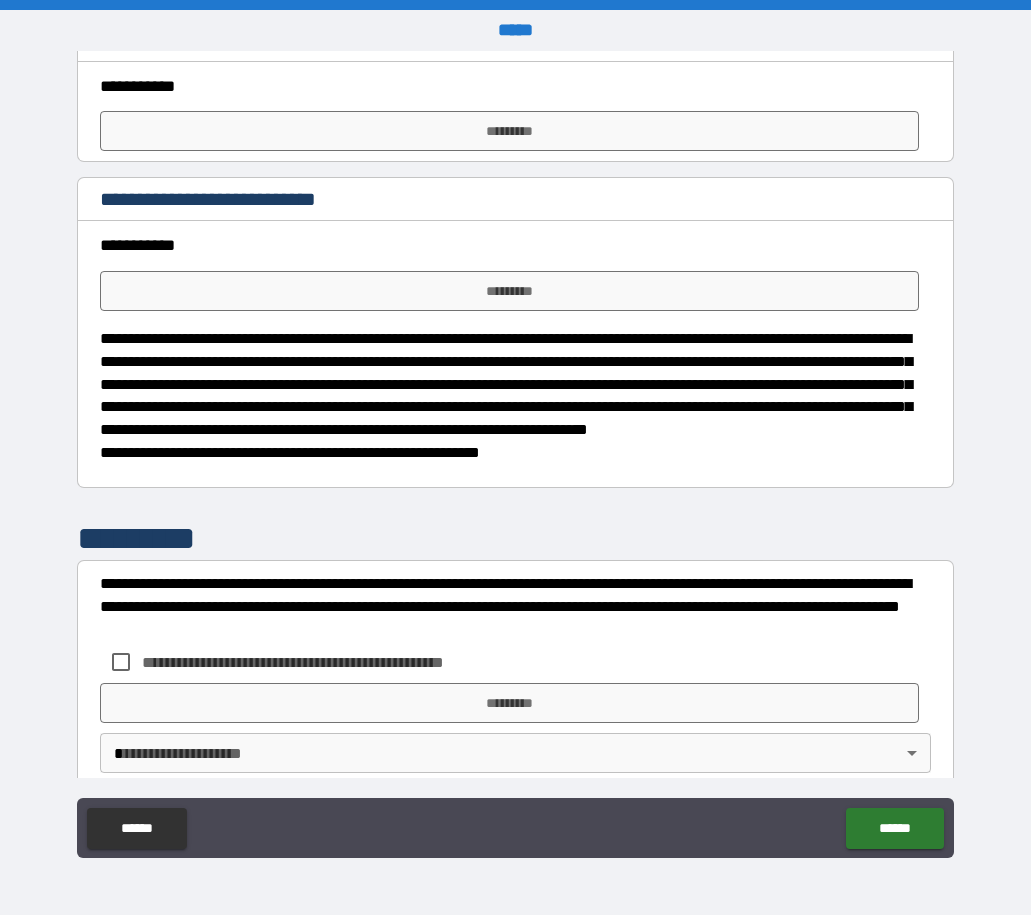 scroll, scrollTop: 5068, scrollLeft: 0, axis: vertical 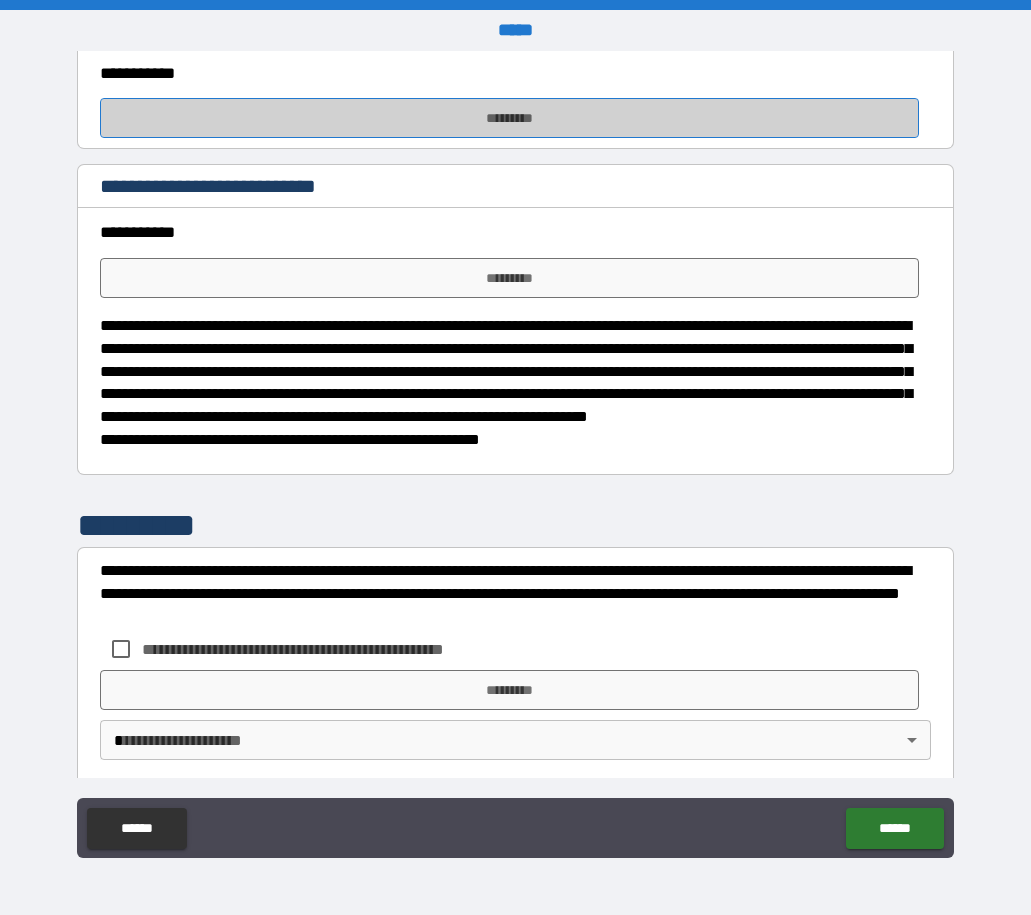 click on "*********" at bounding box center [509, 118] 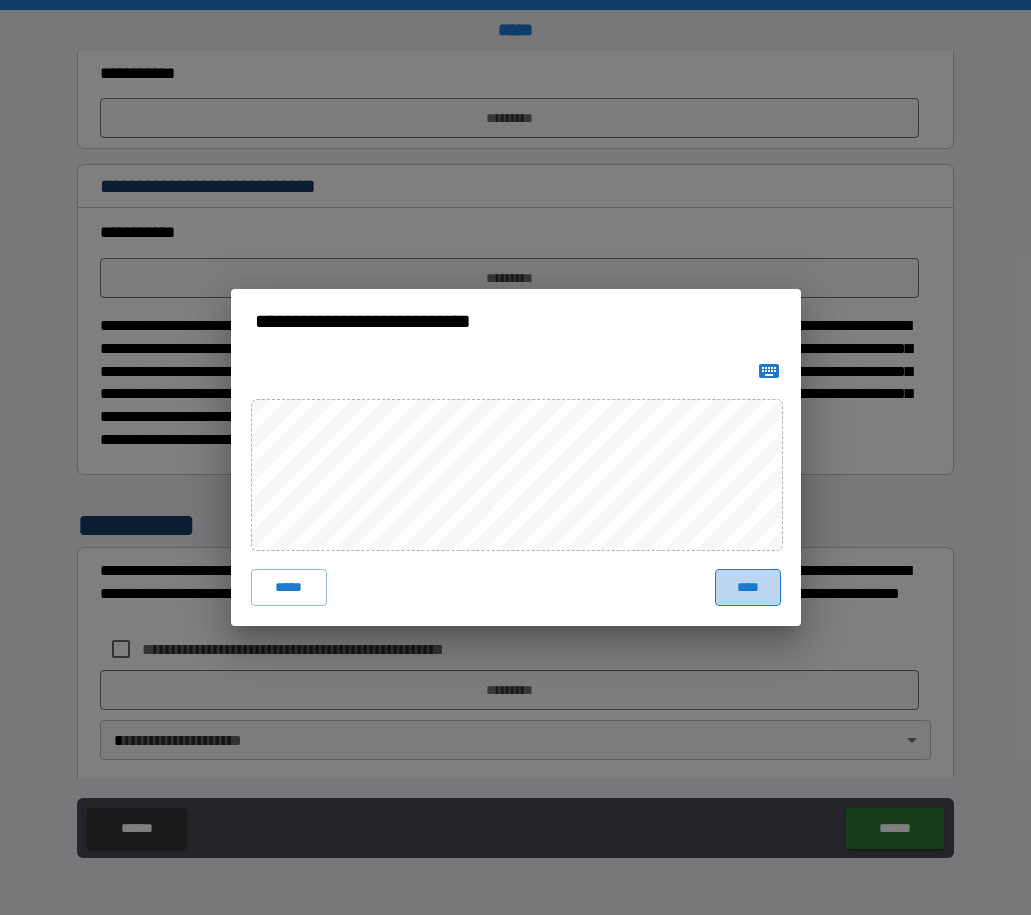click on "****" at bounding box center (748, 587) 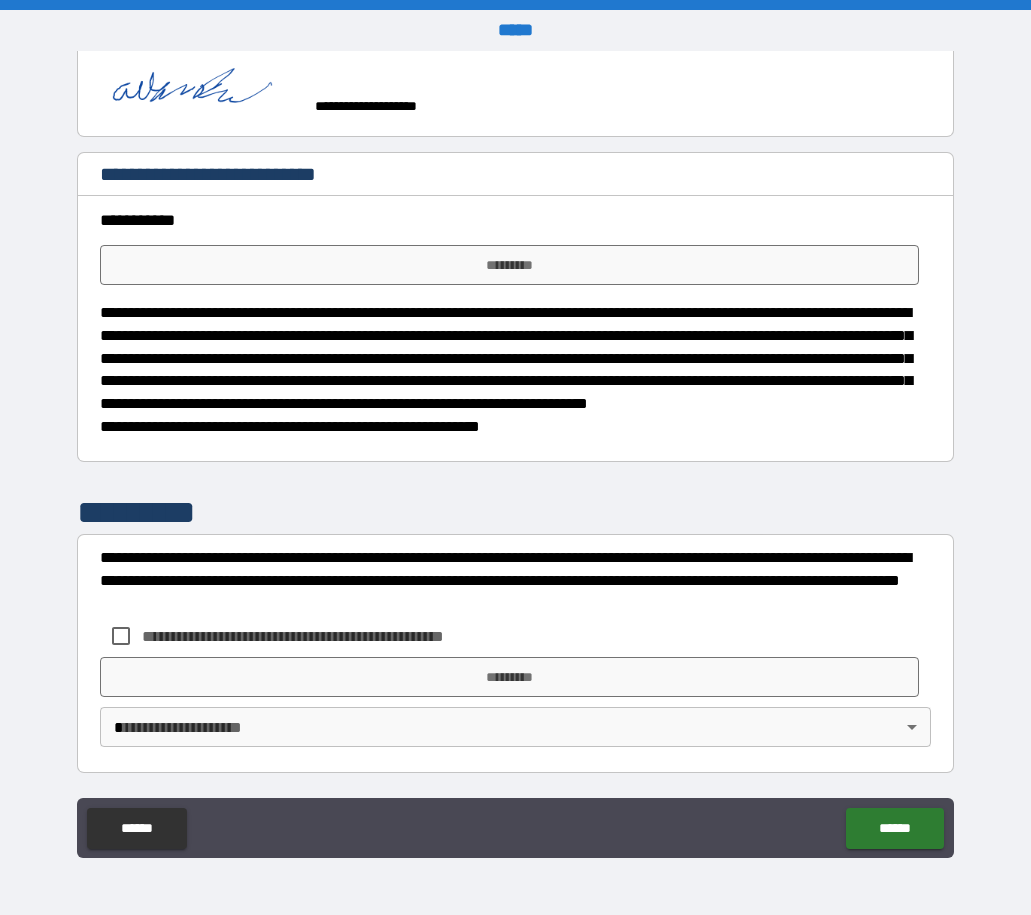 scroll, scrollTop: 5485, scrollLeft: 0, axis: vertical 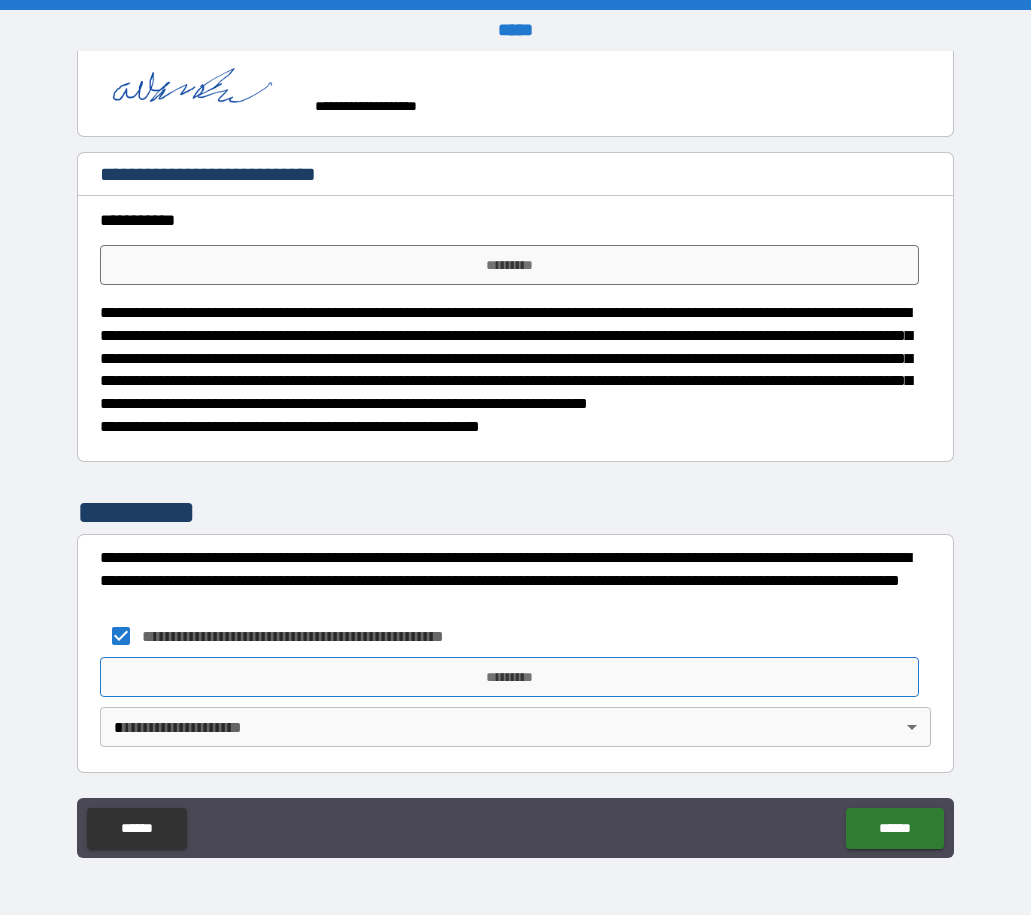 click on "*********" at bounding box center (509, 677) 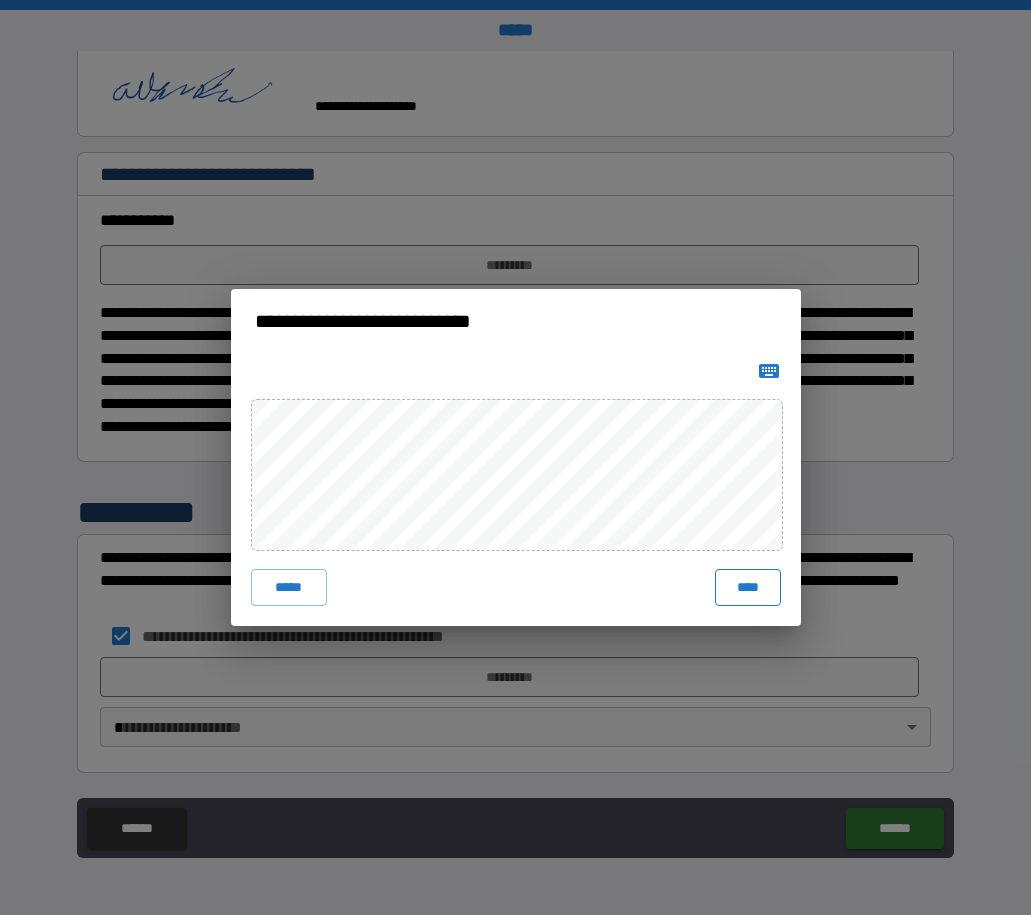click on "****" at bounding box center (748, 587) 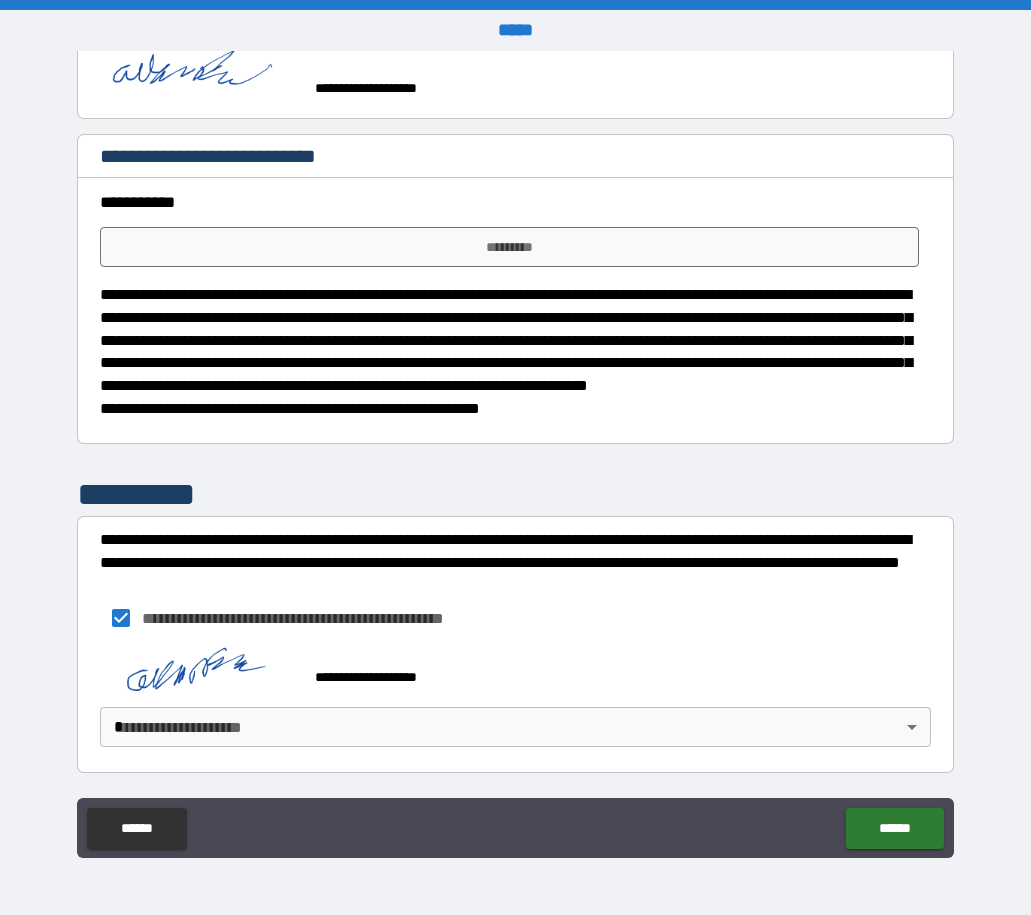 click on "[REDACTED]" at bounding box center [515, 457] 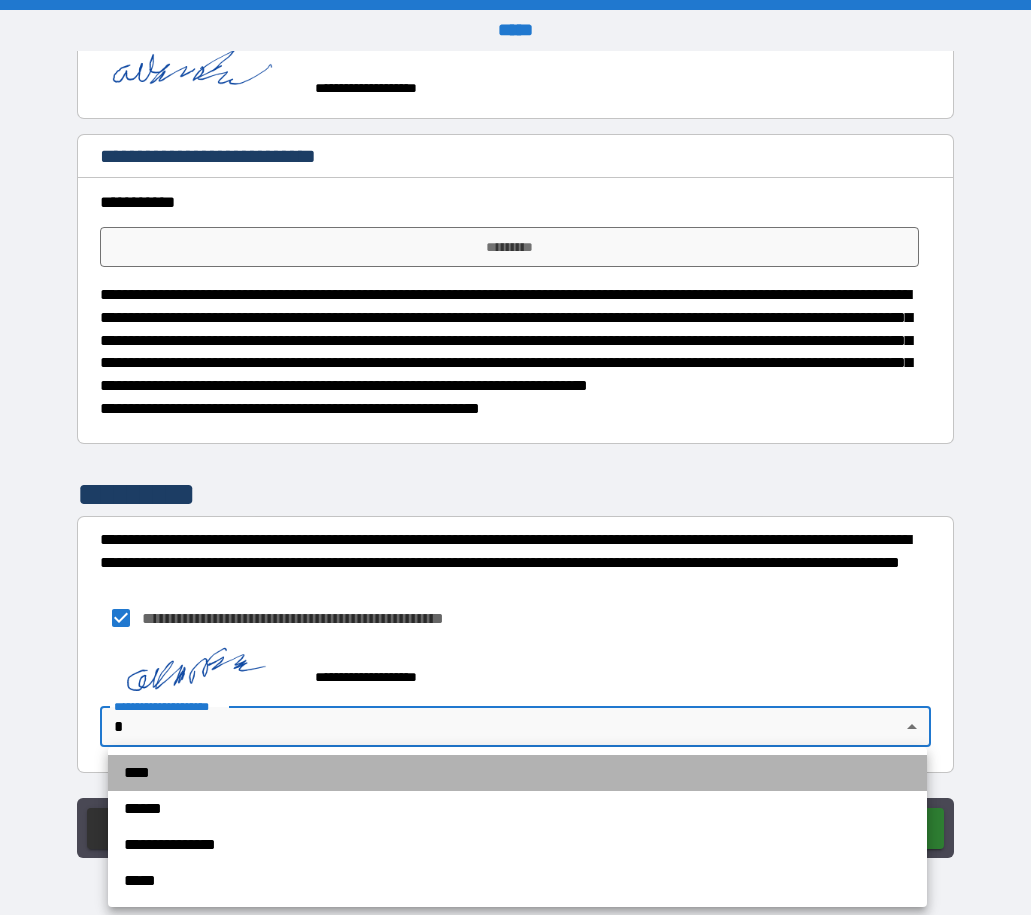 click on "****" at bounding box center (517, 773) 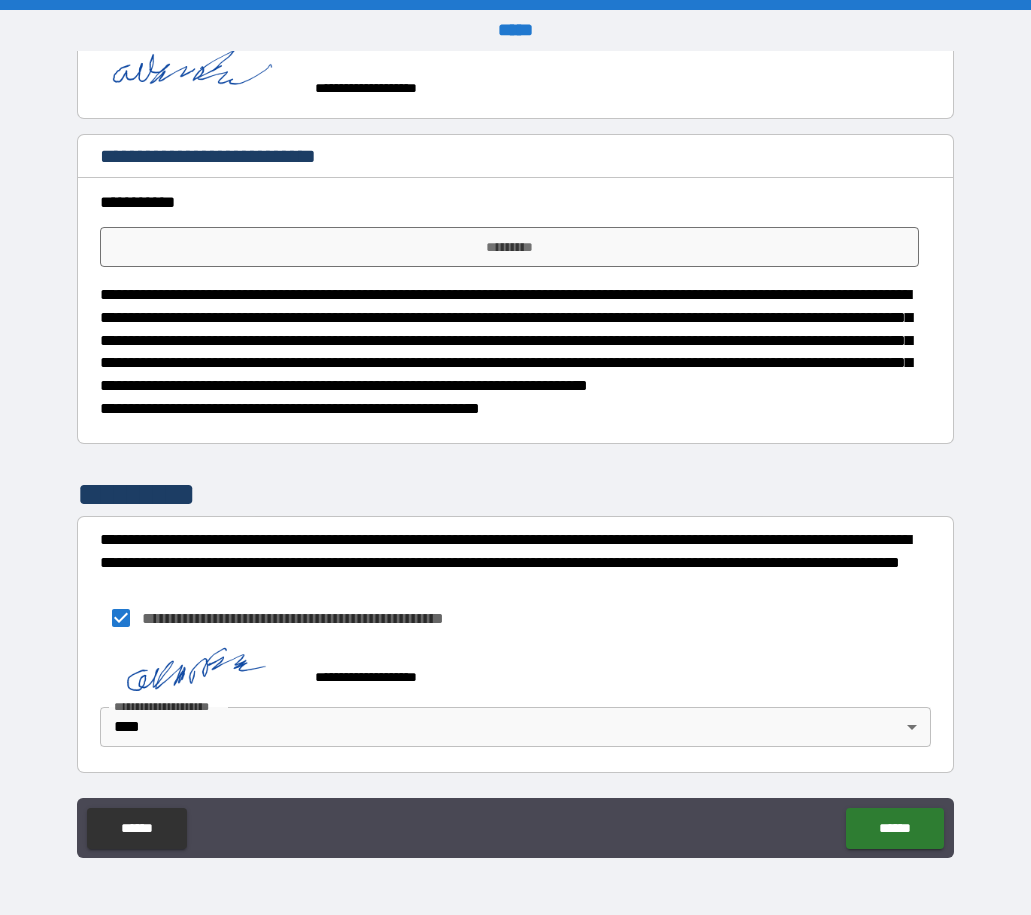 click on "**********" at bounding box center [326, 618] 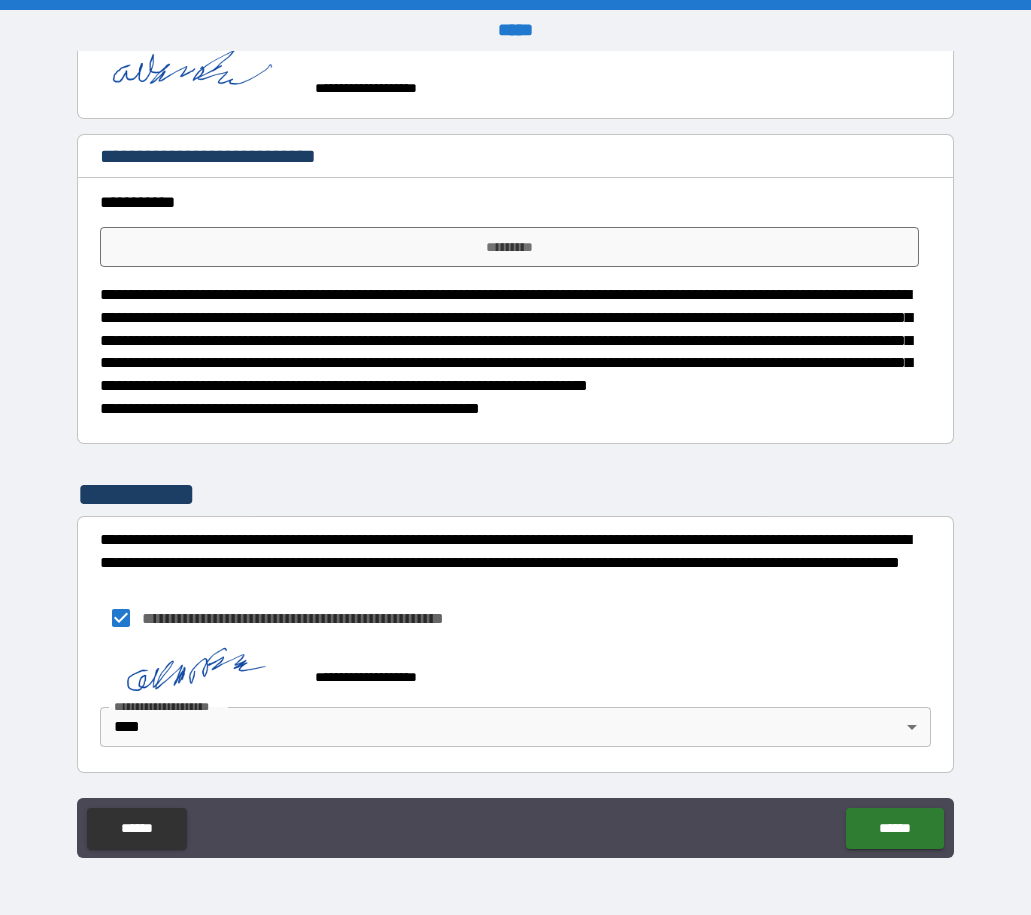 scroll, scrollTop: 5502, scrollLeft: 0, axis: vertical 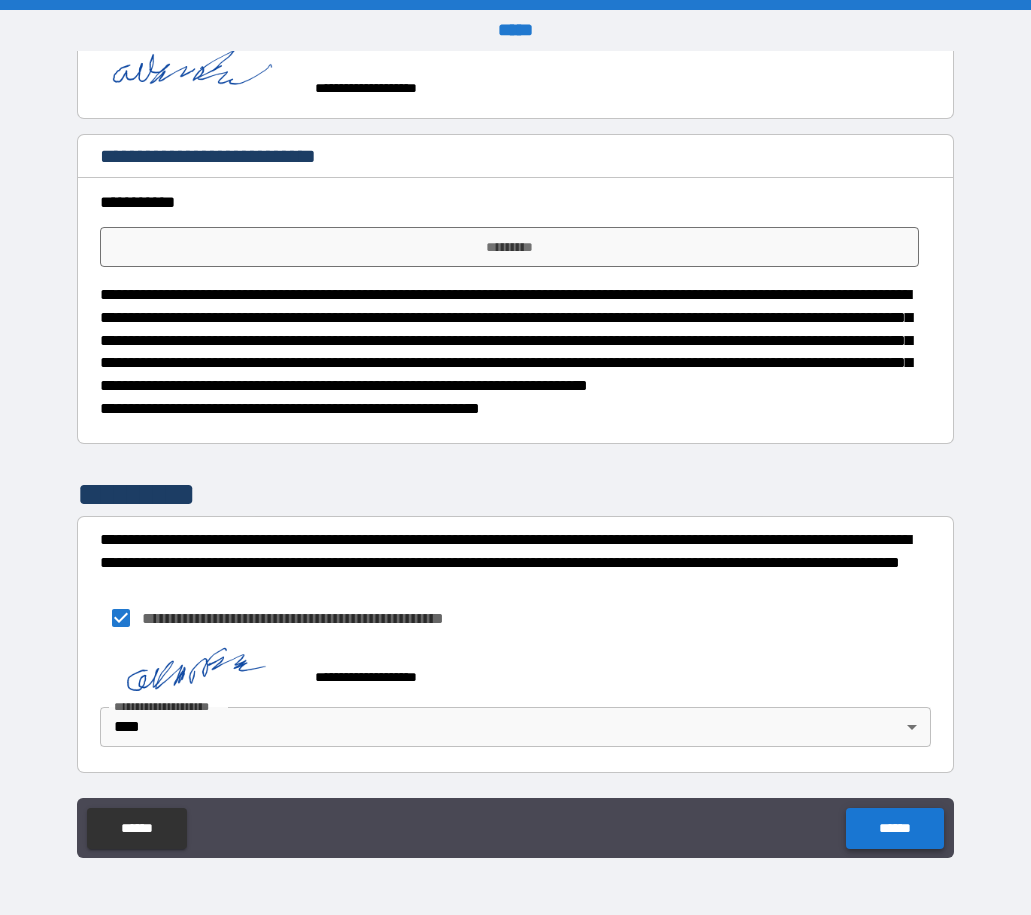 click on "******" at bounding box center (894, 828) 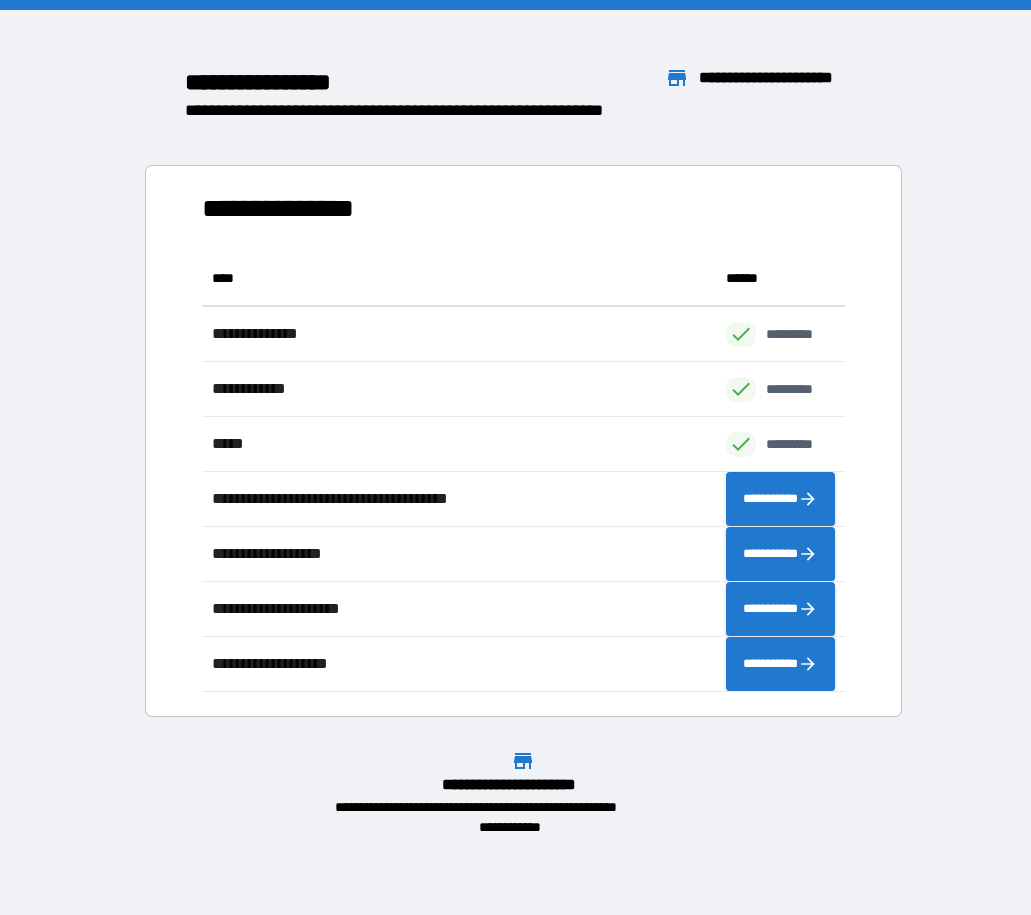 scroll, scrollTop: 16, scrollLeft: 16, axis: both 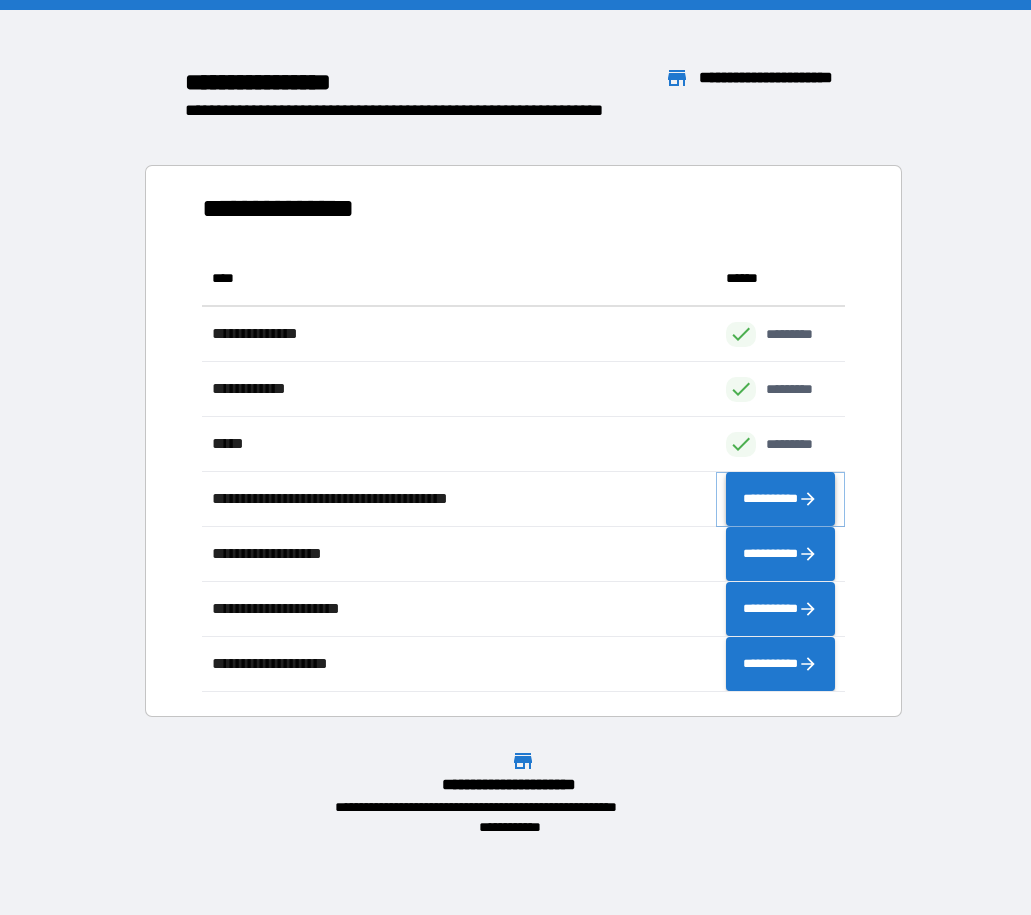 click on "**********" at bounding box center (780, 499) 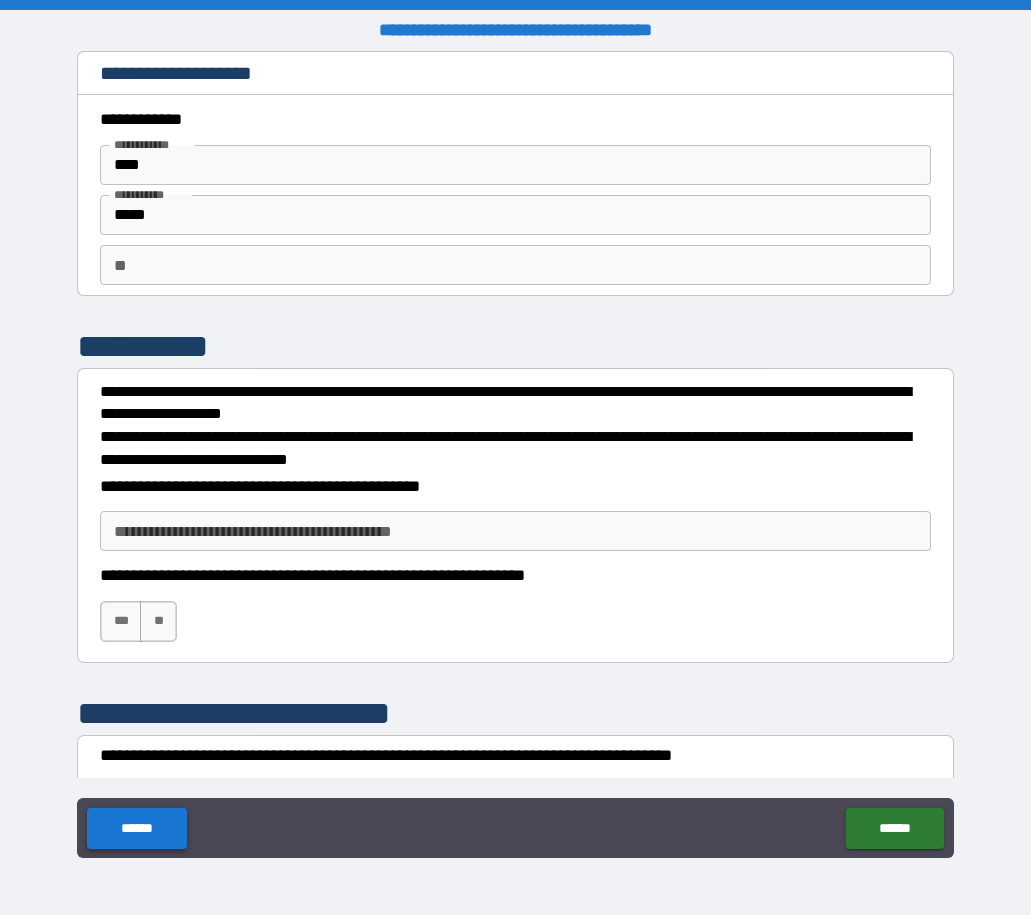 click on "******" at bounding box center (136, 828) 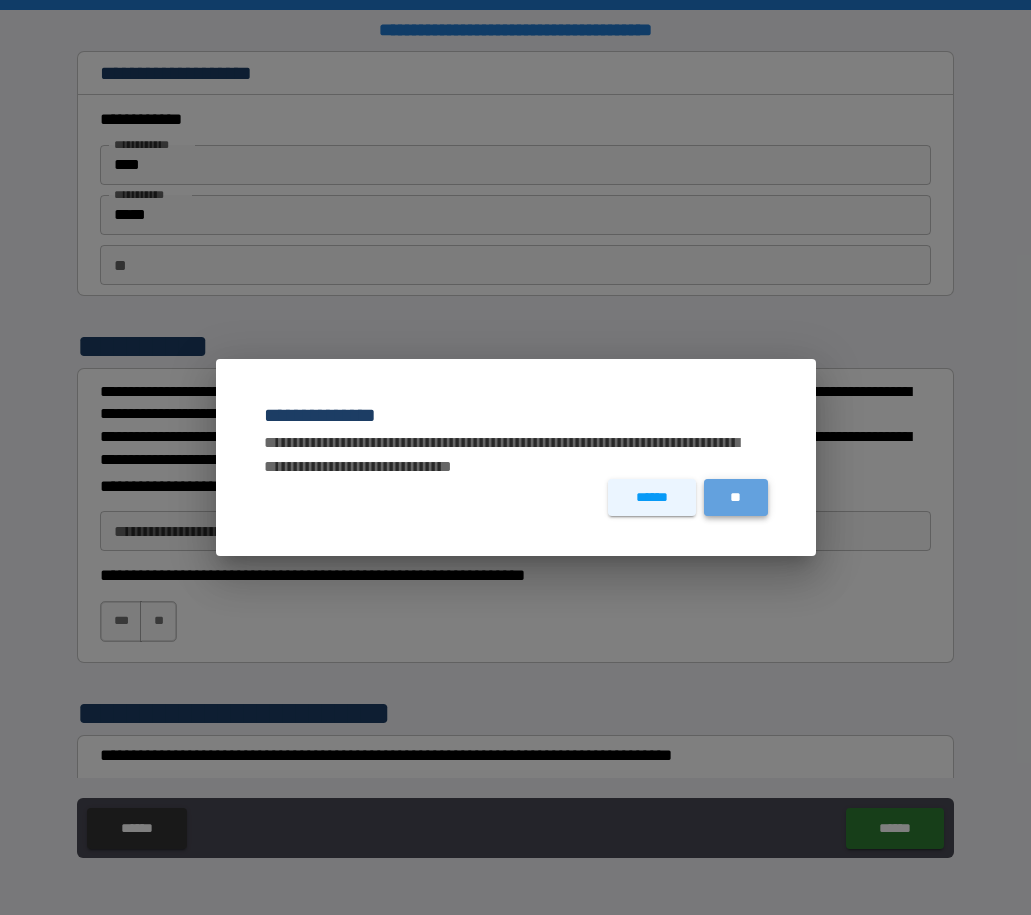 click on "**" at bounding box center [736, 497] 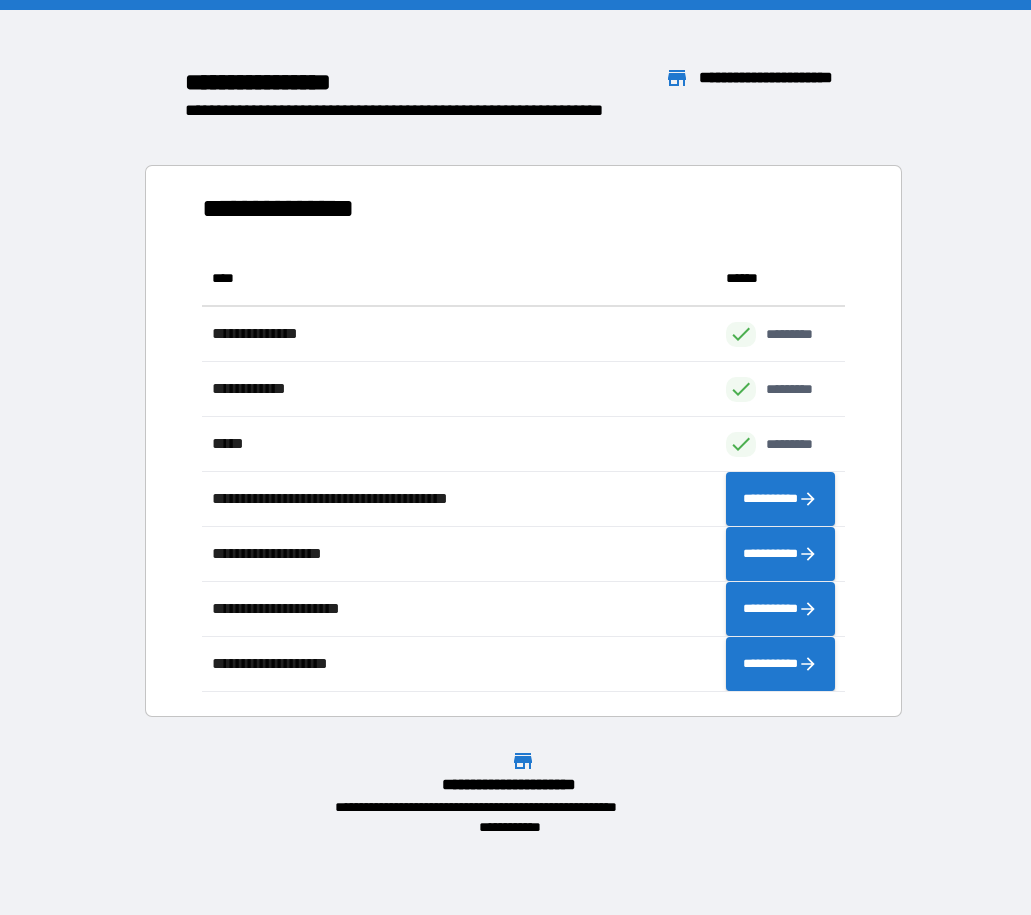scroll, scrollTop: 16, scrollLeft: 16, axis: both 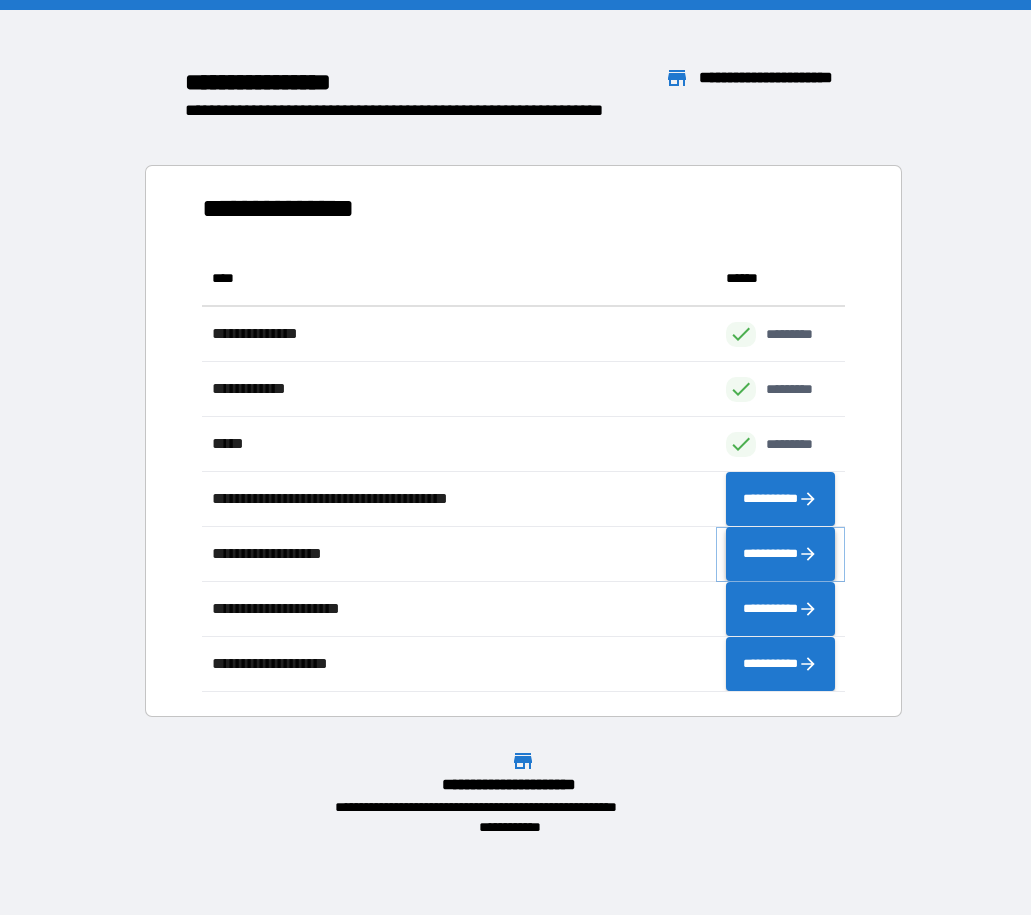 click on "**********" at bounding box center [780, 554] 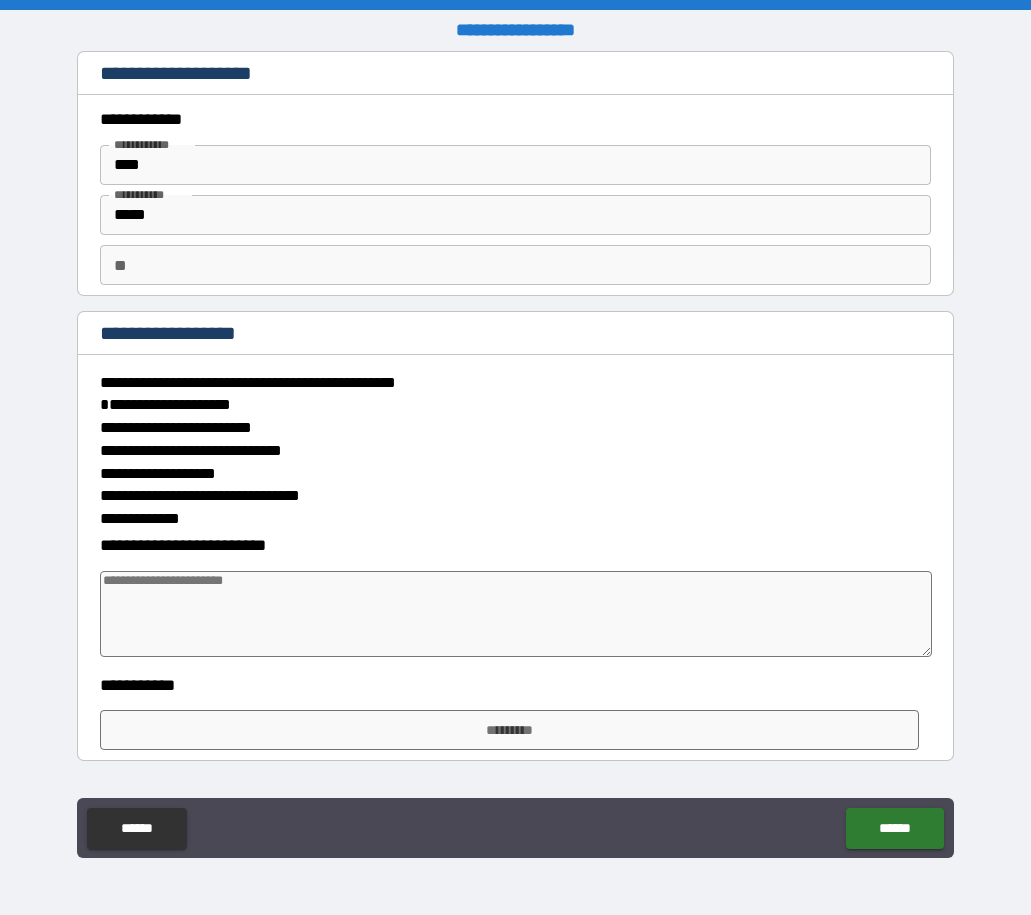 click on "**" at bounding box center [515, 265] 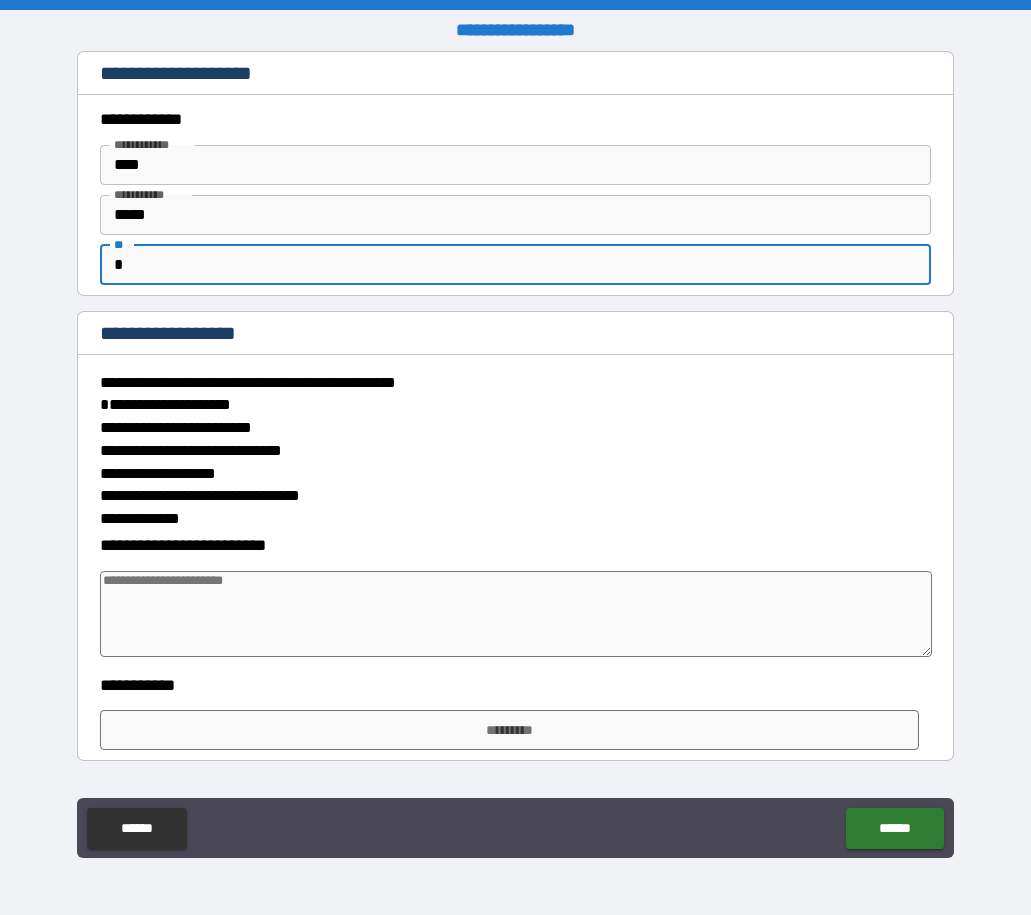 click at bounding box center [516, 614] 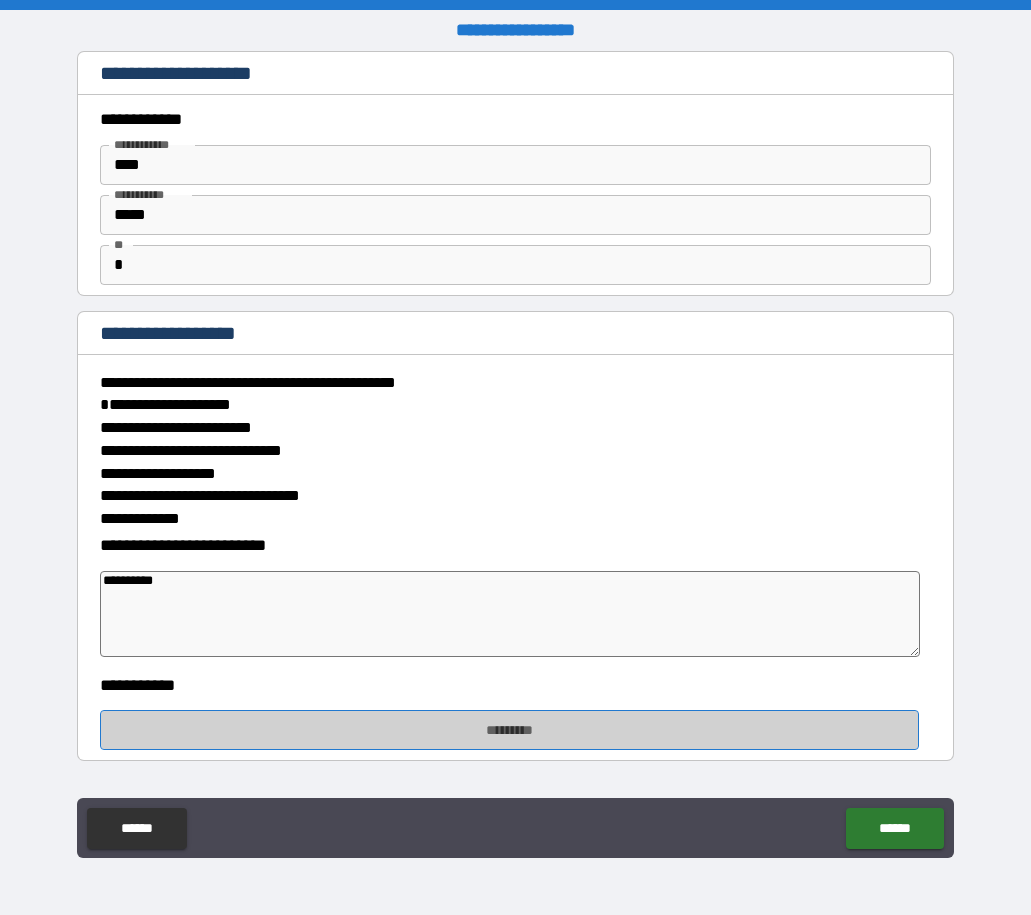 click on "*********" at bounding box center [509, 730] 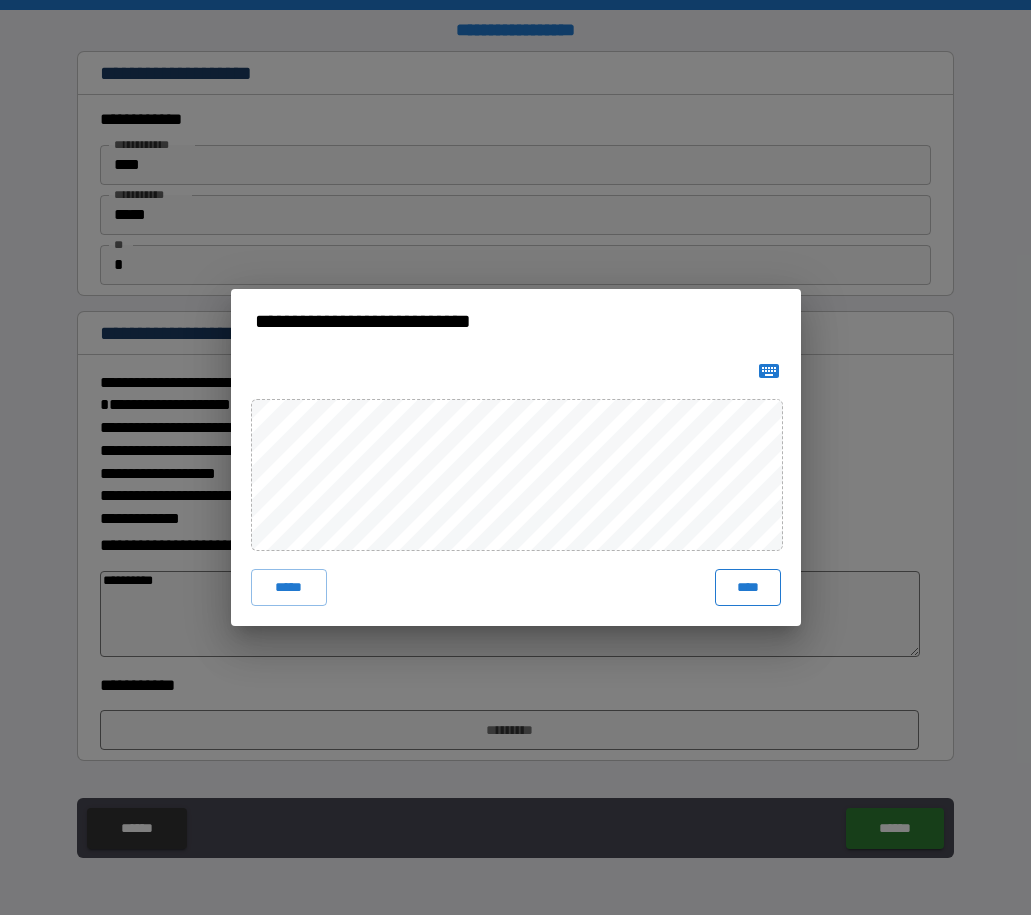 click on "****" at bounding box center [748, 587] 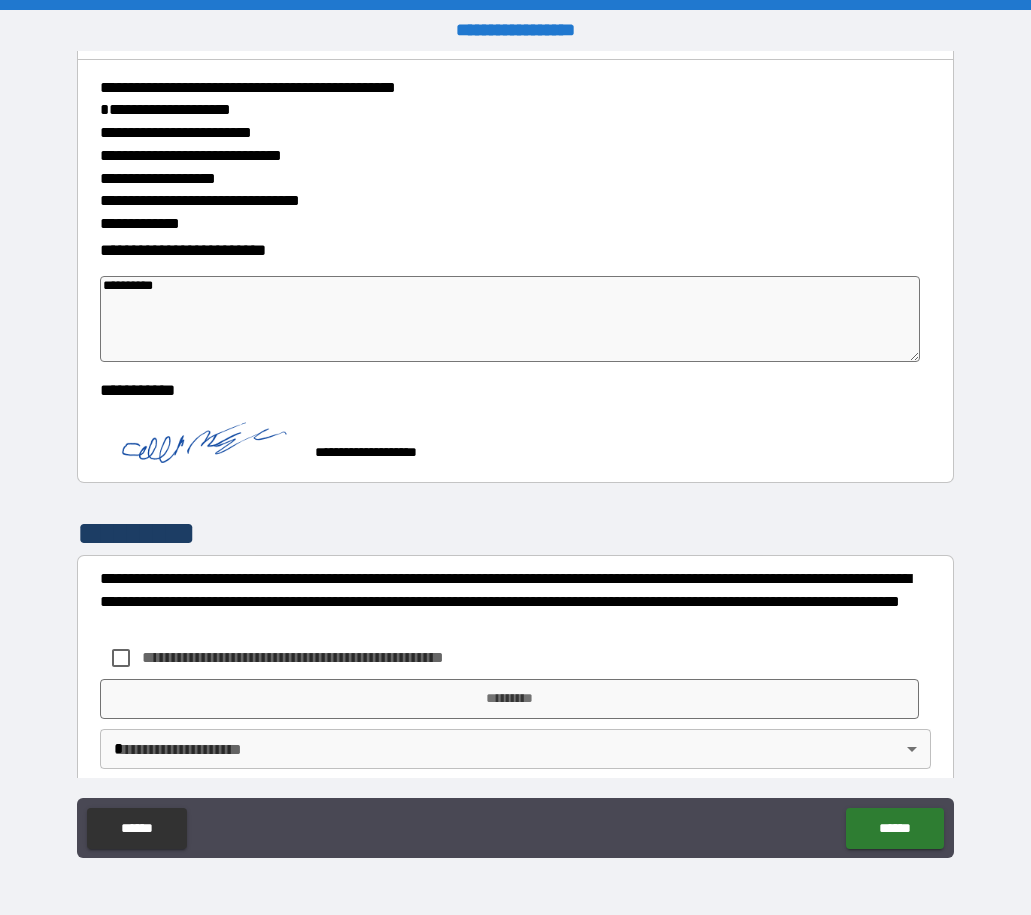 scroll, scrollTop: 317, scrollLeft: 0, axis: vertical 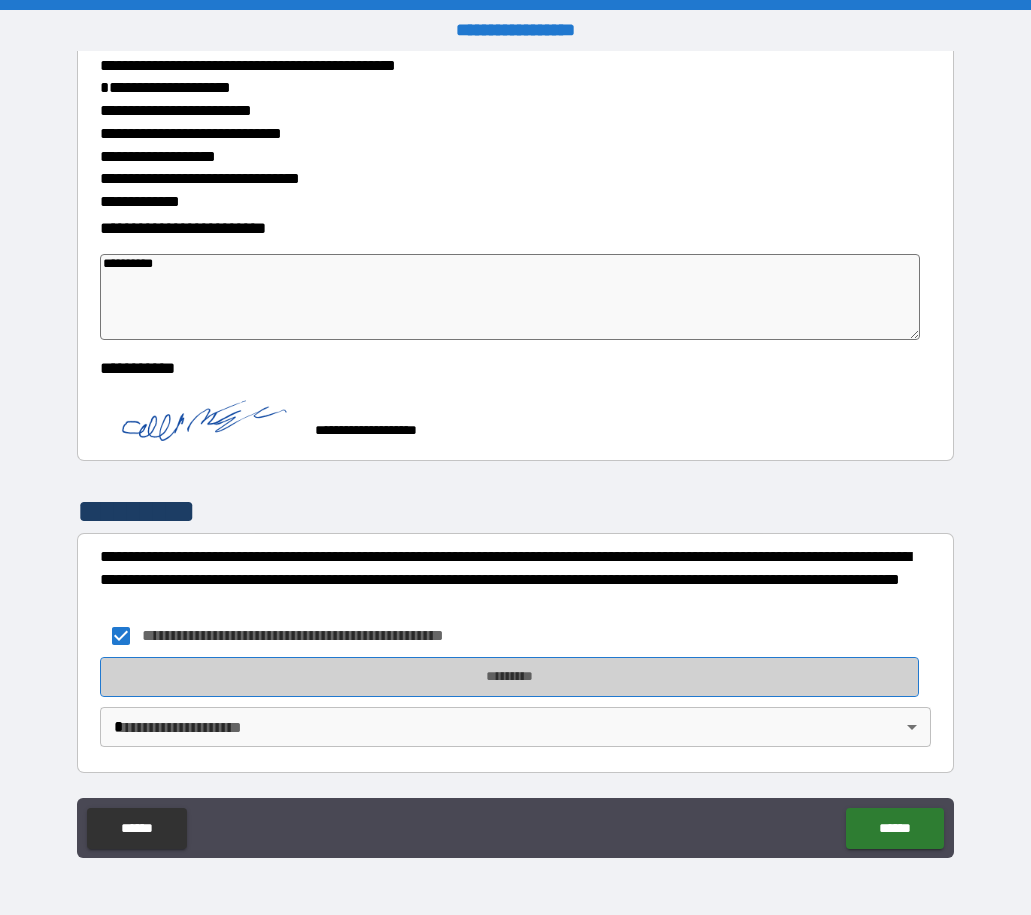 click on "*********" at bounding box center (509, 677) 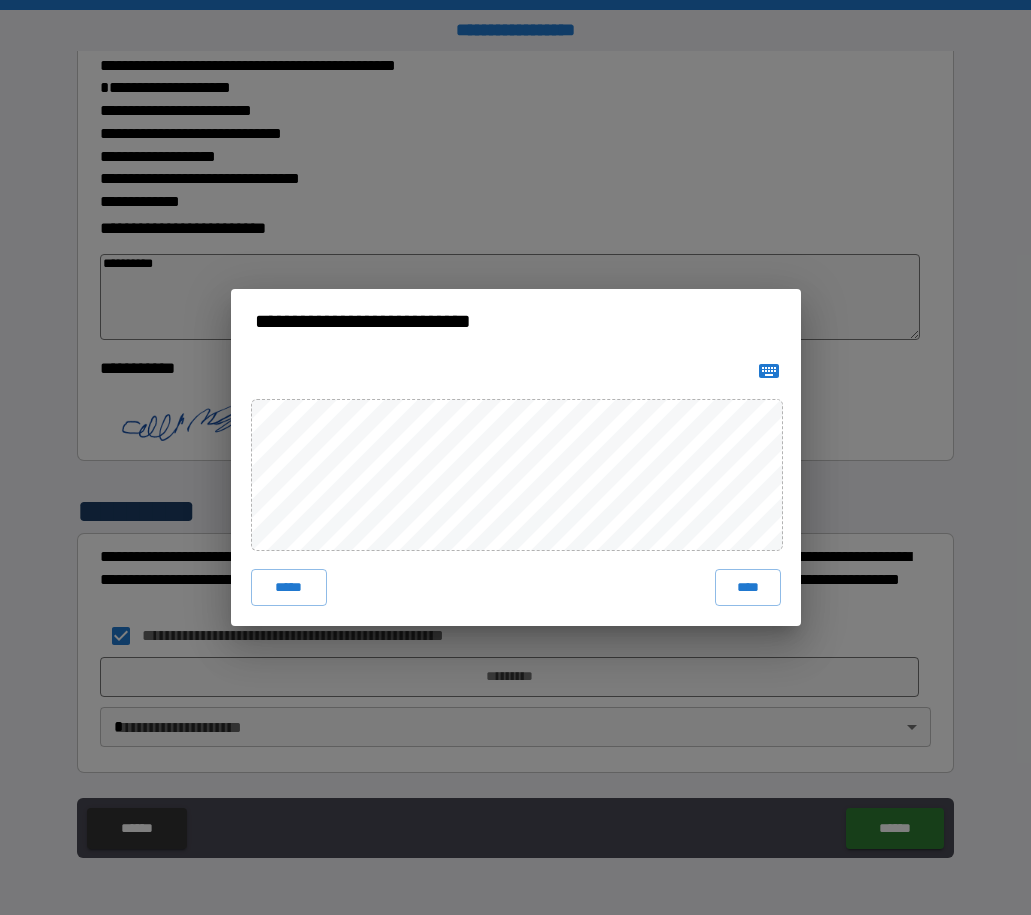 click 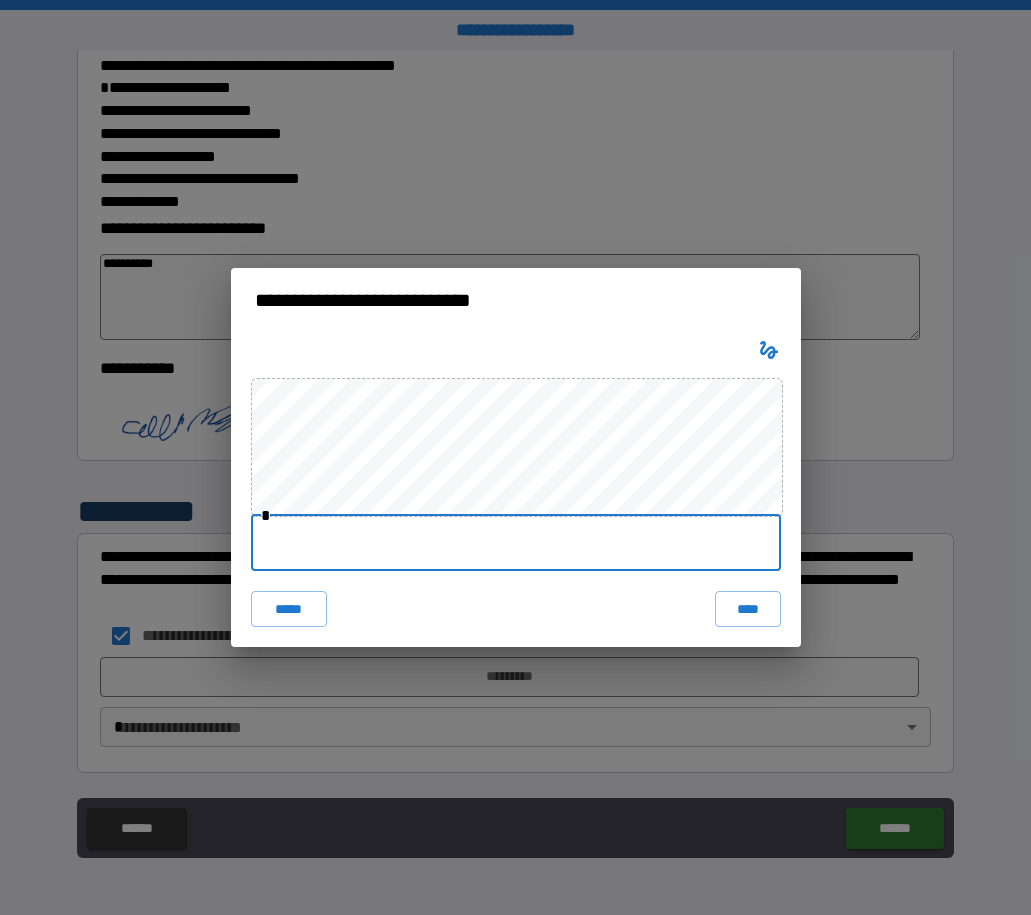click at bounding box center (516, 543) 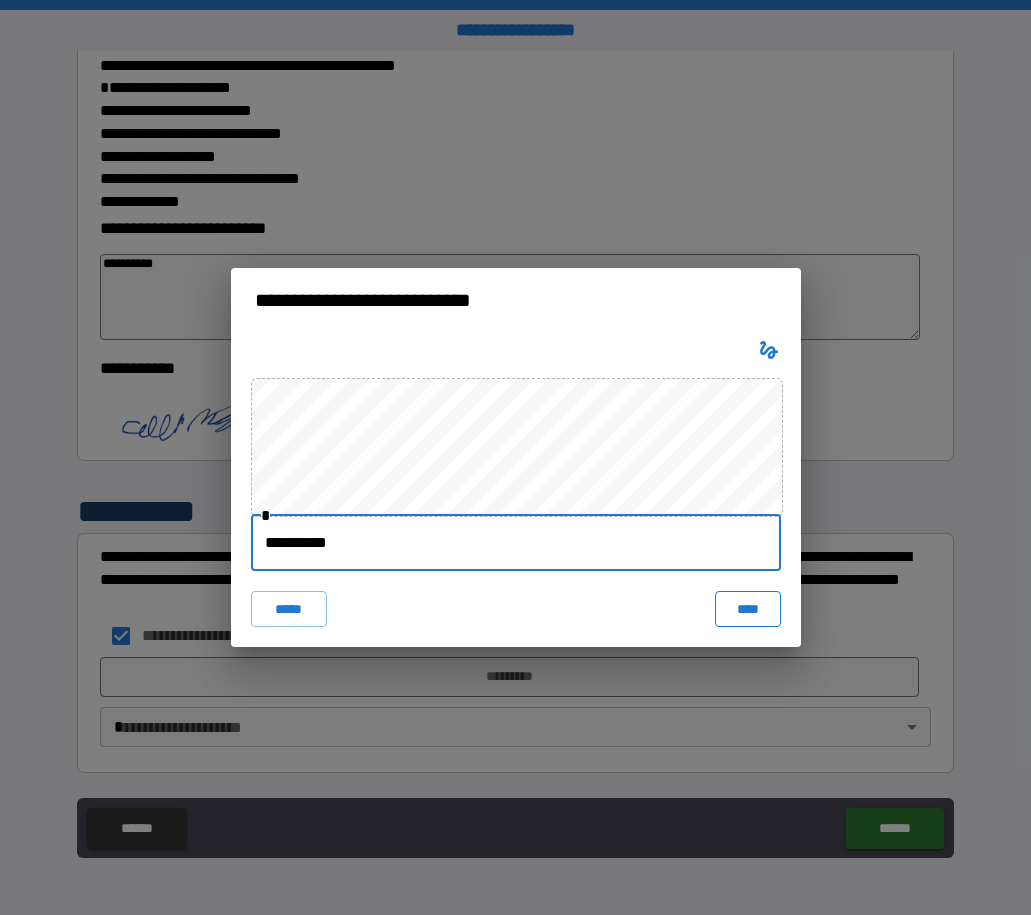 click on "****" at bounding box center (748, 609) 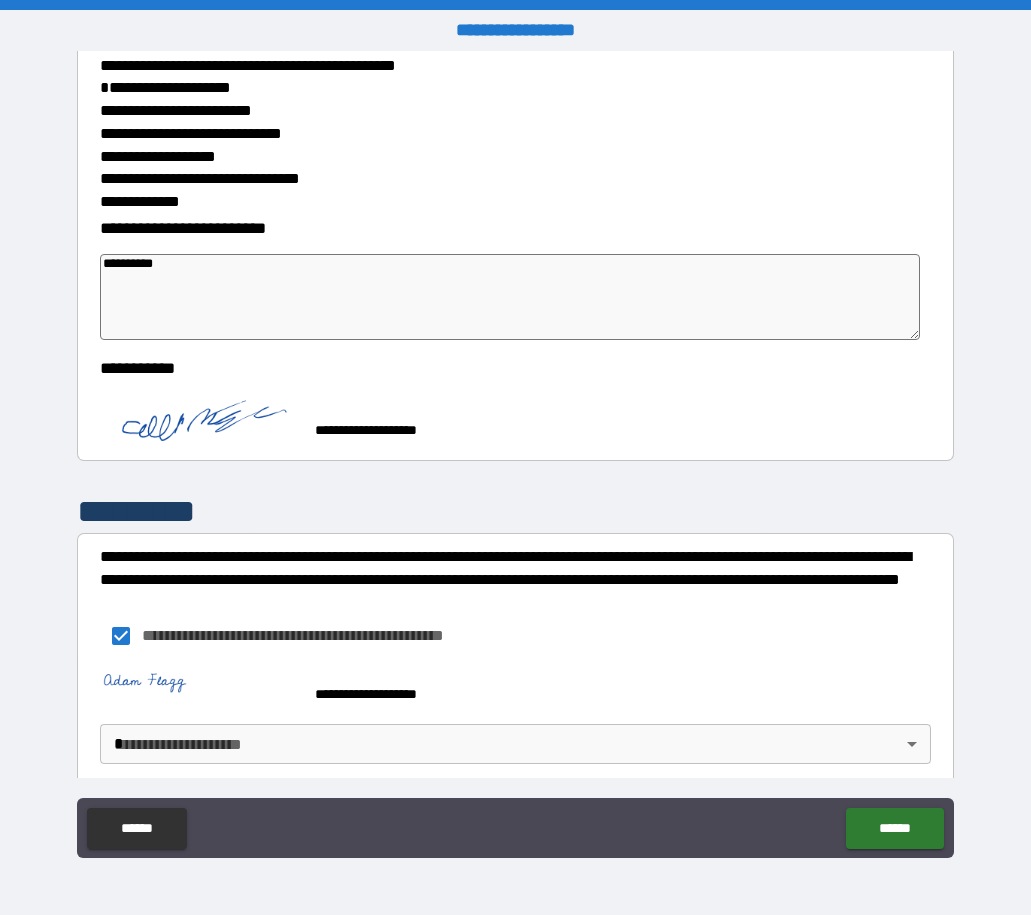 scroll, scrollTop: 334, scrollLeft: 0, axis: vertical 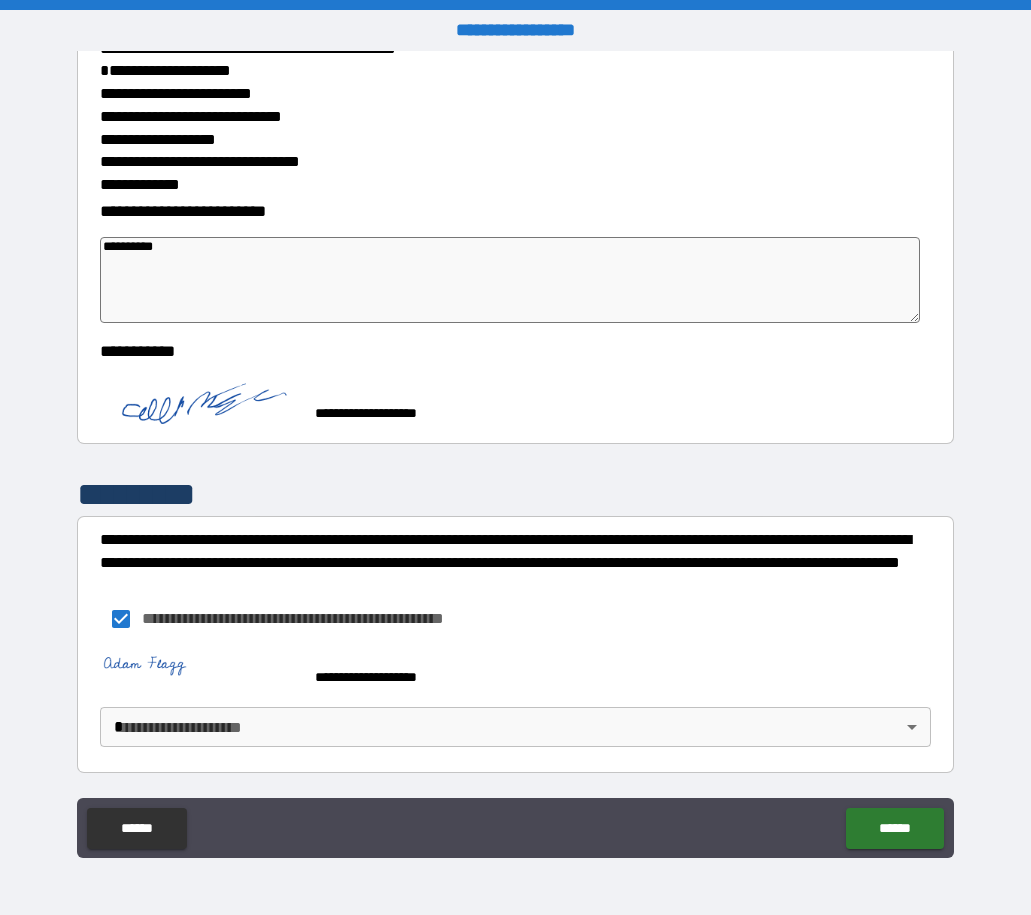 click on "**********" at bounding box center (515, 698) 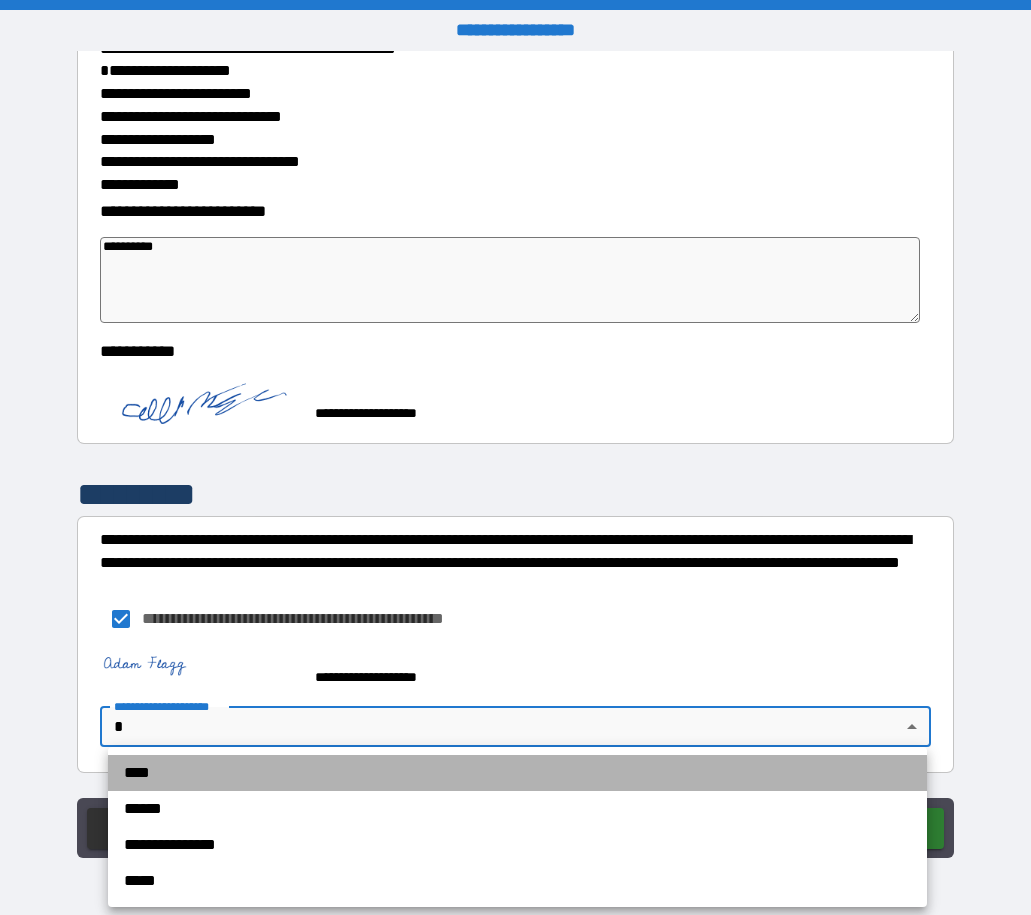 click on "****" at bounding box center (517, 773) 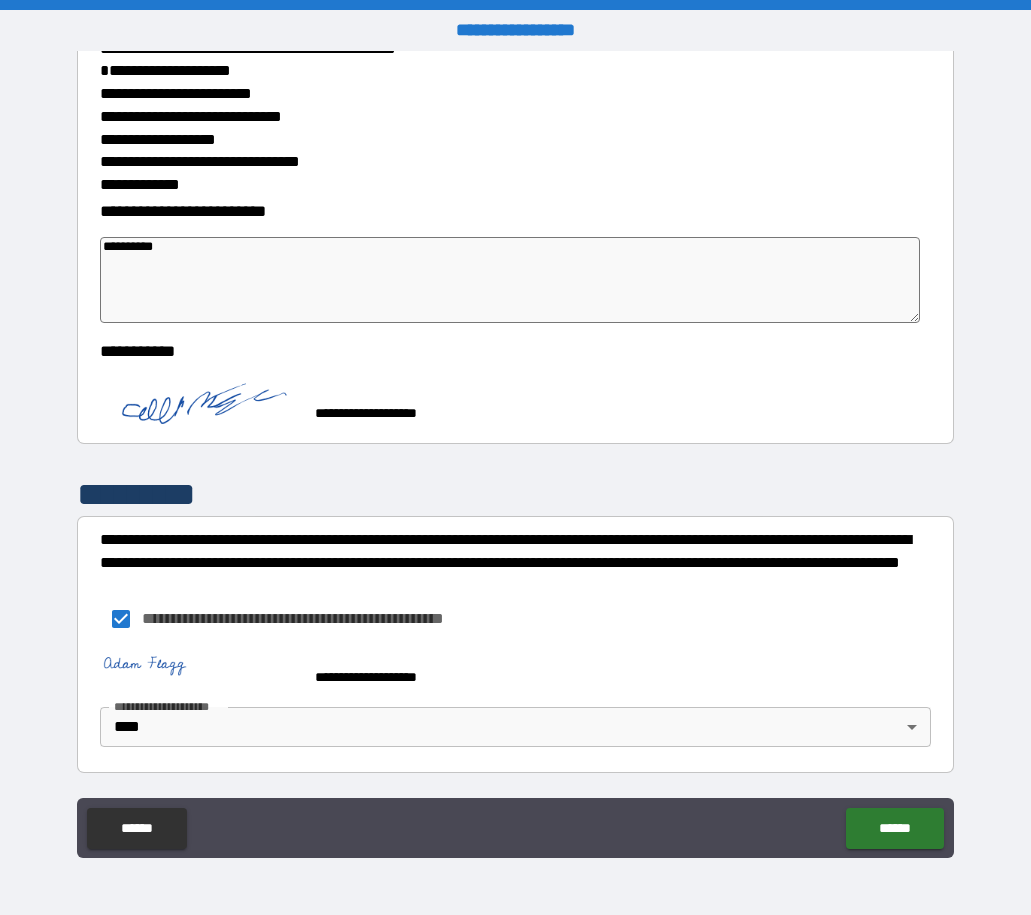 click on "**********" at bounding box center [515, 619] 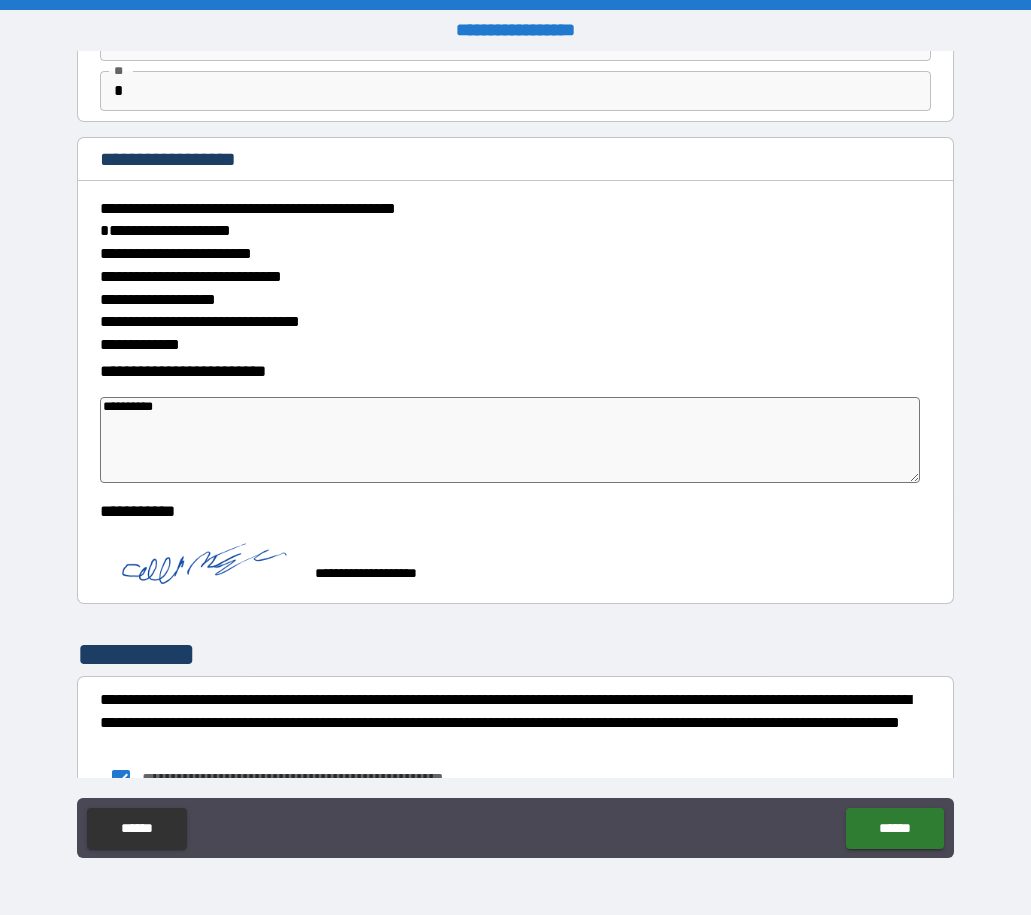 scroll, scrollTop: 334, scrollLeft: 0, axis: vertical 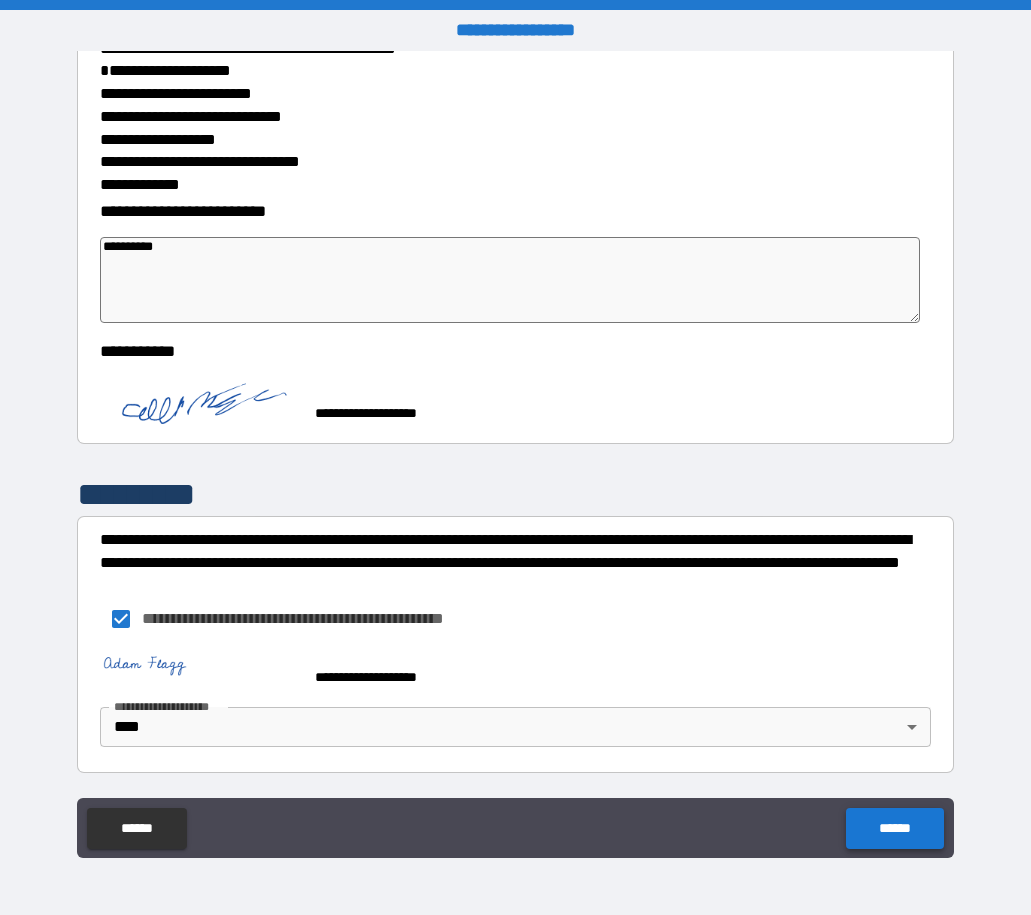 click on "******" at bounding box center [894, 828] 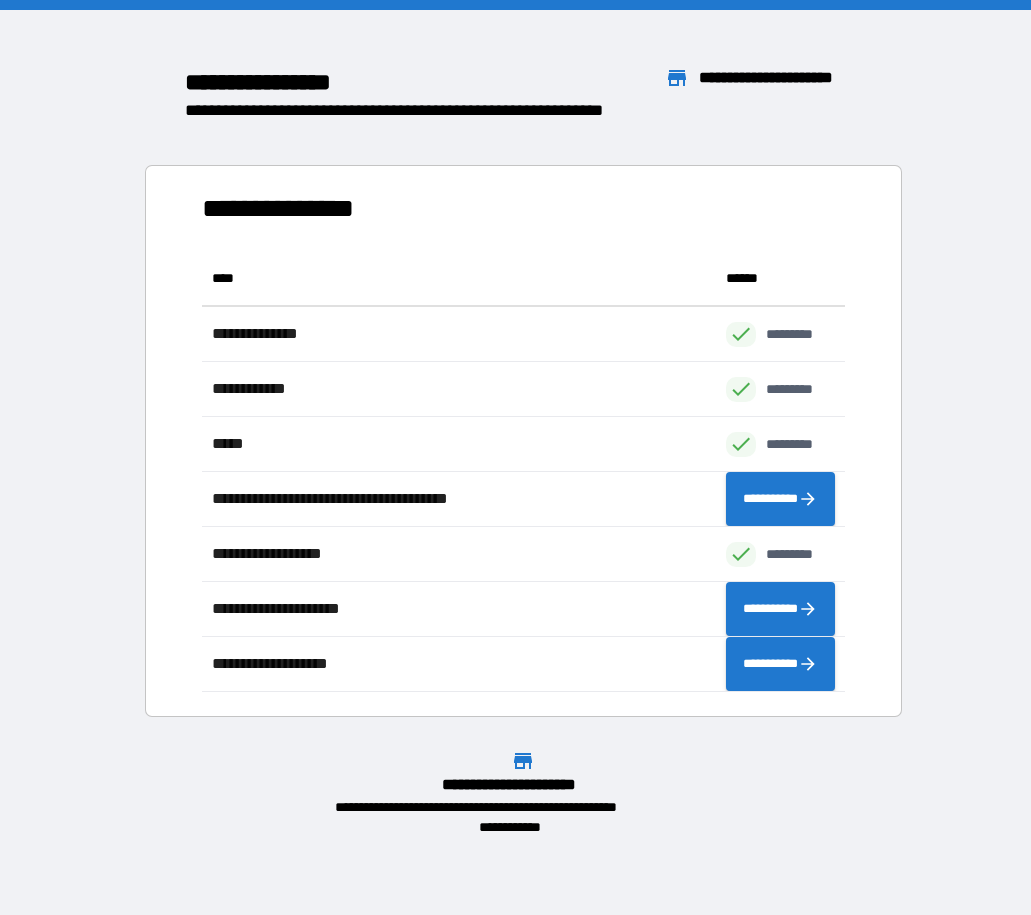 scroll, scrollTop: 16, scrollLeft: 16, axis: both 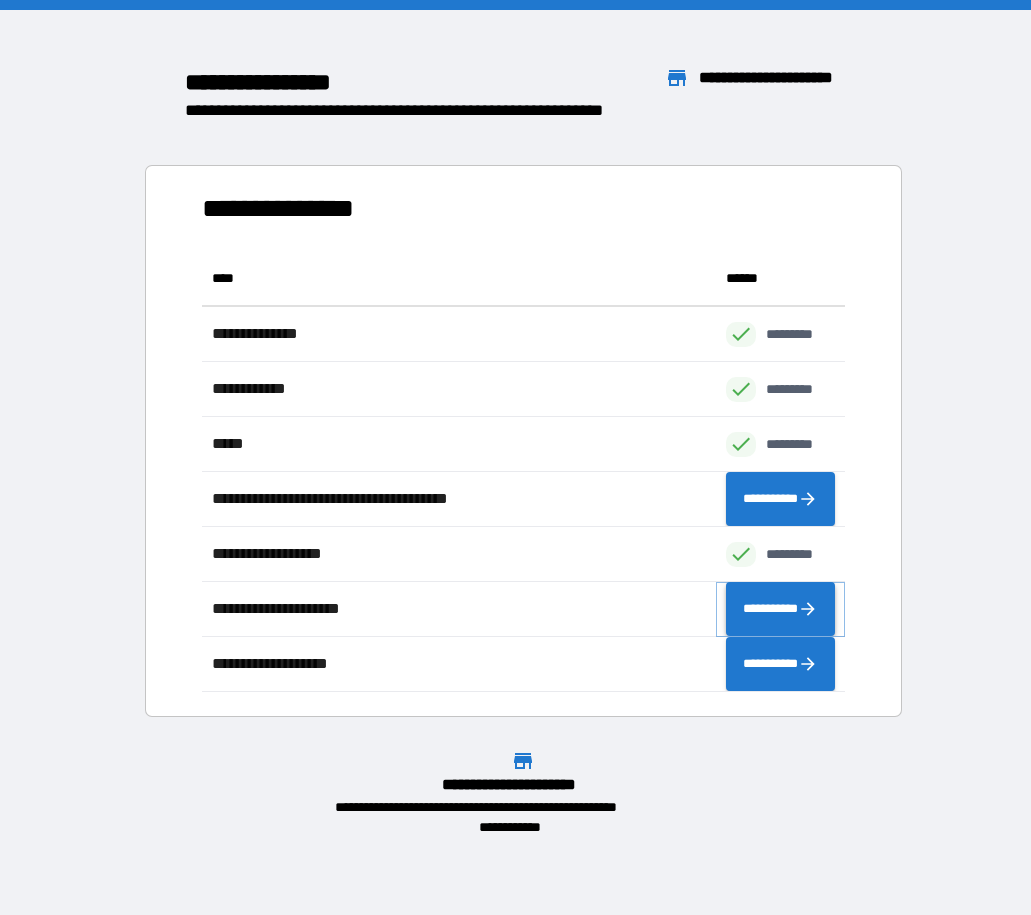 click on "**********" at bounding box center (780, 609) 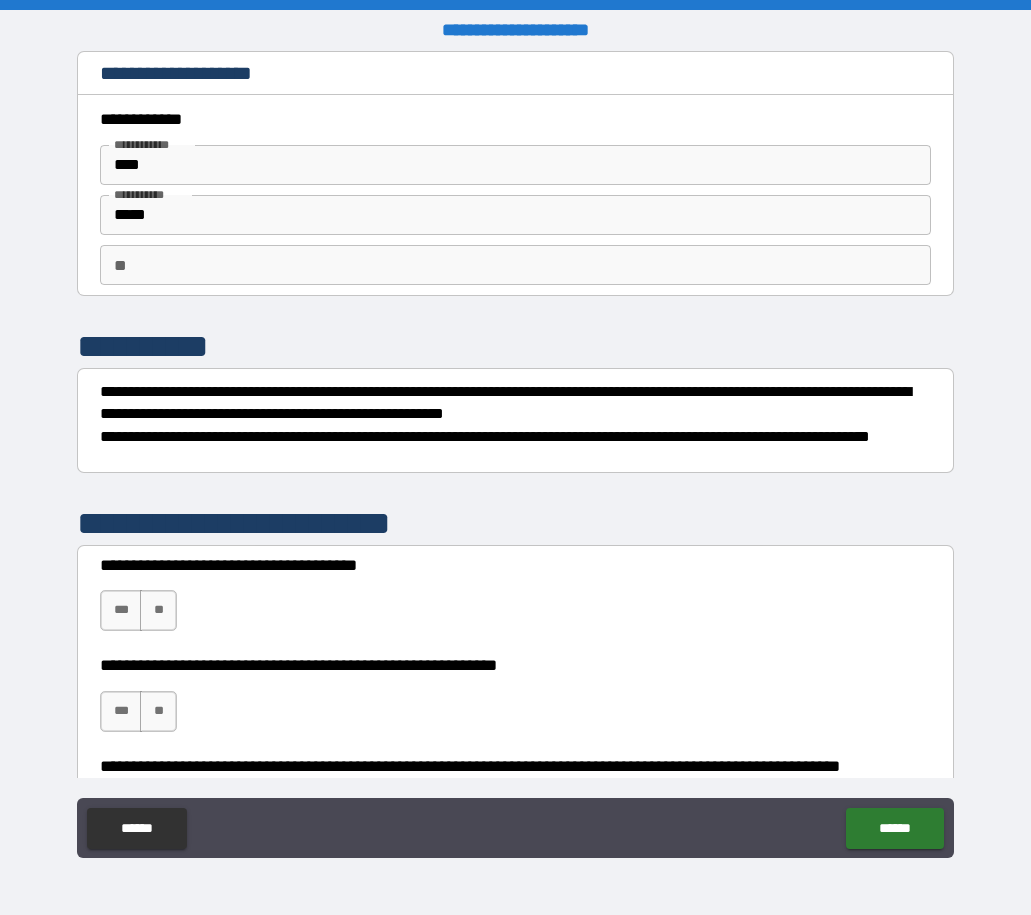 click on "**" at bounding box center [515, 265] 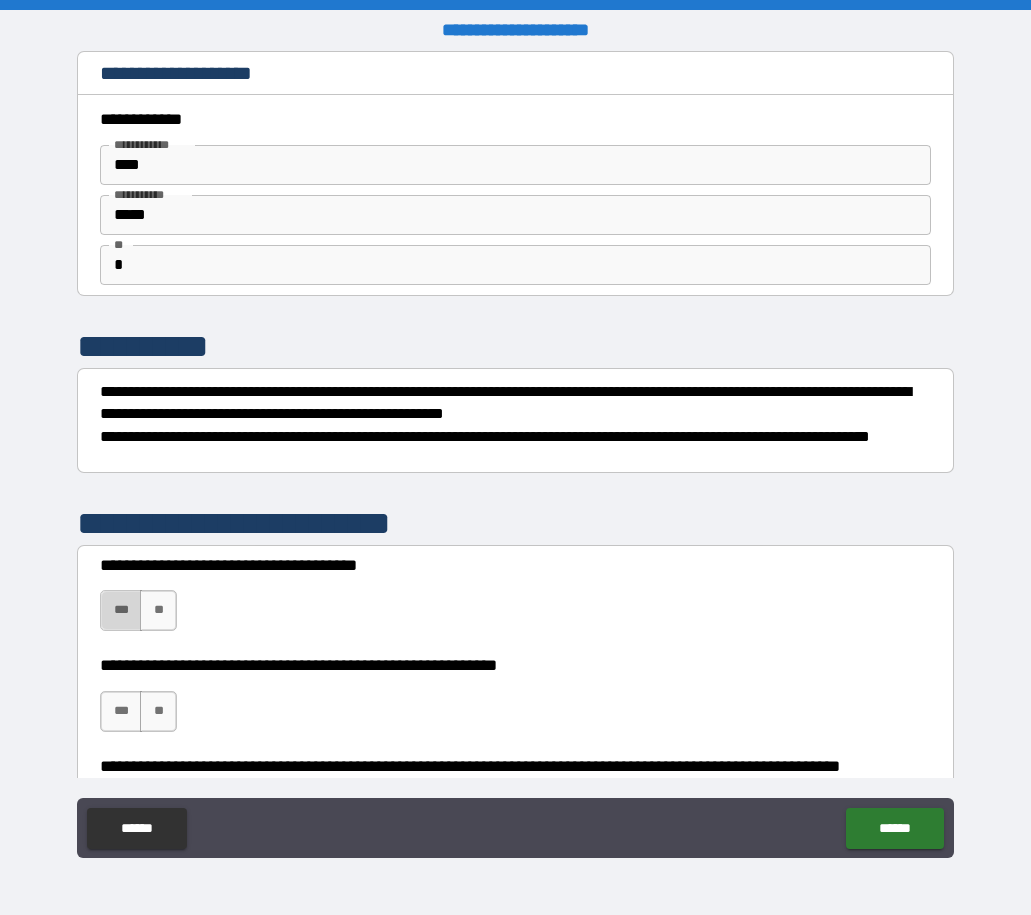 click on "***" at bounding box center (121, 610) 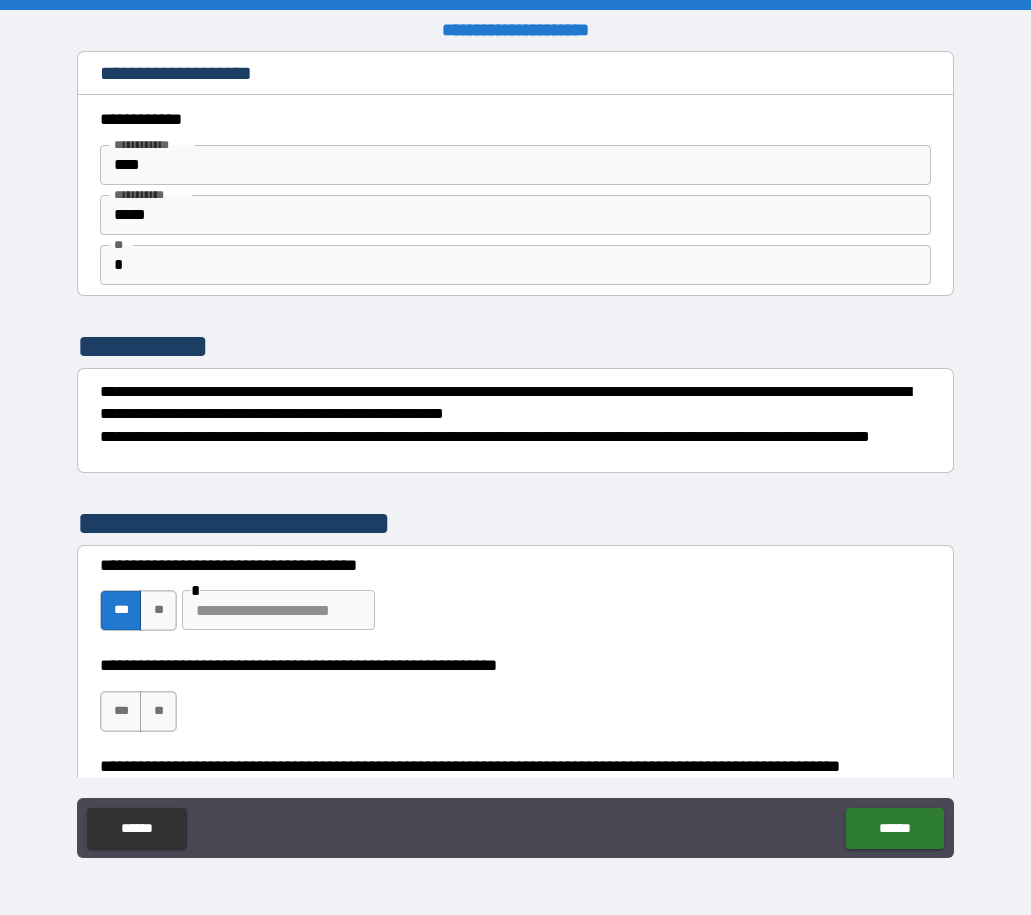 click at bounding box center (278, 610) 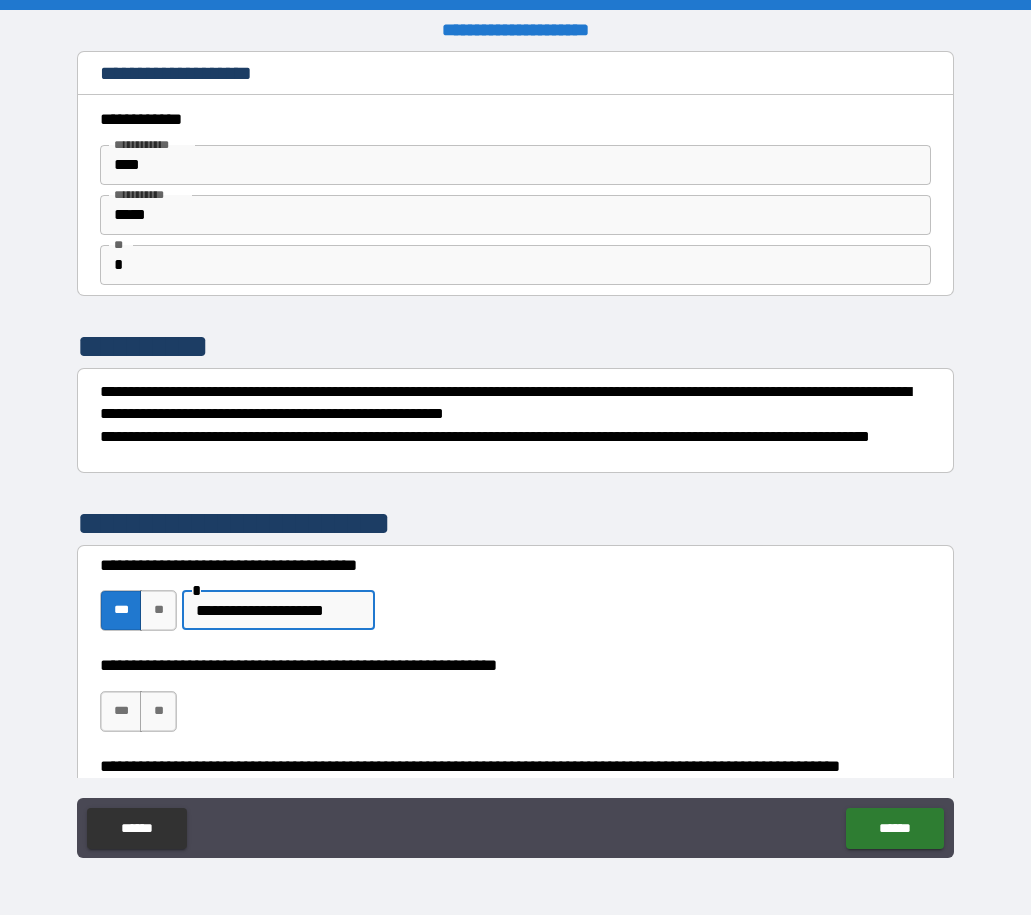 click on "**********" at bounding box center (509, 666) 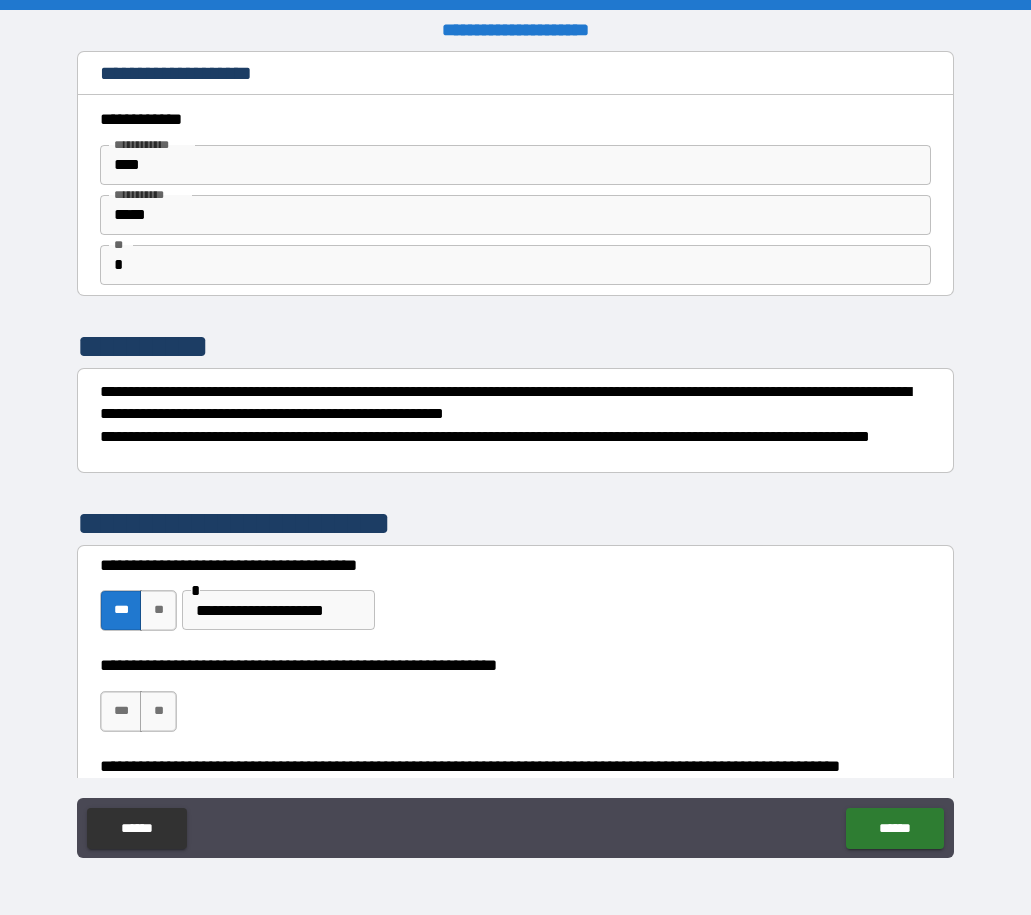 scroll, scrollTop: 300, scrollLeft: 0, axis: vertical 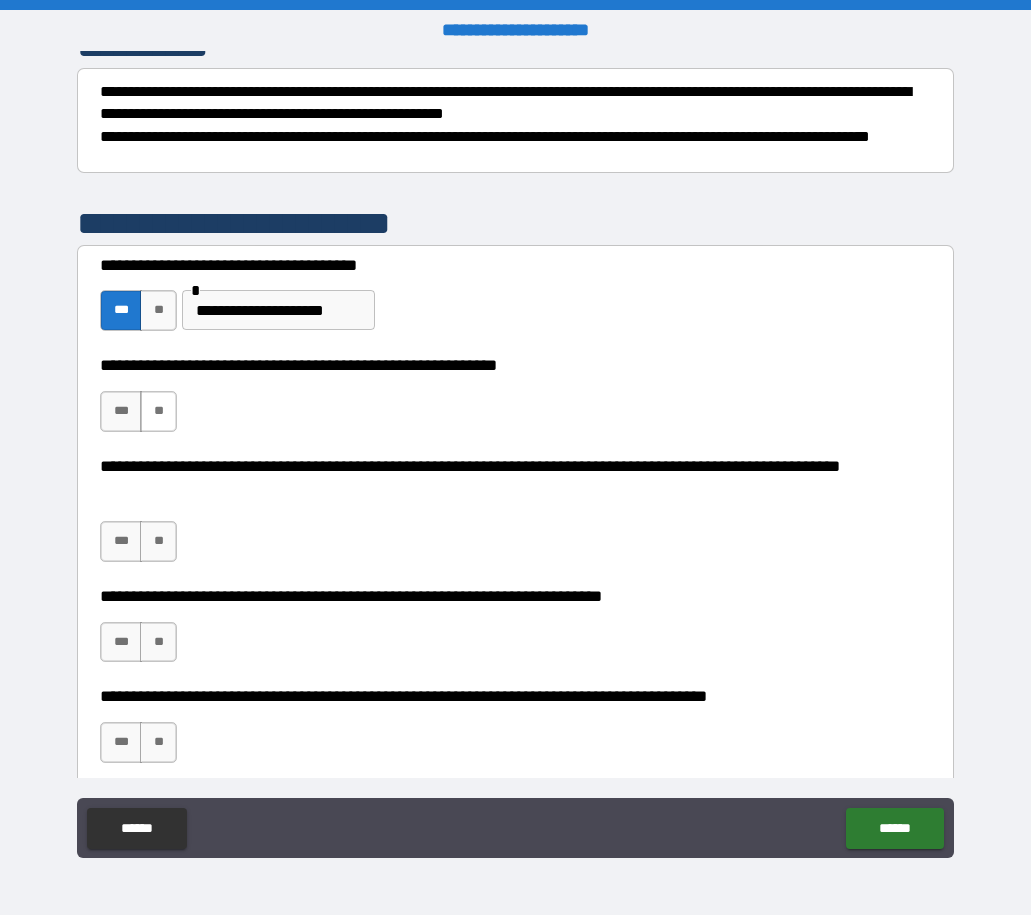 click on "**" at bounding box center (158, 411) 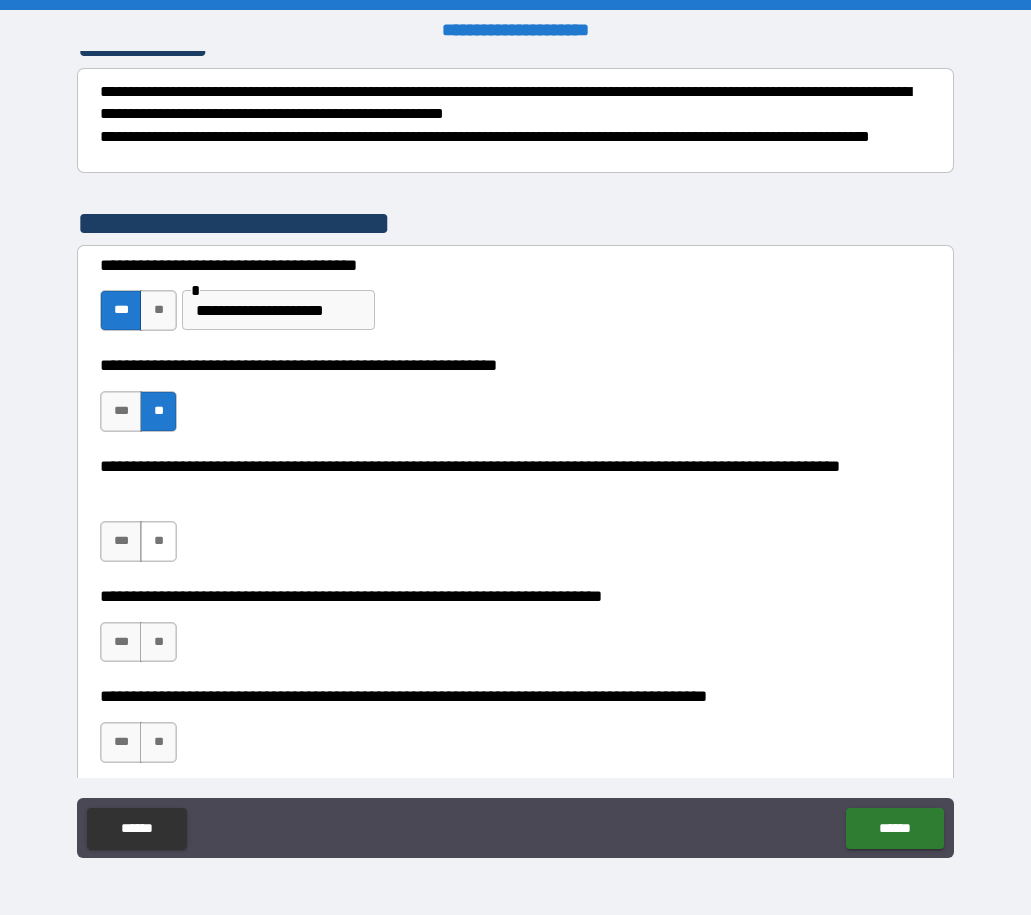 click on "**" at bounding box center (158, 541) 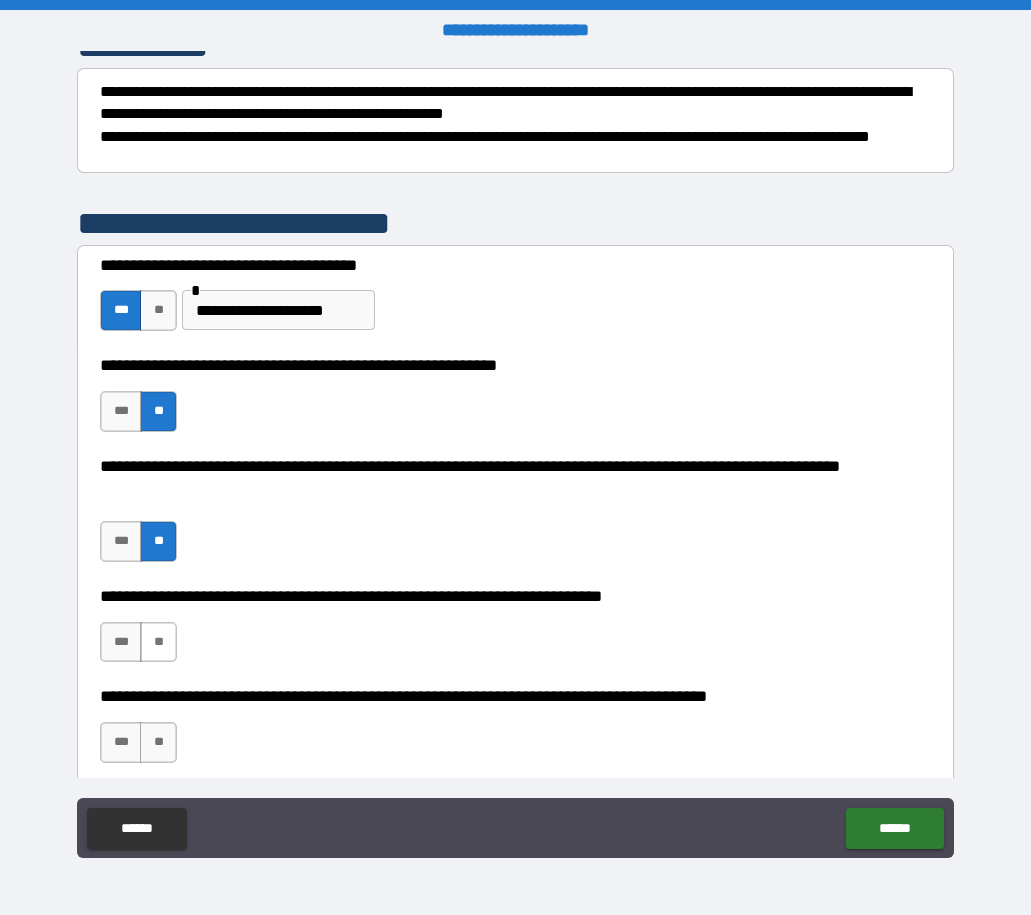 click on "**" at bounding box center [158, 642] 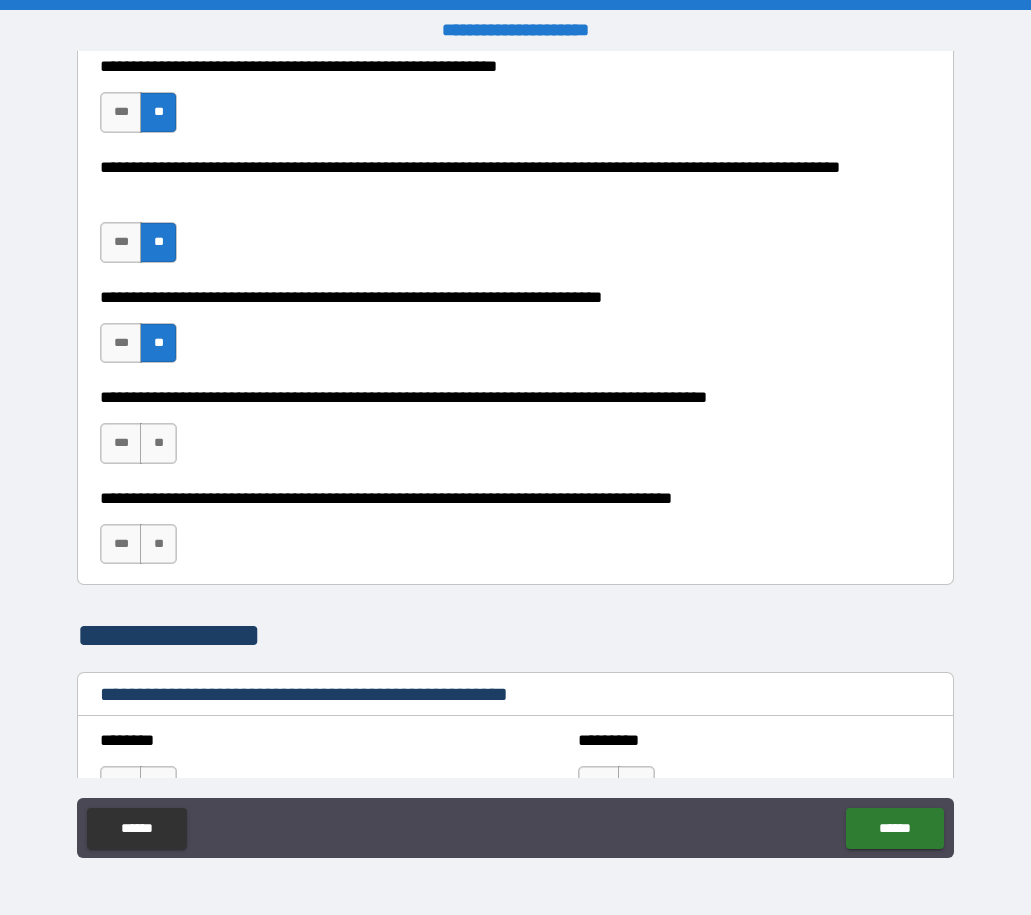 scroll, scrollTop: 600, scrollLeft: 0, axis: vertical 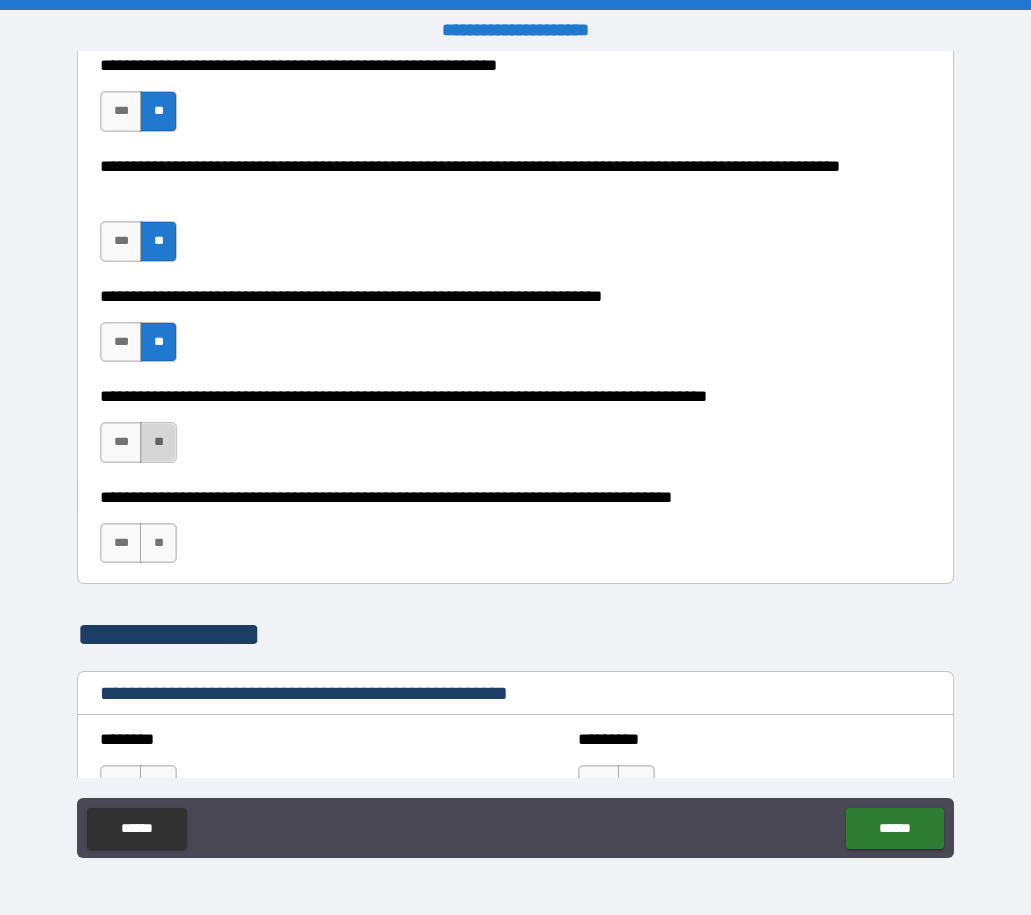 click on "**" at bounding box center [158, 442] 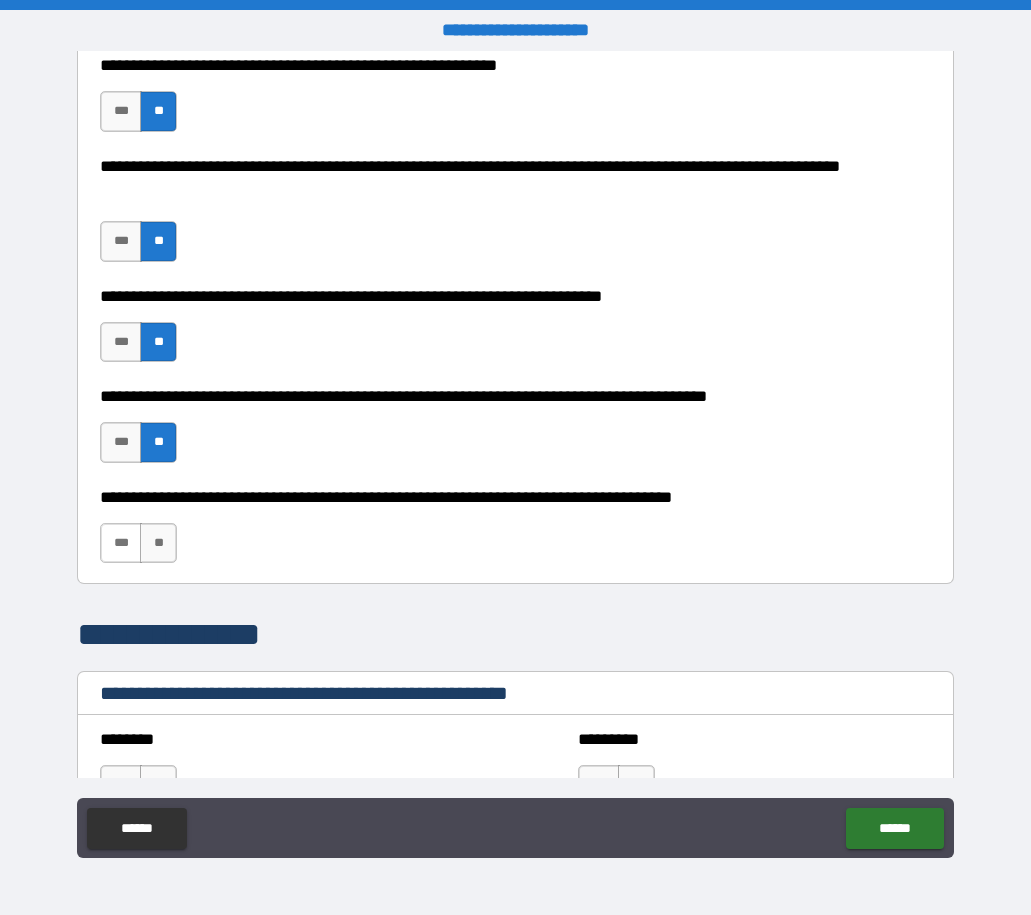 click on "***" at bounding box center (121, 543) 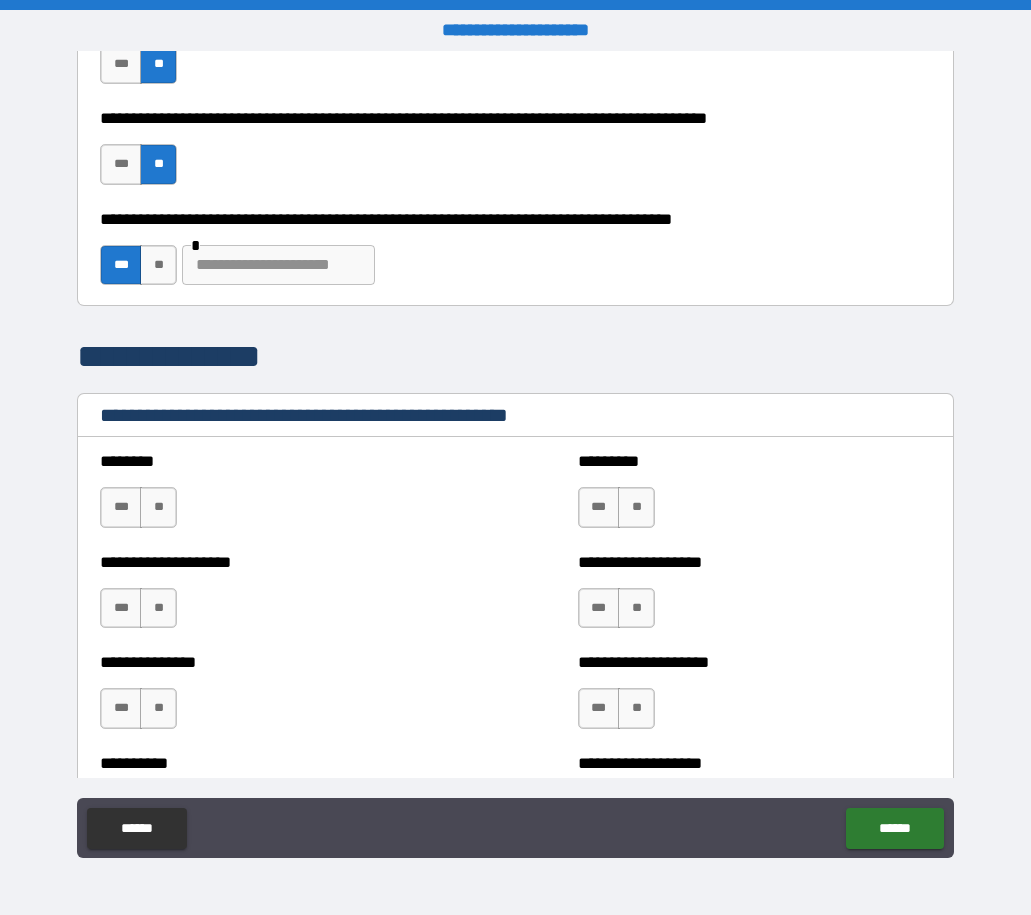 scroll, scrollTop: 1000, scrollLeft: 0, axis: vertical 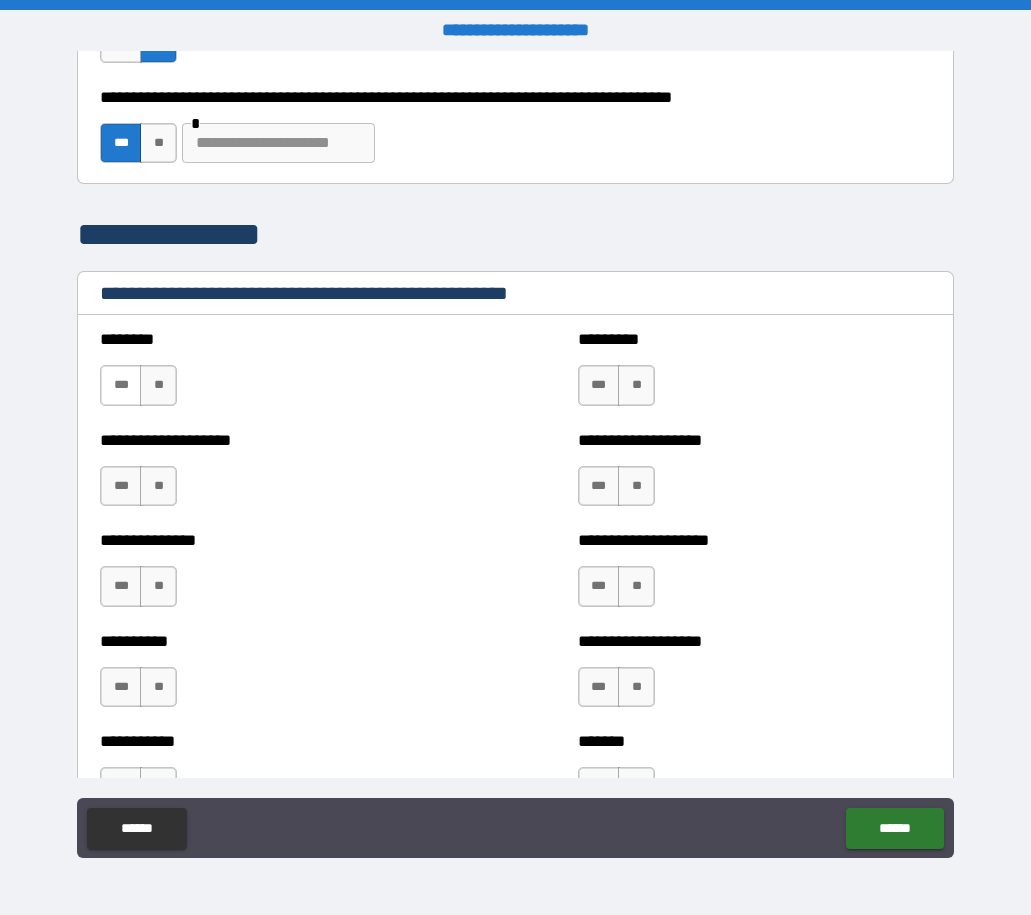 click on "***" at bounding box center (121, 385) 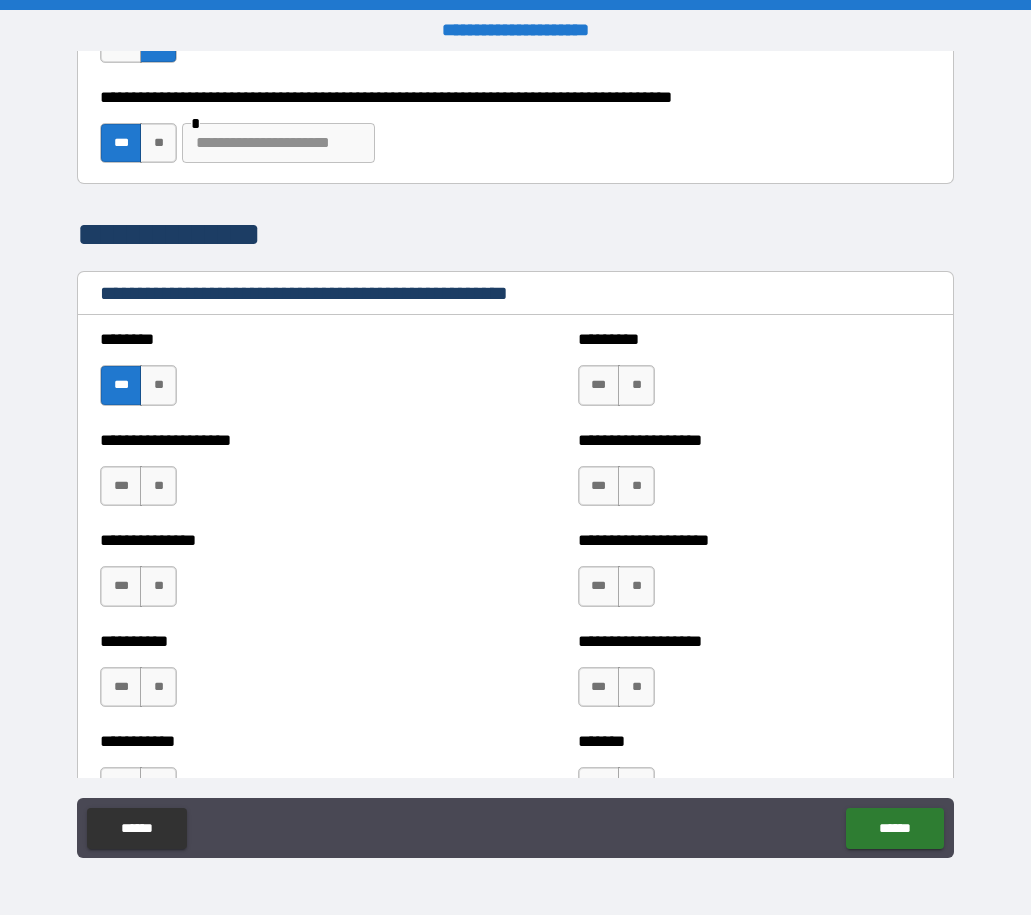 scroll, scrollTop: 1200, scrollLeft: 0, axis: vertical 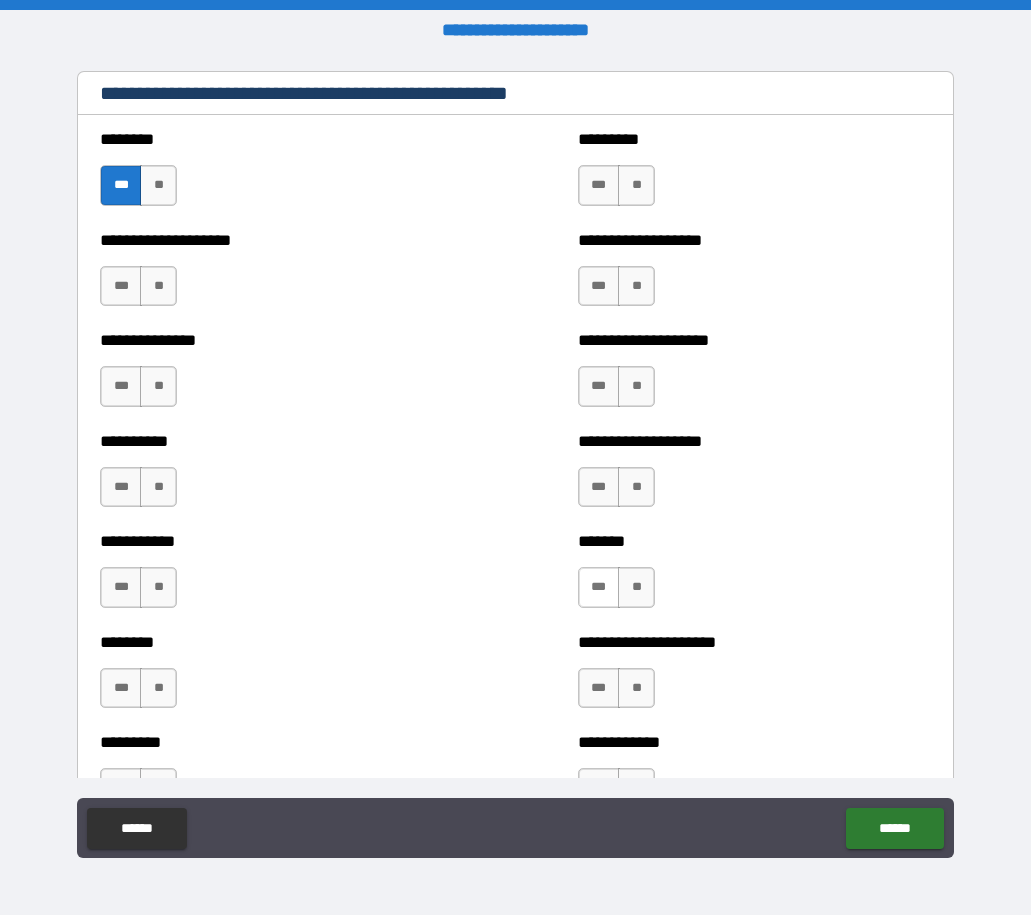 click on "***" at bounding box center (599, 587) 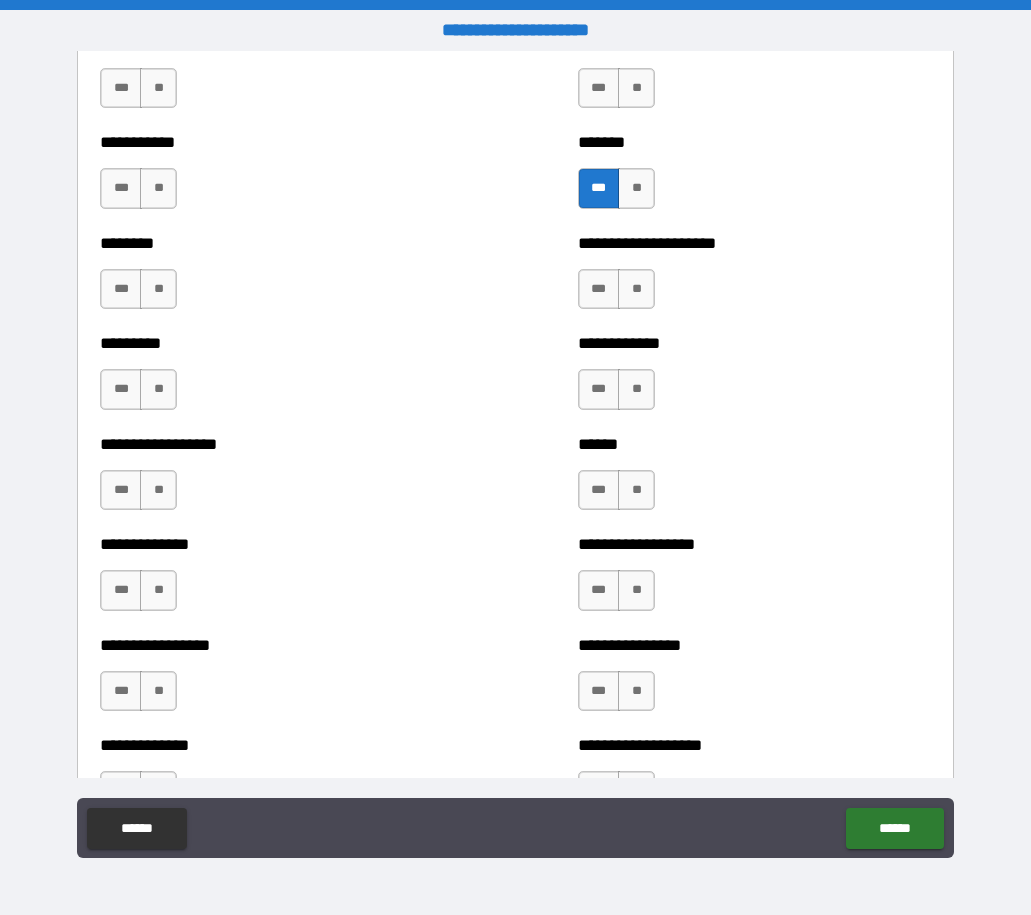scroll, scrollTop: 1600, scrollLeft: 0, axis: vertical 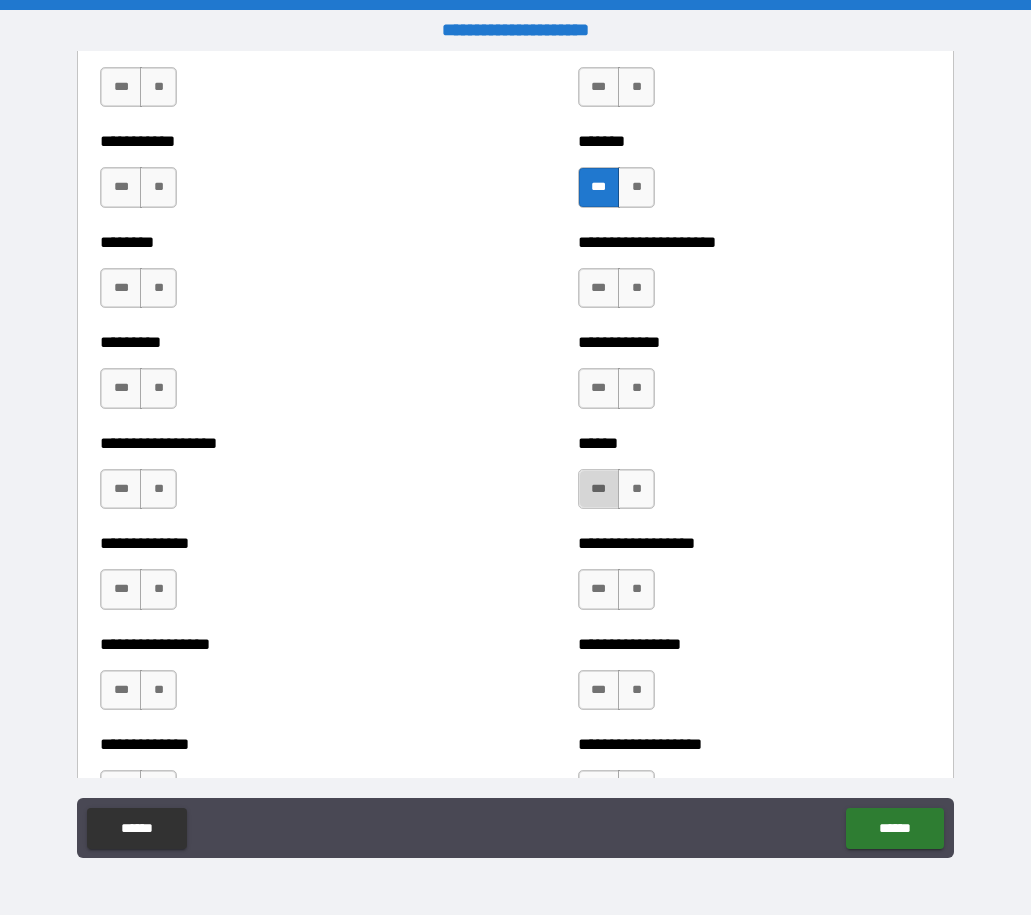 click on "***" at bounding box center [599, 489] 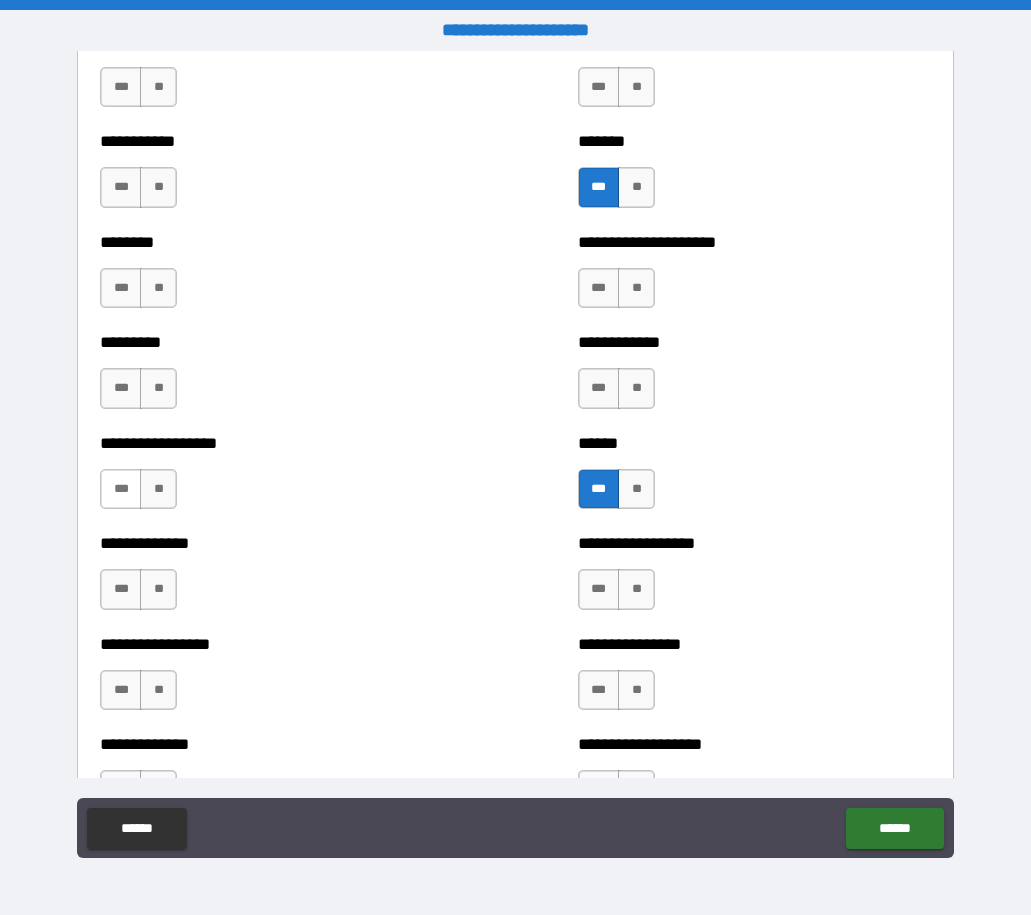 click on "***" at bounding box center (121, 489) 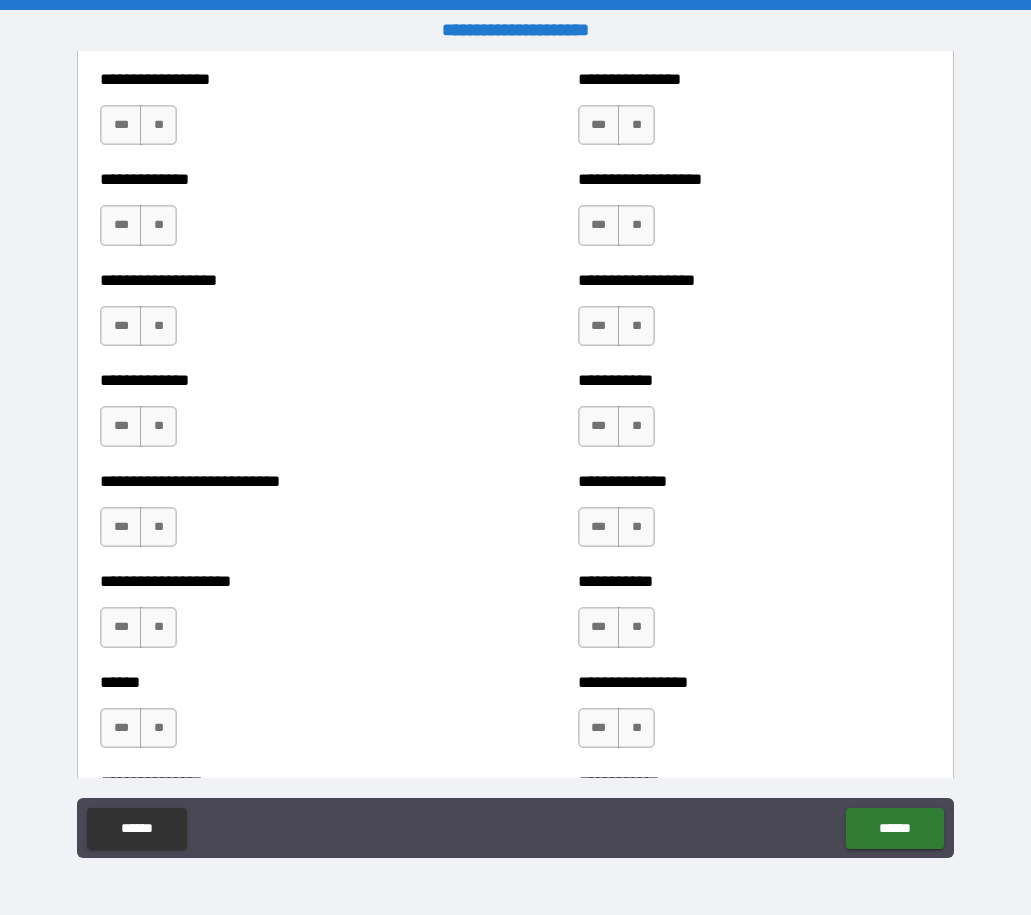 scroll, scrollTop: 2200, scrollLeft: 0, axis: vertical 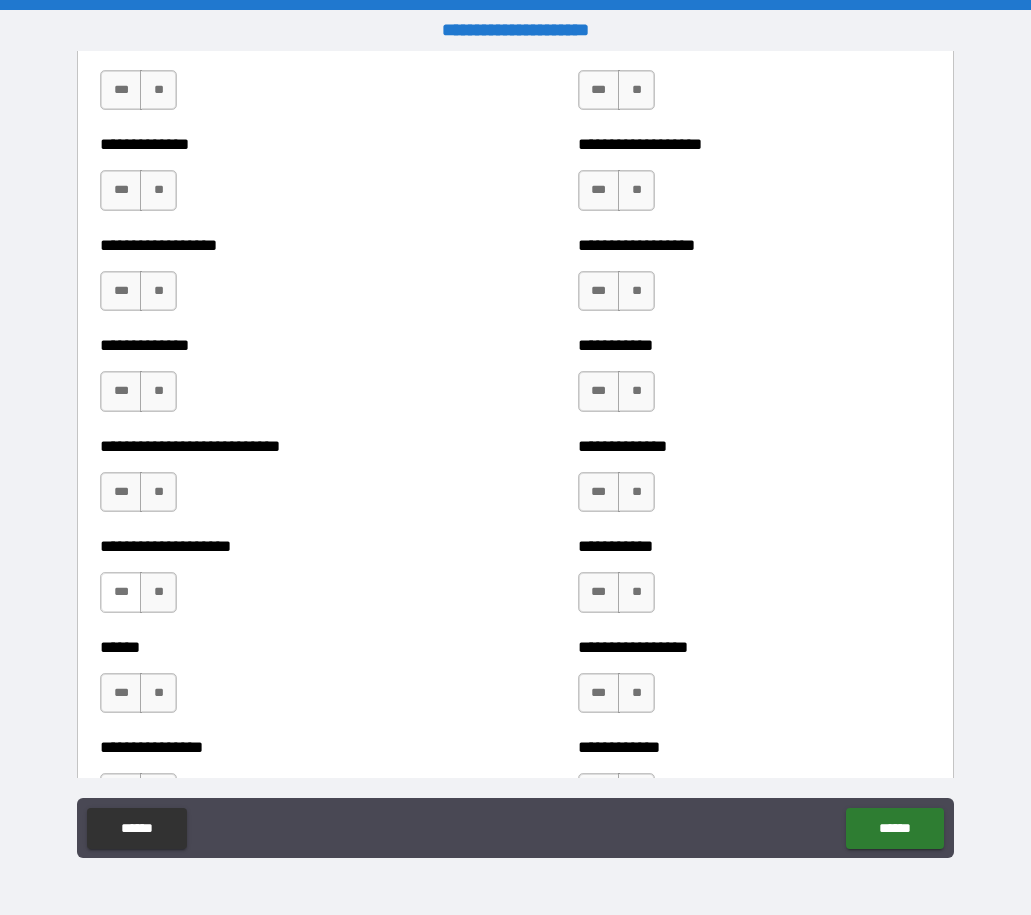 click on "***" at bounding box center (121, 592) 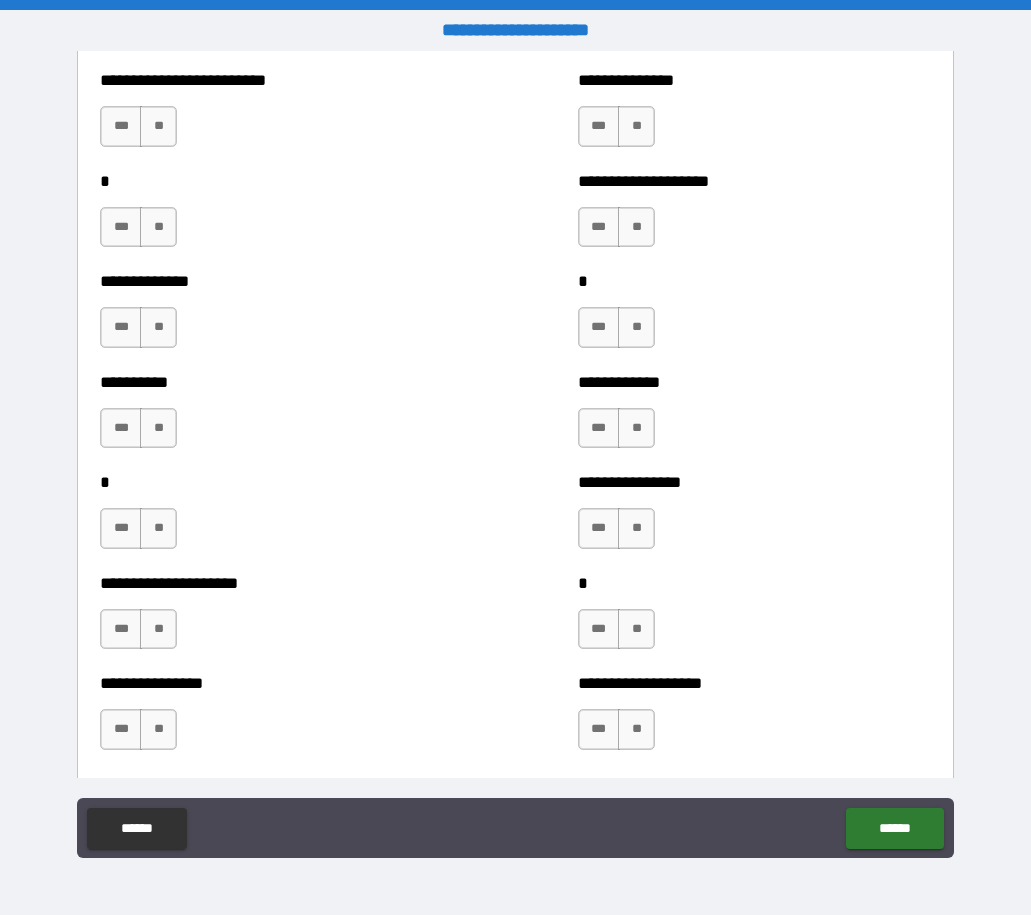 scroll, scrollTop: 3100, scrollLeft: 0, axis: vertical 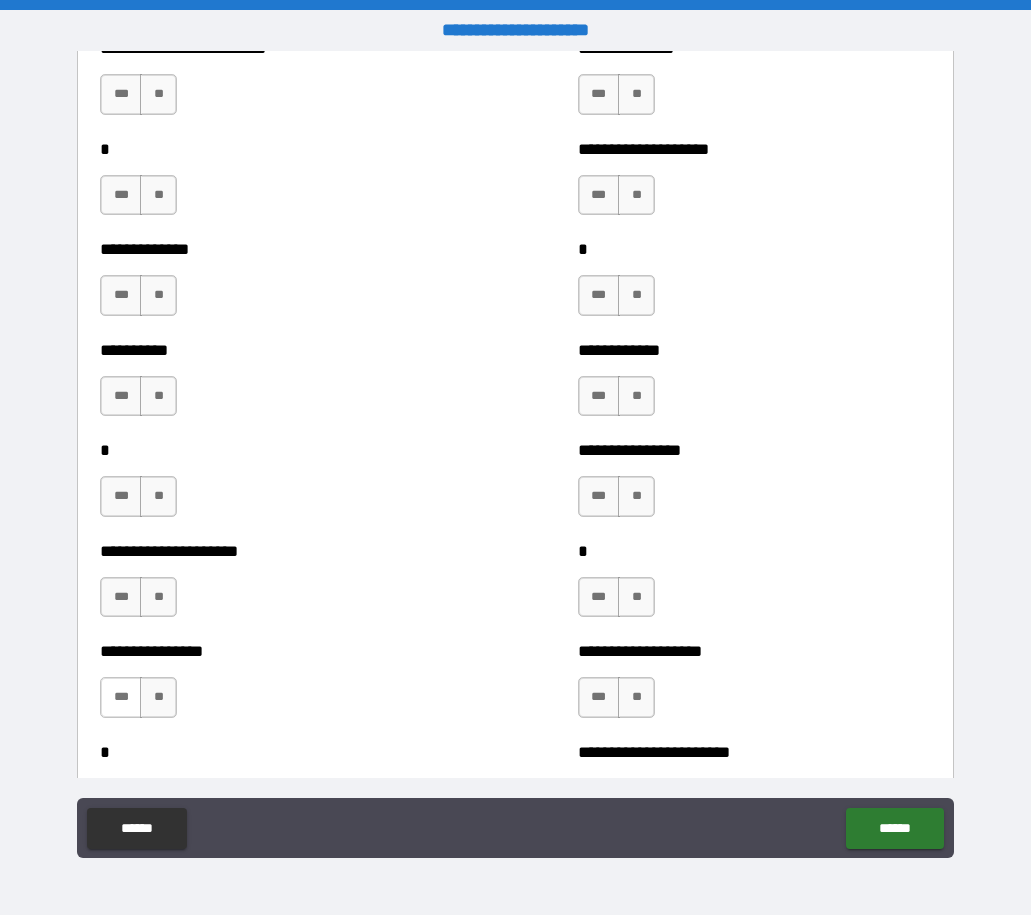 click on "***" at bounding box center [121, 697] 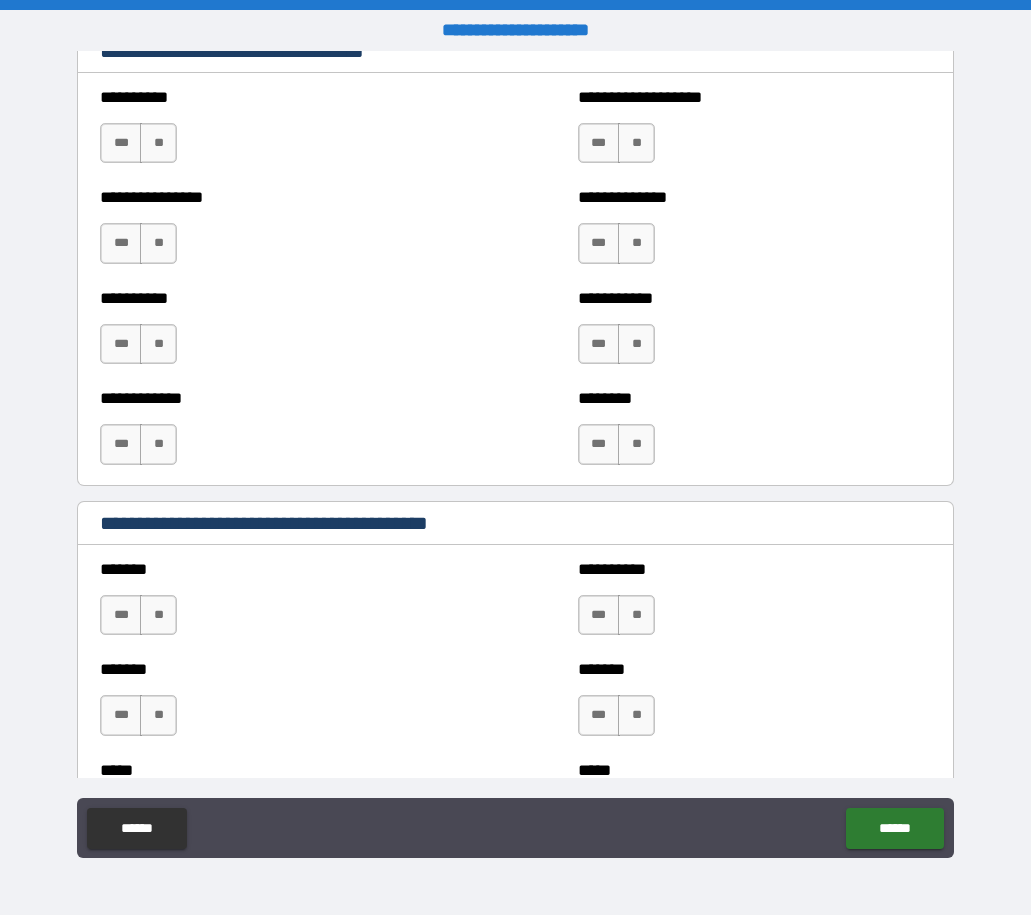 scroll, scrollTop: 4400, scrollLeft: 0, axis: vertical 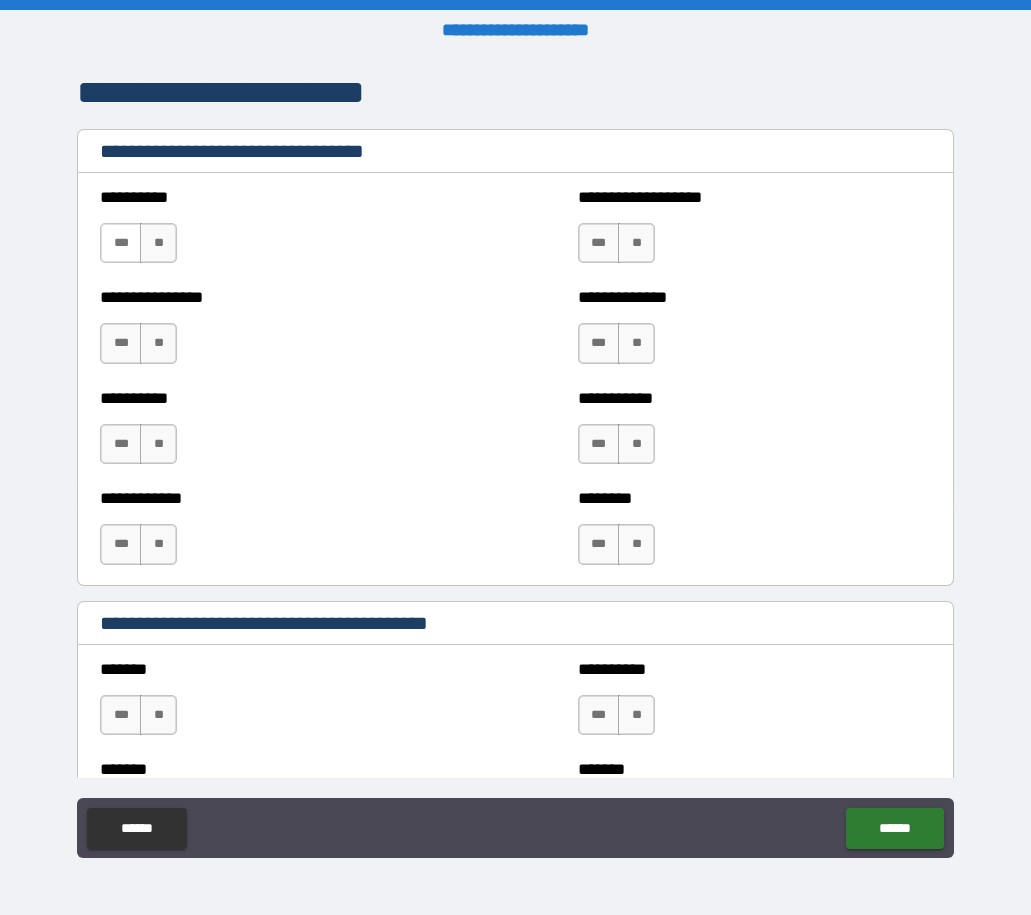 click on "***" at bounding box center (121, 243) 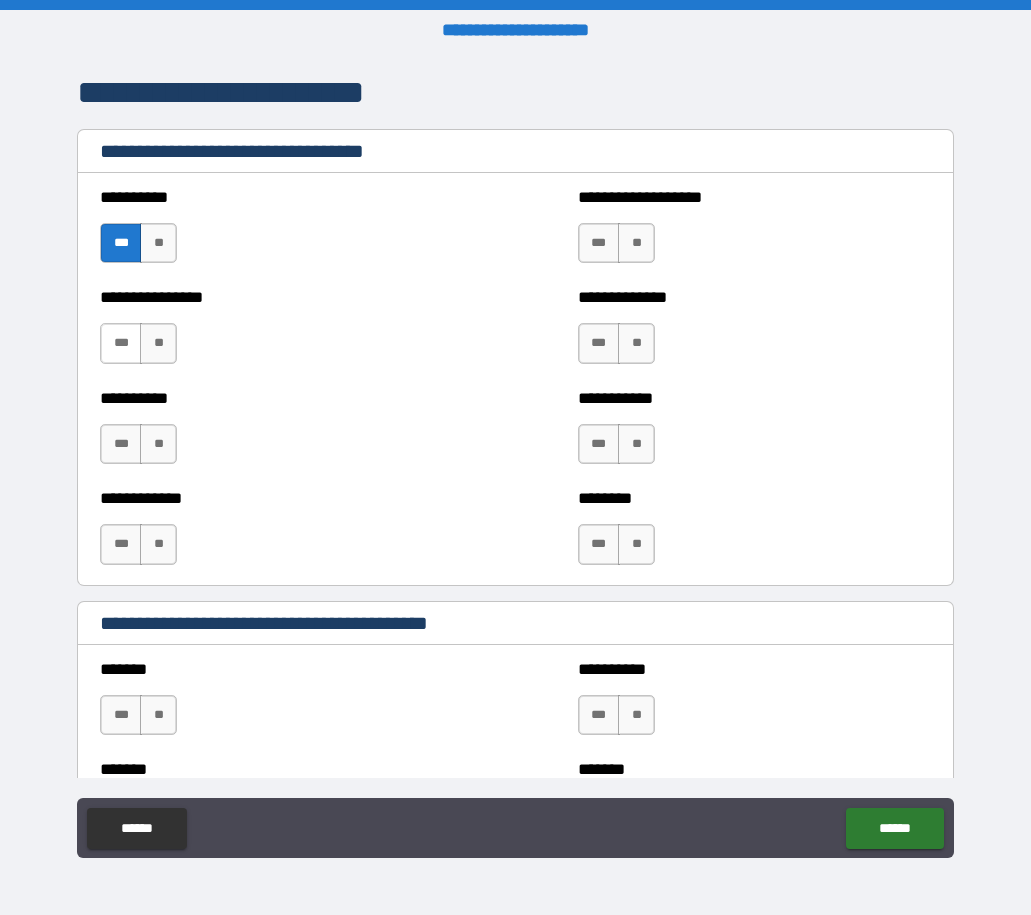 click on "***" at bounding box center [121, 343] 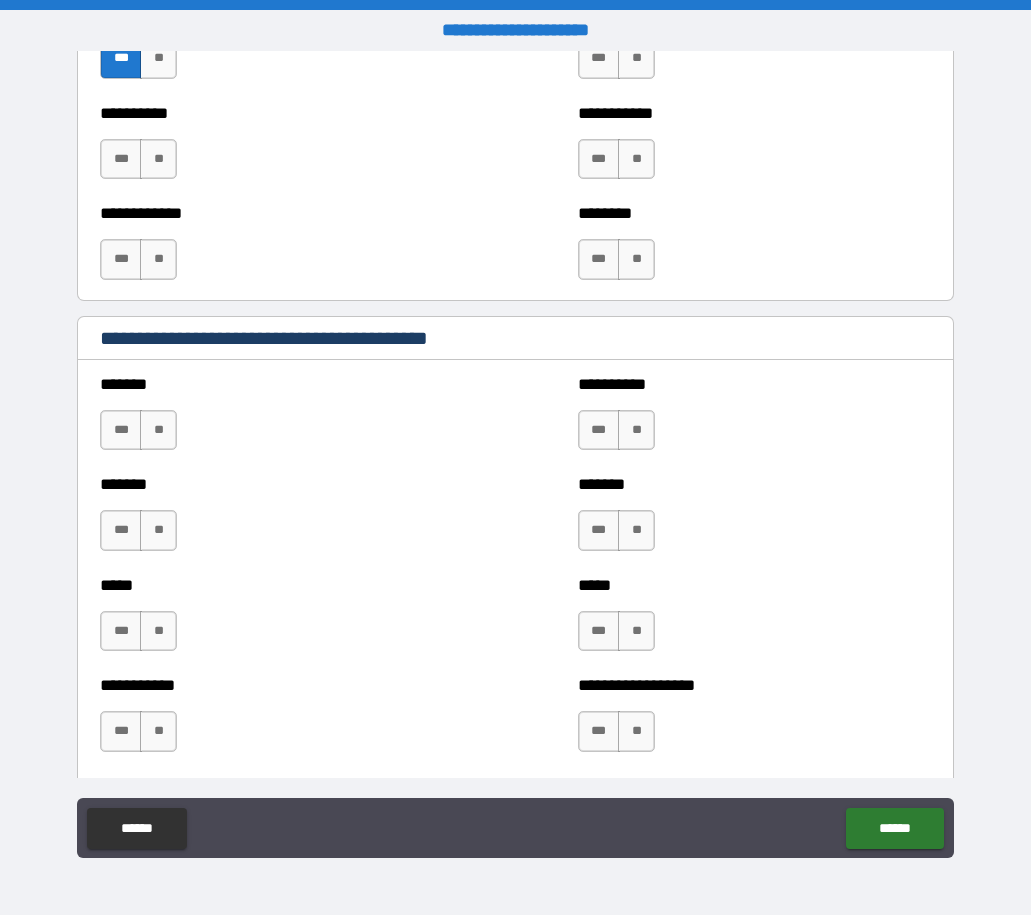 scroll, scrollTop: 4800, scrollLeft: 0, axis: vertical 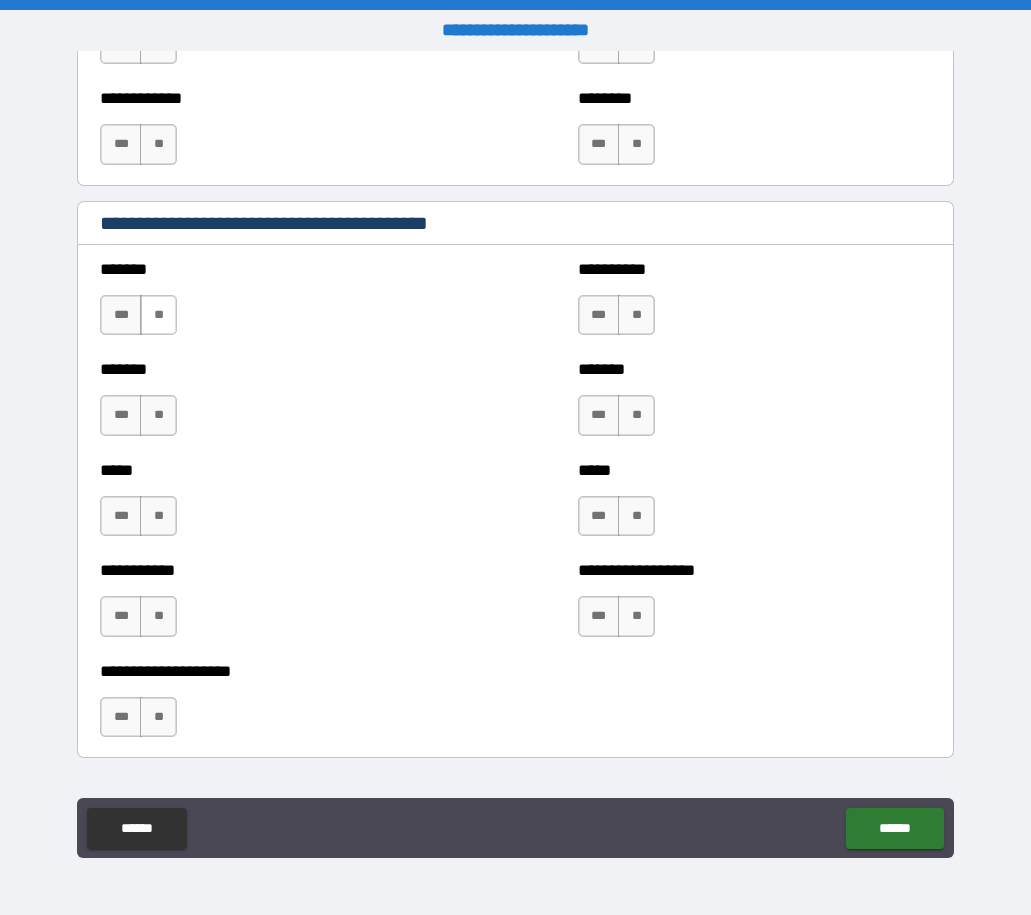 click on "**" at bounding box center (158, 315) 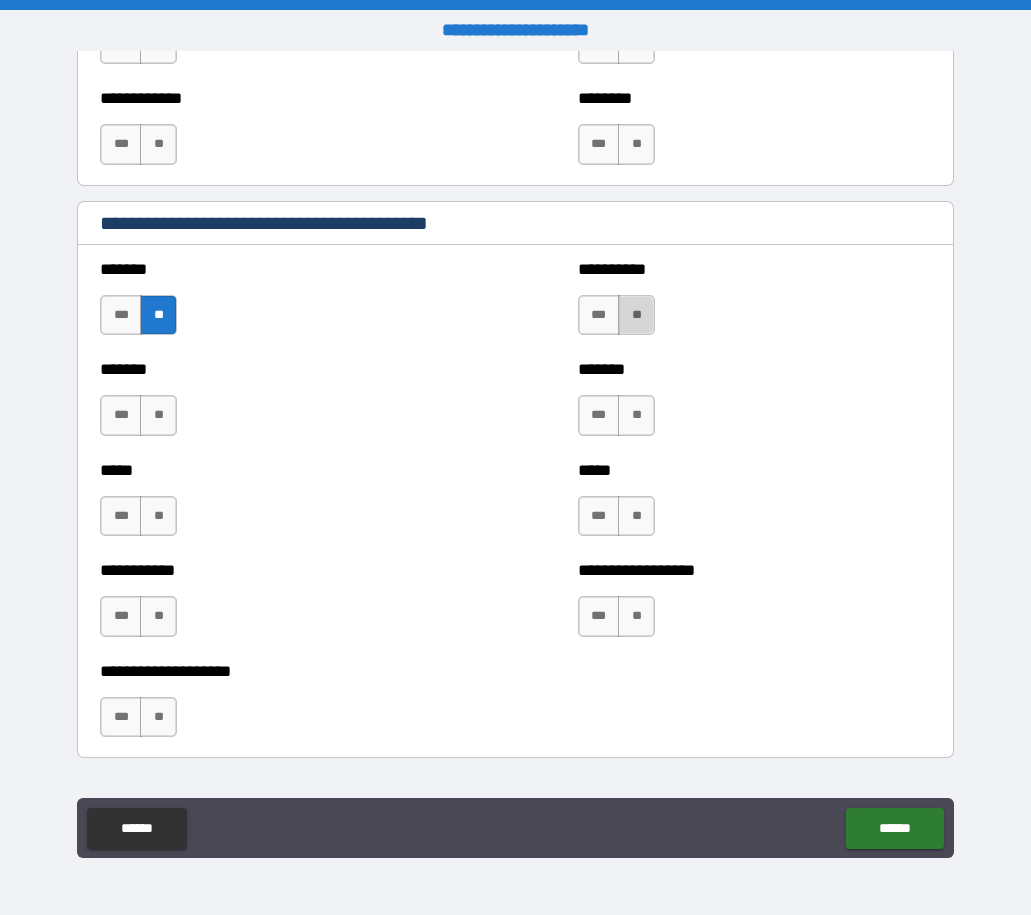 click on "**" at bounding box center (636, 315) 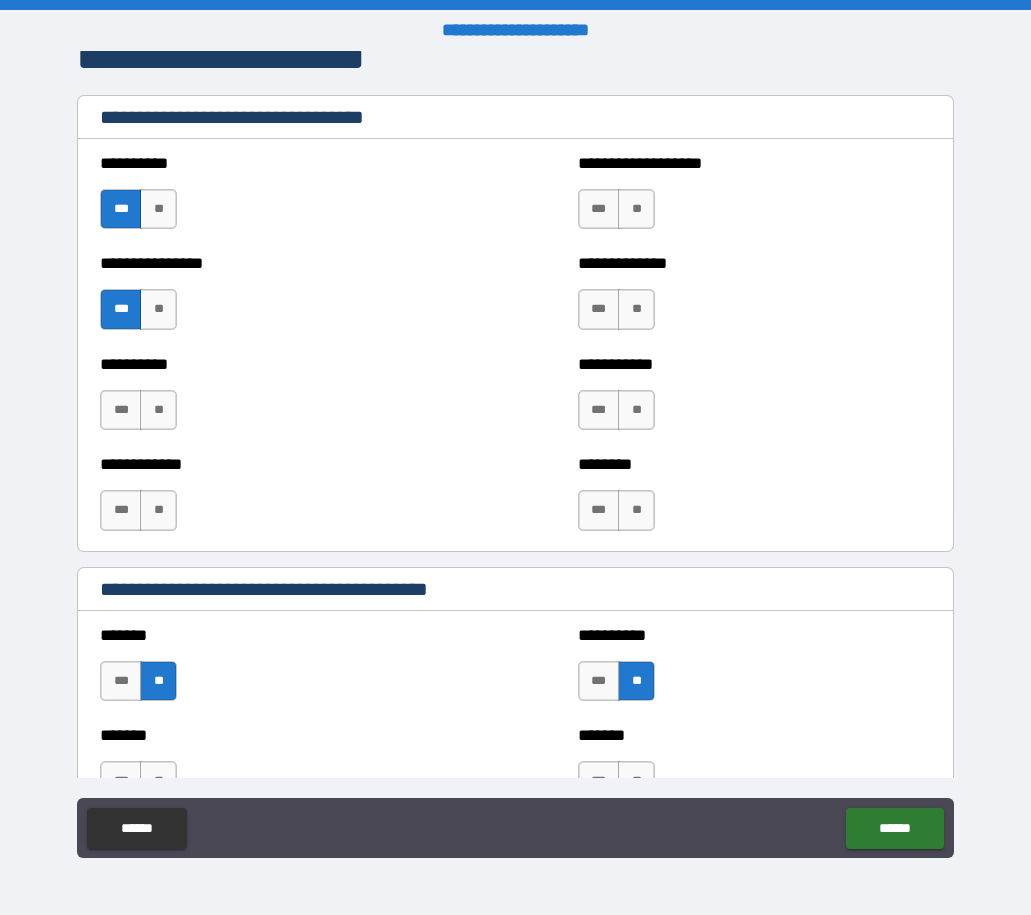 scroll, scrollTop: 4400, scrollLeft: 0, axis: vertical 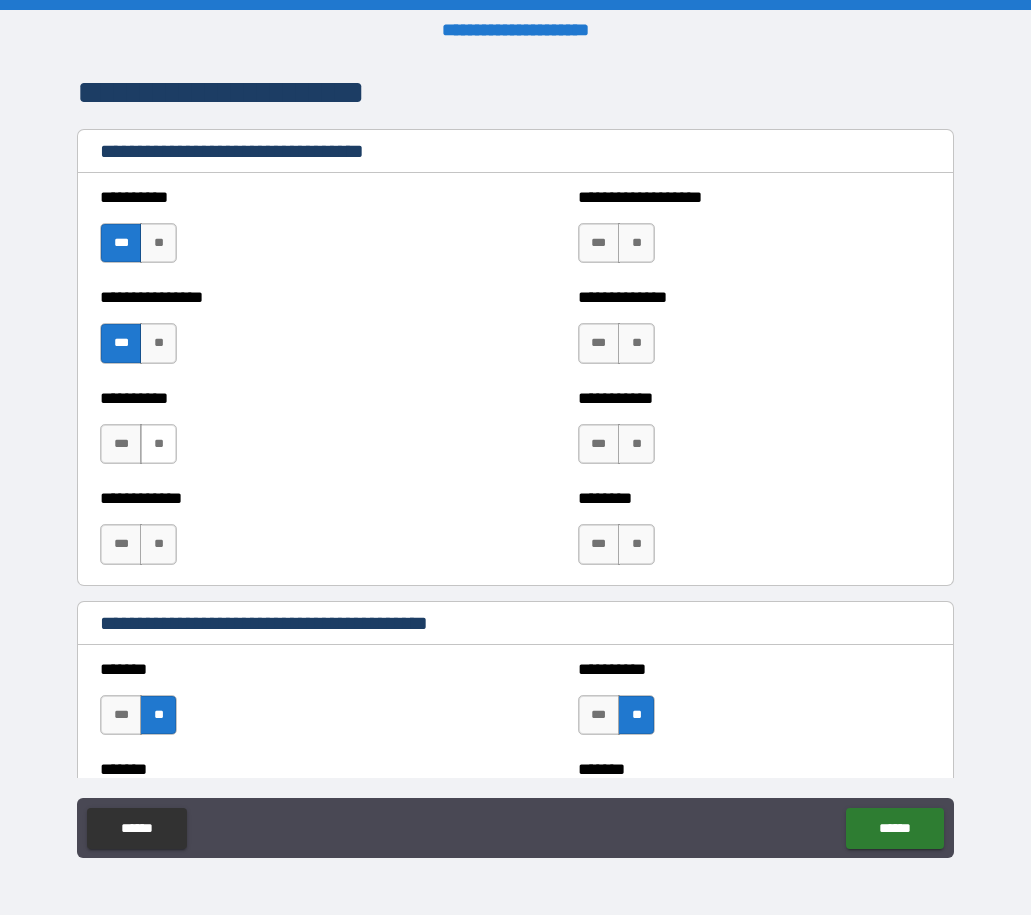 click on "**" at bounding box center [158, 444] 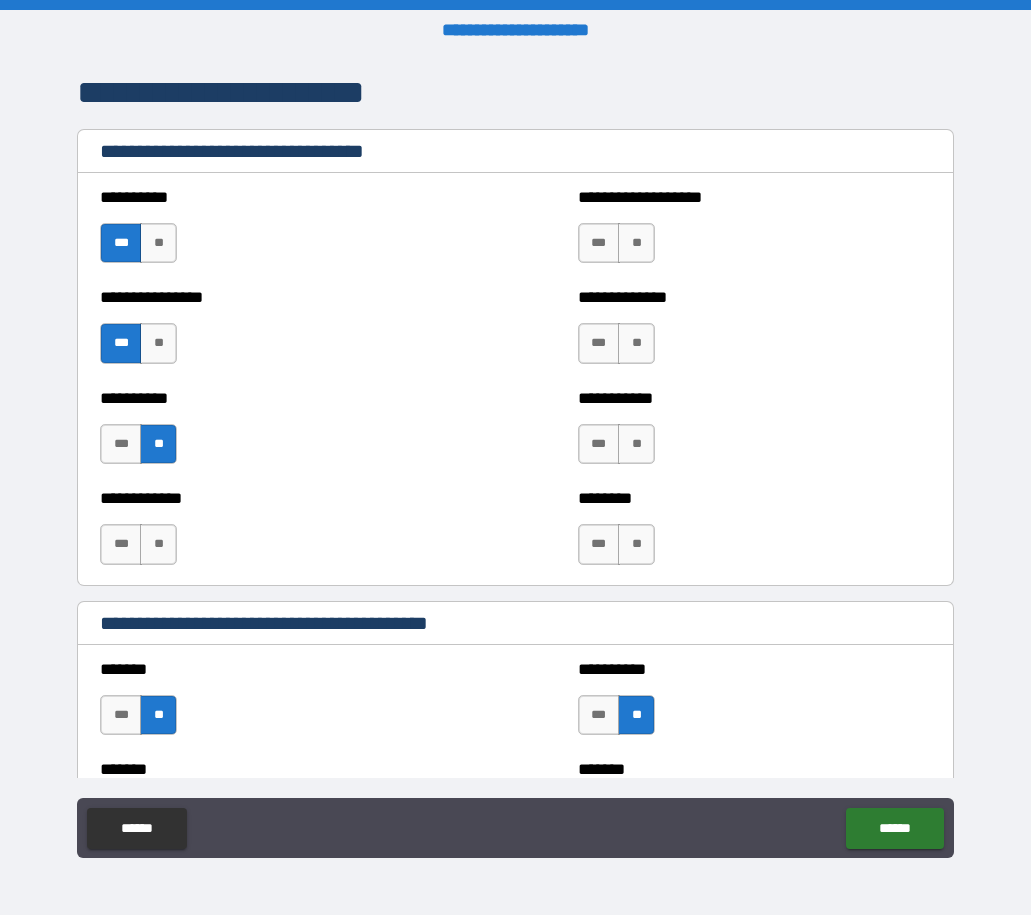 click on "**" at bounding box center (158, 544) 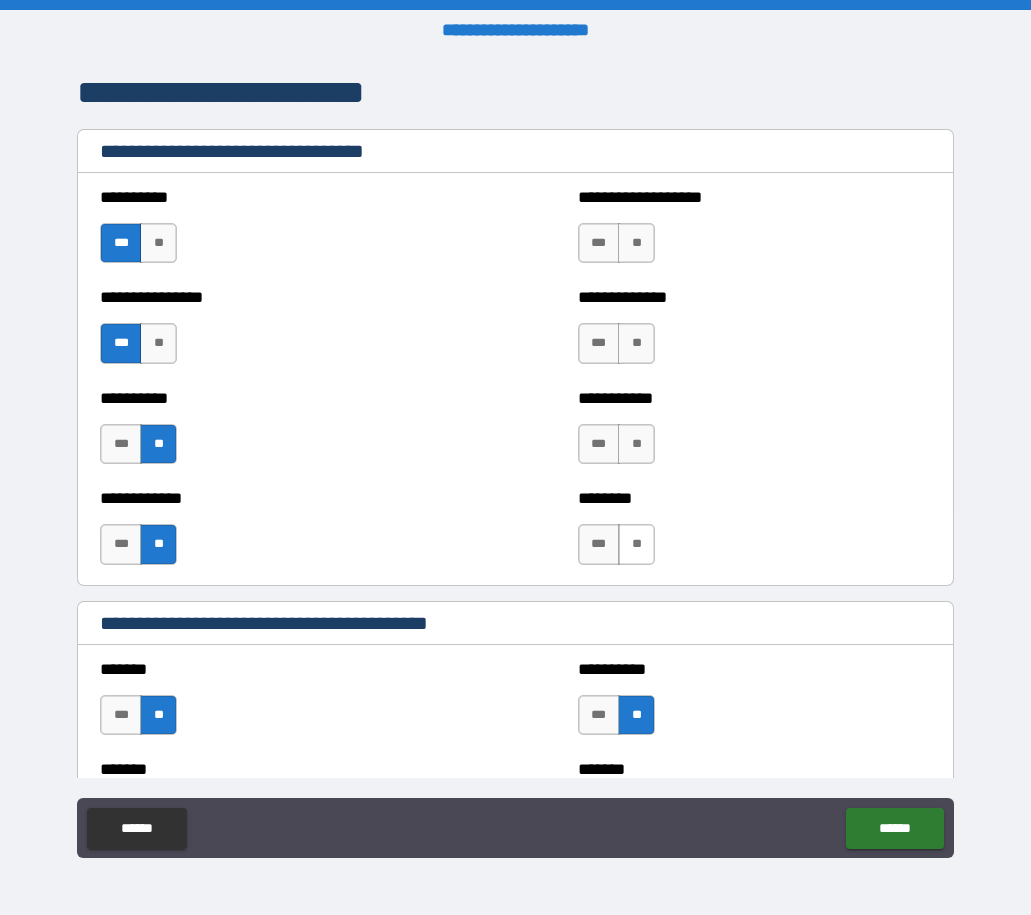 click on "**" at bounding box center (636, 544) 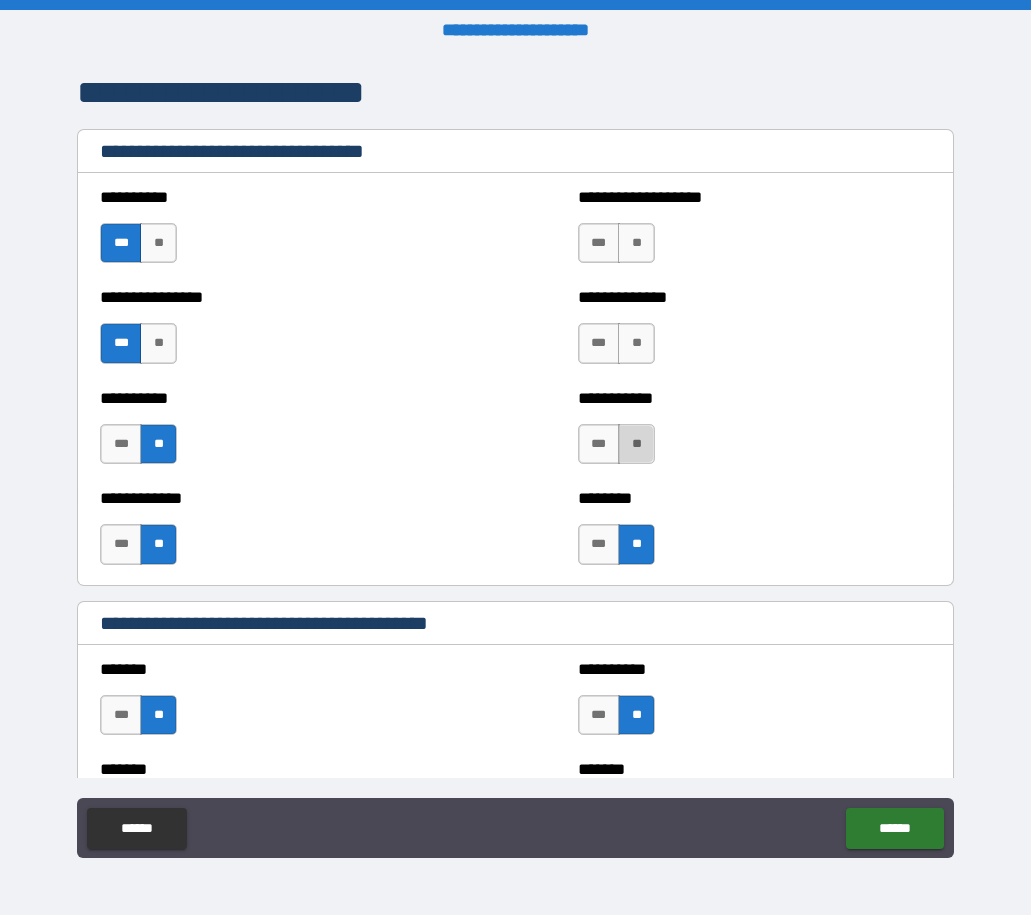 click on "**" at bounding box center (636, 444) 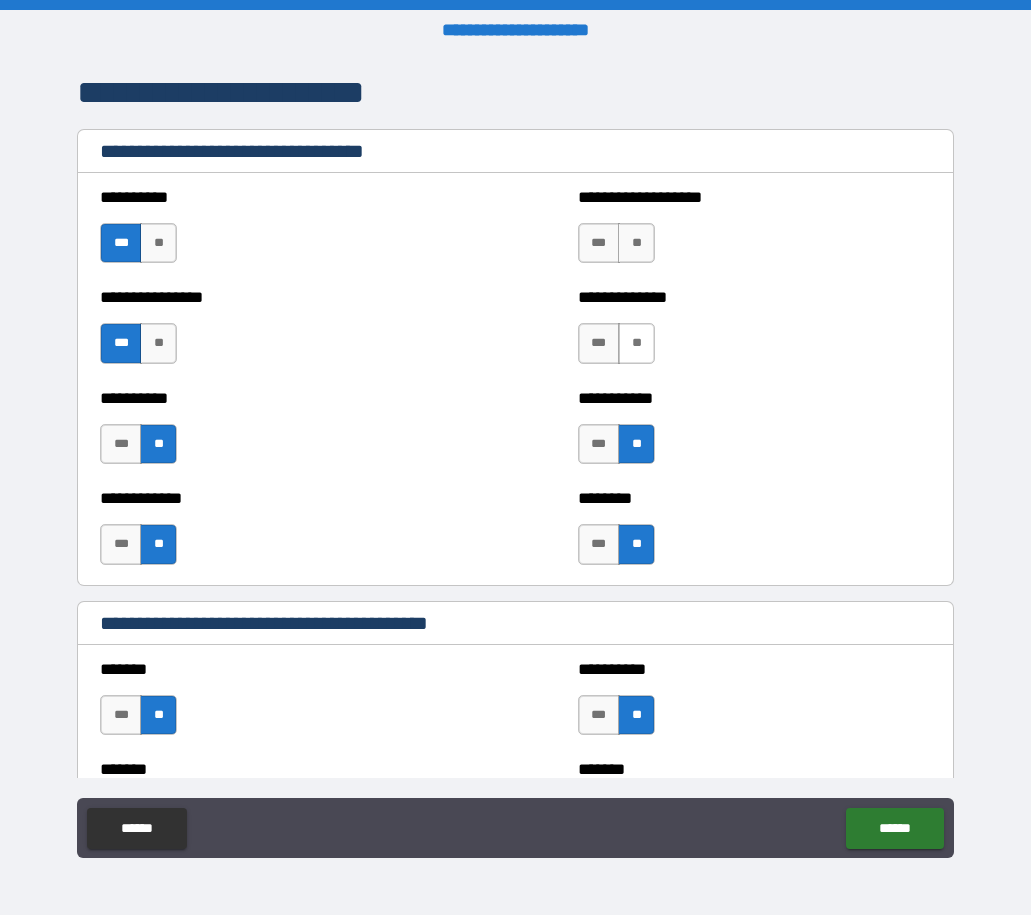 click on "**" at bounding box center (636, 343) 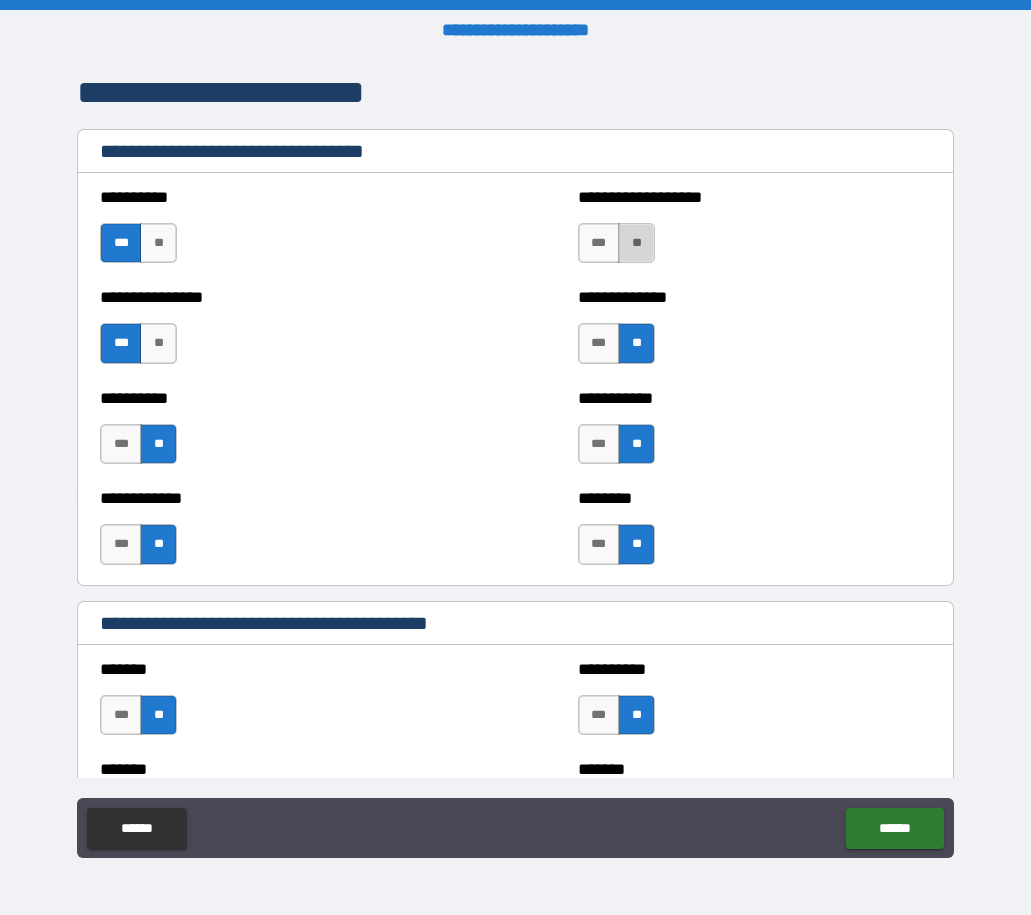 click on "**" at bounding box center [636, 243] 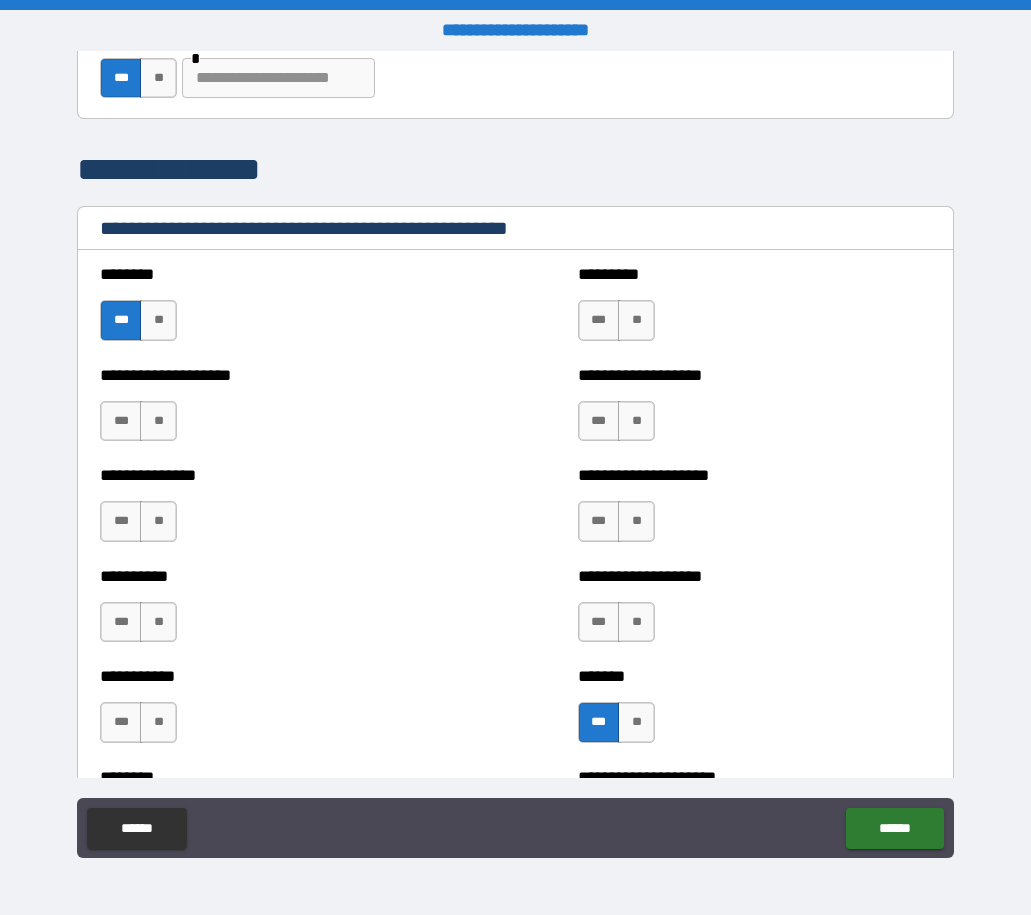 scroll, scrollTop: 1000, scrollLeft: 0, axis: vertical 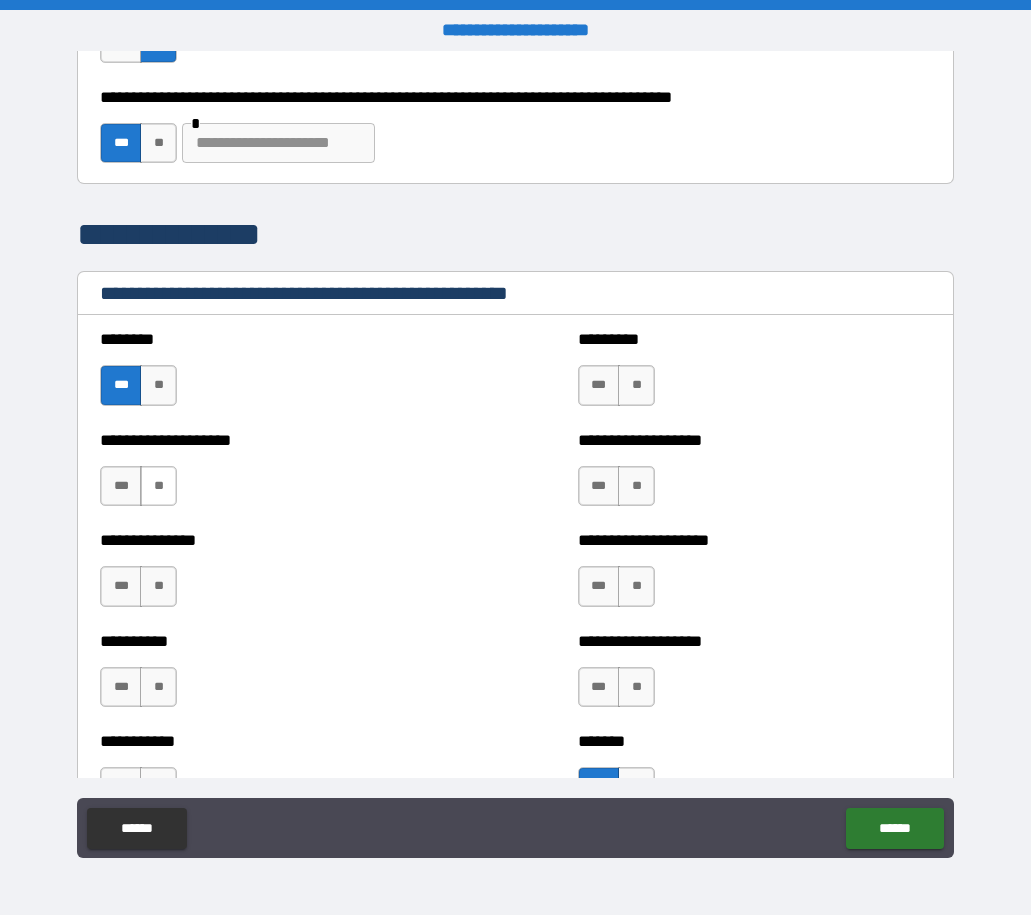 click on "**" at bounding box center (158, 486) 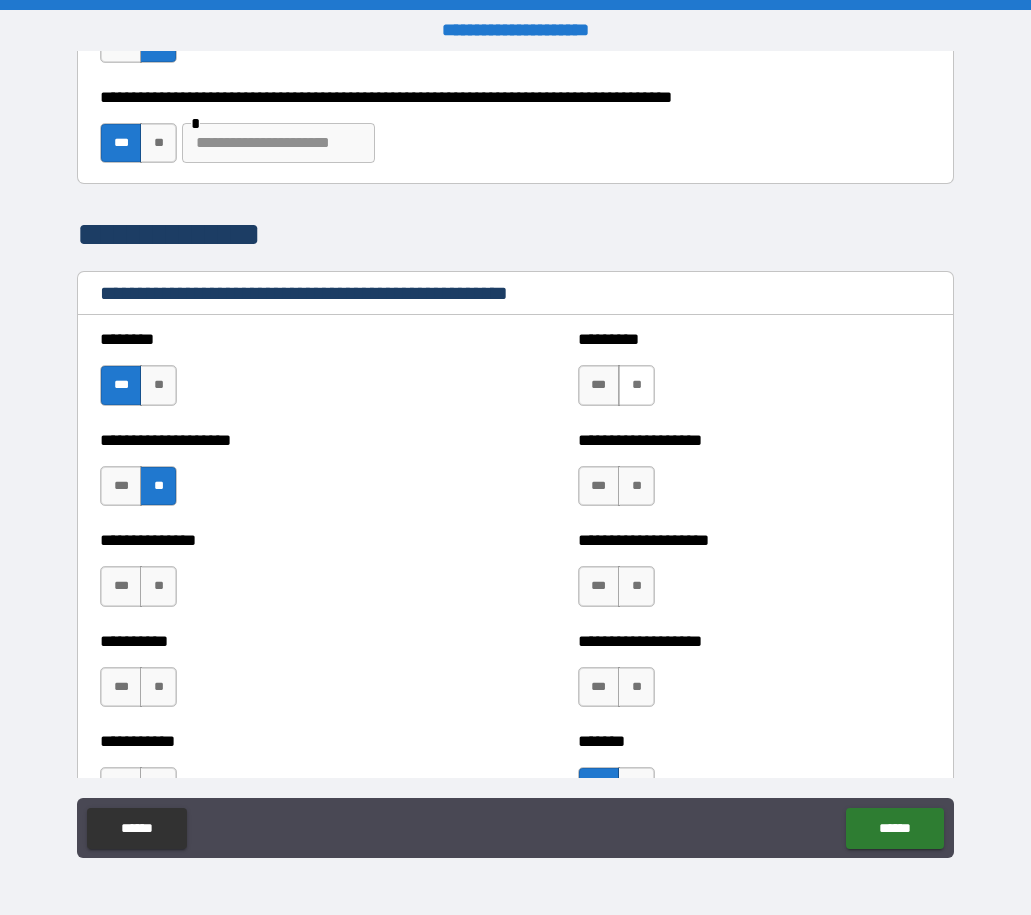 click on "**" at bounding box center (636, 385) 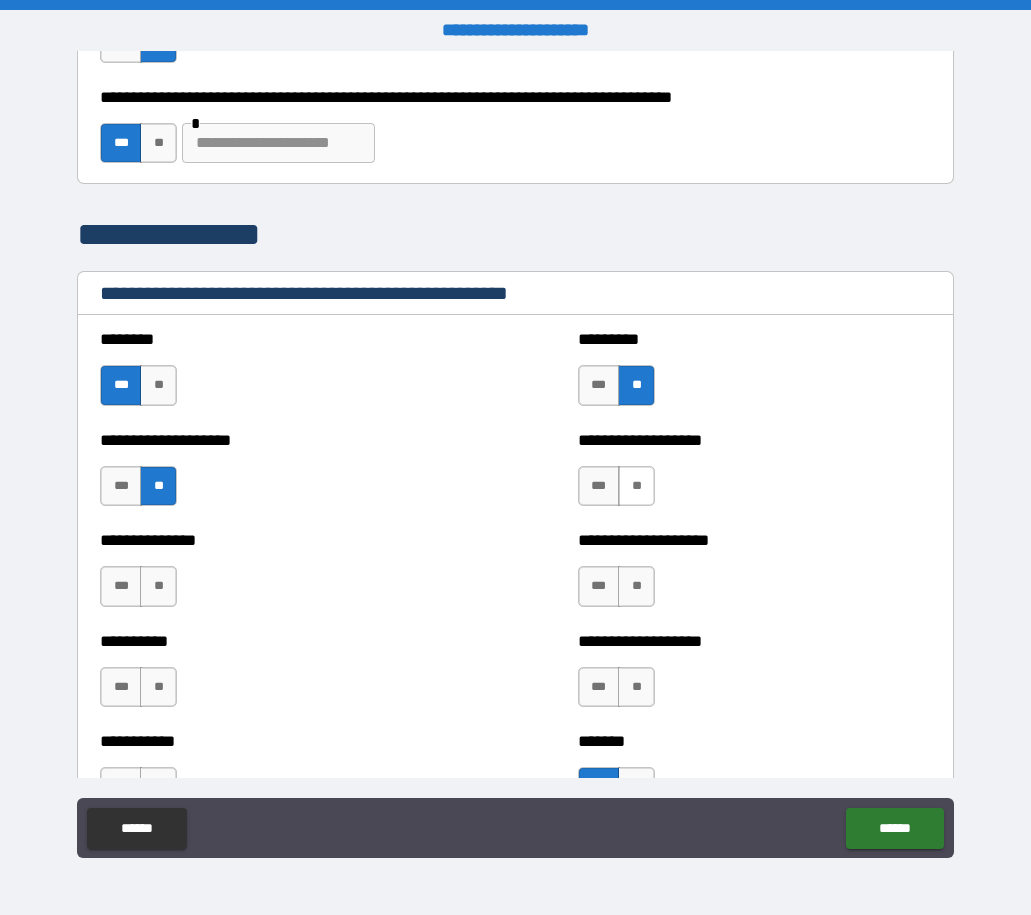click on "**" at bounding box center [636, 486] 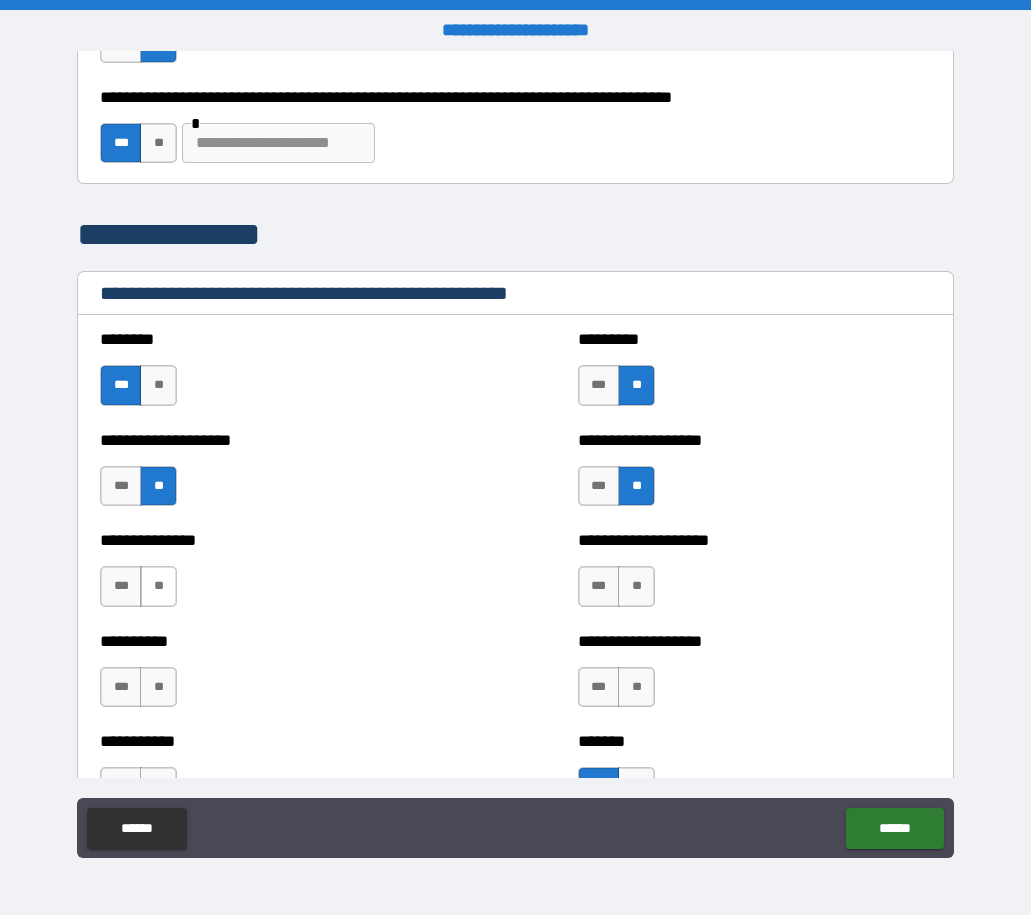 click on "**" at bounding box center (158, 586) 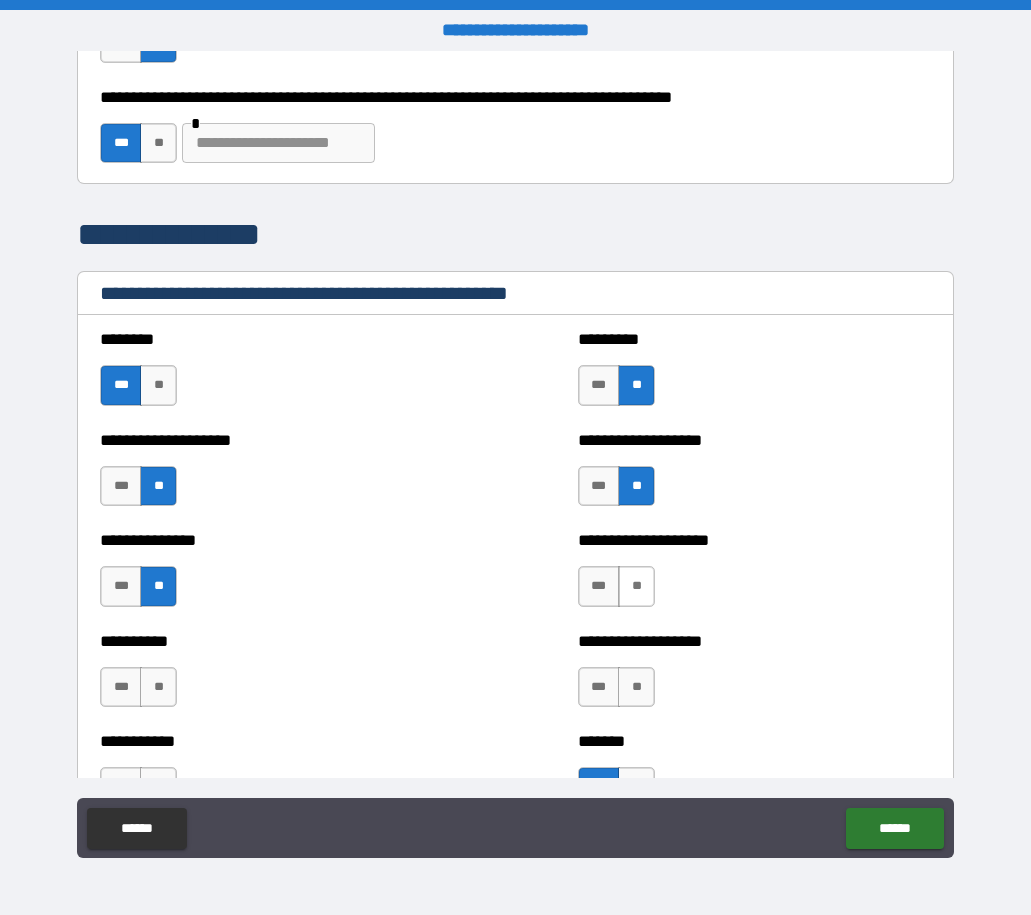 click on "**" at bounding box center (636, 586) 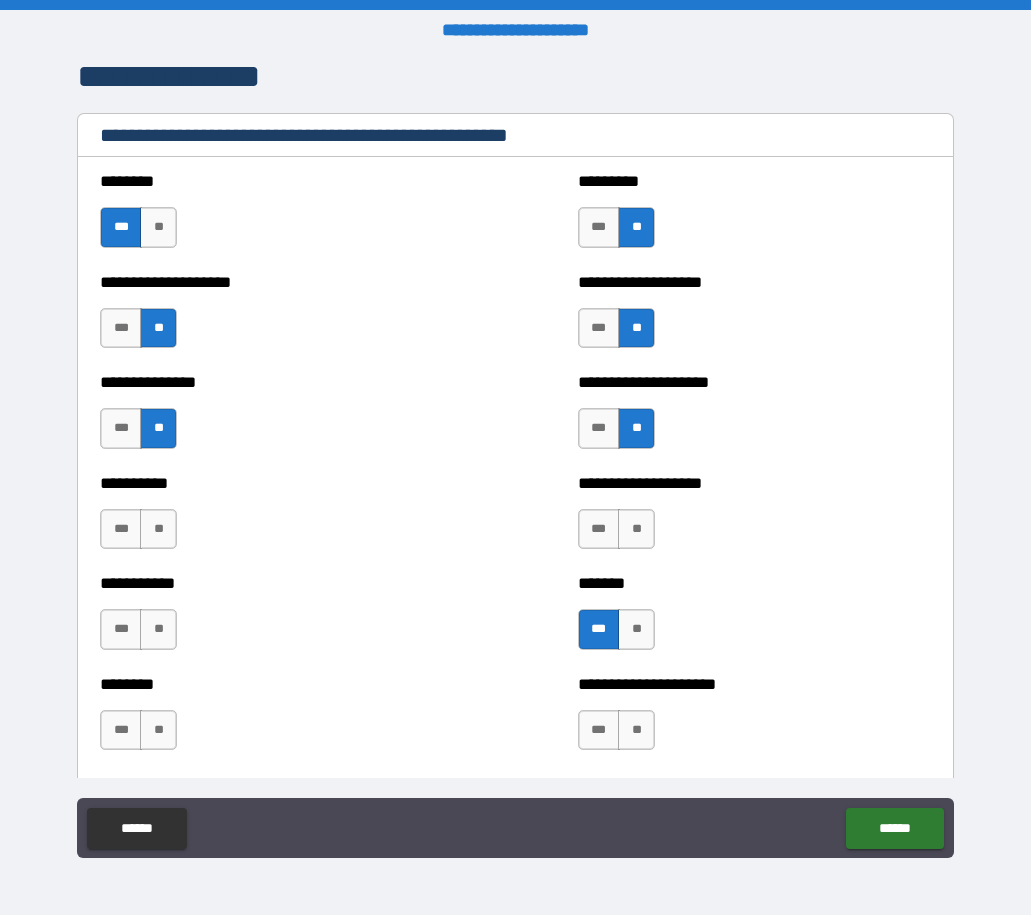 scroll, scrollTop: 1300, scrollLeft: 0, axis: vertical 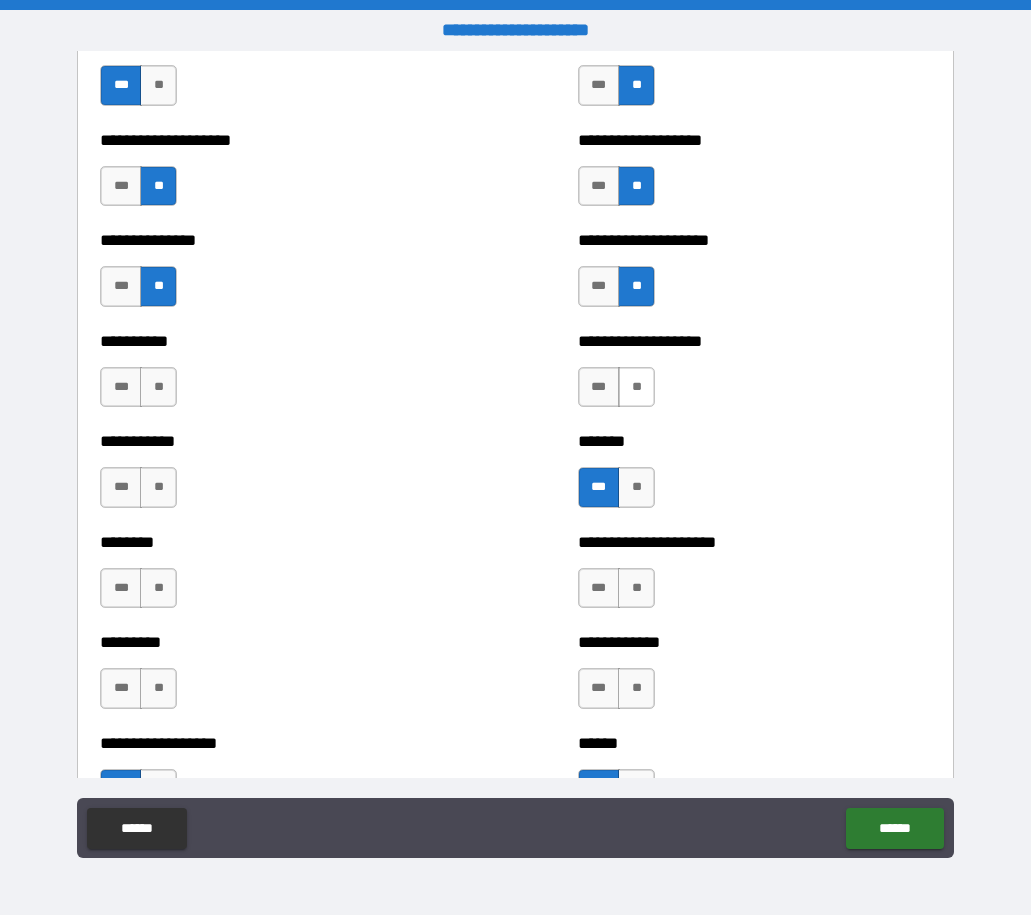 click on "**" at bounding box center (636, 387) 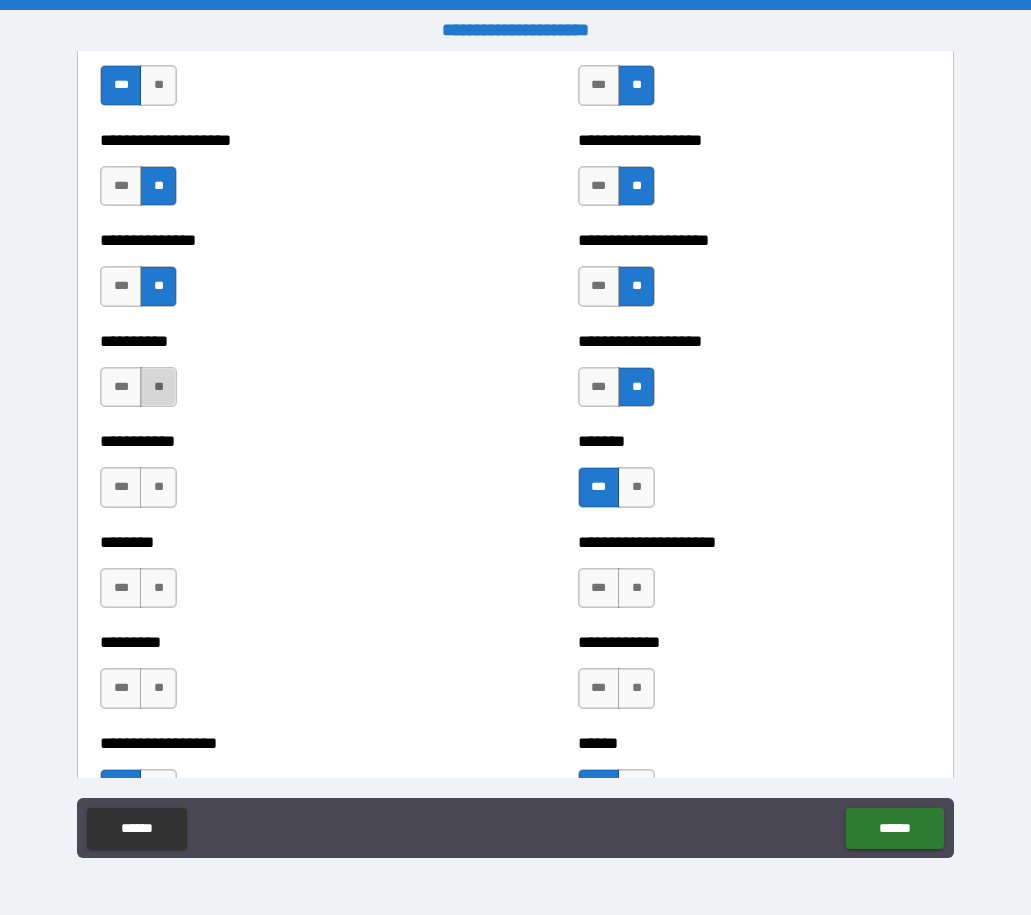 click on "**" at bounding box center (158, 387) 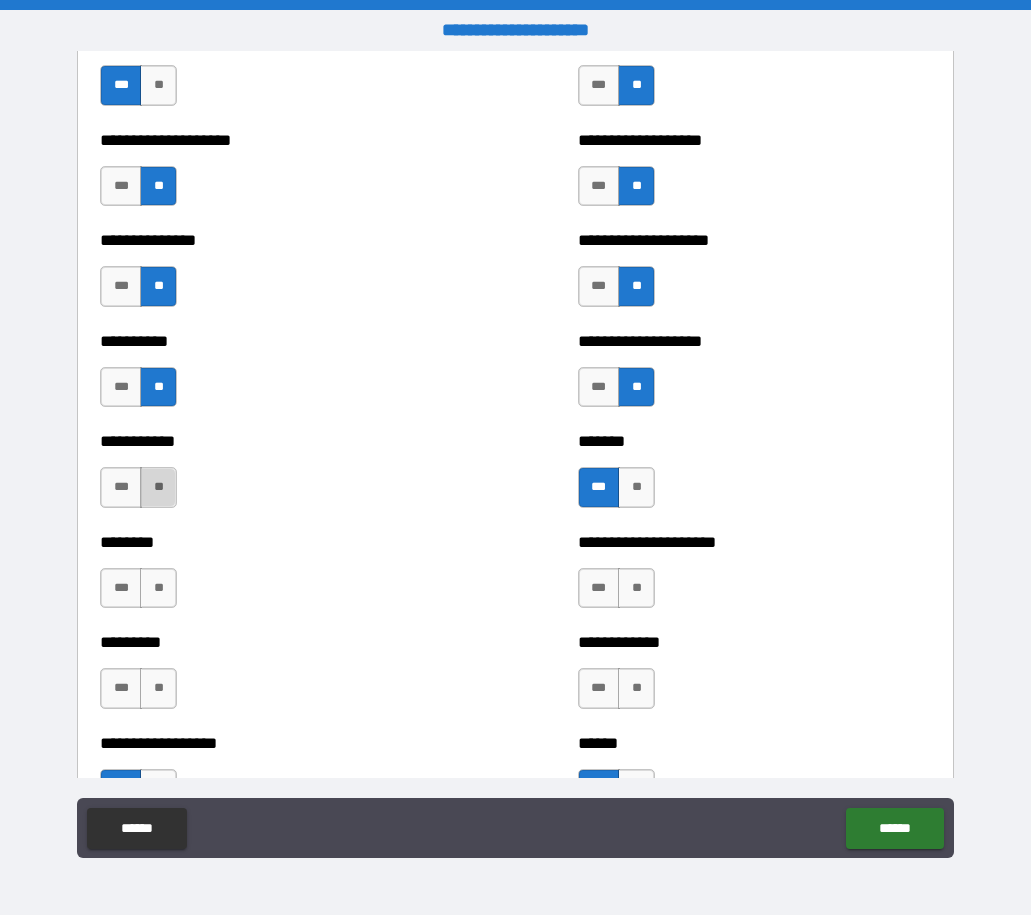 click on "**" at bounding box center (158, 487) 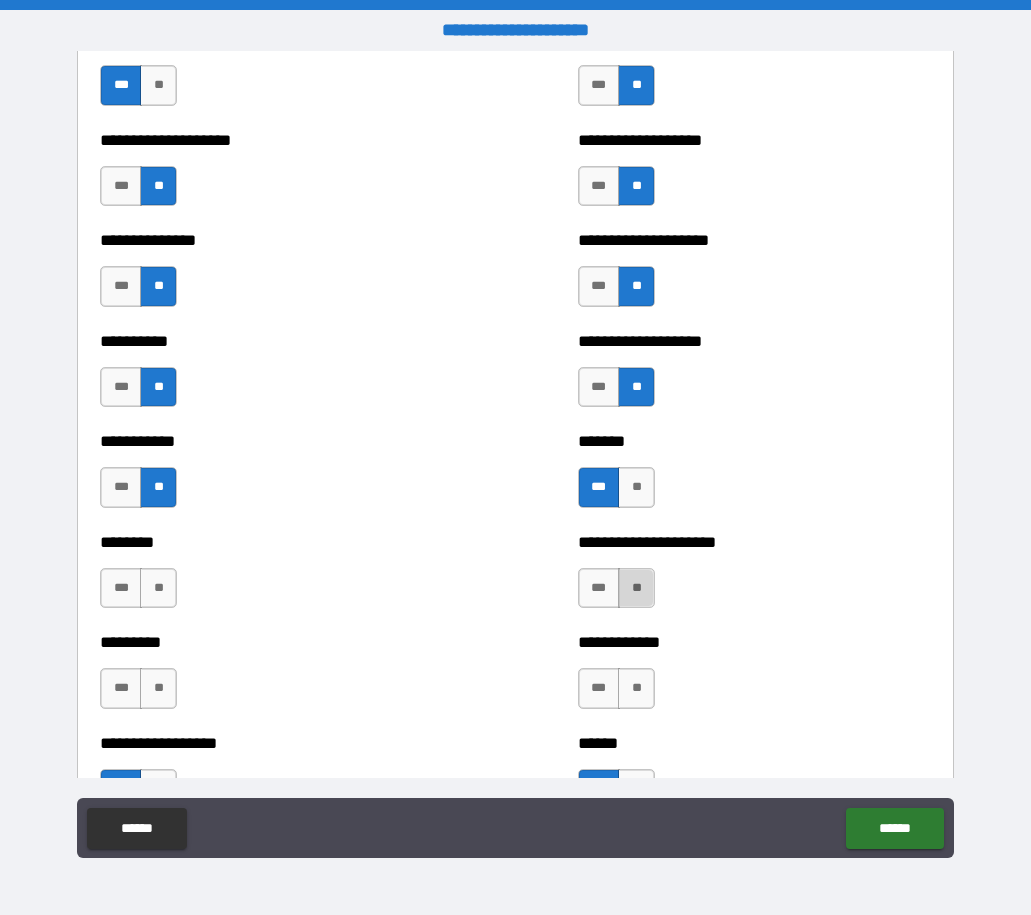 click on "**" at bounding box center (636, 588) 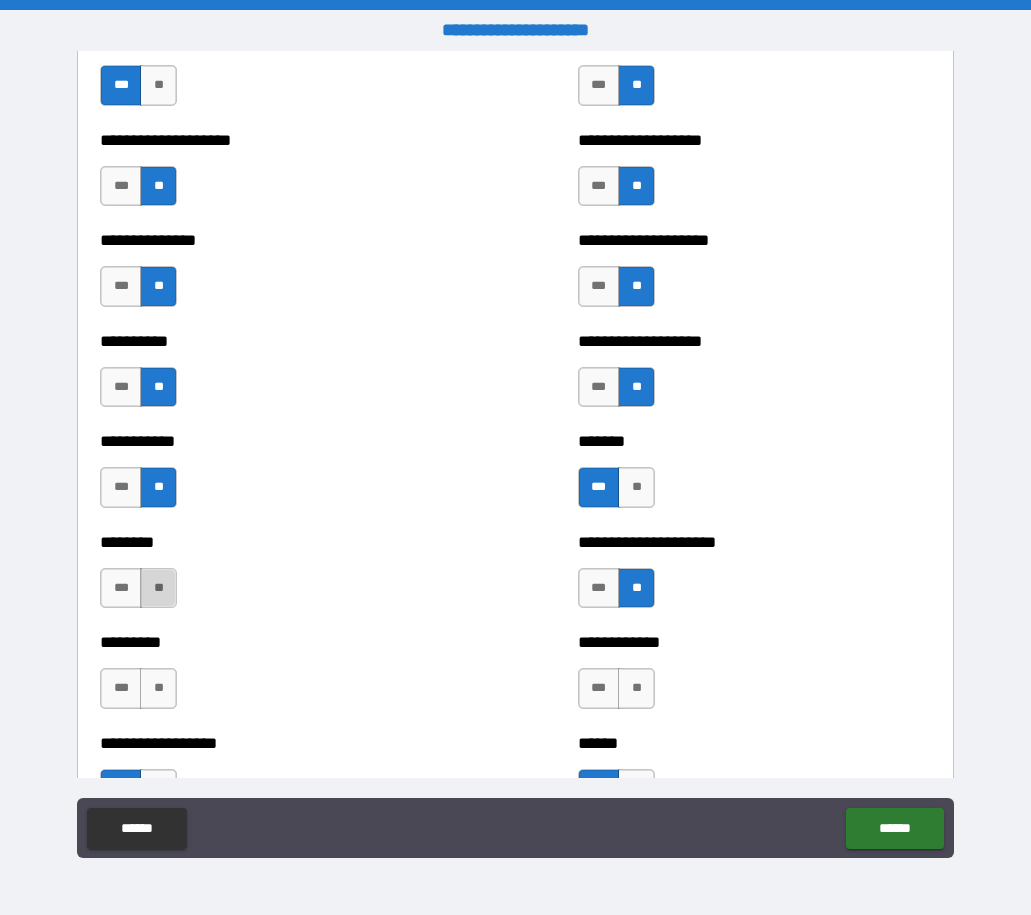 click on "**" at bounding box center [158, 588] 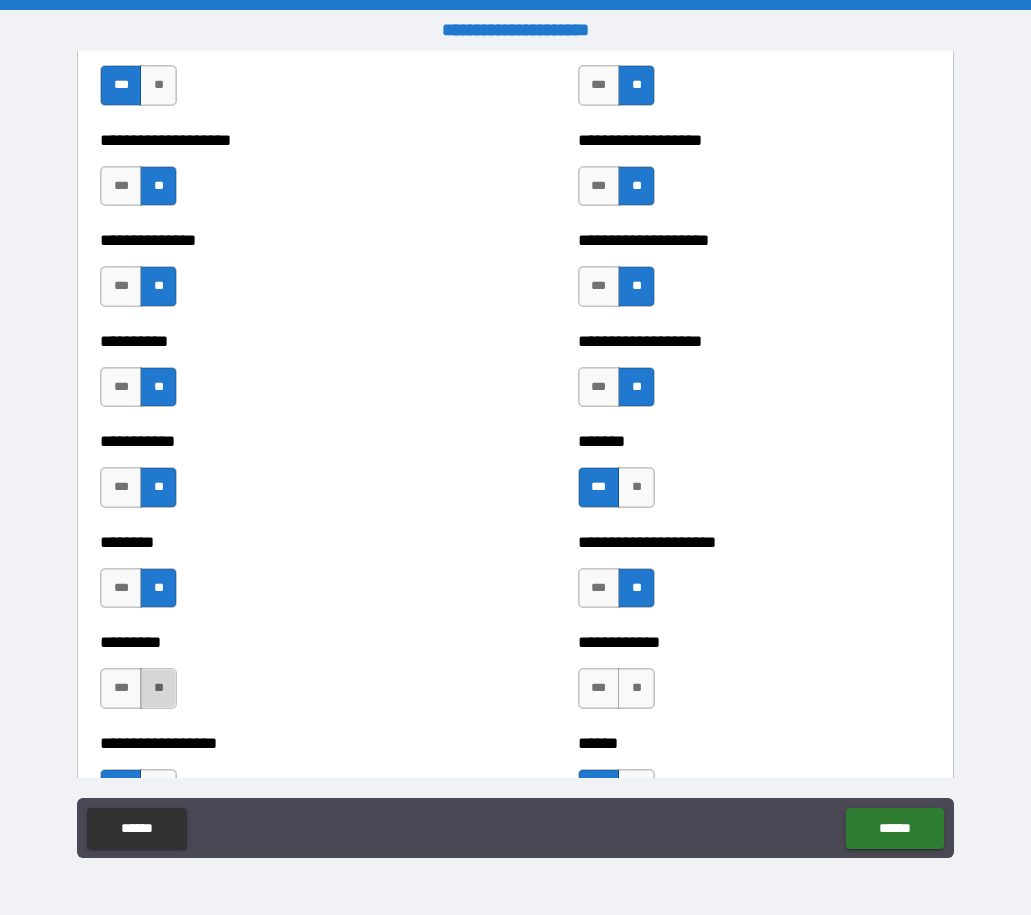 click on "**" at bounding box center (158, 688) 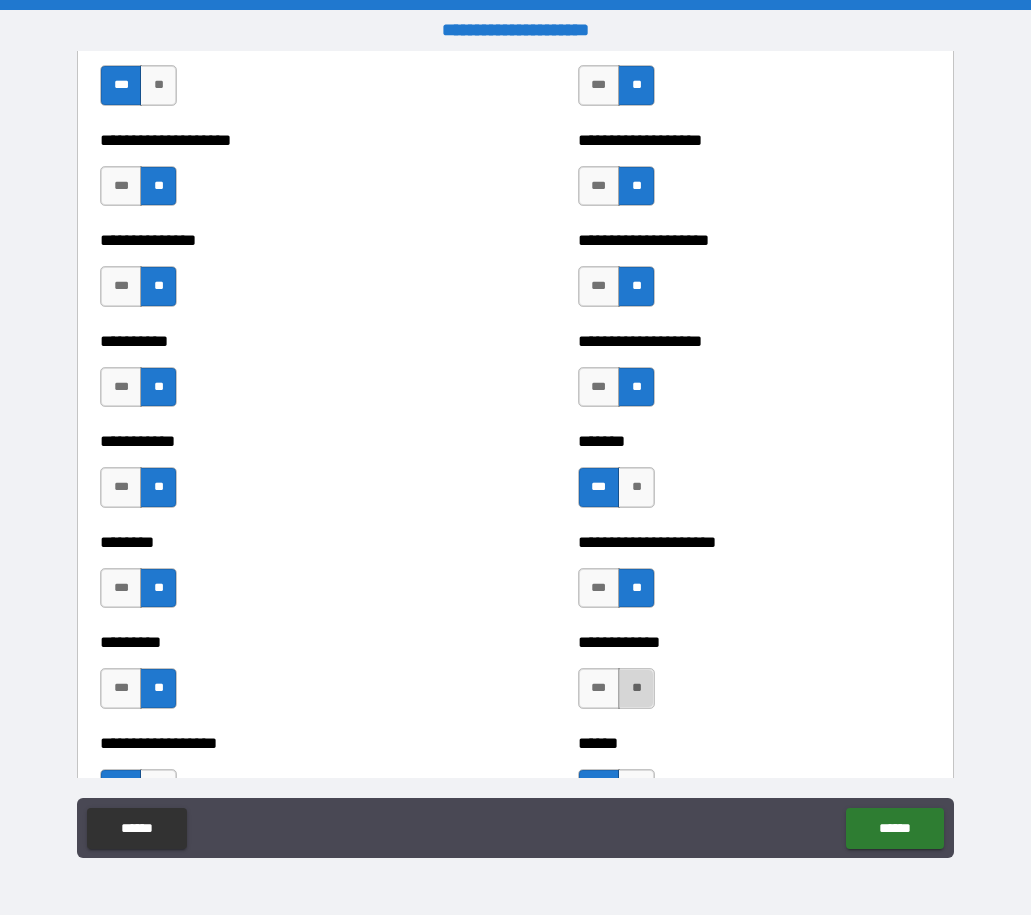click on "**" at bounding box center (636, 688) 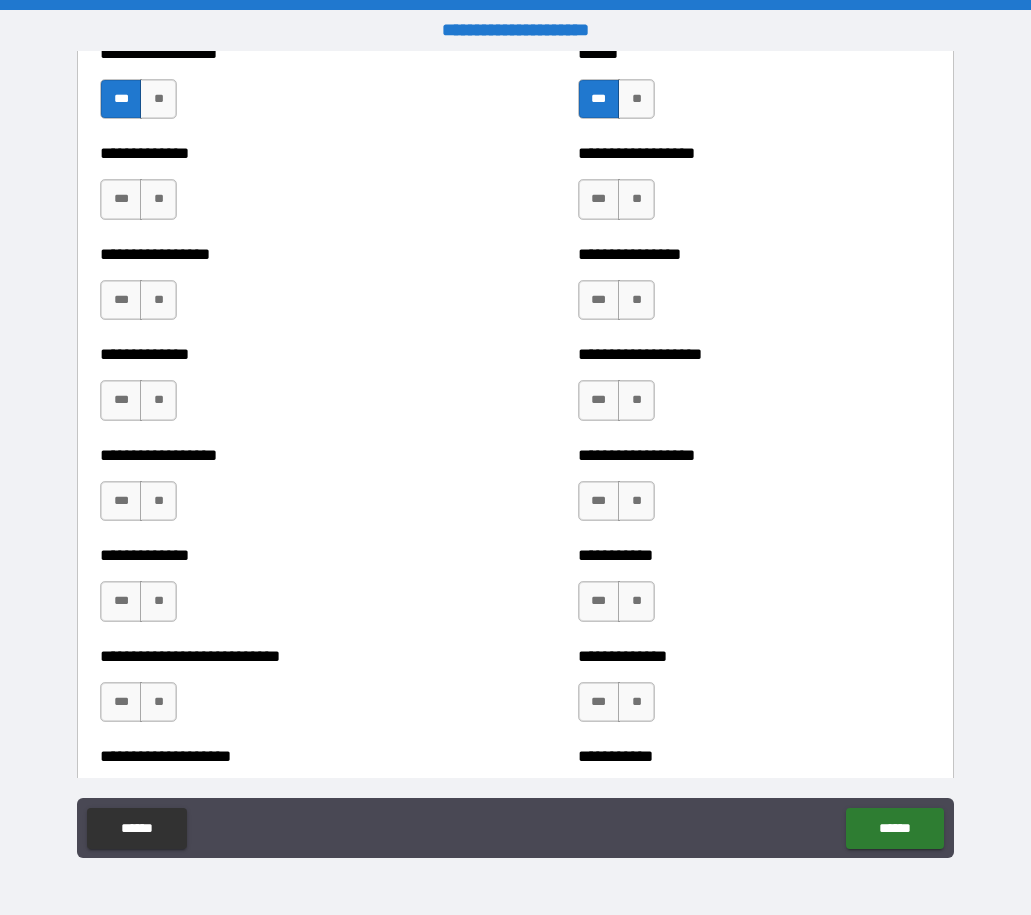 scroll, scrollTop: 2000, scrollLeft: 0, axis: vertical 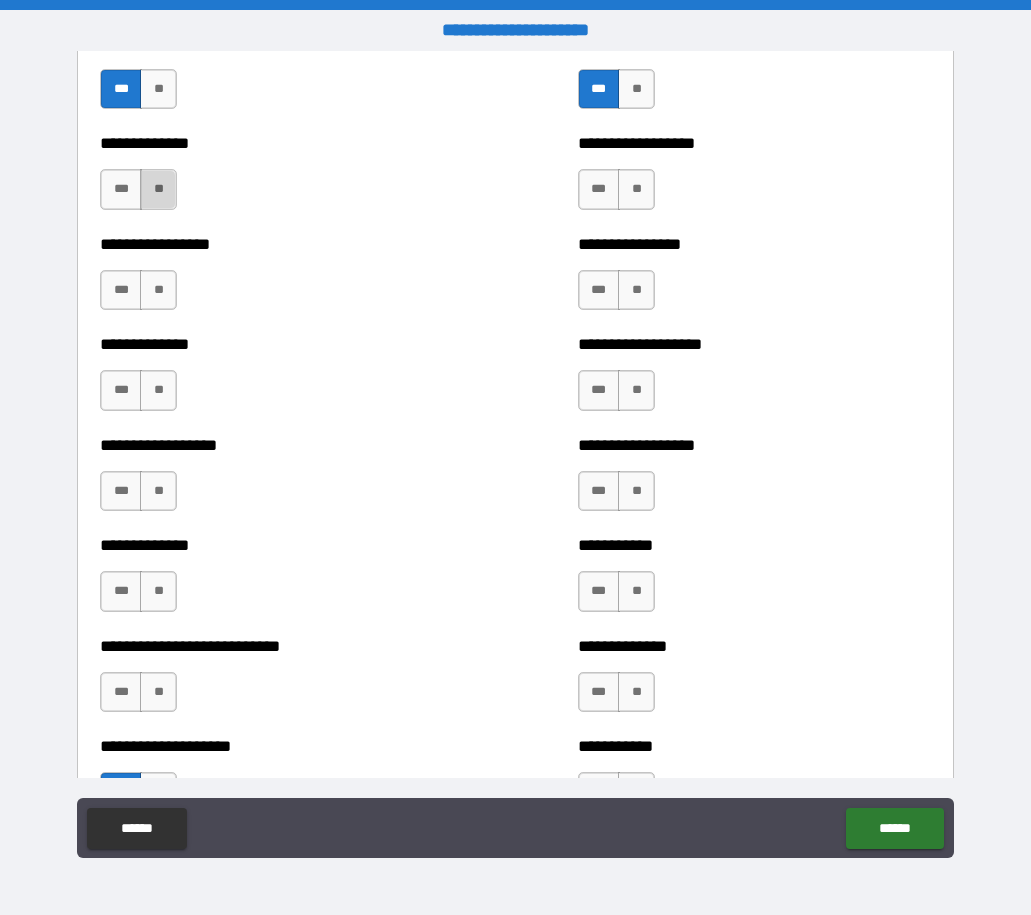 click on "**" at bounding box center [158, 189] 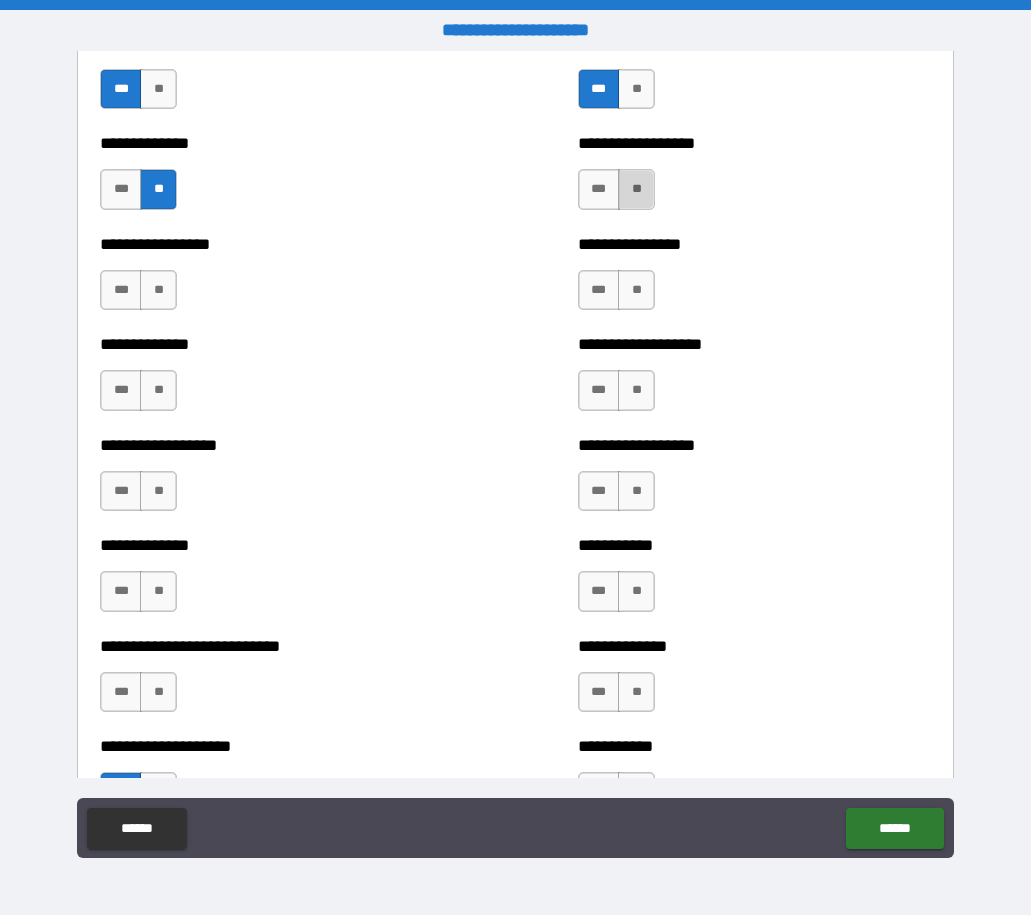 click on "**" at bounding box center [636, 189] 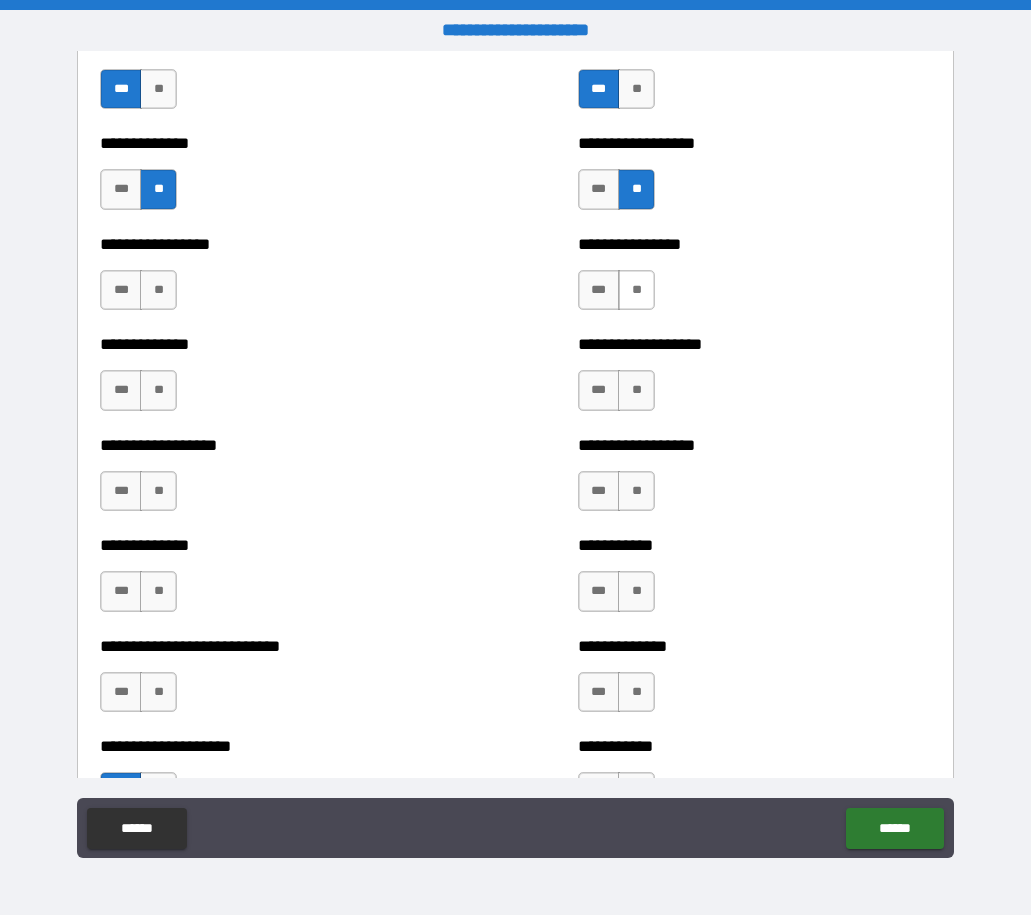 click on "**" at bounding box center (636, 290) 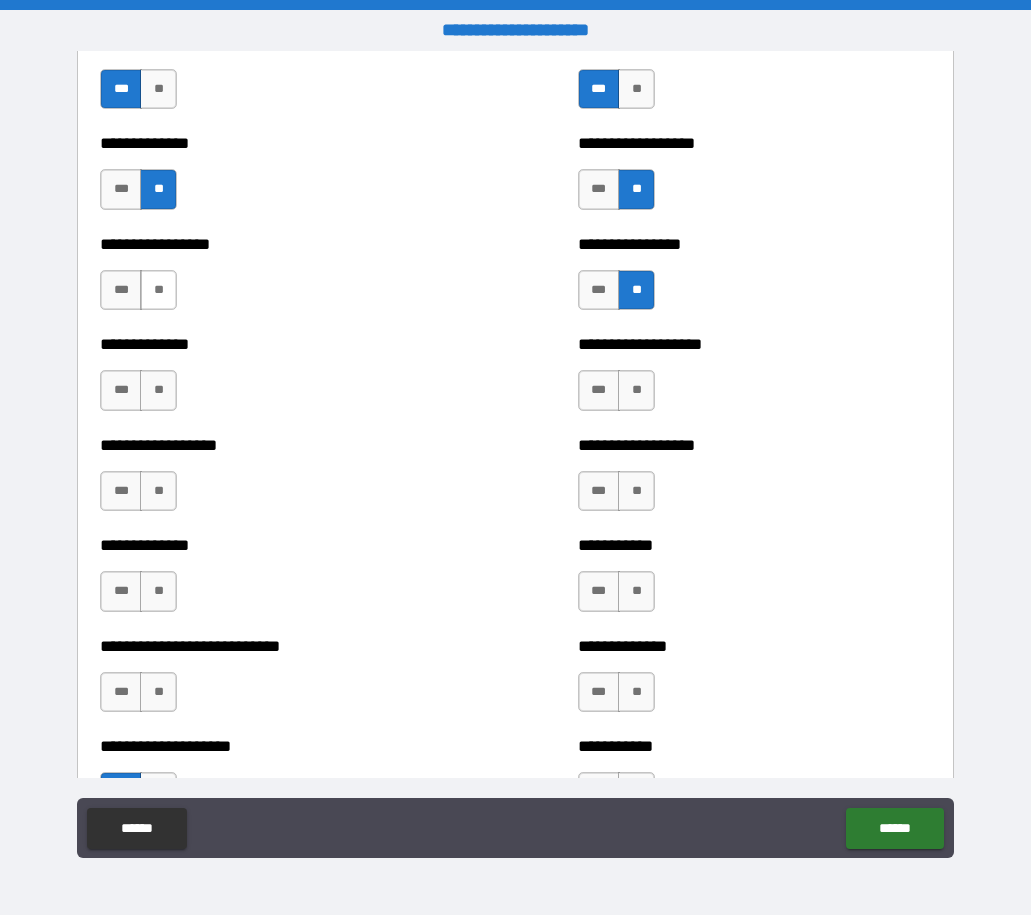 click on "*** **" at bounding box center (138, 290) 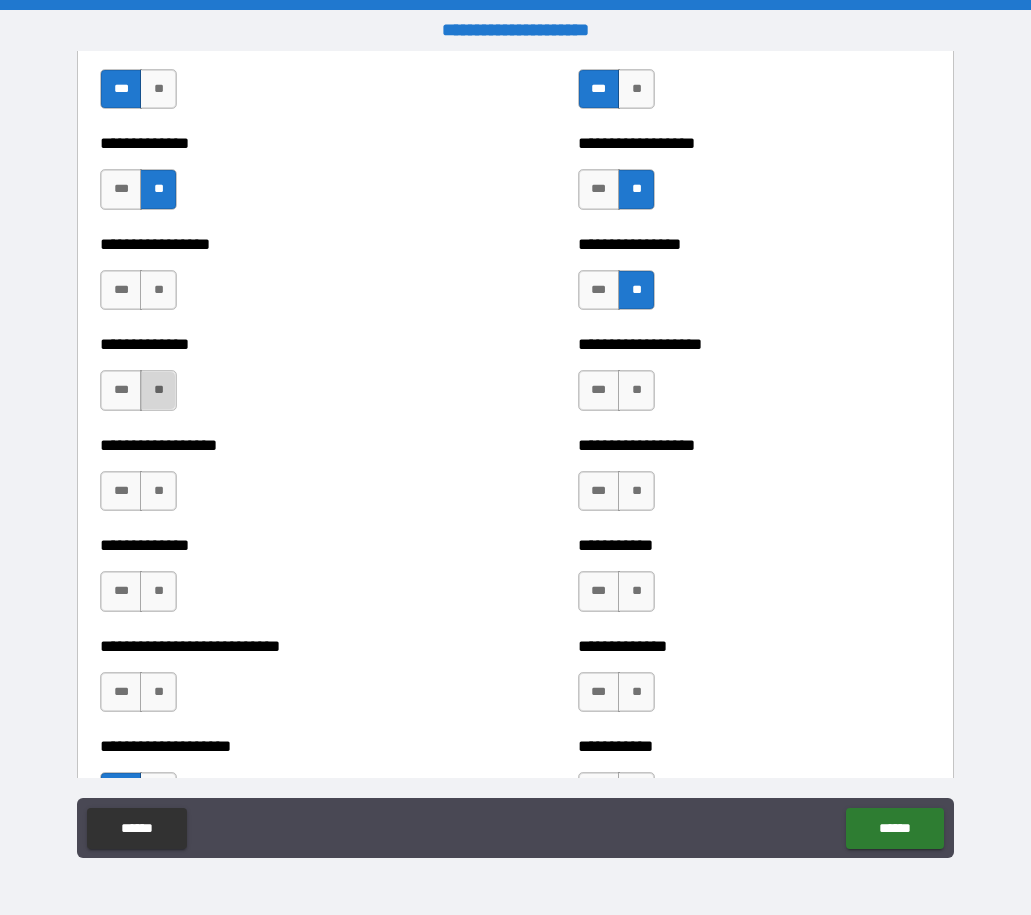 click on "**" at bounding box center (158, 390) 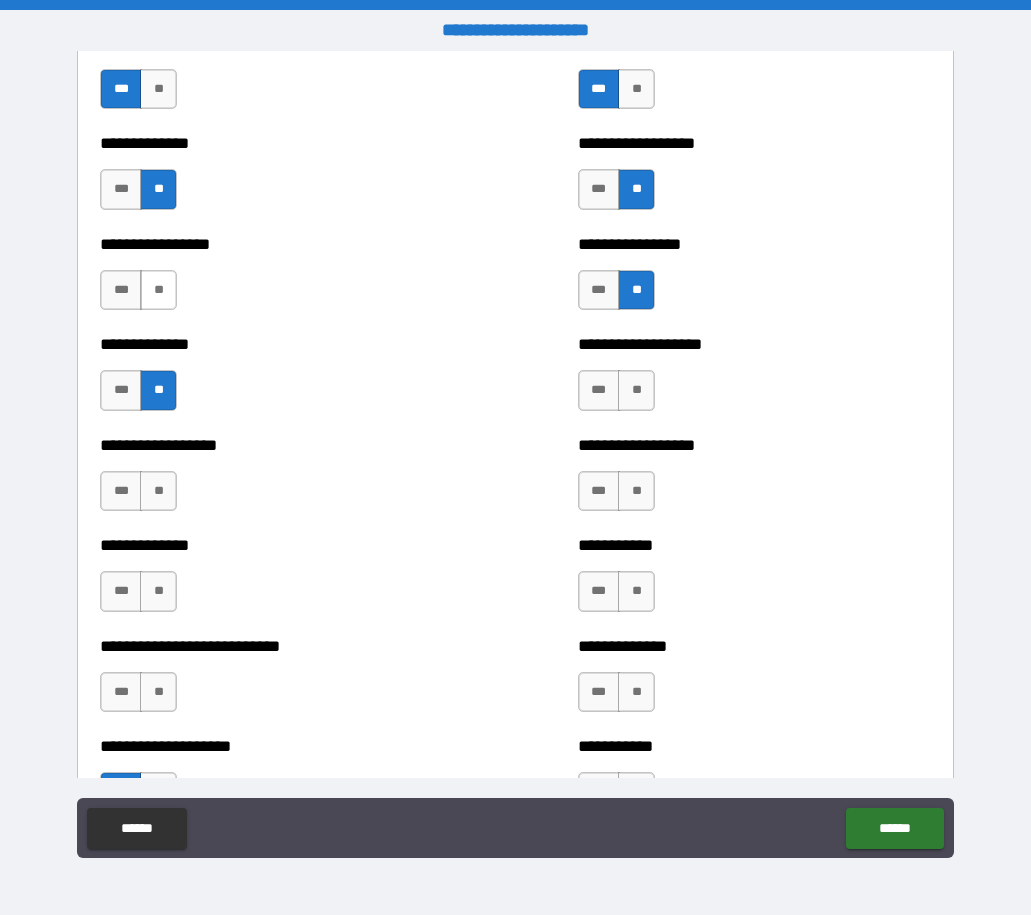 click on "**" at bounding box center [158, 290] 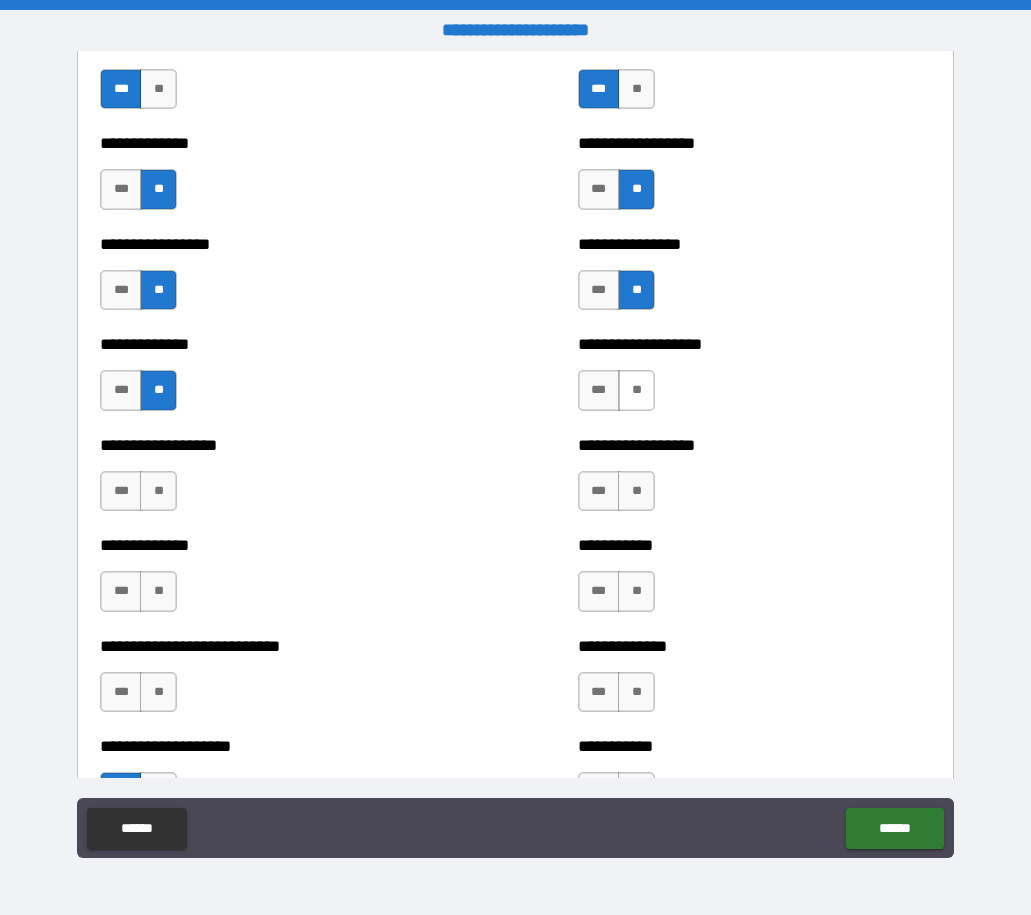click on "**" at bounding box center (636, 390) 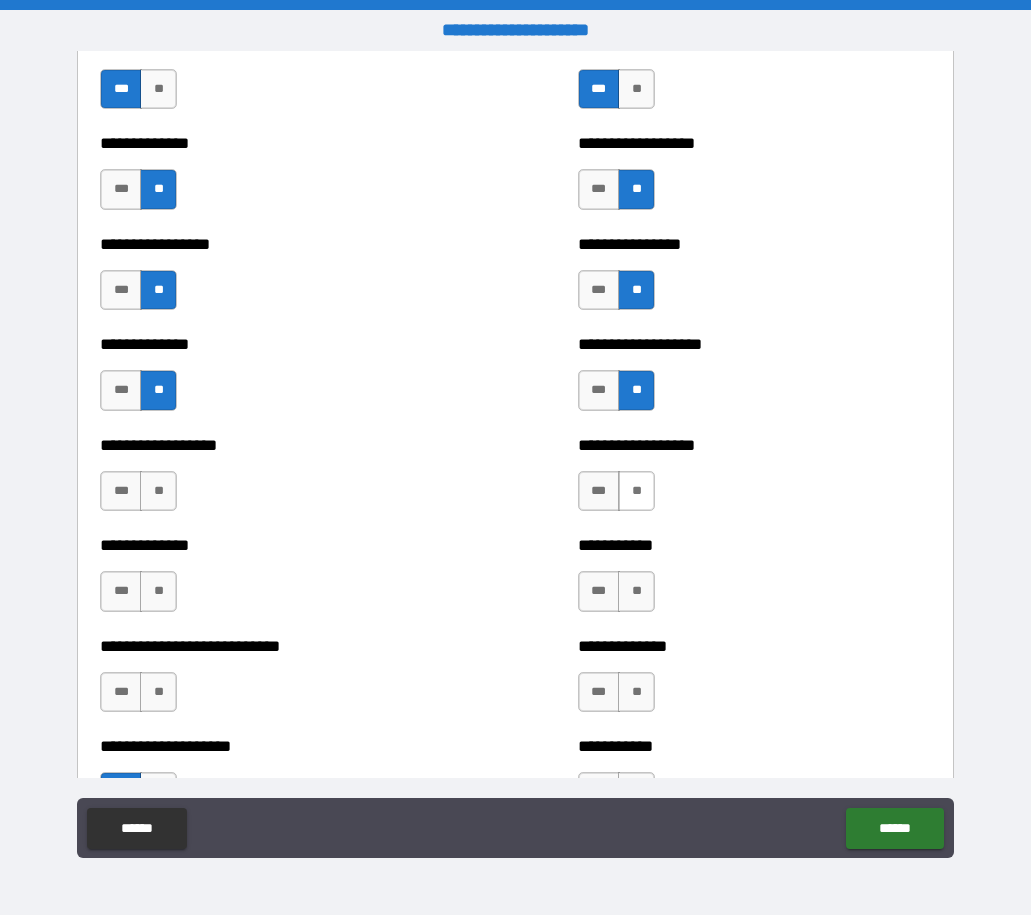 click on "**" at bounding box center [636, 491] 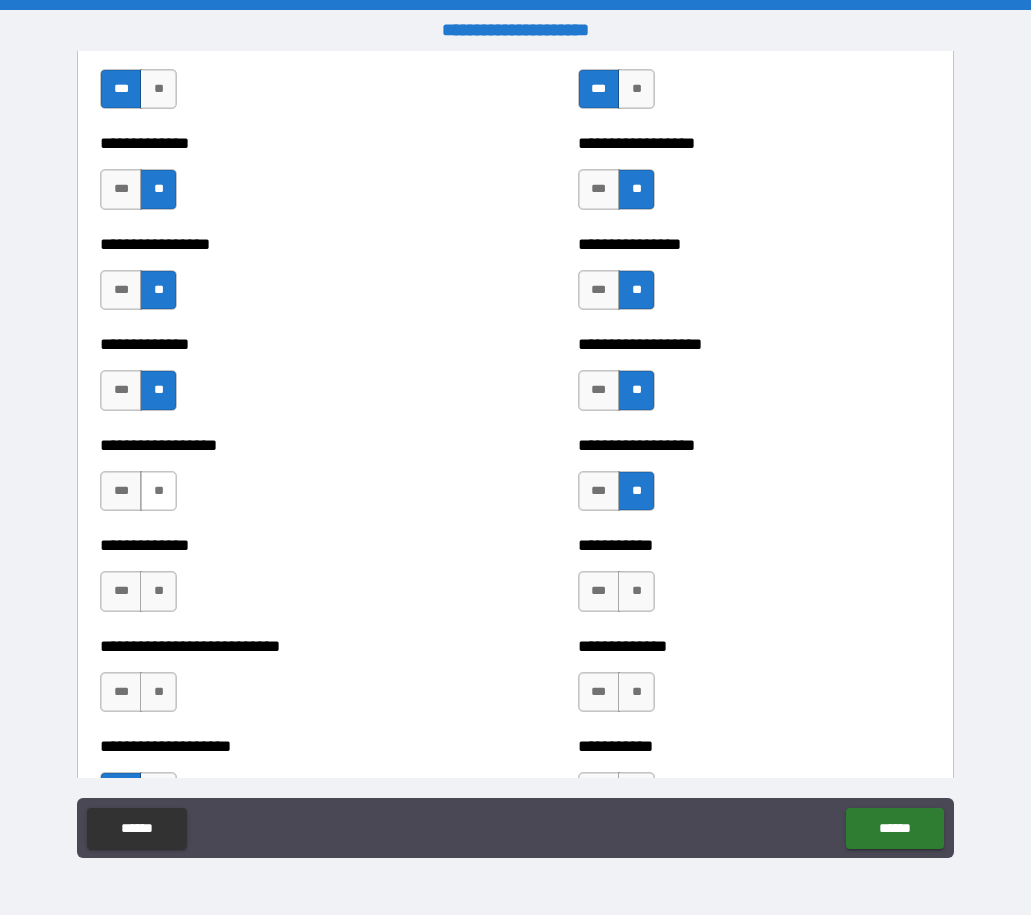 click on "**" at bounding box center (158, 491) 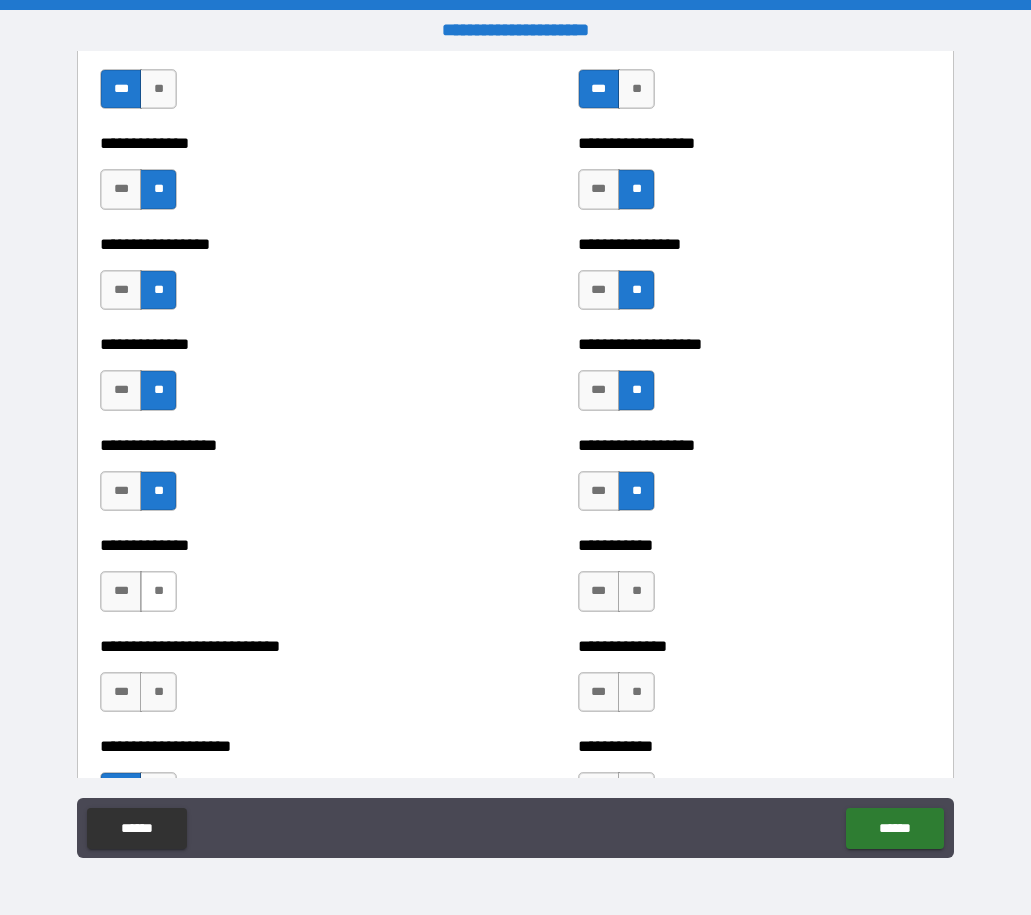 click on "**" at bounding box center (158, 591) 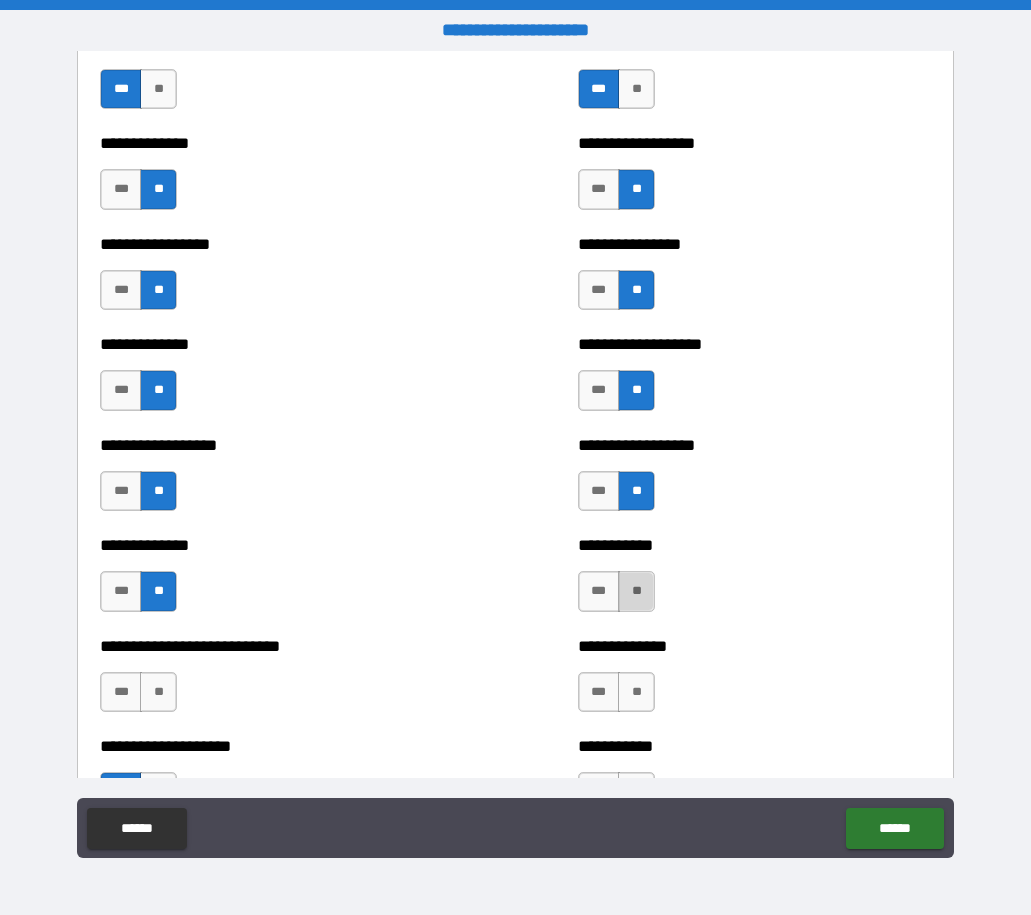 click on "**" at bounding box center [636, 591] 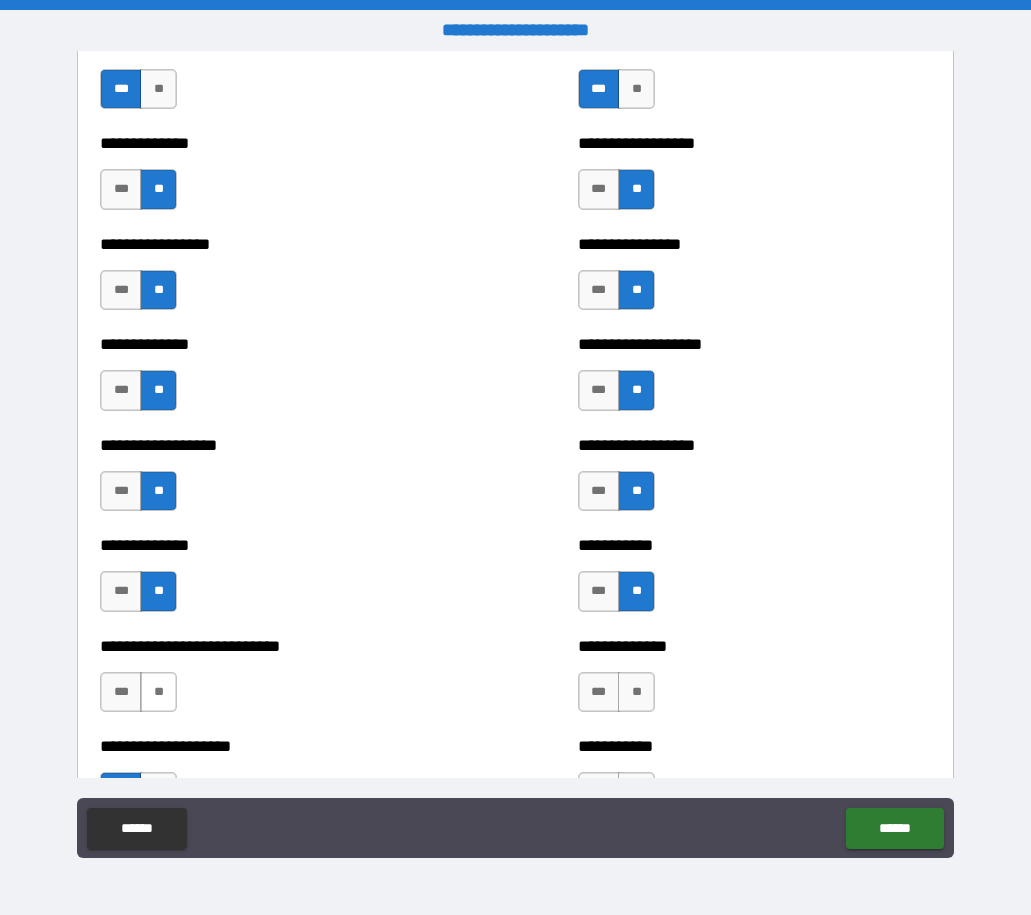 click on "**" at bounding box center [158, 692] 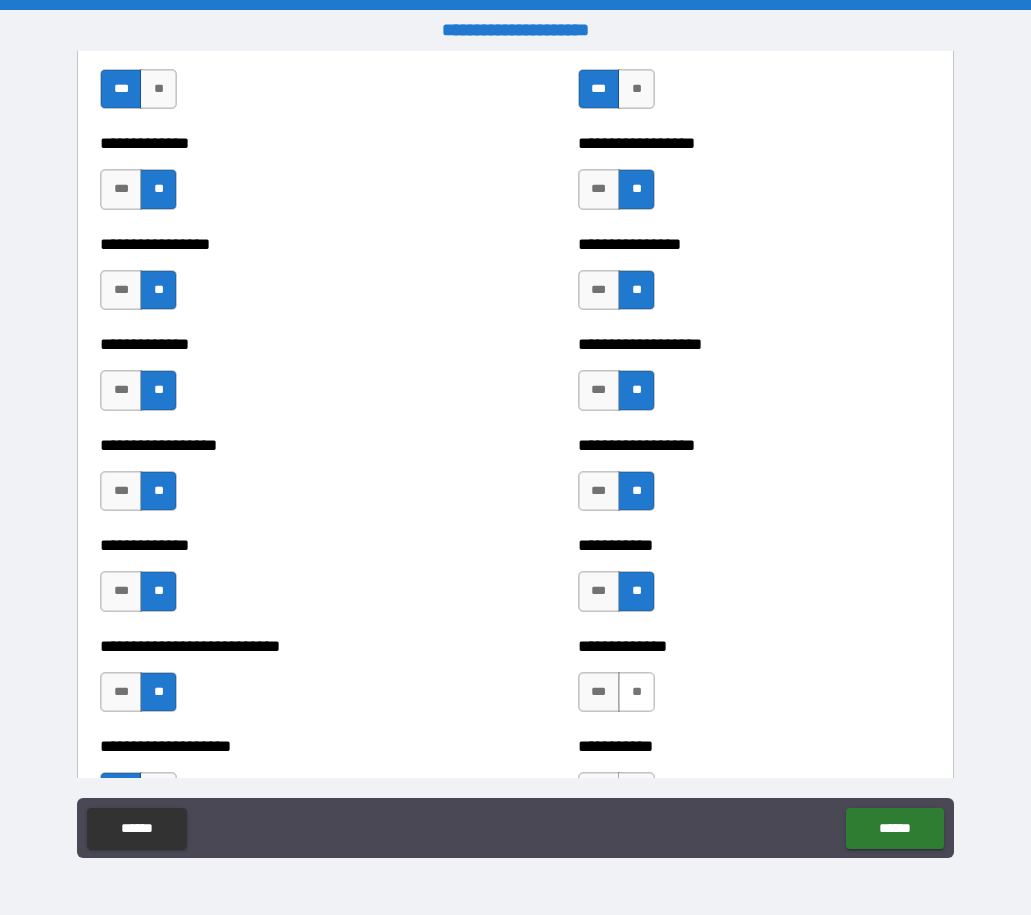 click on "**" at bounding box center (636, 692) 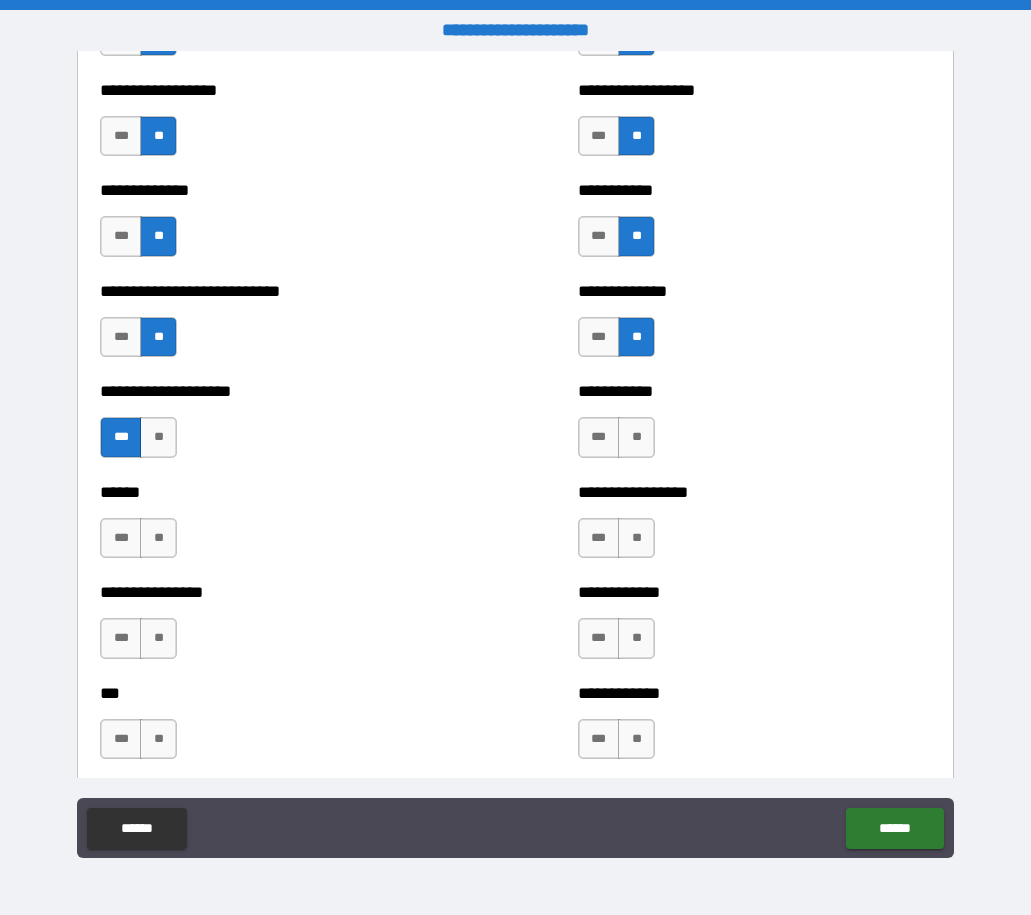 scroll, scrollTop: 2400, scrollLeft: 0, axis: vertical 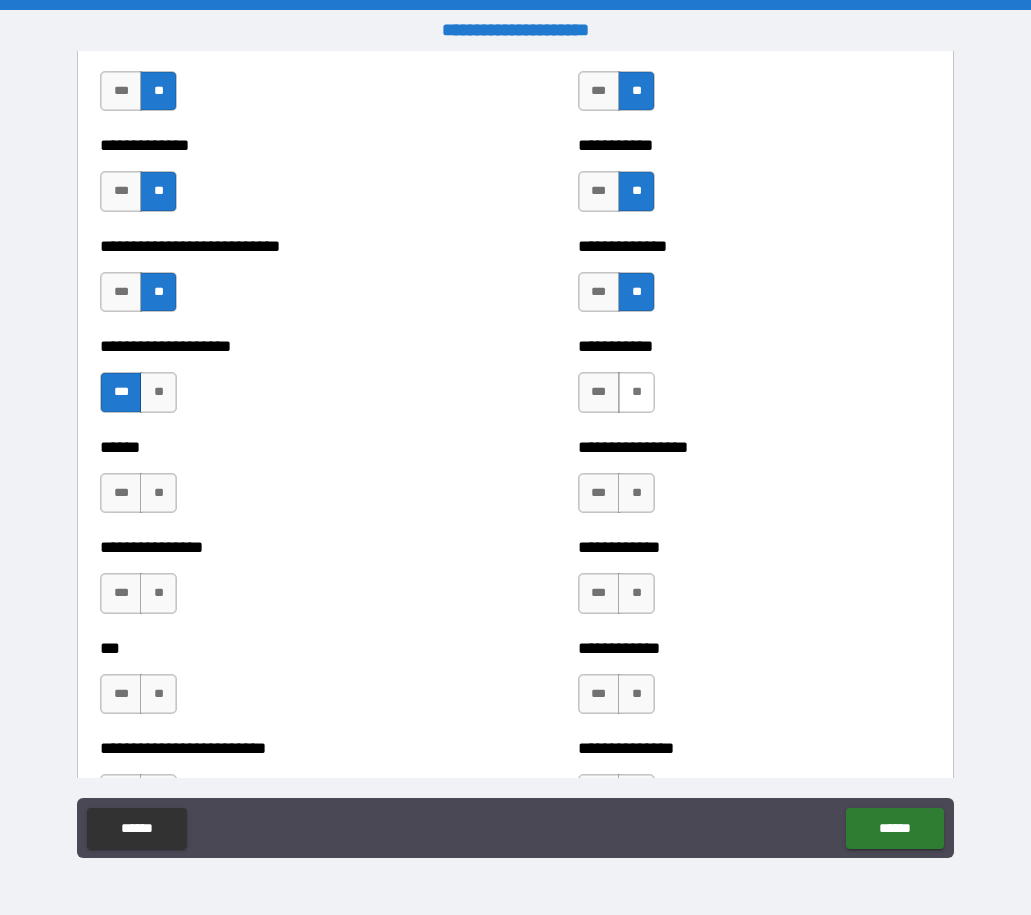 click on "**" at bounding box center [636, 392] 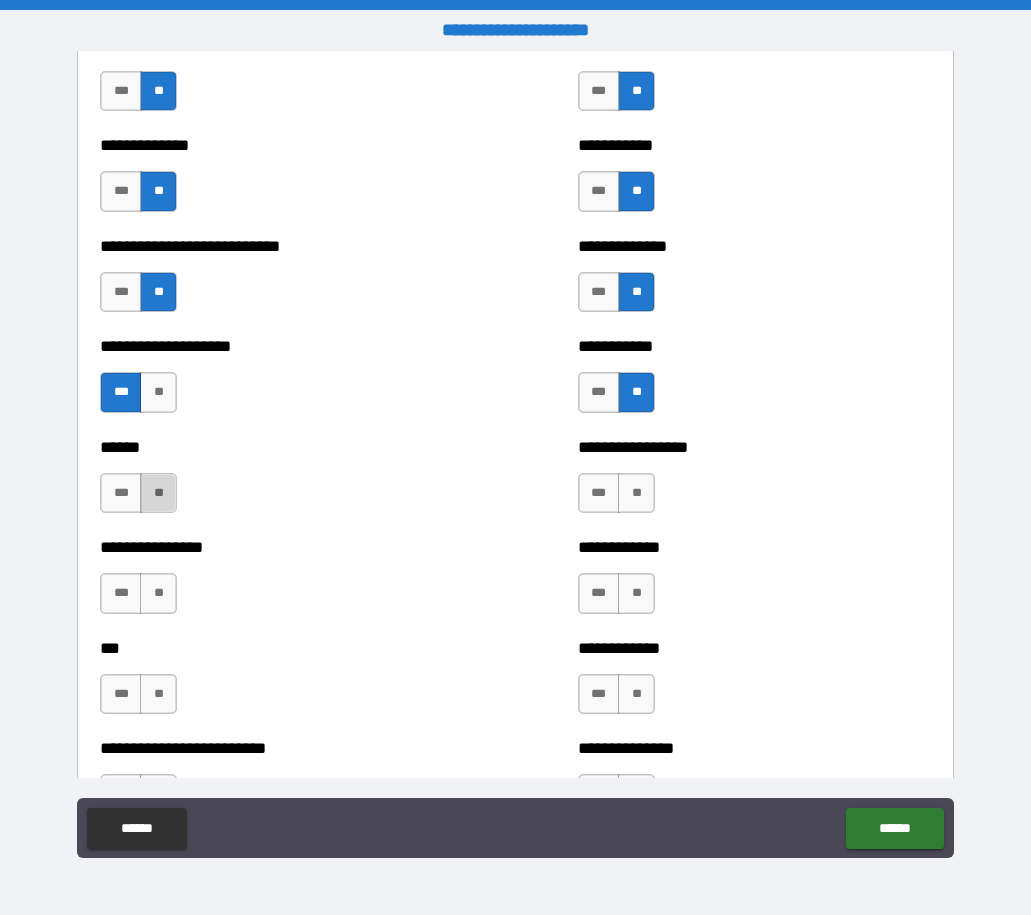 click on "**" at bounding box center [158, 493] 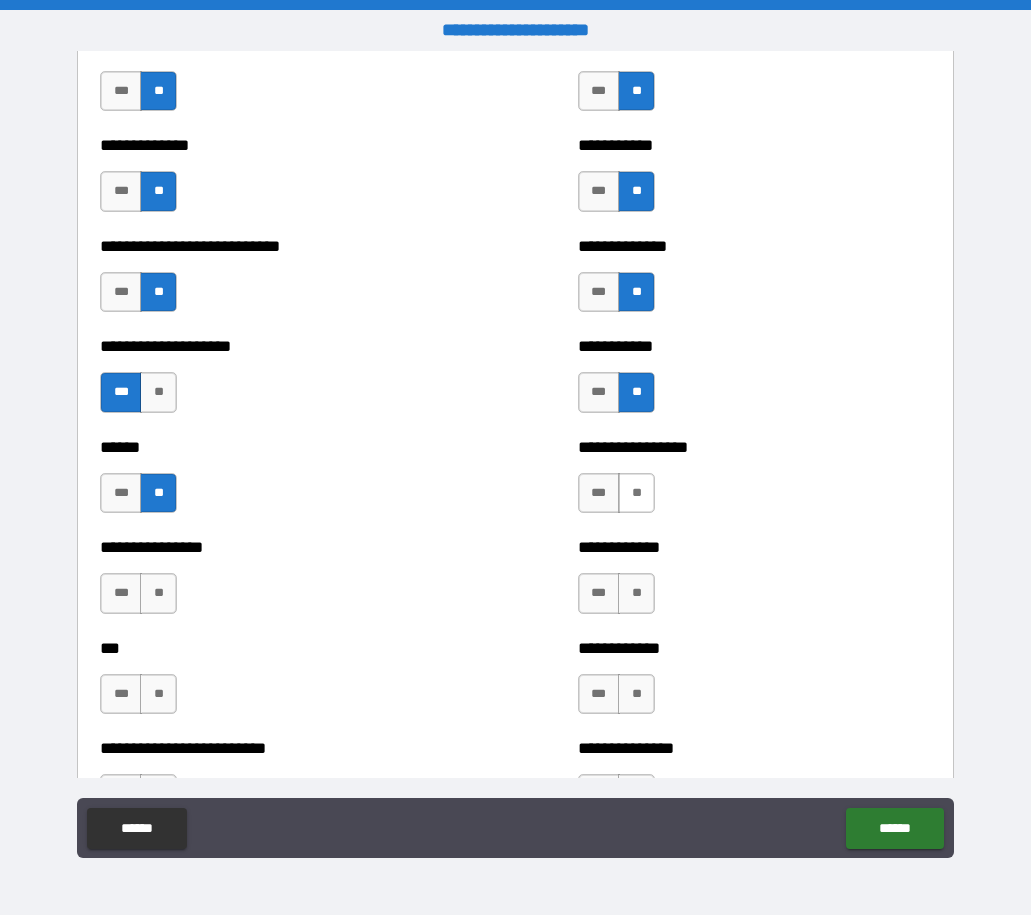 click on "**" at bounding box center (636, 493) 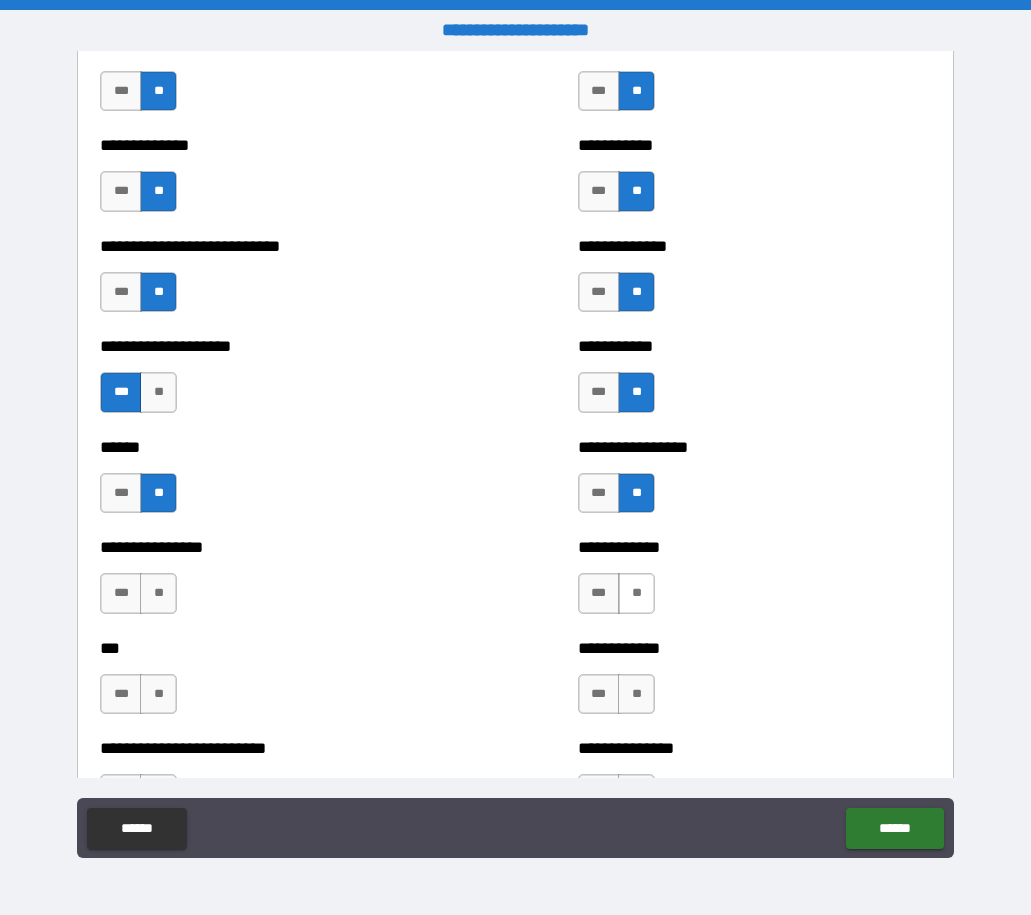 click on "**" at bounding box center (636, 593) 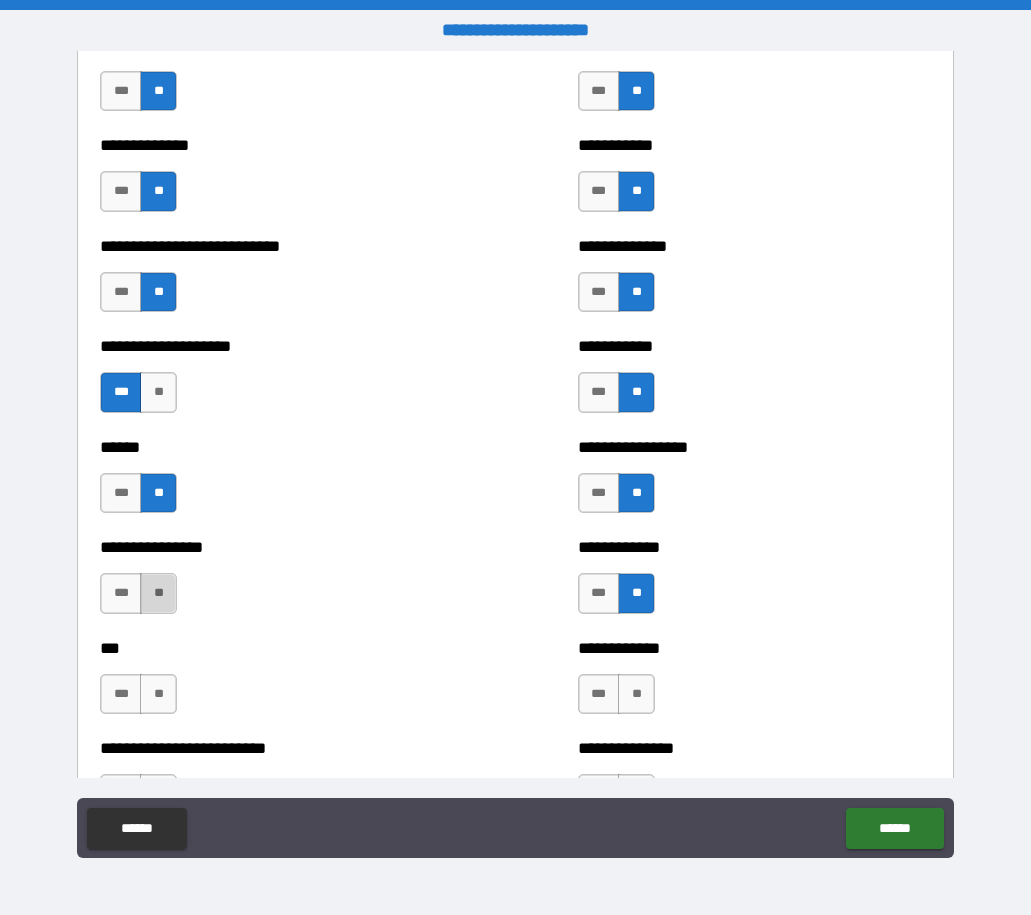 click on "**" at bounding box center (158, 593) 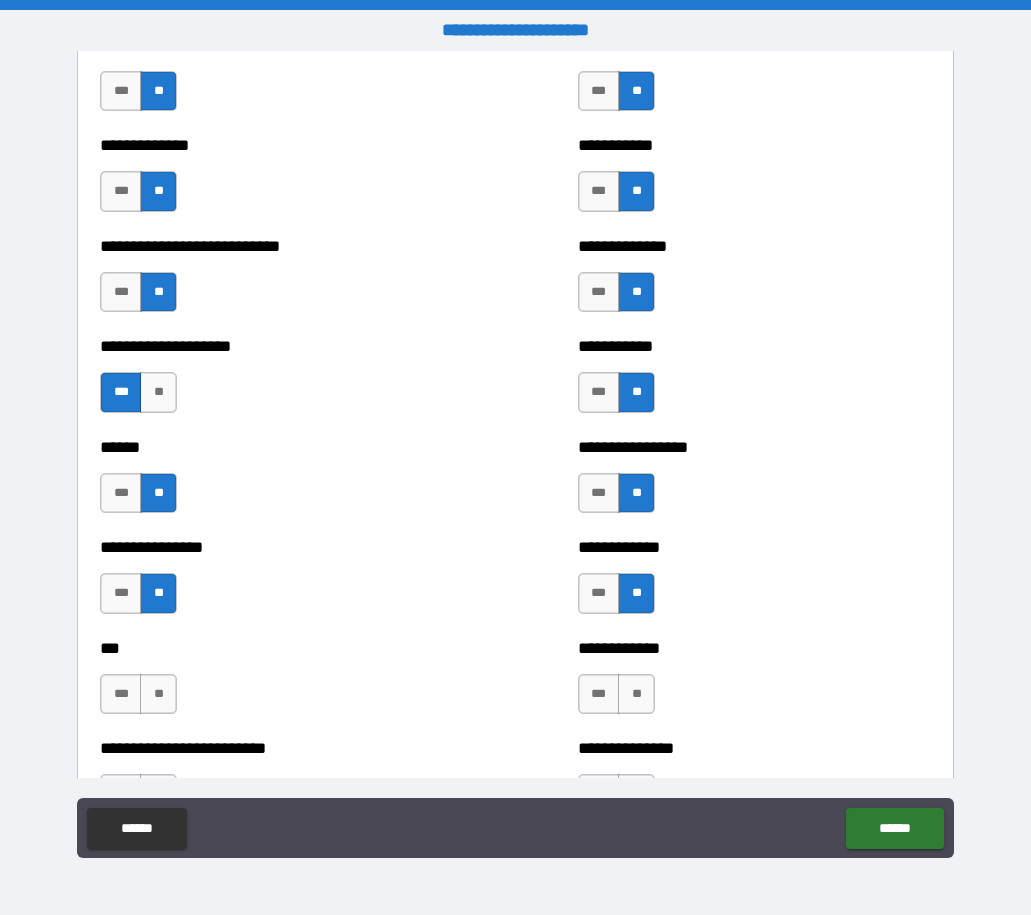 click on "**" at bounding box center [158, 694] 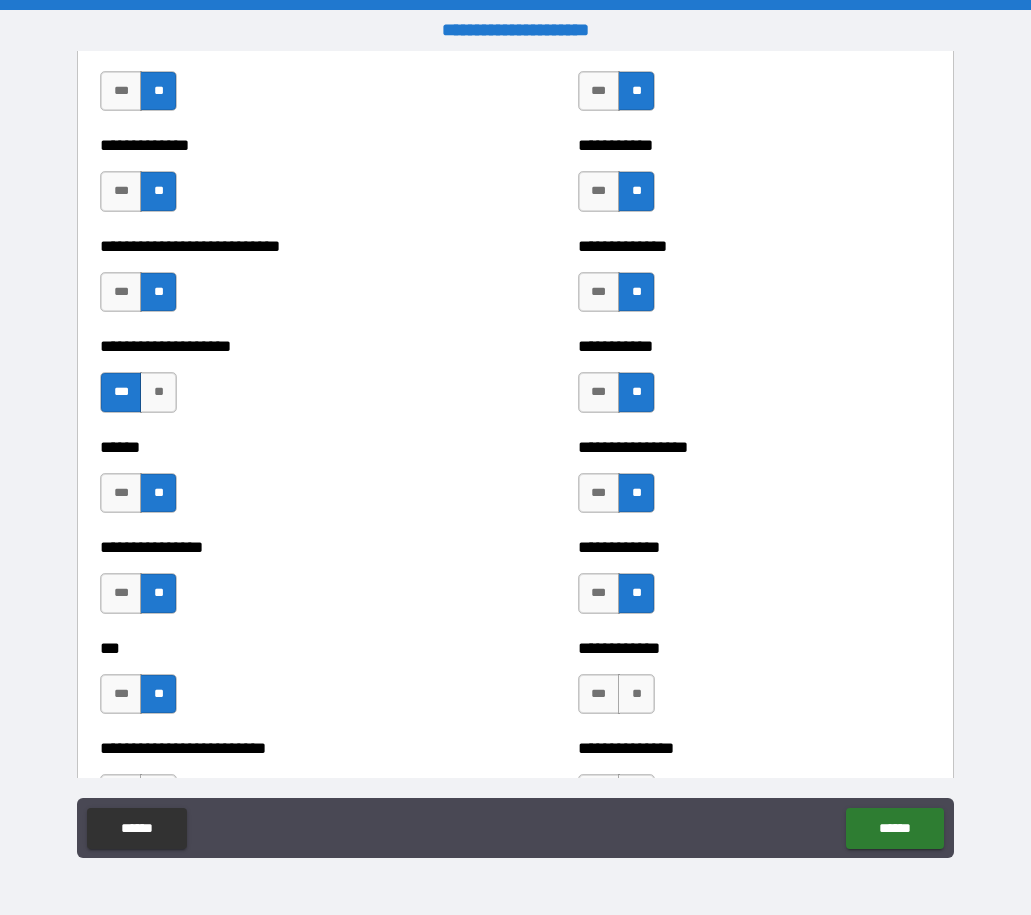 click on "**********" at bounding box center [754, 684] 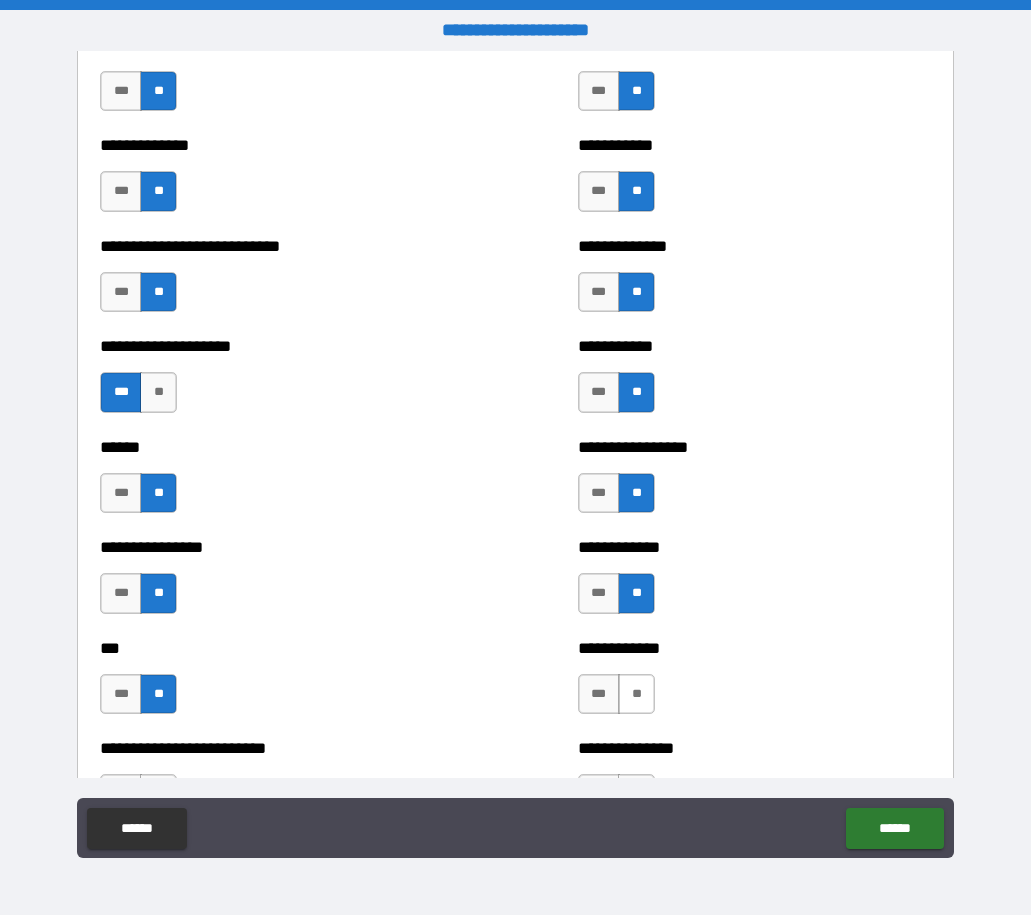 click on "**" at bounding box center [636, 694] 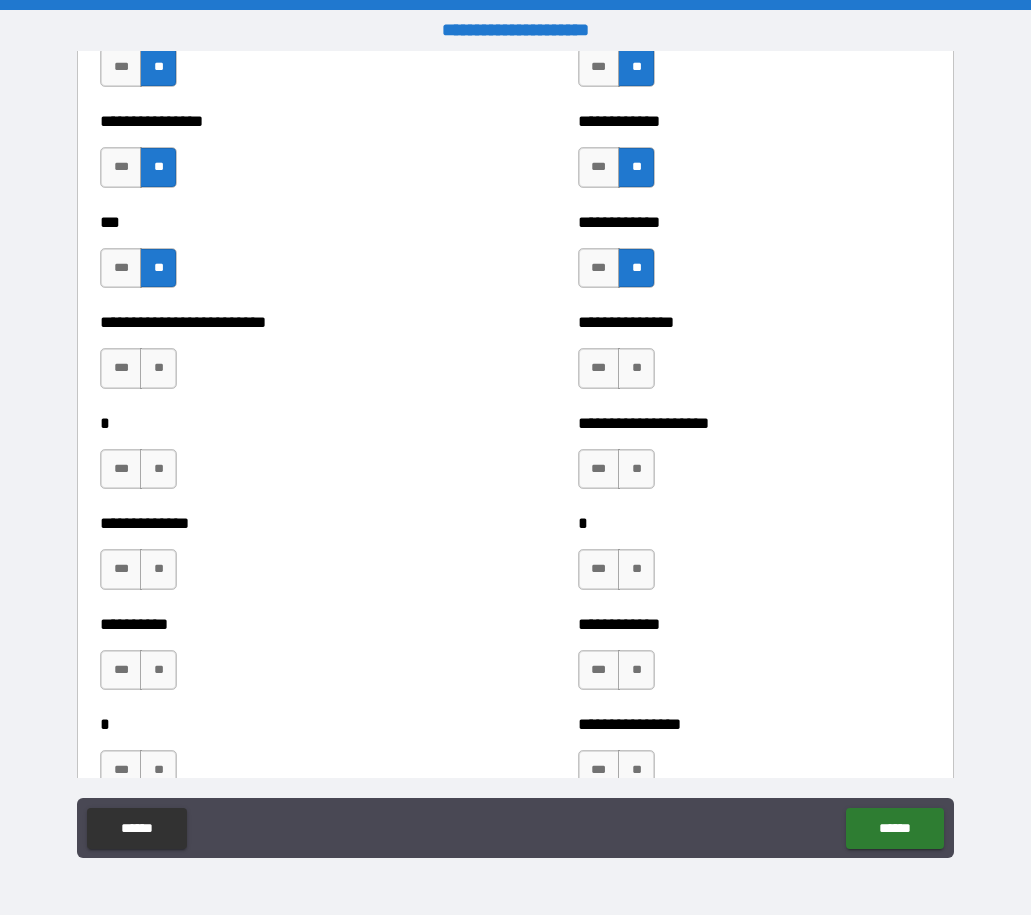 scroll, scrollTop: 2900, scrollLeft: 0, axis: vertical 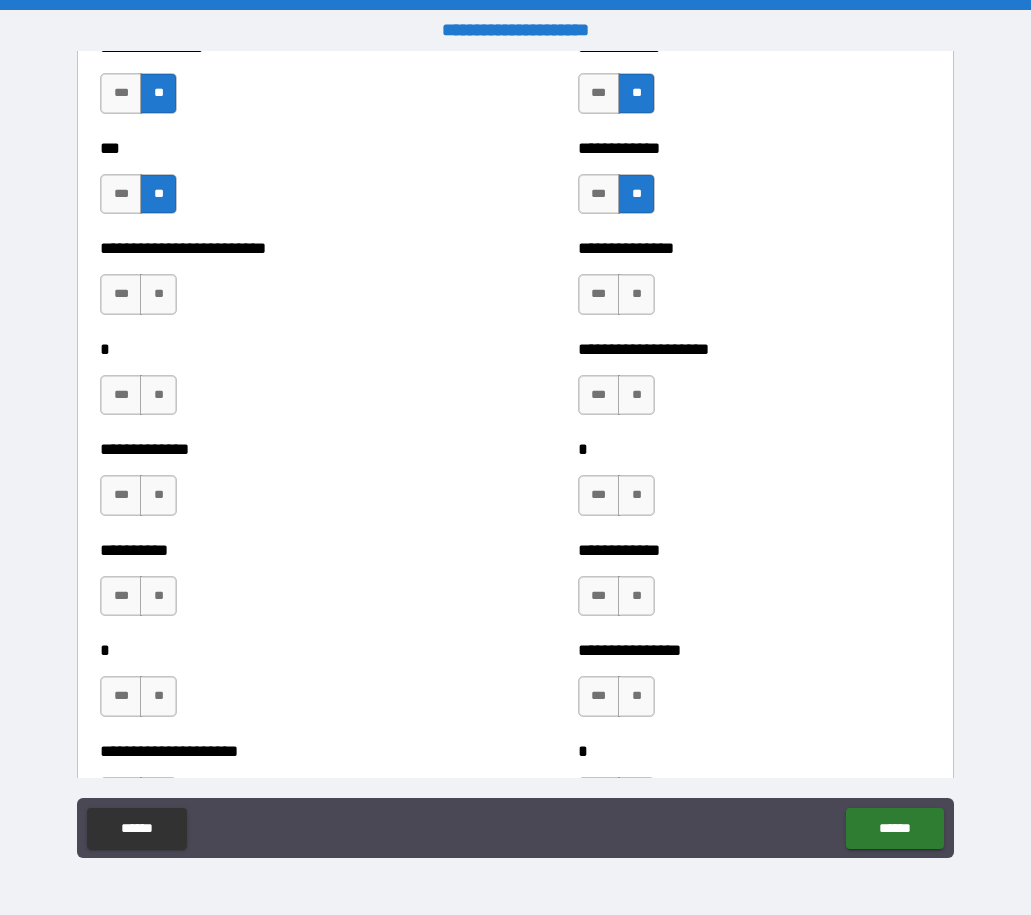 click on "[REDACTED]" at bounding box center (276, 284) 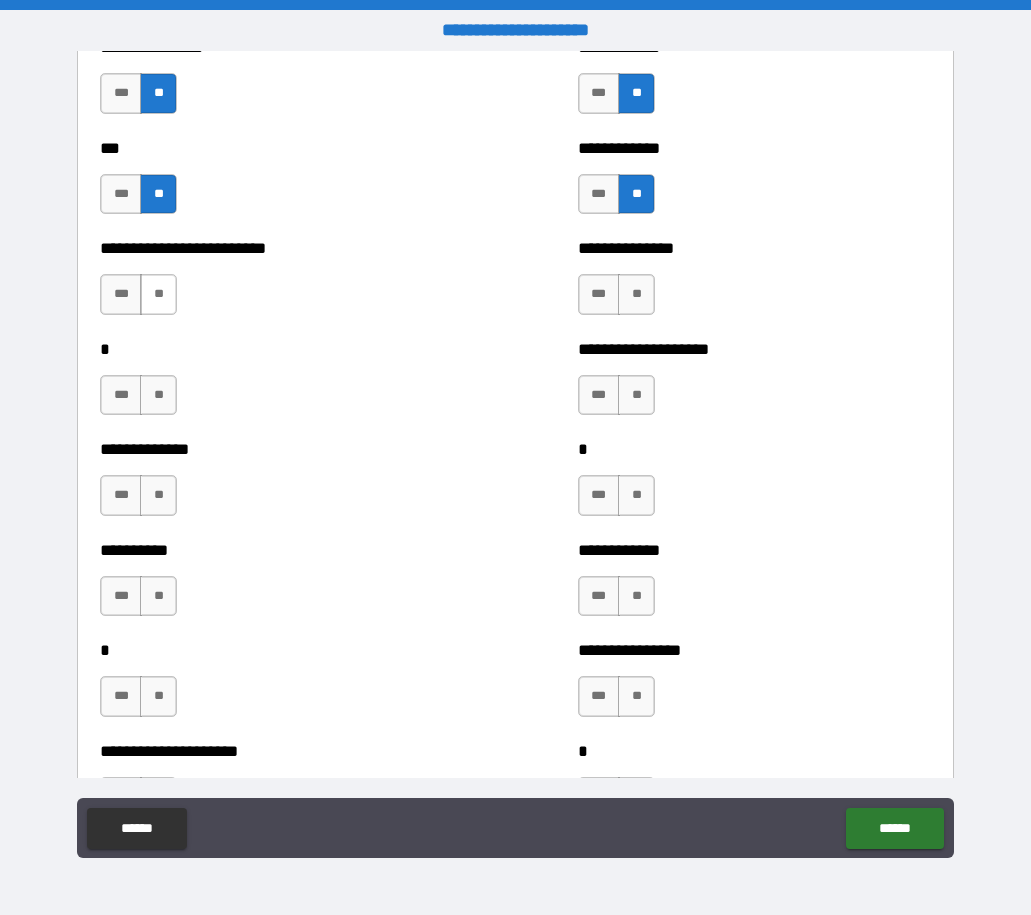click on "**" at bounding box center (158, 294) 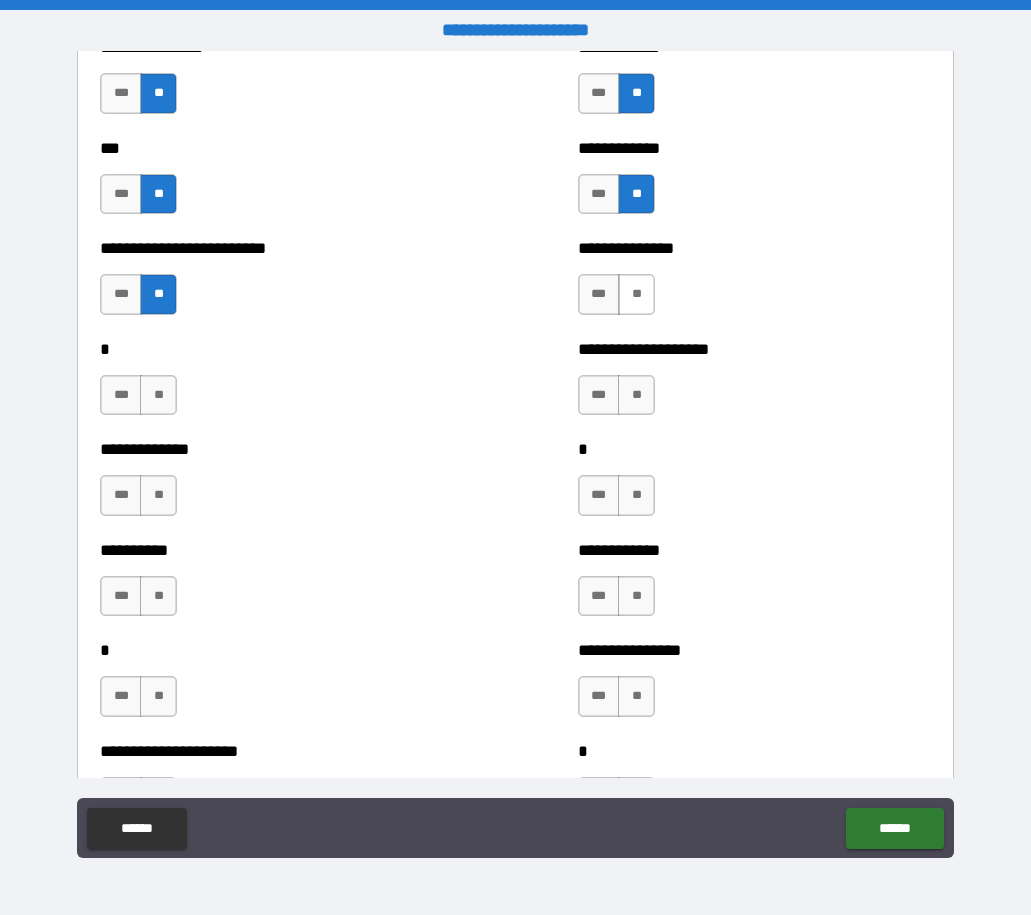 click on "**" at bounding box center (636, 294) 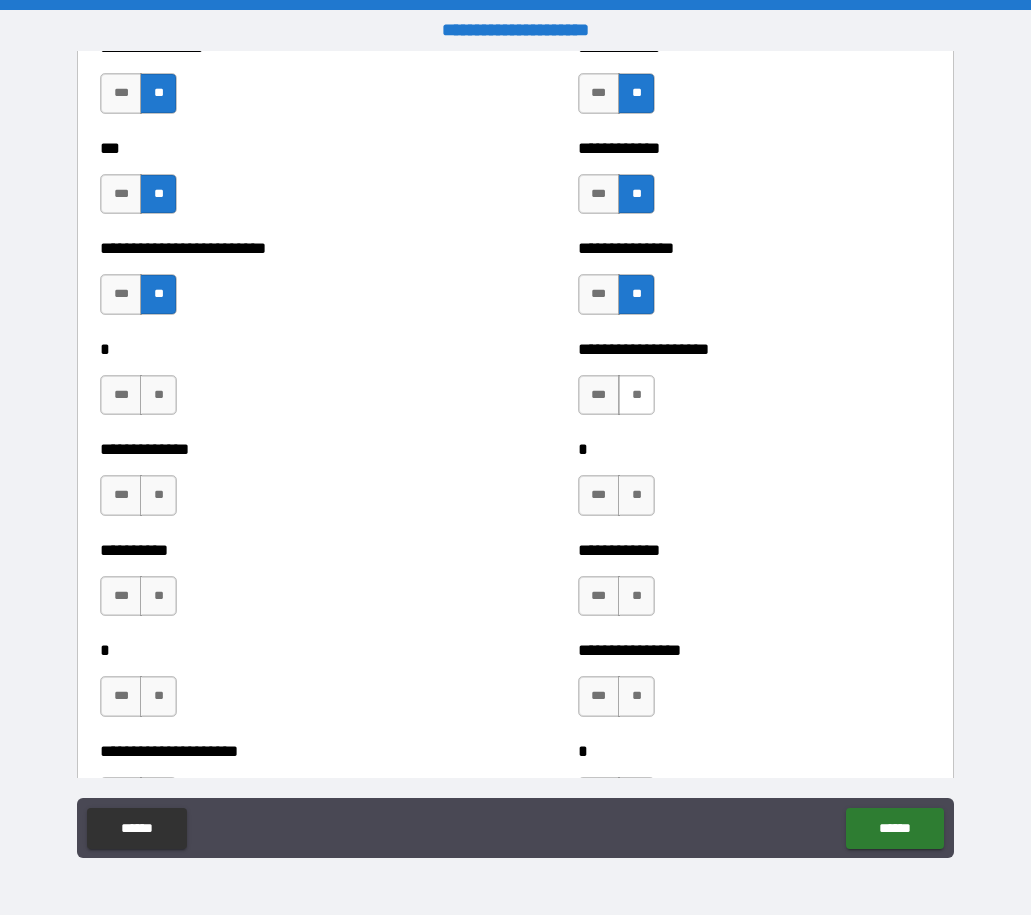 click on "**" at bounding box center [636, 395] 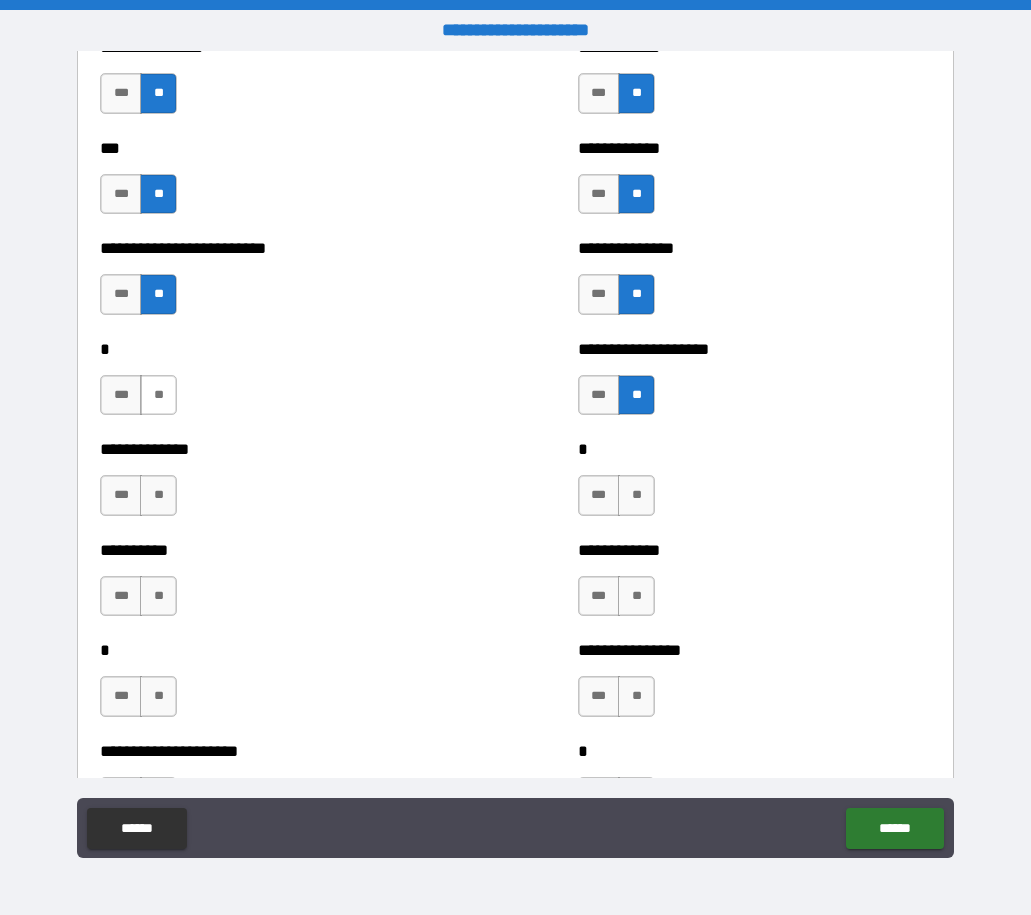 click on "**" at bounding box center [158, 395] 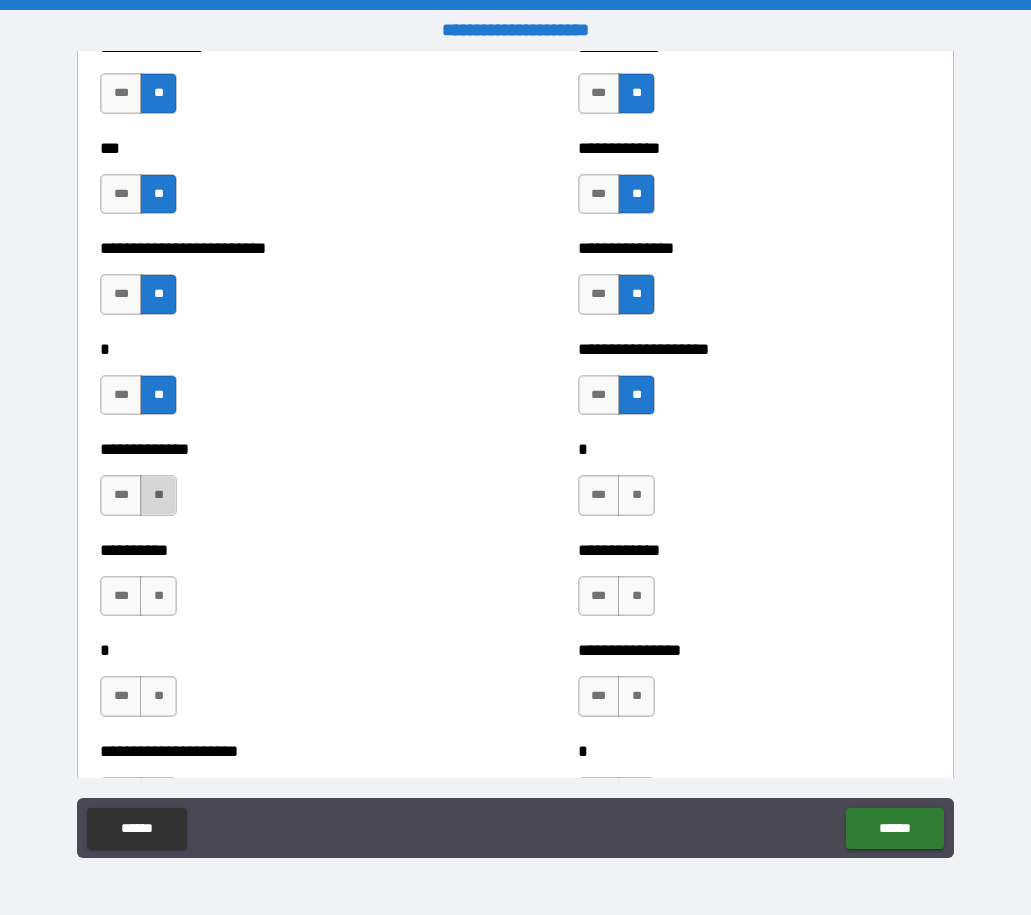 drag, startPoint x: 168, startPoint y: 491, endPoint x: 182, endPoint y: 501, distance: 17.20465 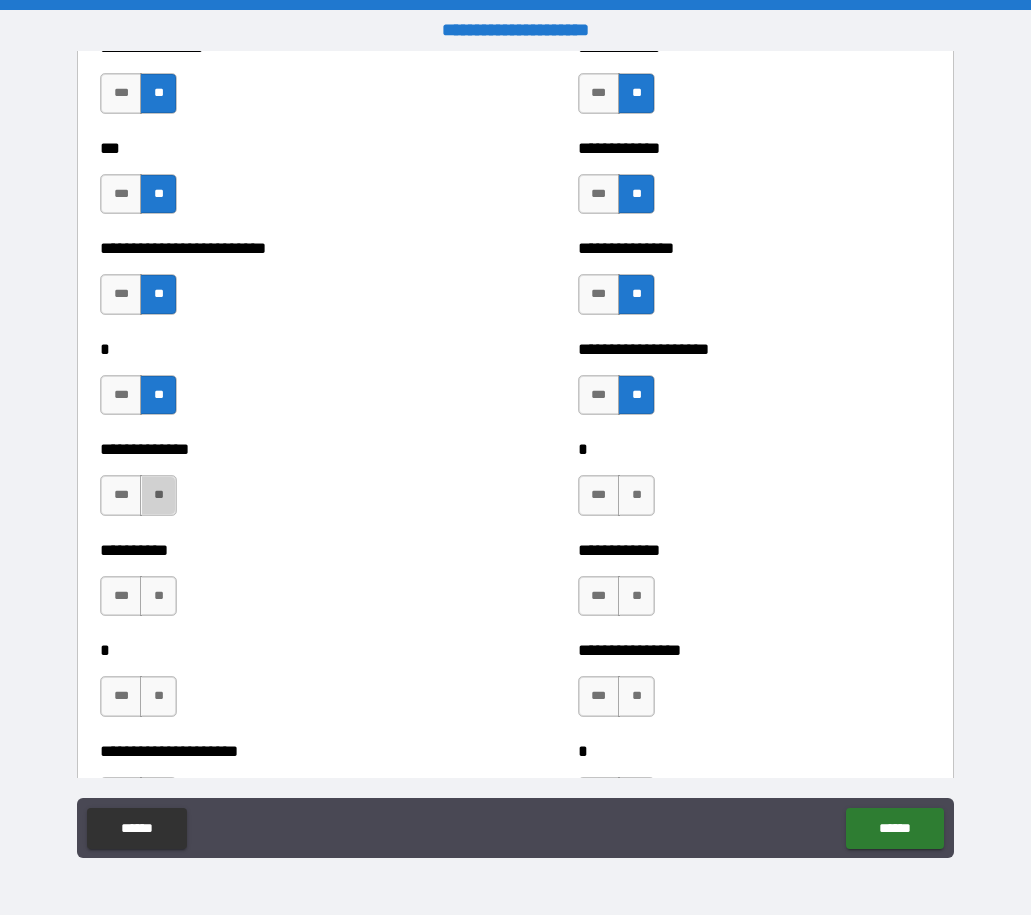 click on "**" at bounding box center (158, 495) 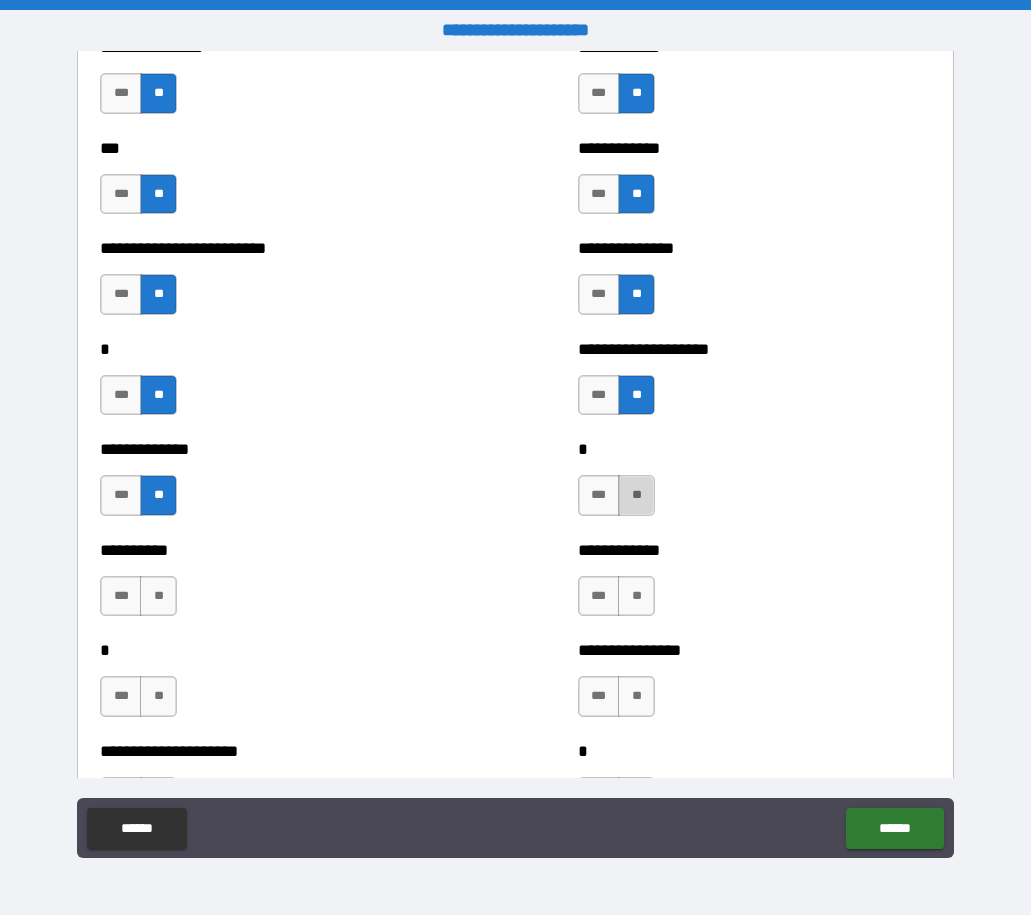 click on "**" at bounding box center (636, 495) 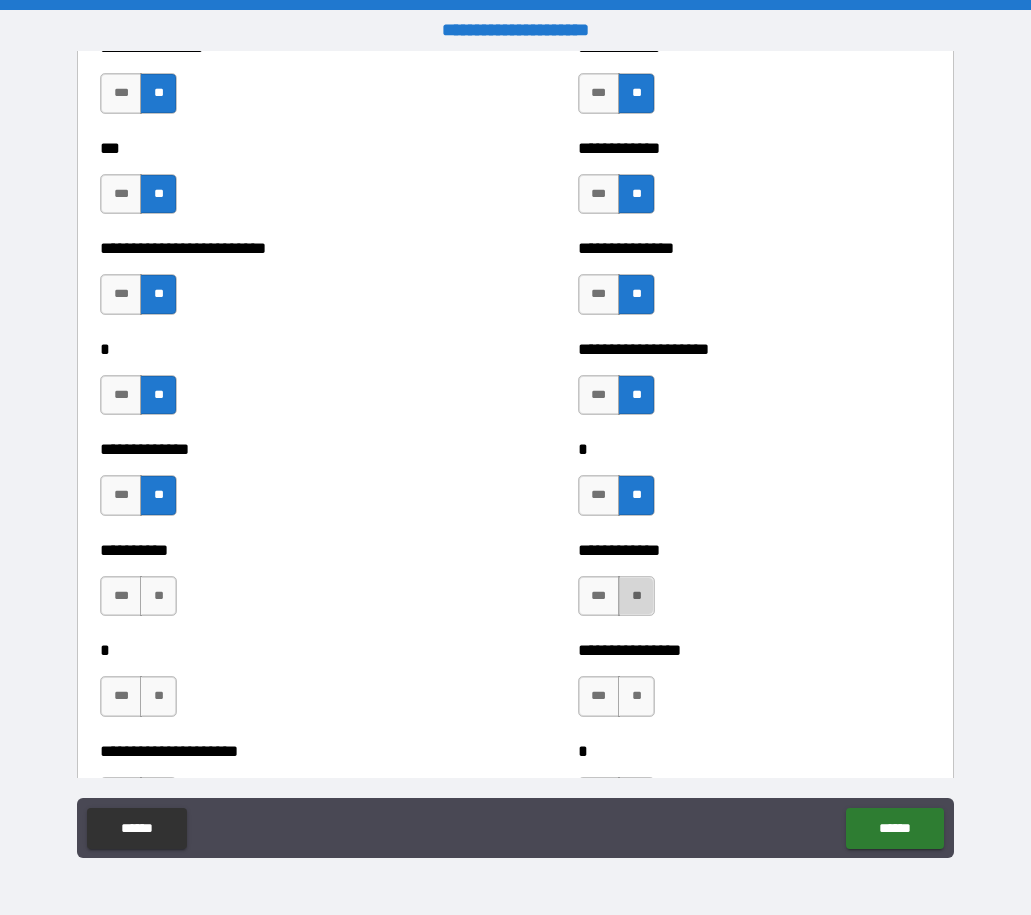 click on "**" at bounding box center (636, 596) 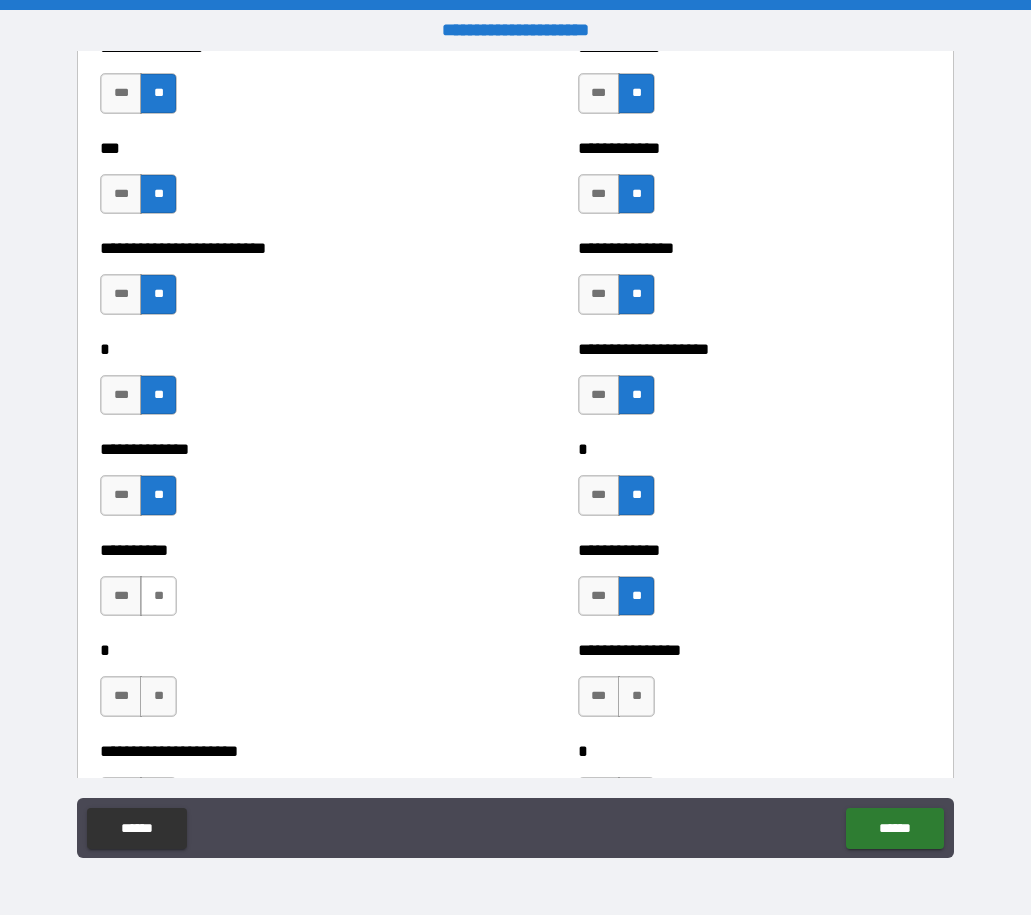 click on "**" at bounding box center [158, 596] 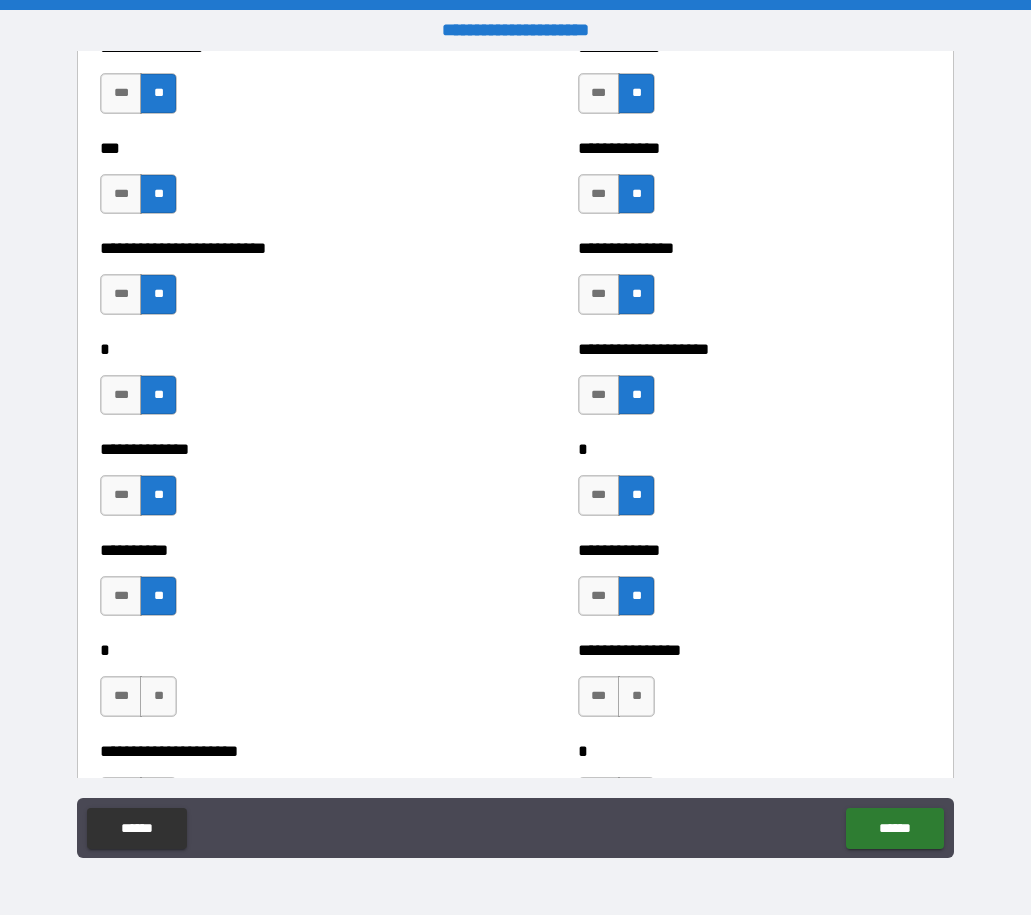 click on "**" at bounding box center [158, 696] 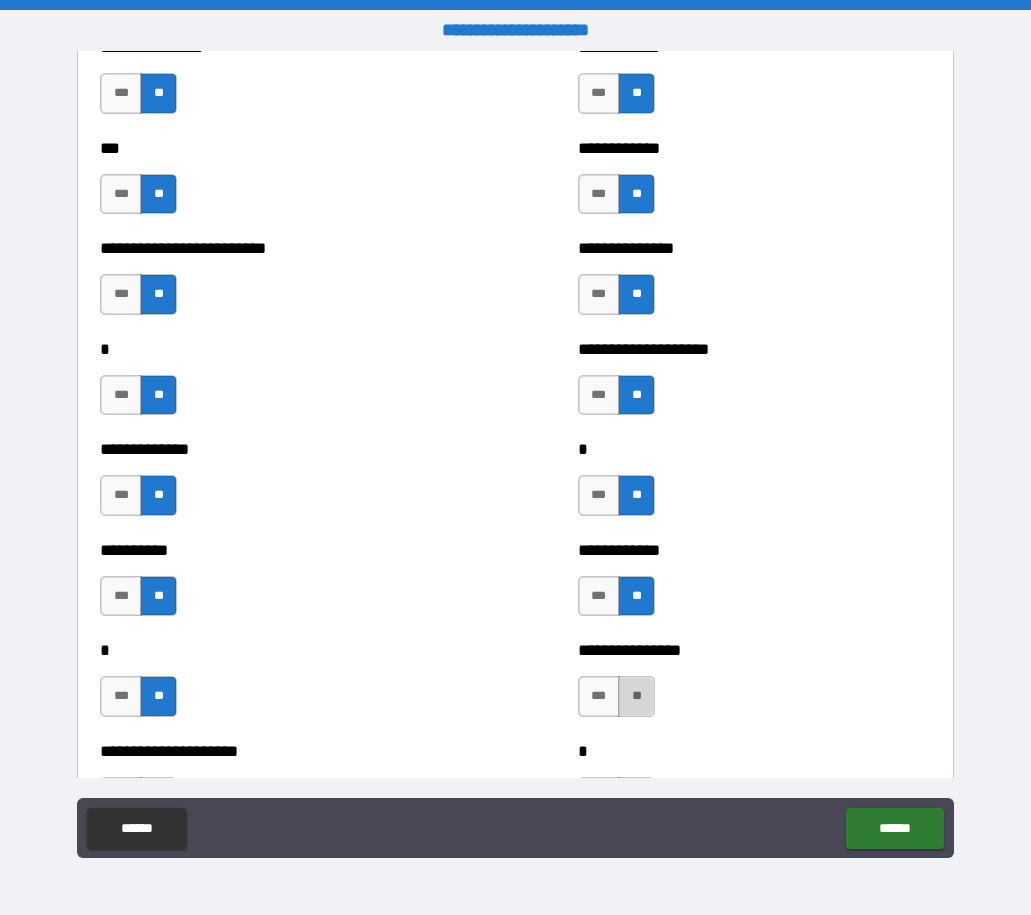 click on "**" at bounding box center [636, 696] 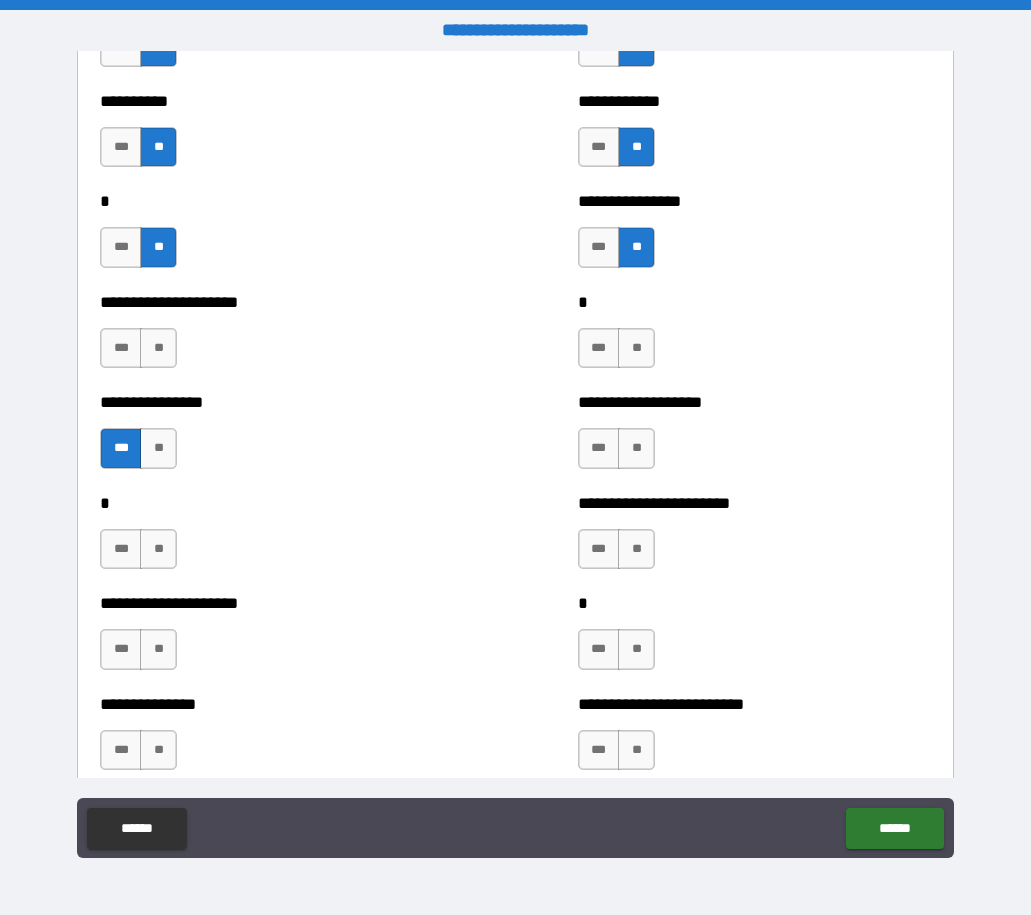 scroll, scrollTop: 3400, scrollLeft: 0, axis: vertical 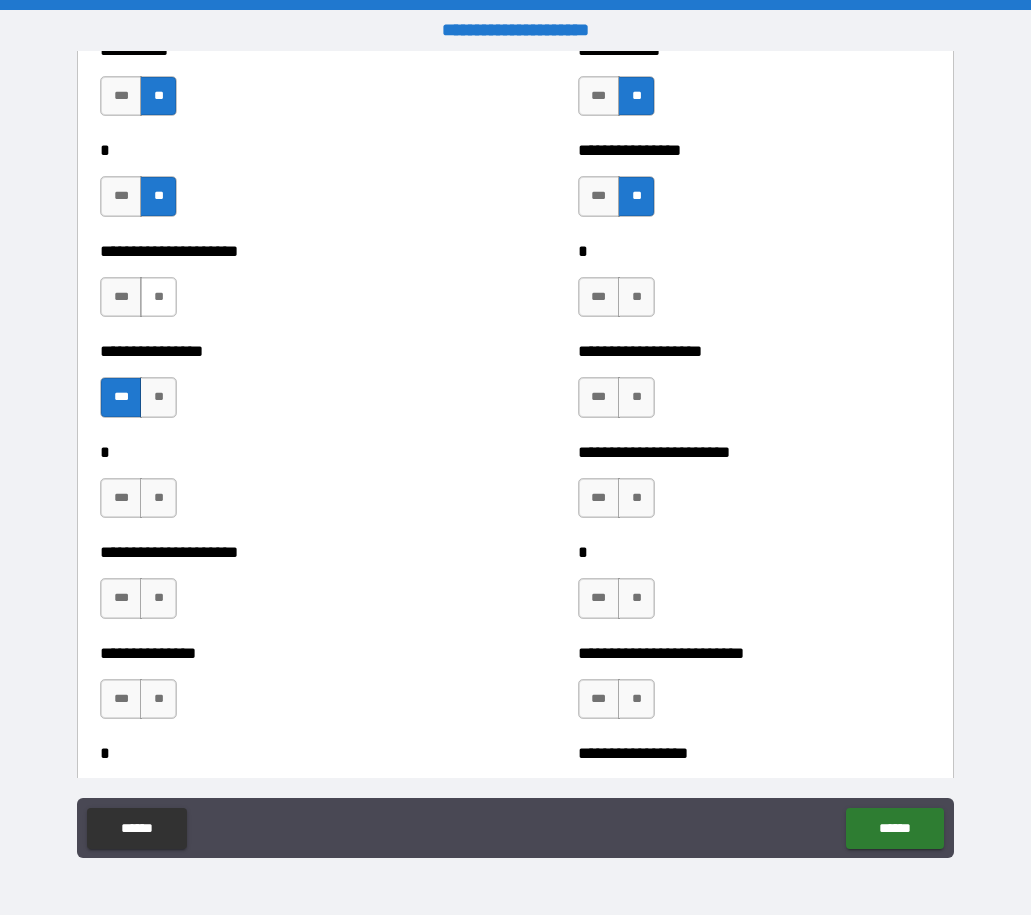 click on "**" at bounding box center (158, 297) 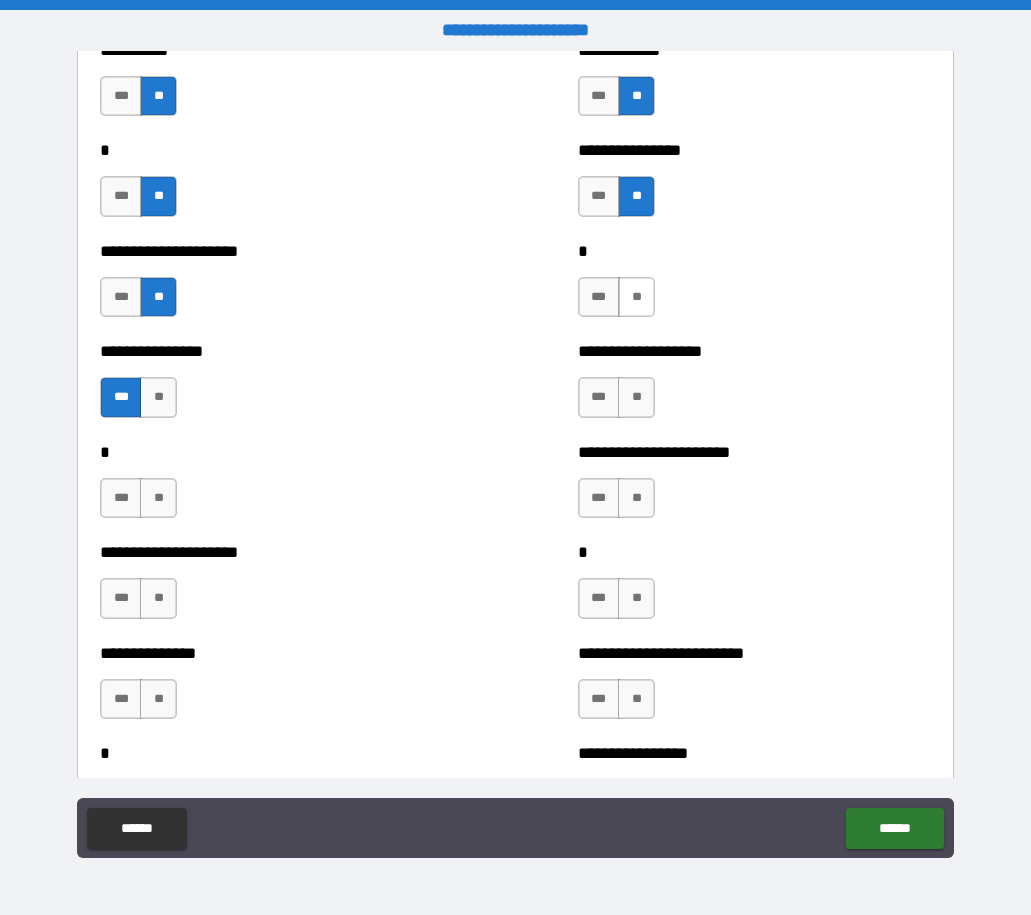 click on "**" at bounding box center [636, 297] 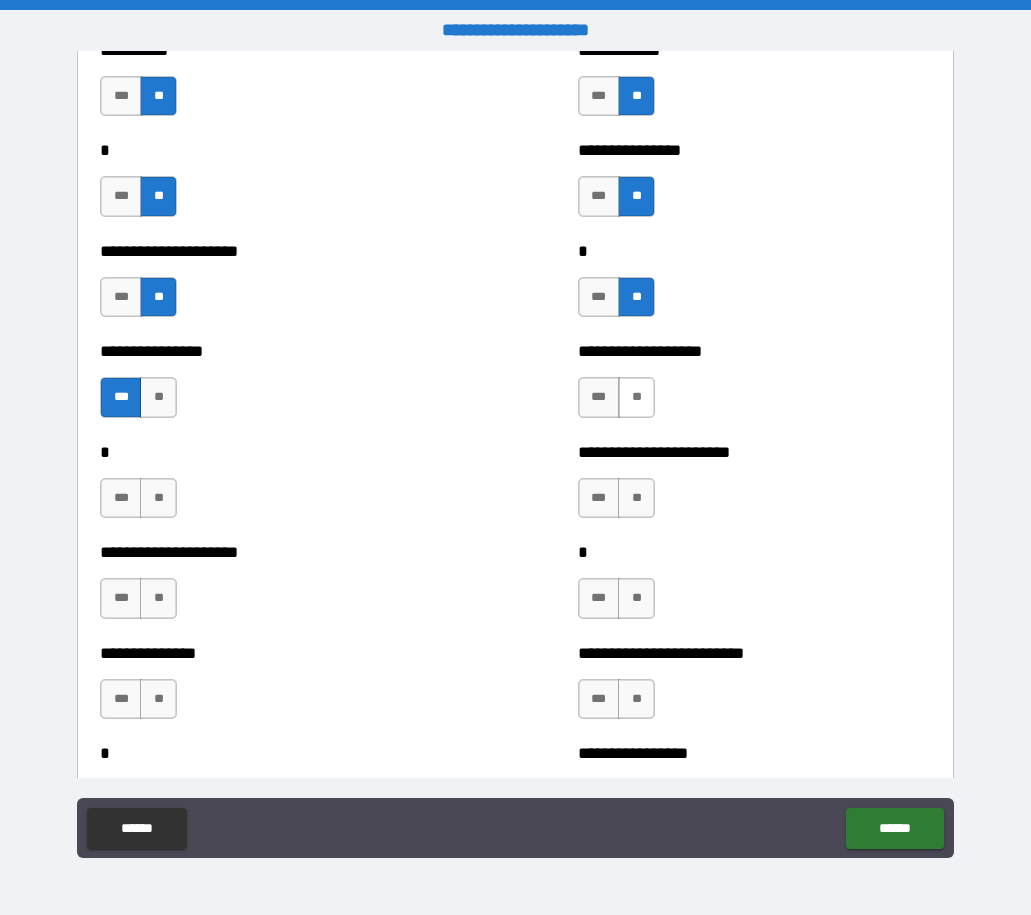 click on "**" at bounding box center (636, 397) 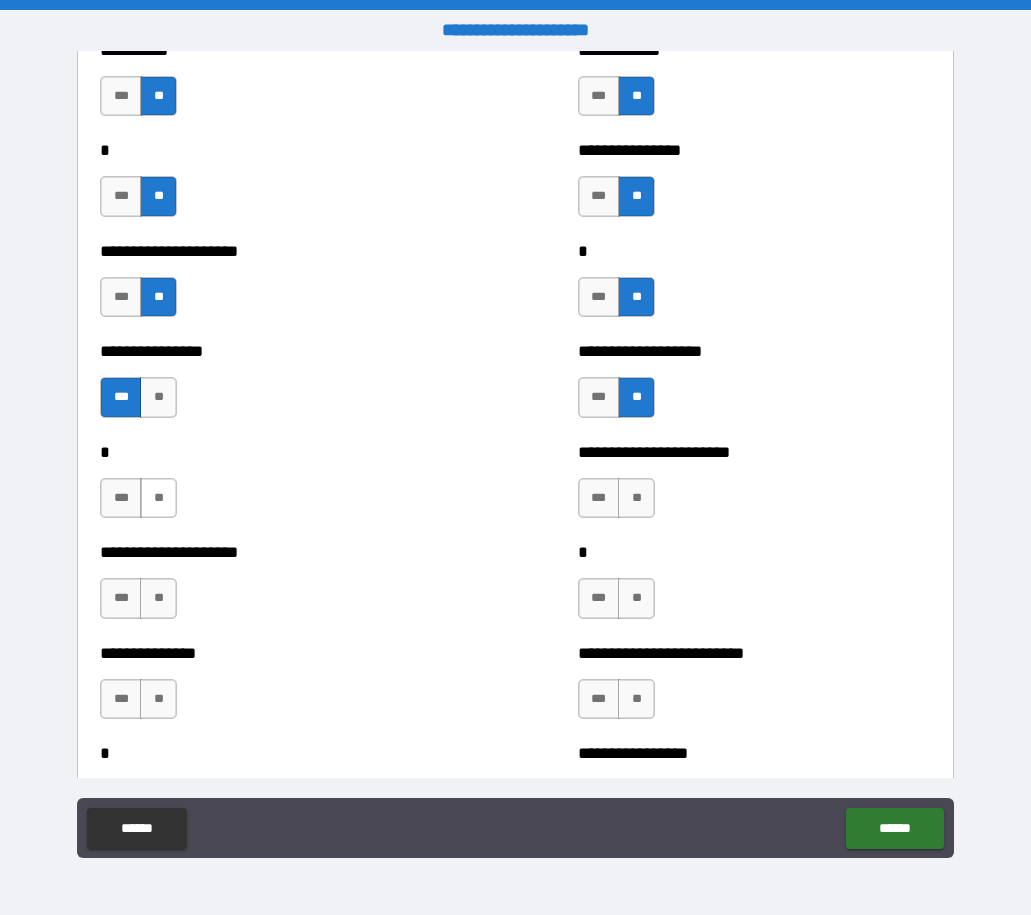 click on "**" at bounding box center [158, 498] 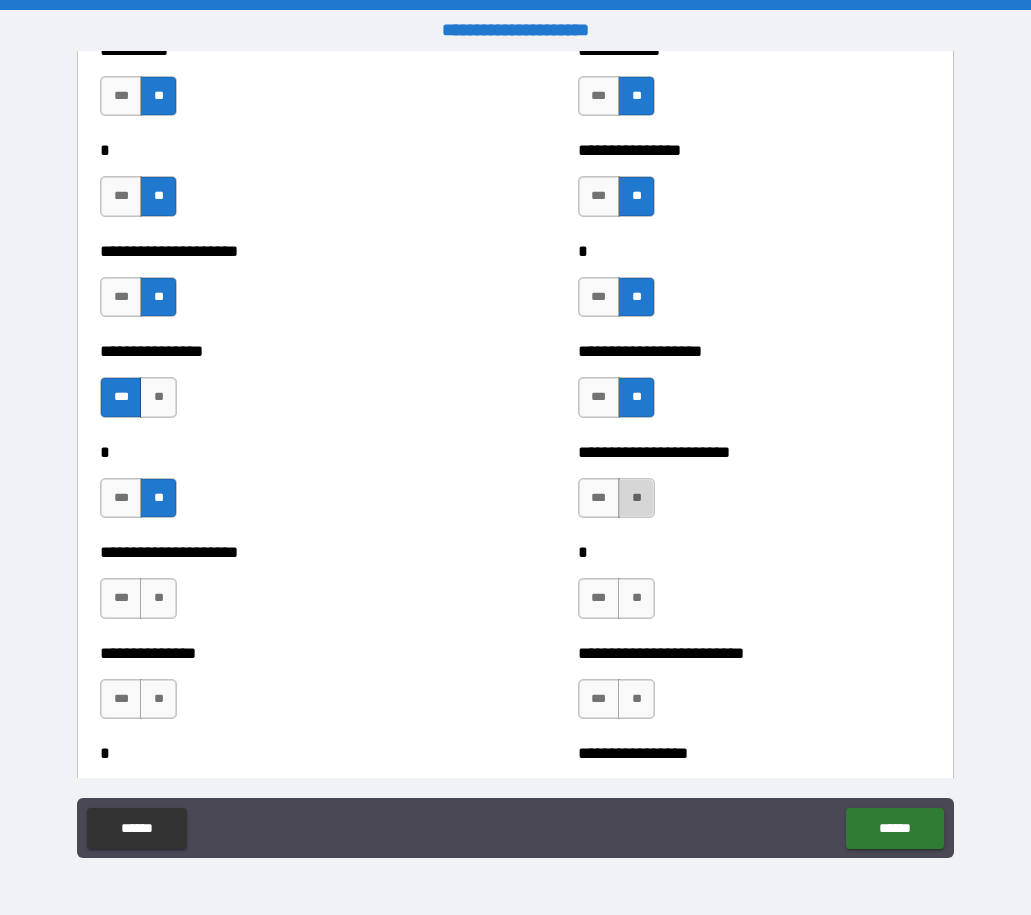 click on "**" at bounding box center (636, 498) 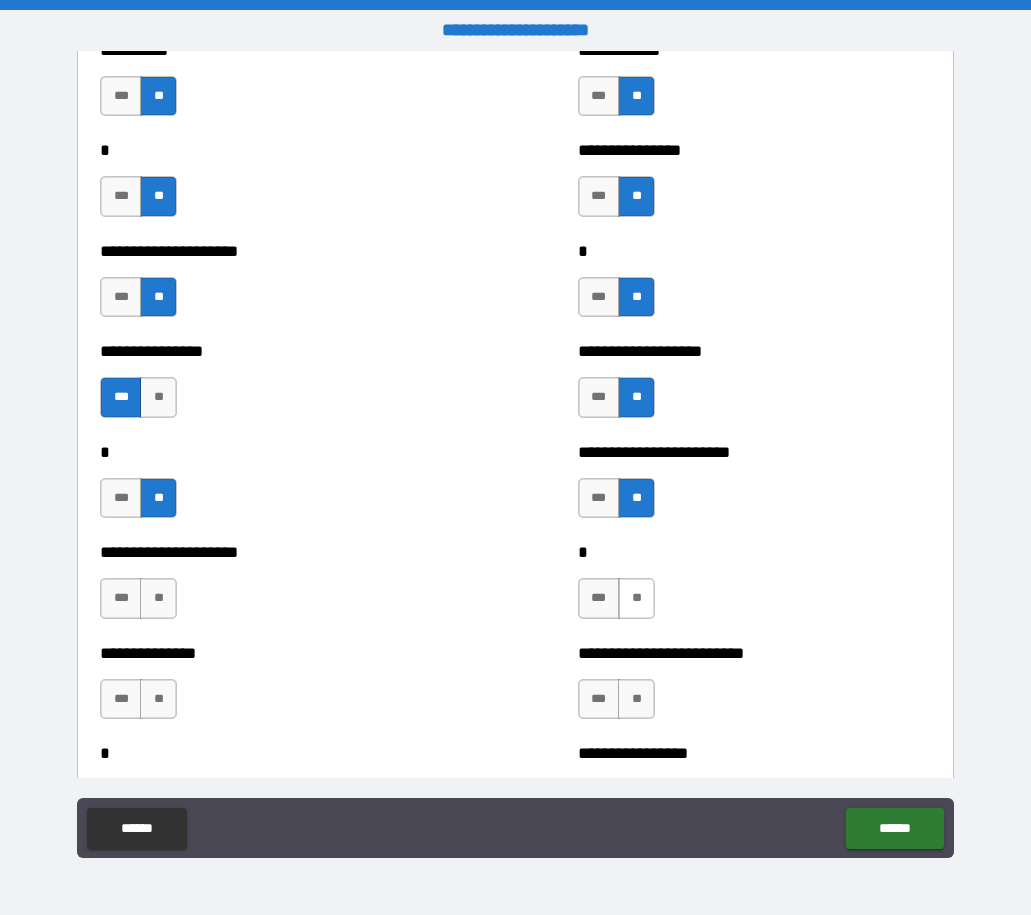 click on "**" at bounding box center [636, 598] 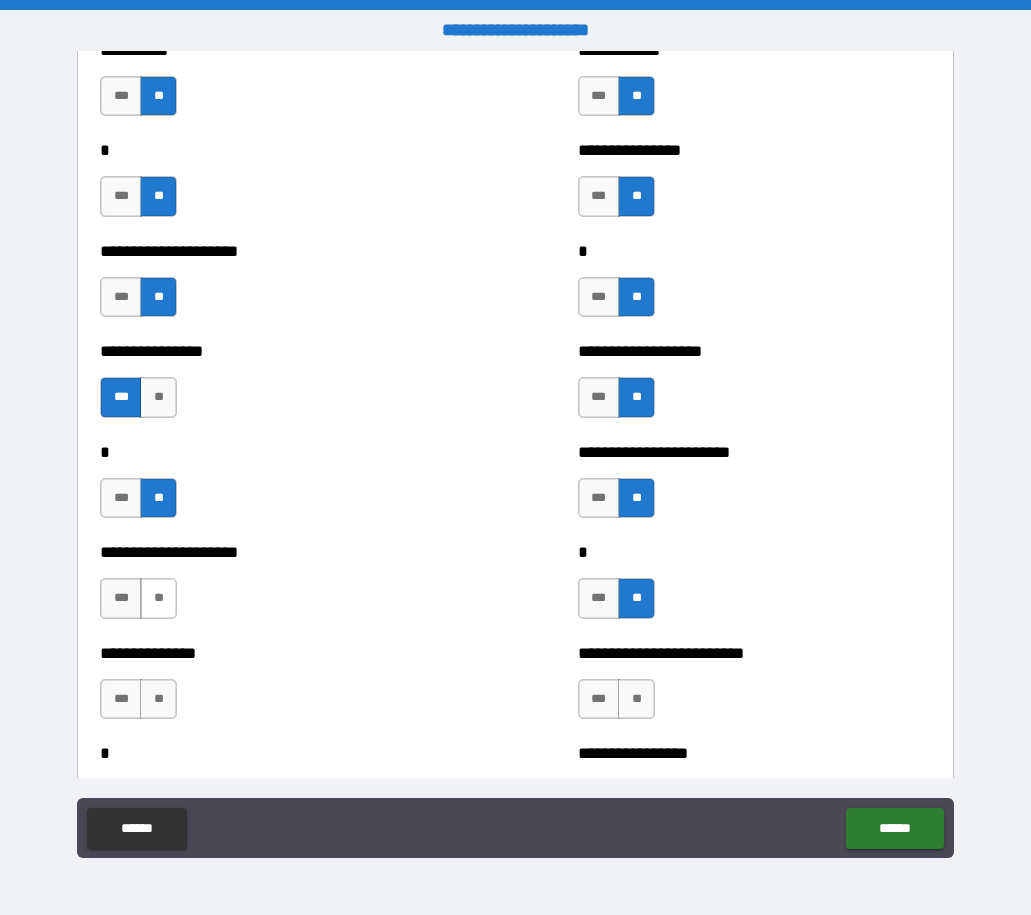 click on "**" at bounding box center [158, 598] 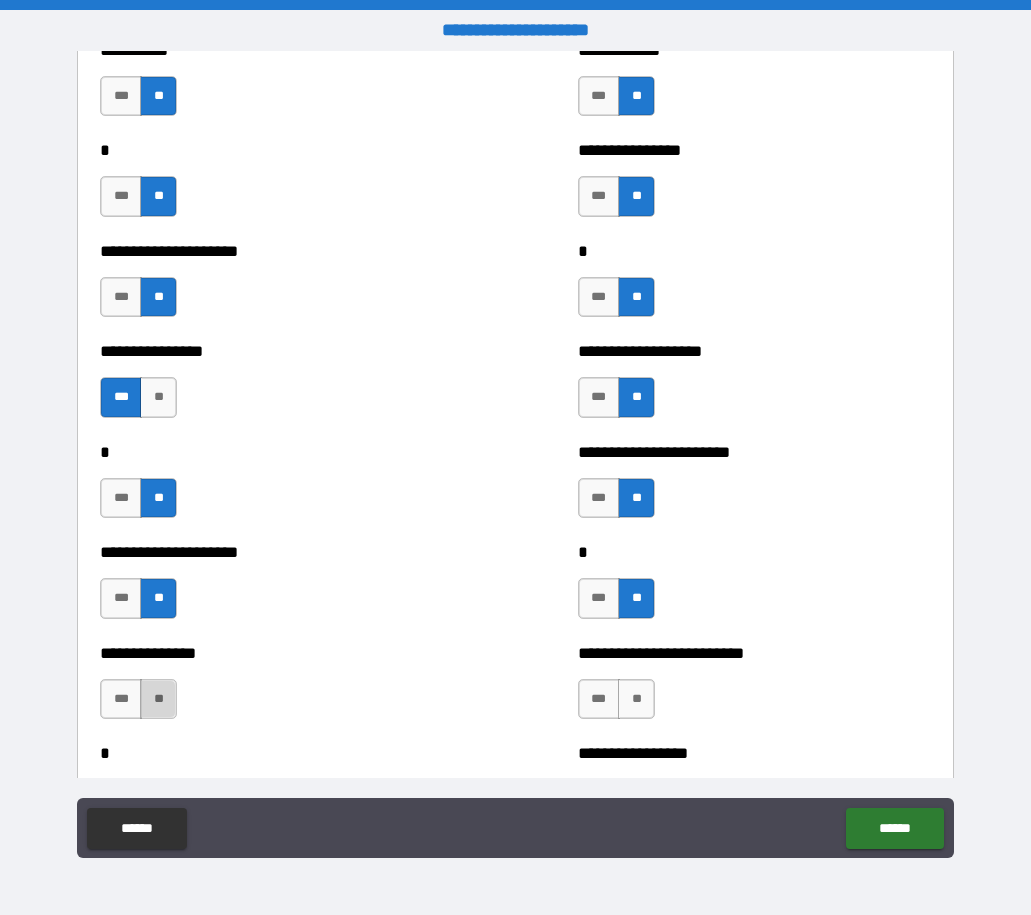 drag, startPoint x: 173, startPoint y: 694, endPoint x: 425, endPoint y: 601, distance: 268.6131 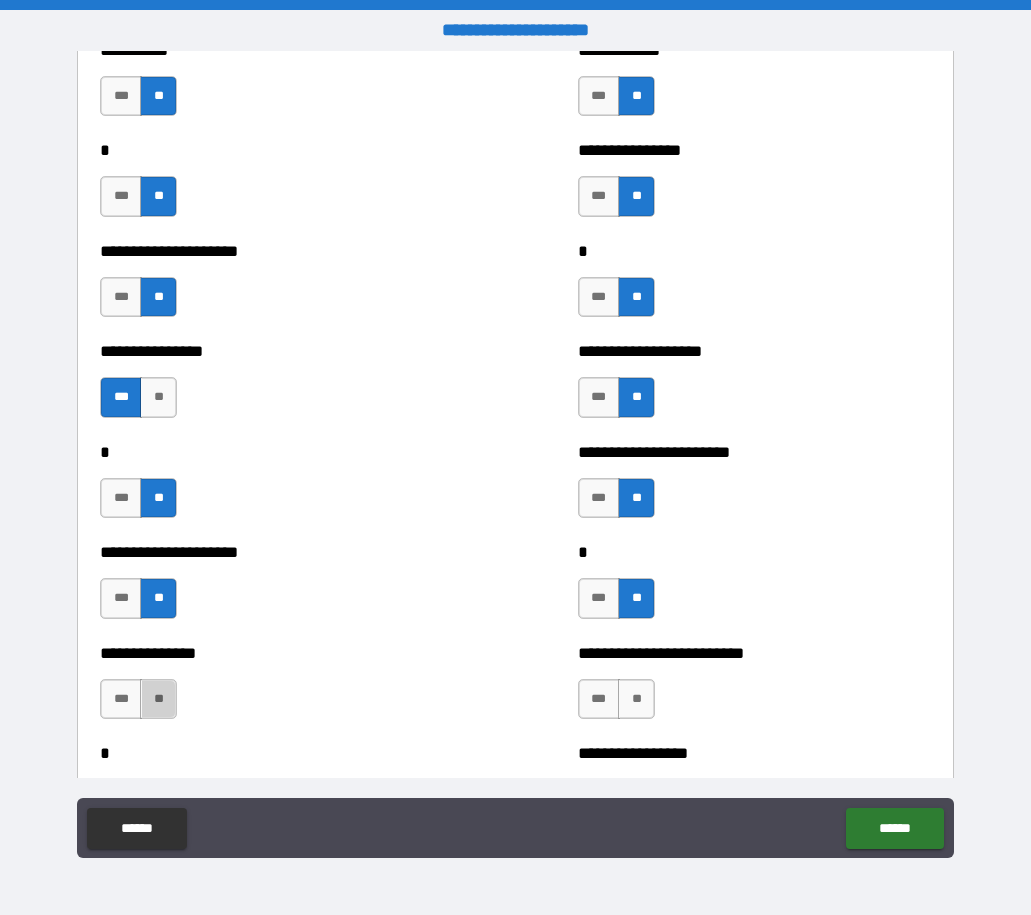 click on "**" at bounding box center (158, 699) 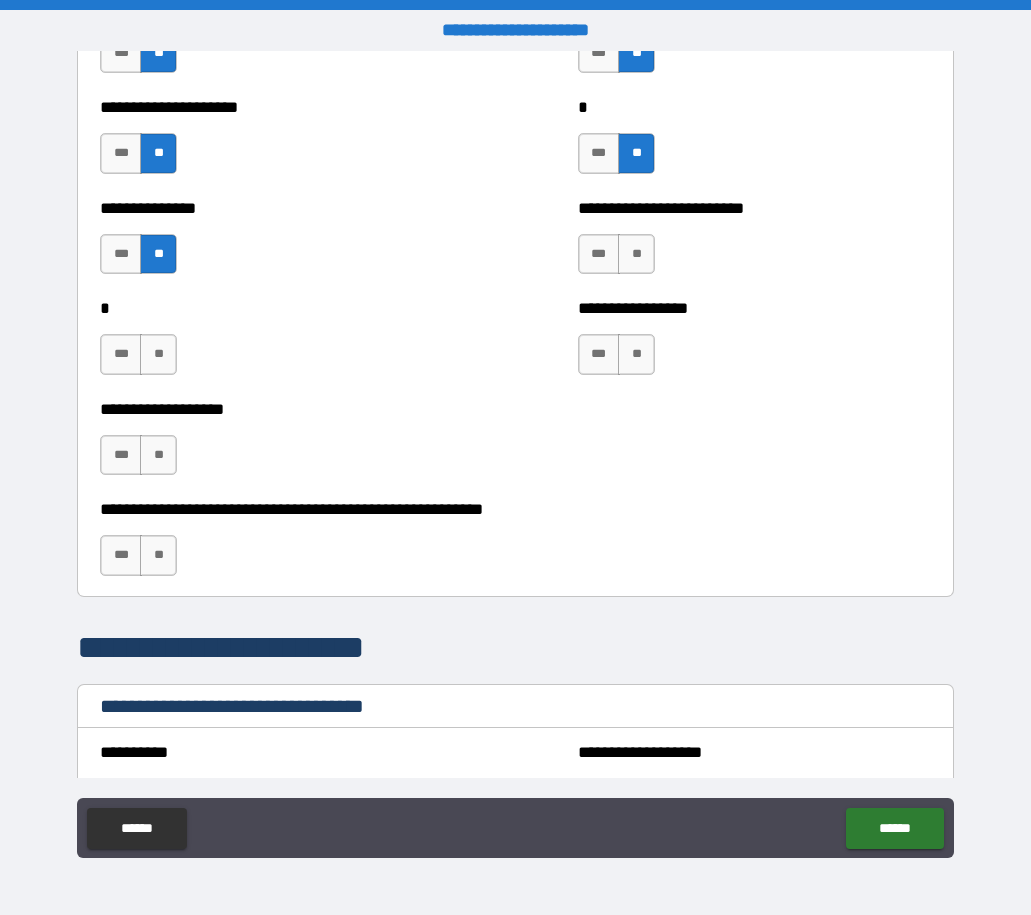 scroll, scrollTop: 3900, scrollLeft: 0, axis: vertical 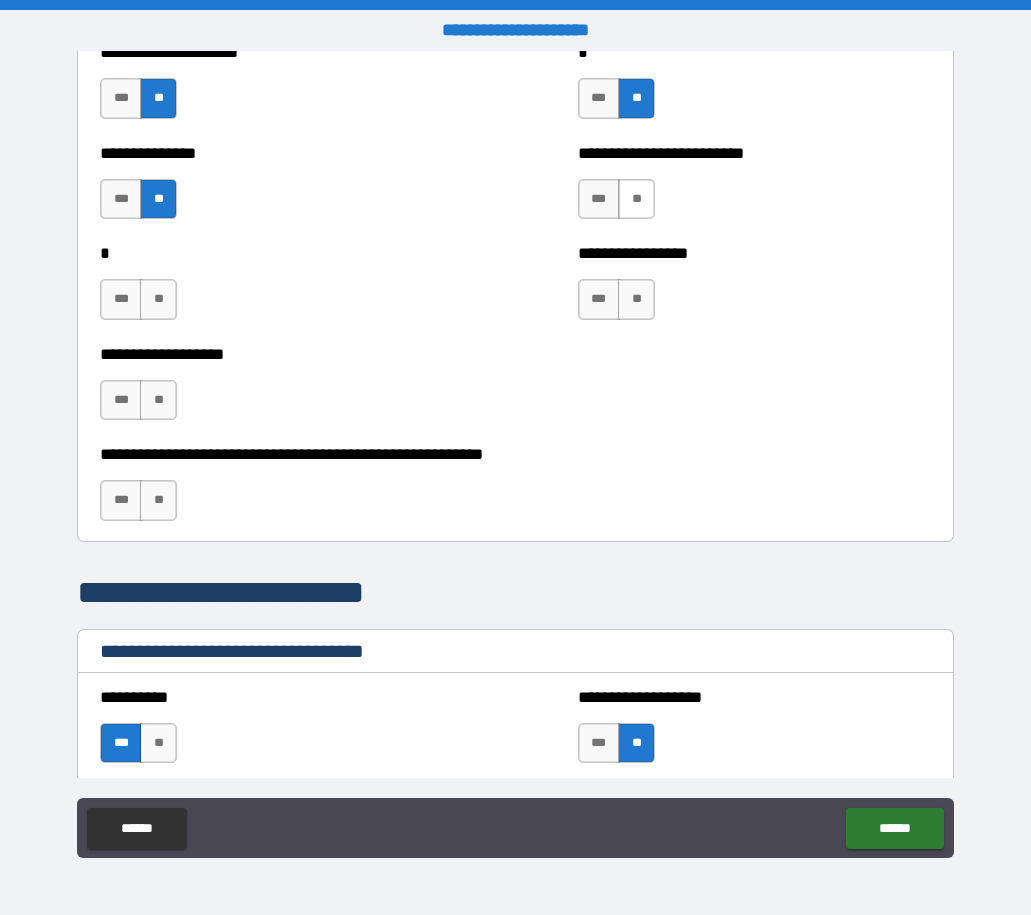 click on "**" at bounding box center (636, 199) 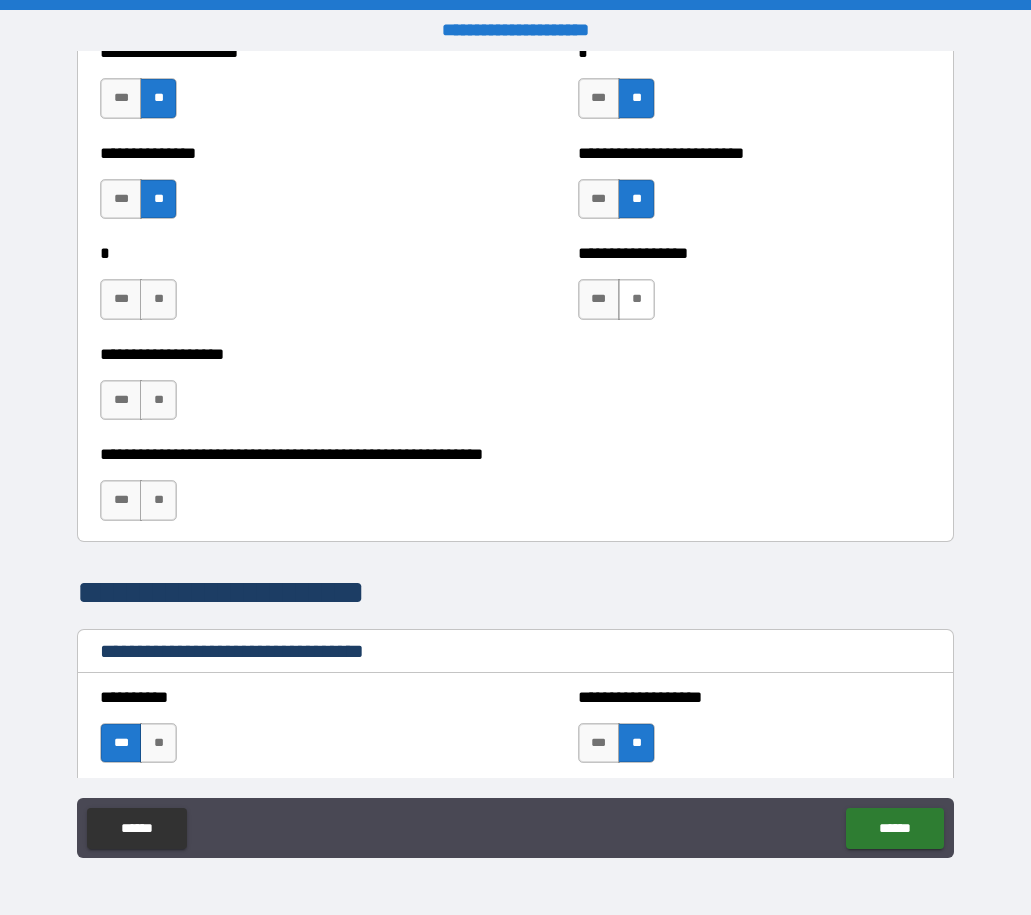 click on "**" at bounding box center (636, 299) 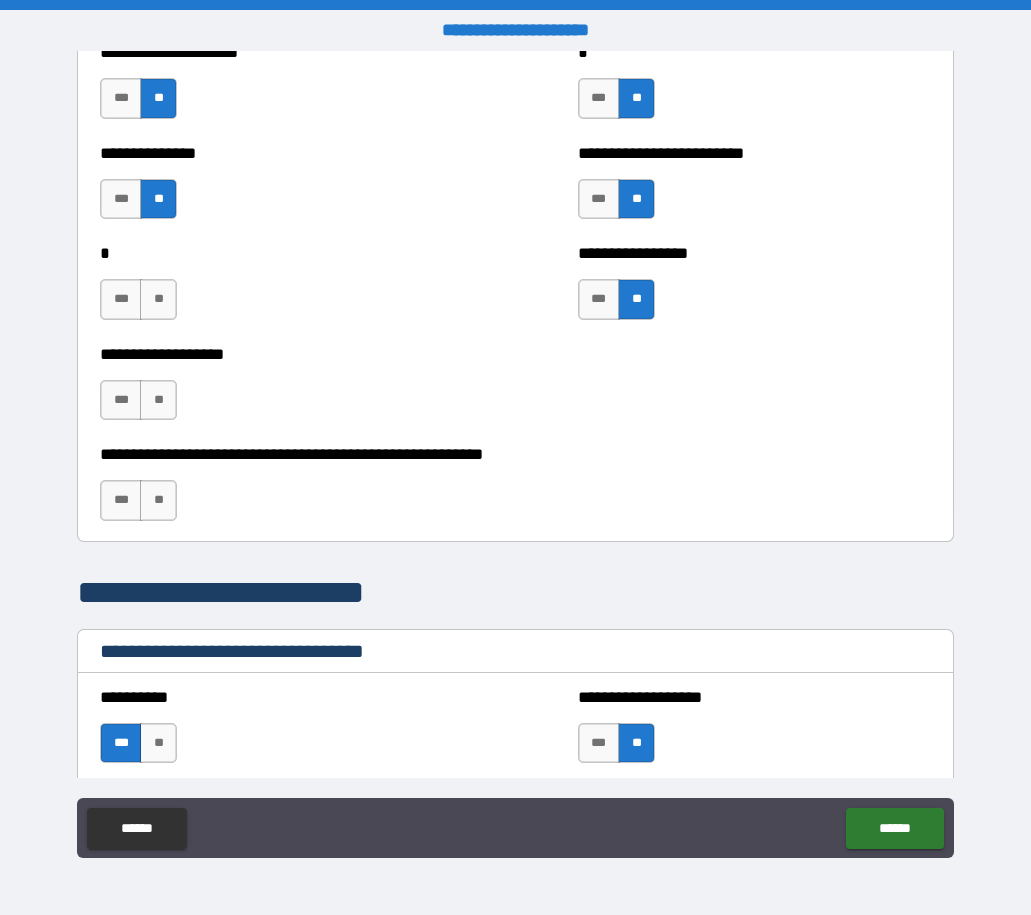 click on "[REDACTED]" at bounding box center (276, 289) 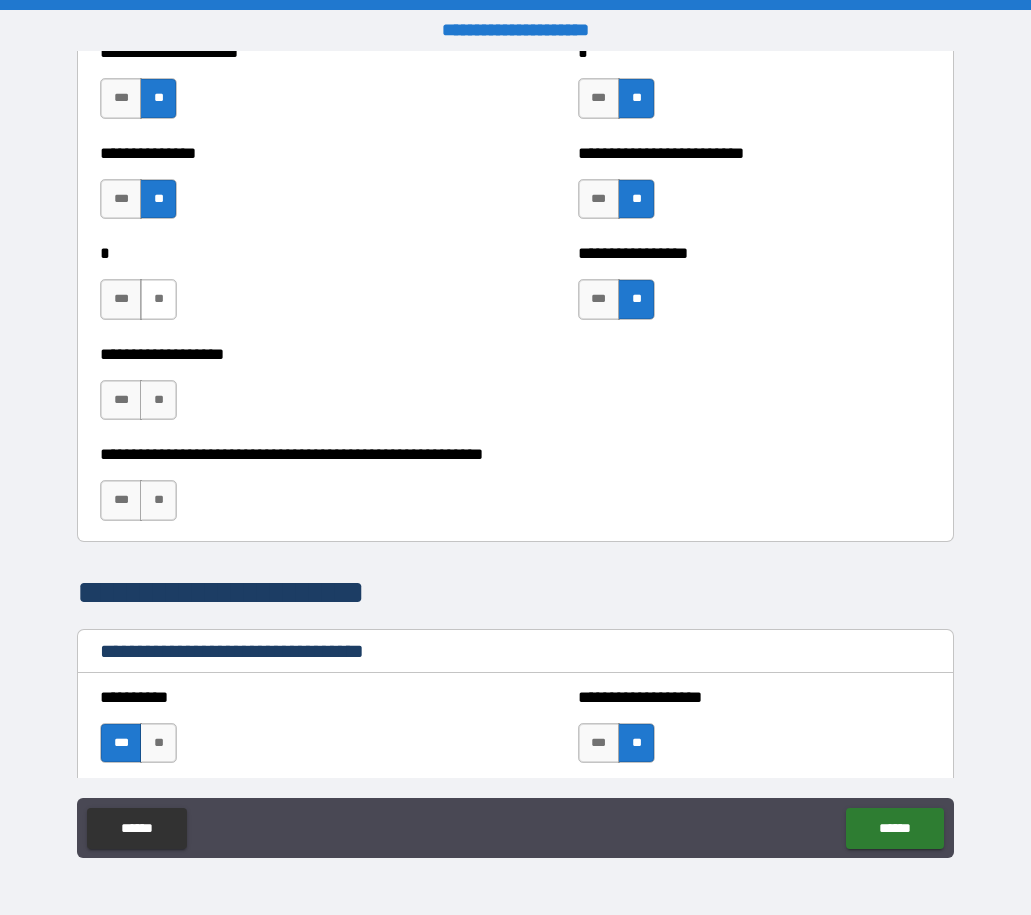 click on "**" at bounding box center (158, 299) 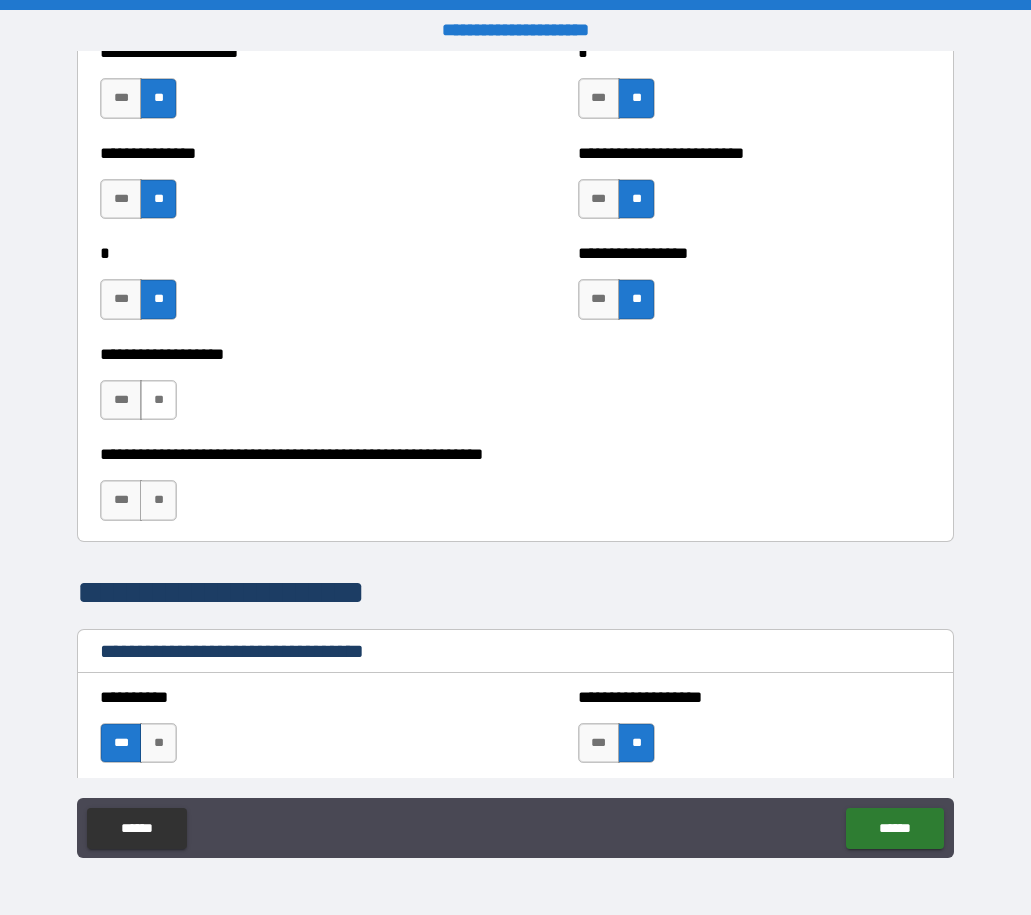 click on "**" at bounding box center (158, 400) 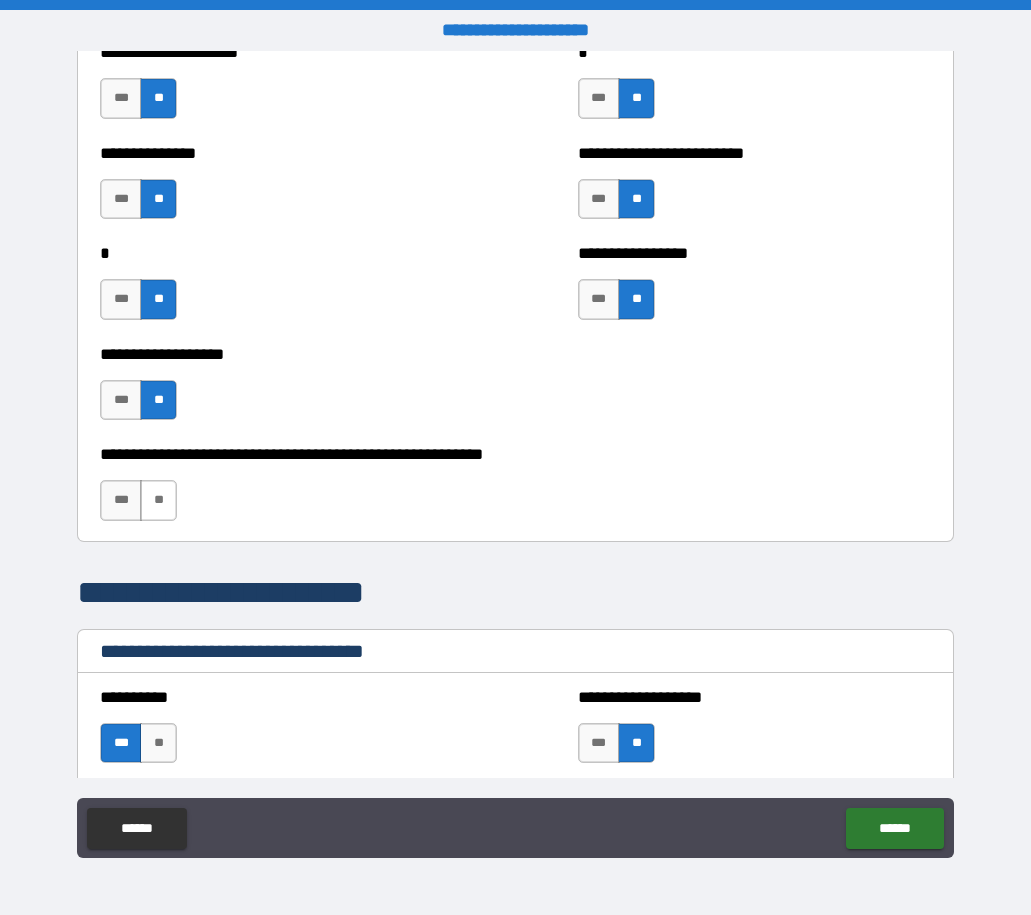 click on "**" at bounding box center [158, 500] 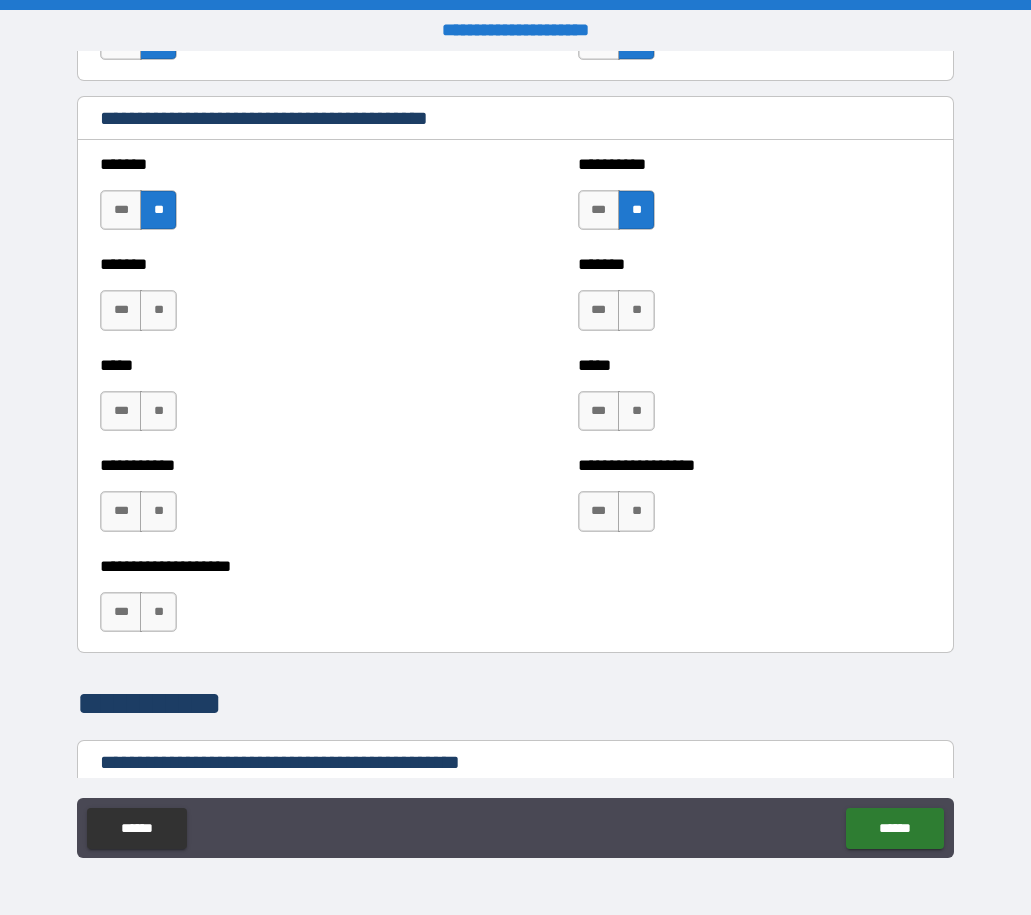 scroll, scrollTop: 5305, scrollLeft: 0, axis: vertical 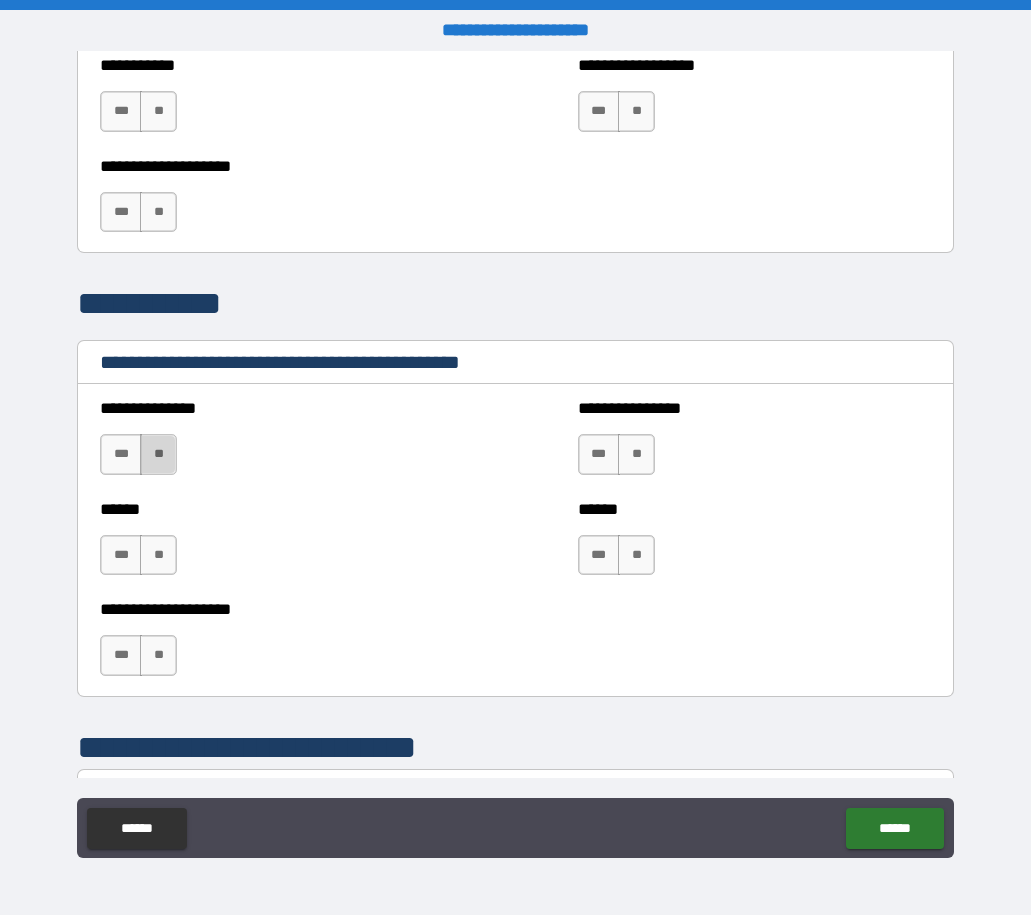 click on "**" at bounding box center (158, 454) 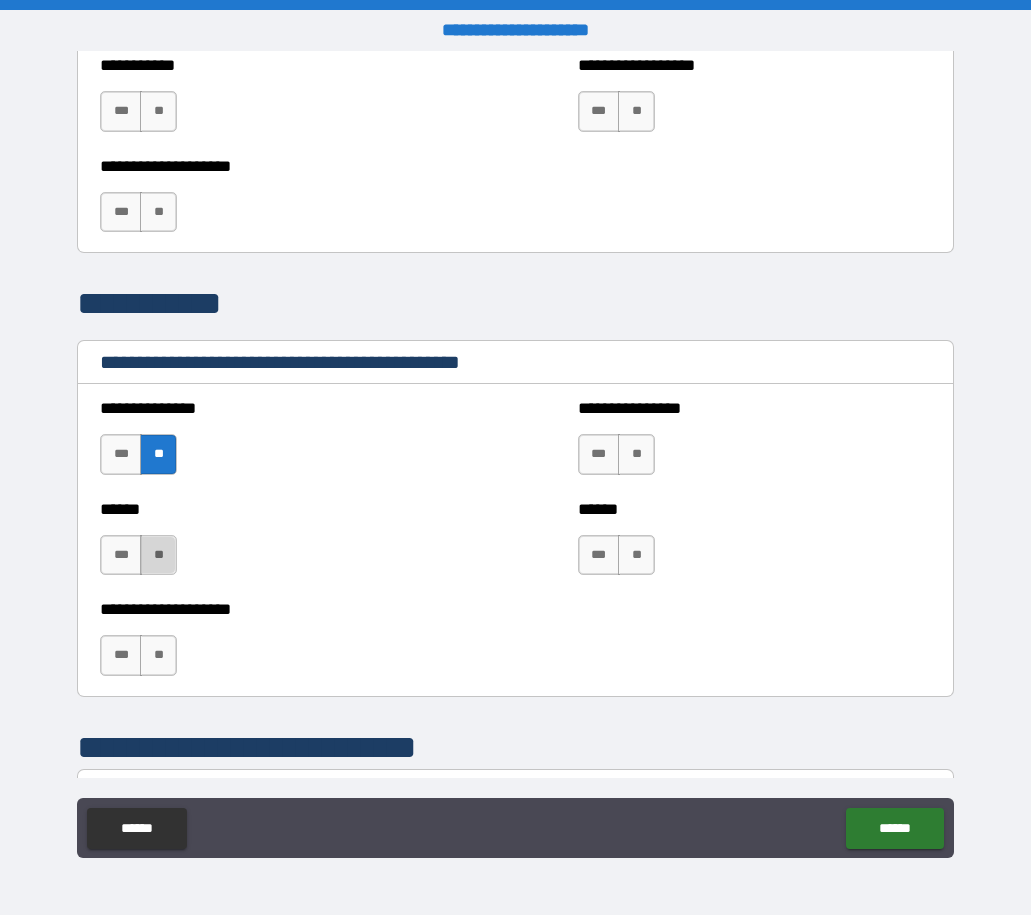 click on "**" at bounding box center (158, 555) 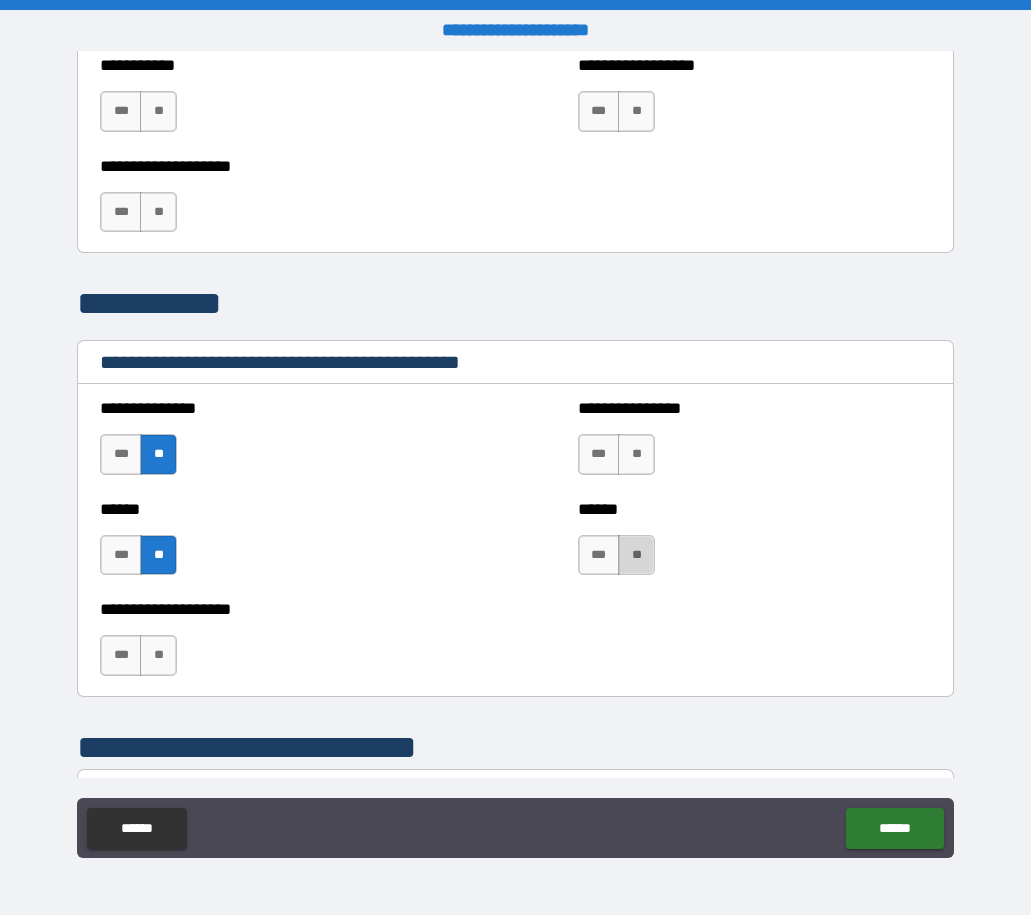 click on "**" at bounding box center (636, 555) 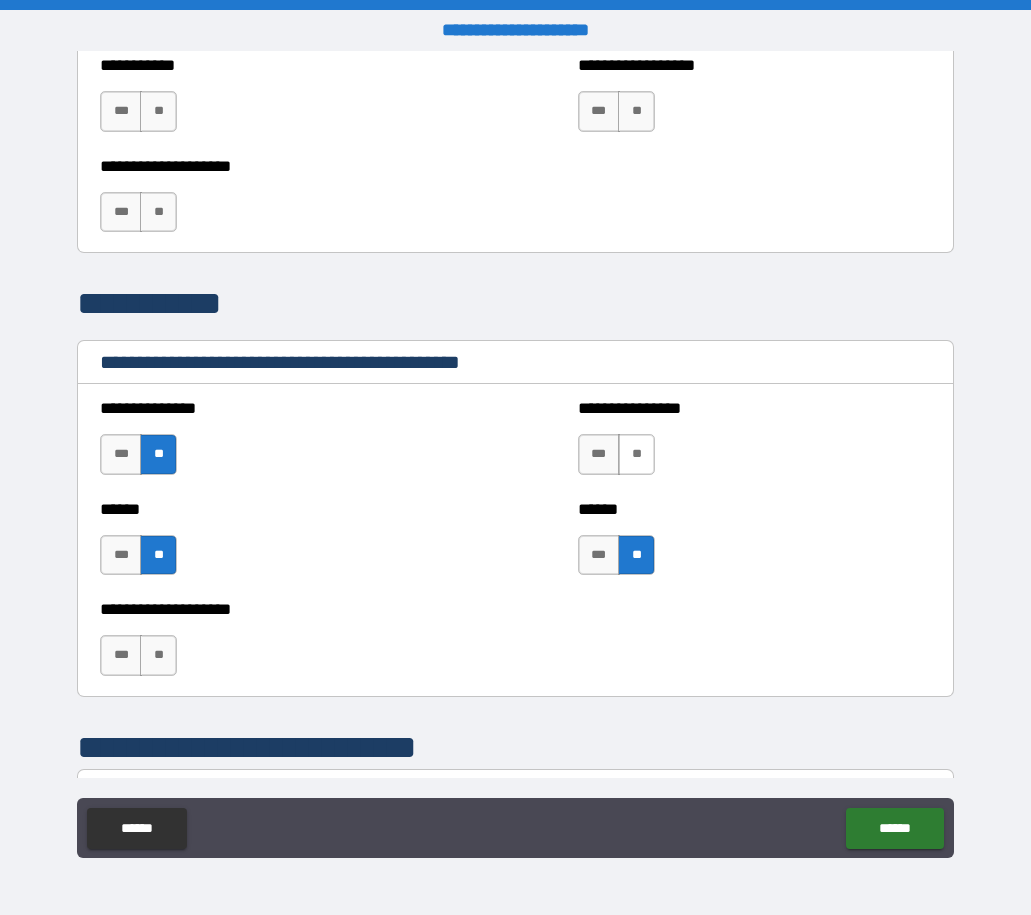 click on "**" at bounding box center [636, 454] 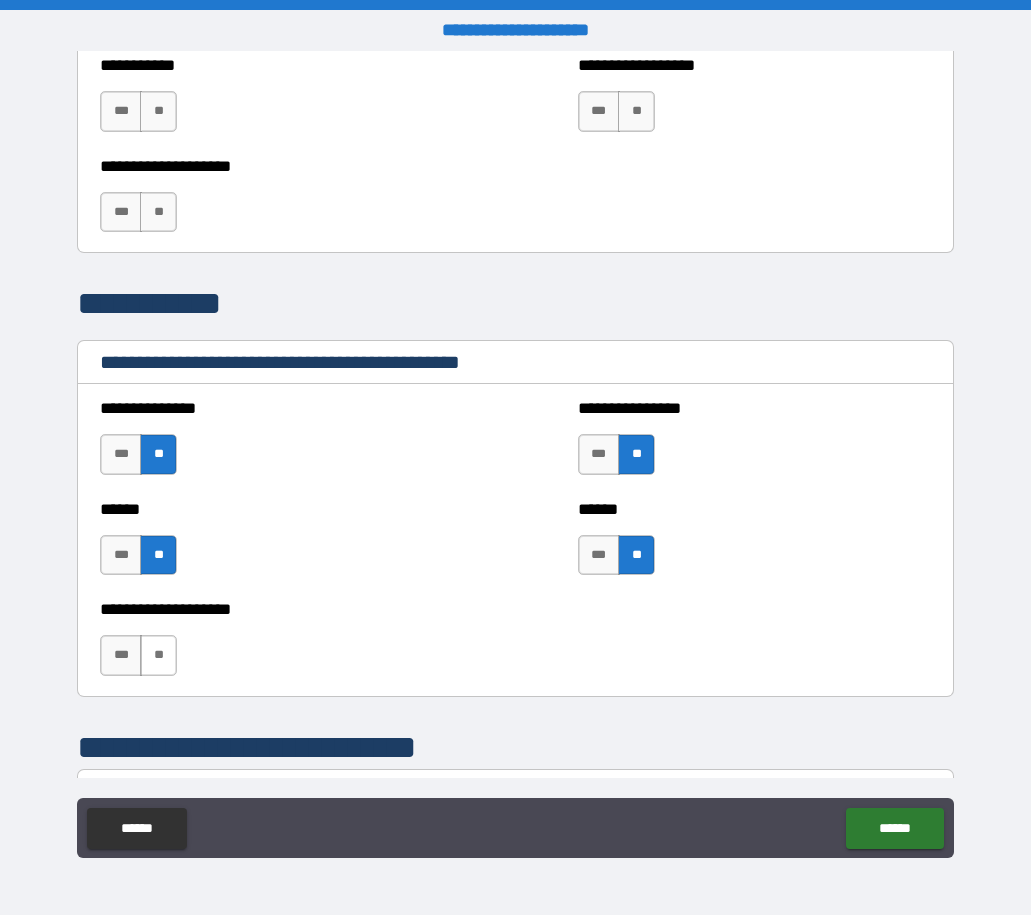 click on "**" at bounding box center (158, 655) 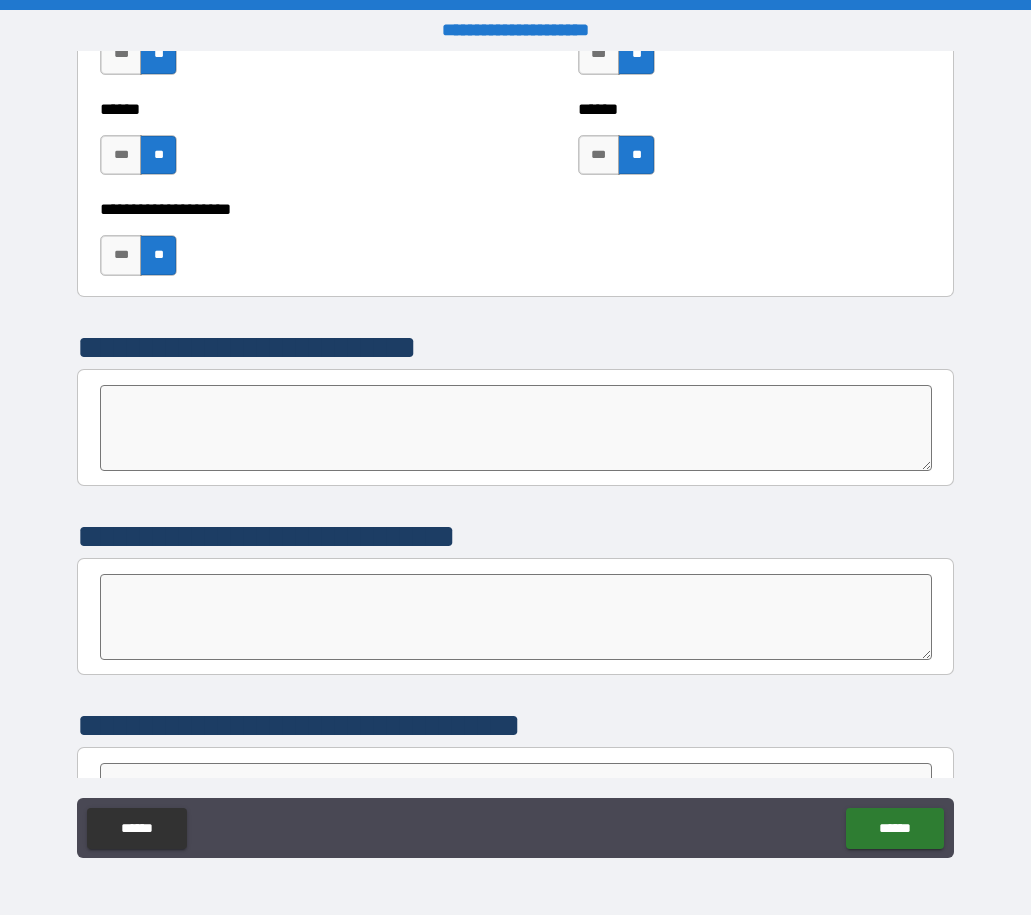 scroll, scrollTop: 5905, scrollLeft: 0, axis: vertical 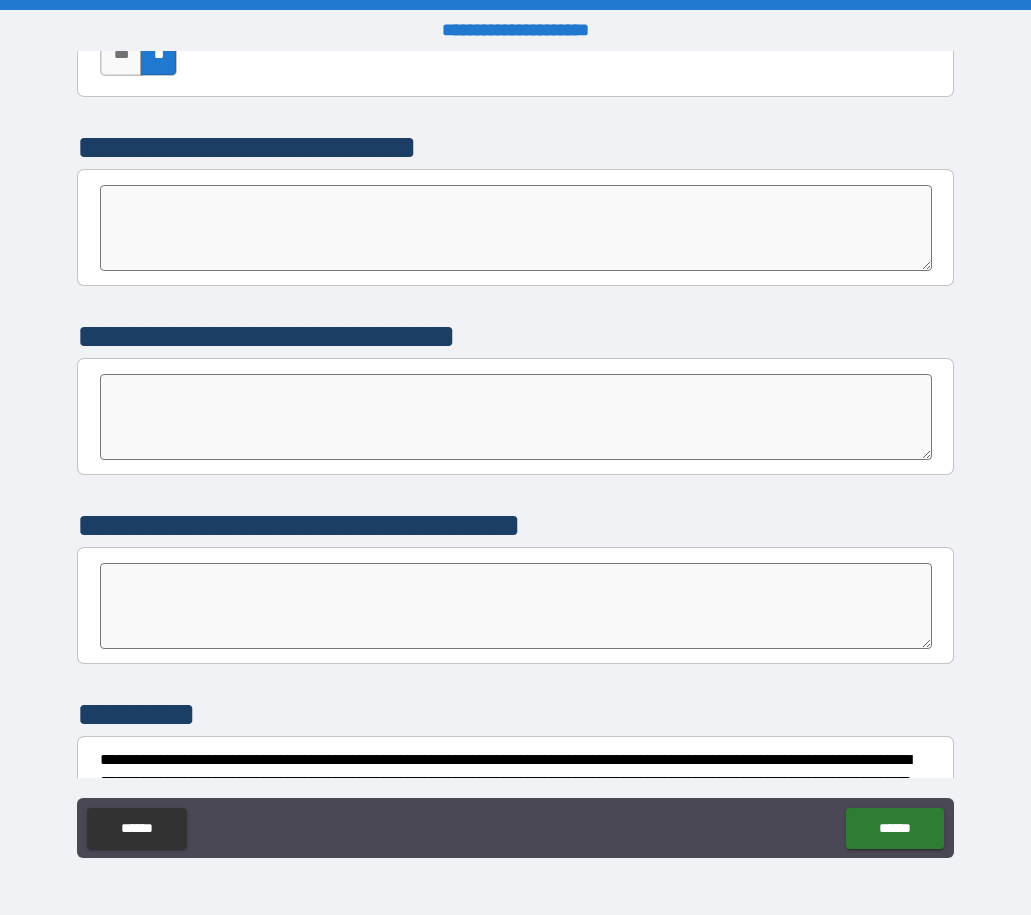 click at bounding box center (516, 228) 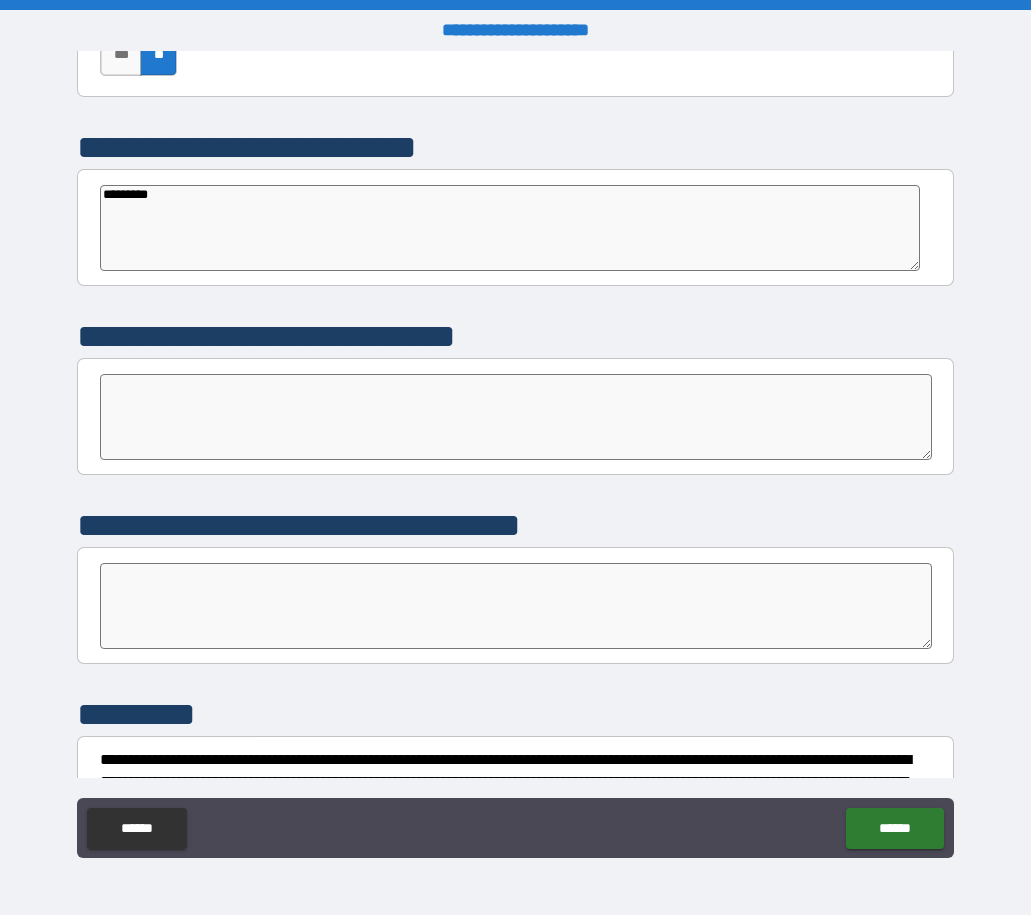click at bounding box center (516, 417) 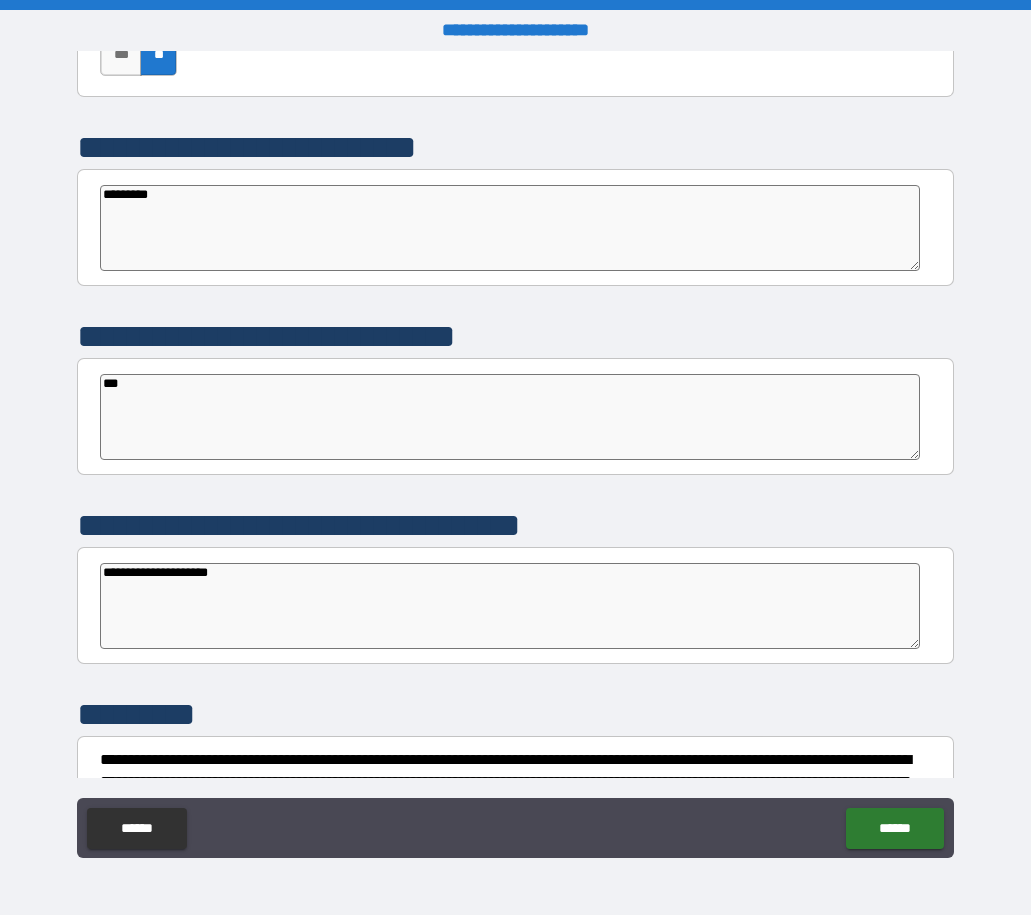 click on "**********" at bounding box center [515, 148] 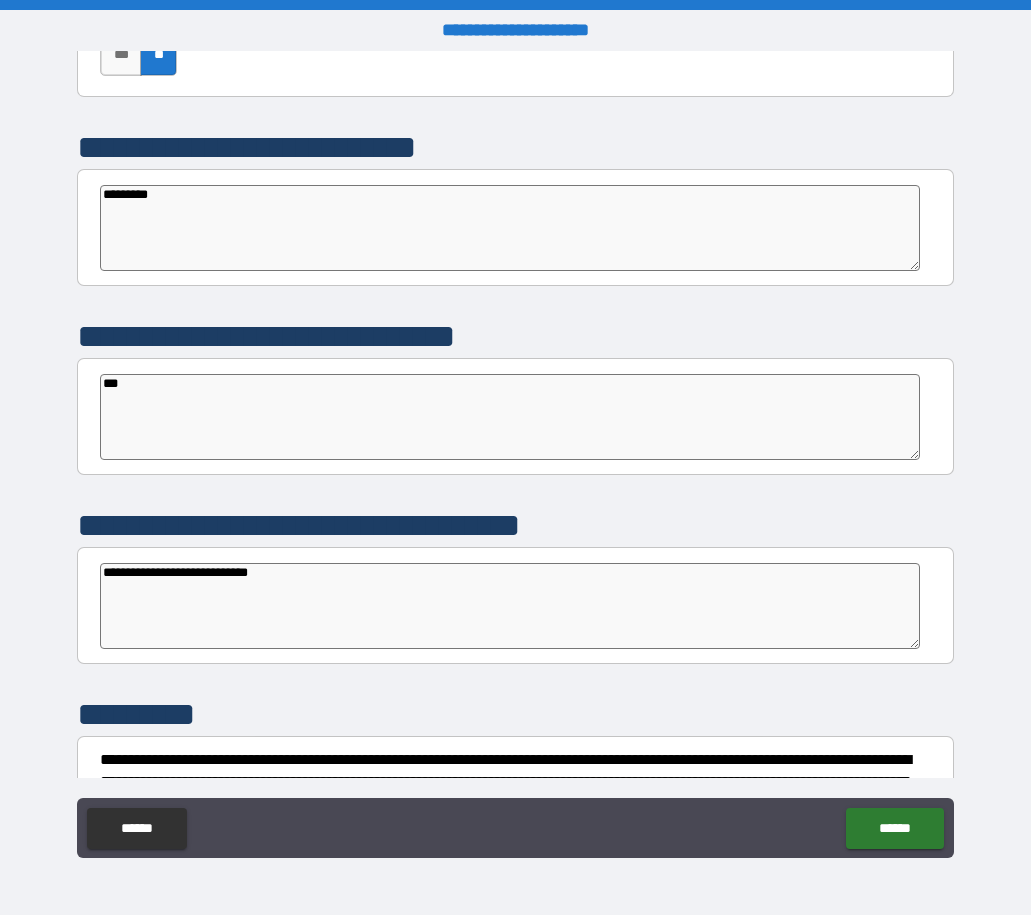 scroll, scrollTop: 6005, scrollLeft: 0, axis: vertical 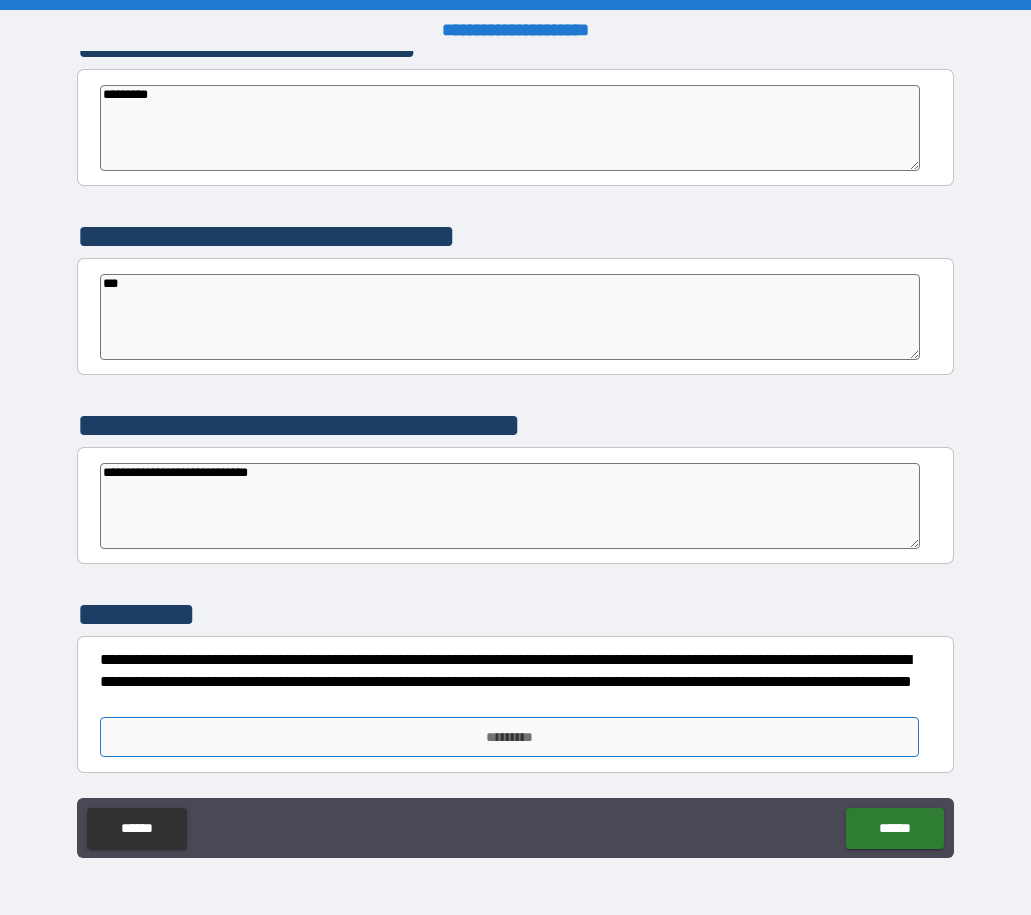 click on "*********" at bounding box center (509, 737) 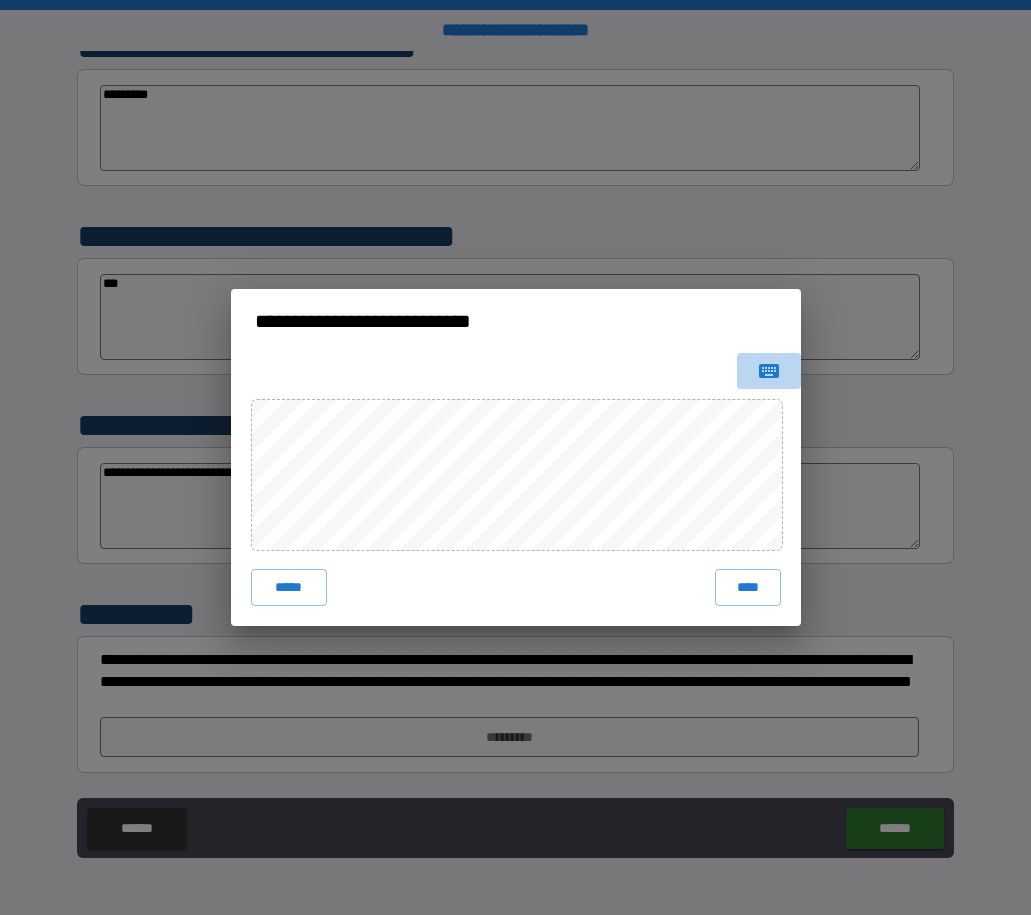 click at bounding box center [769, 371] 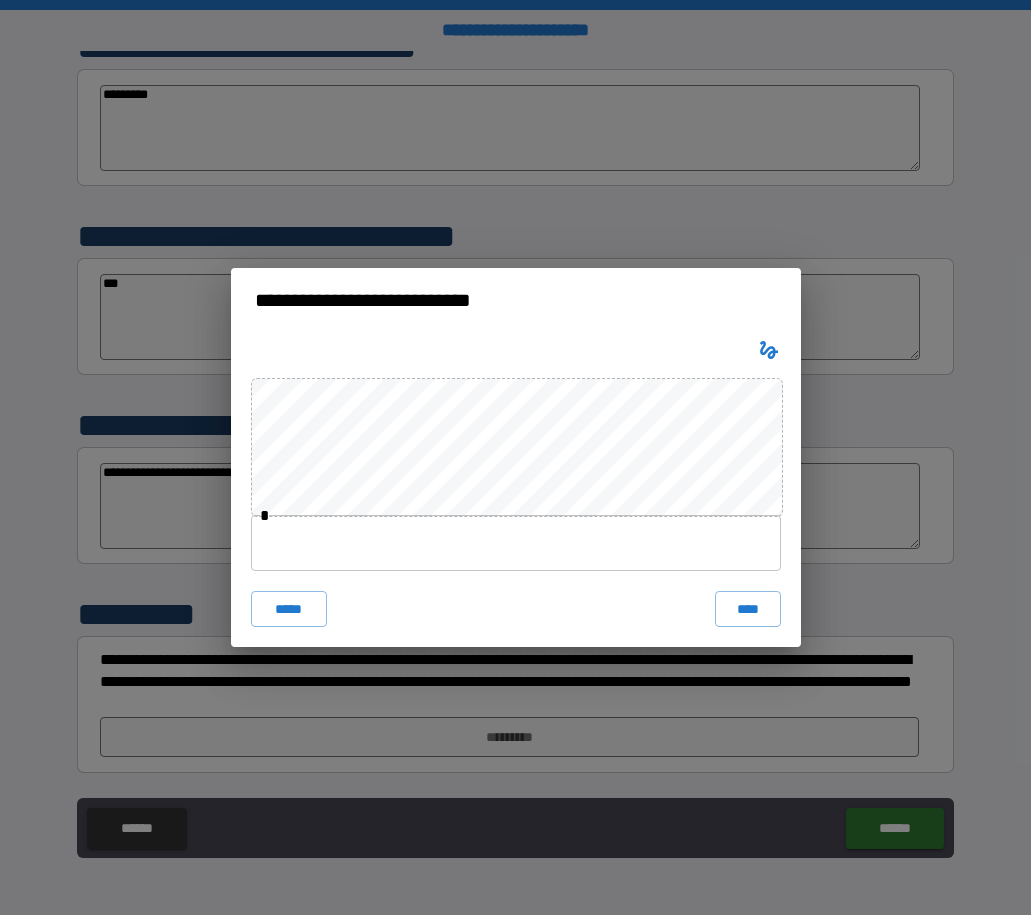 click at bounding box center [516, 543] 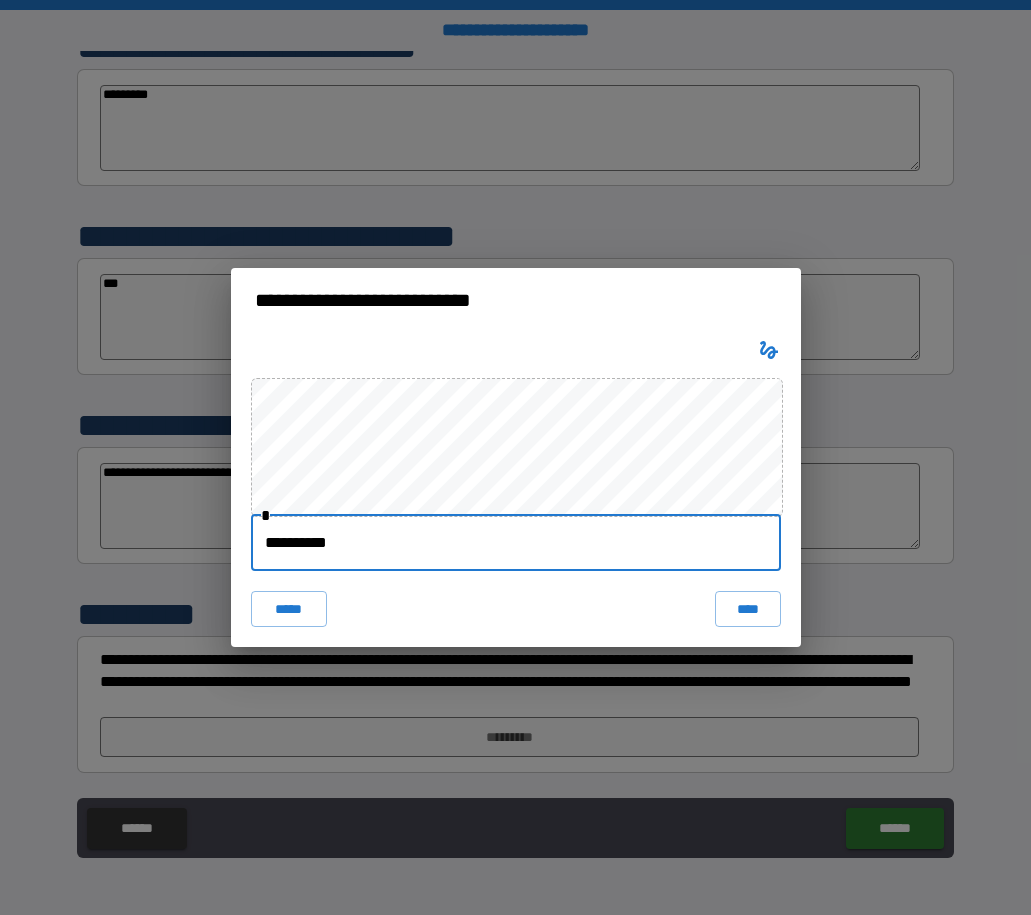 click on "****" at bounding box center [748, 609] 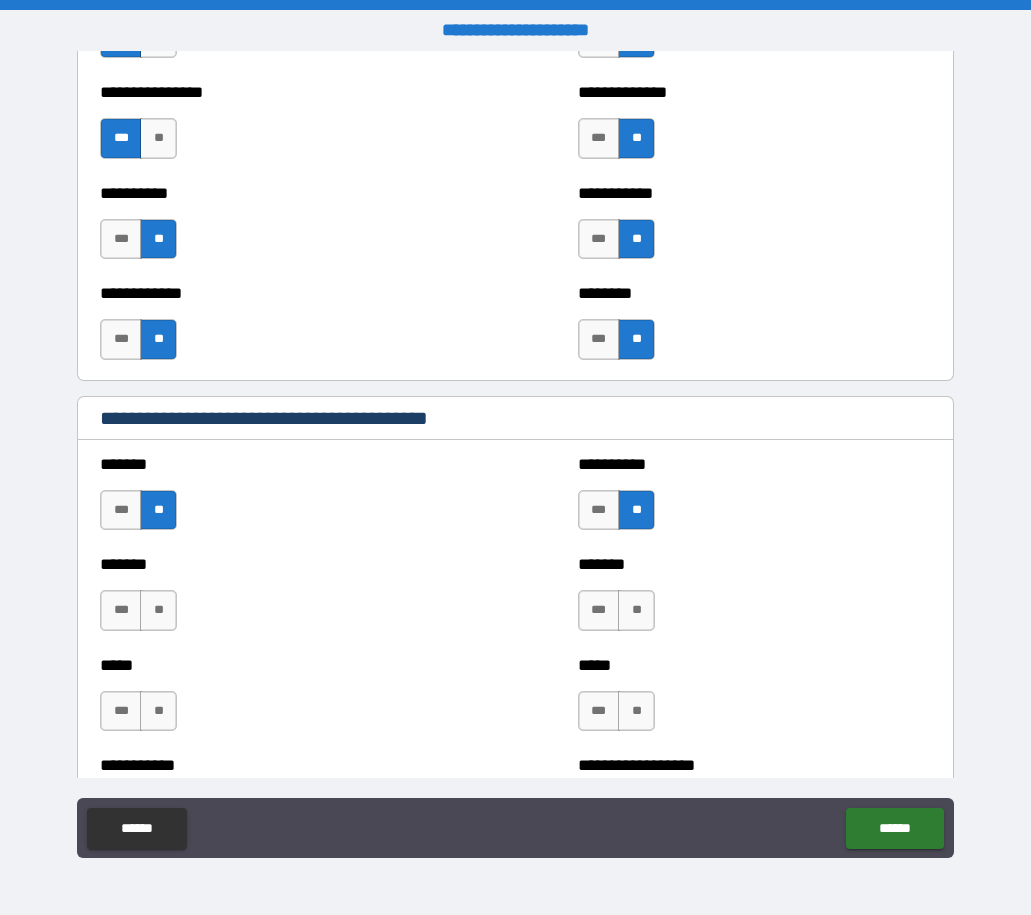 scroll, scrollTop: 4805, scrollLeft: 0, axis: vertical 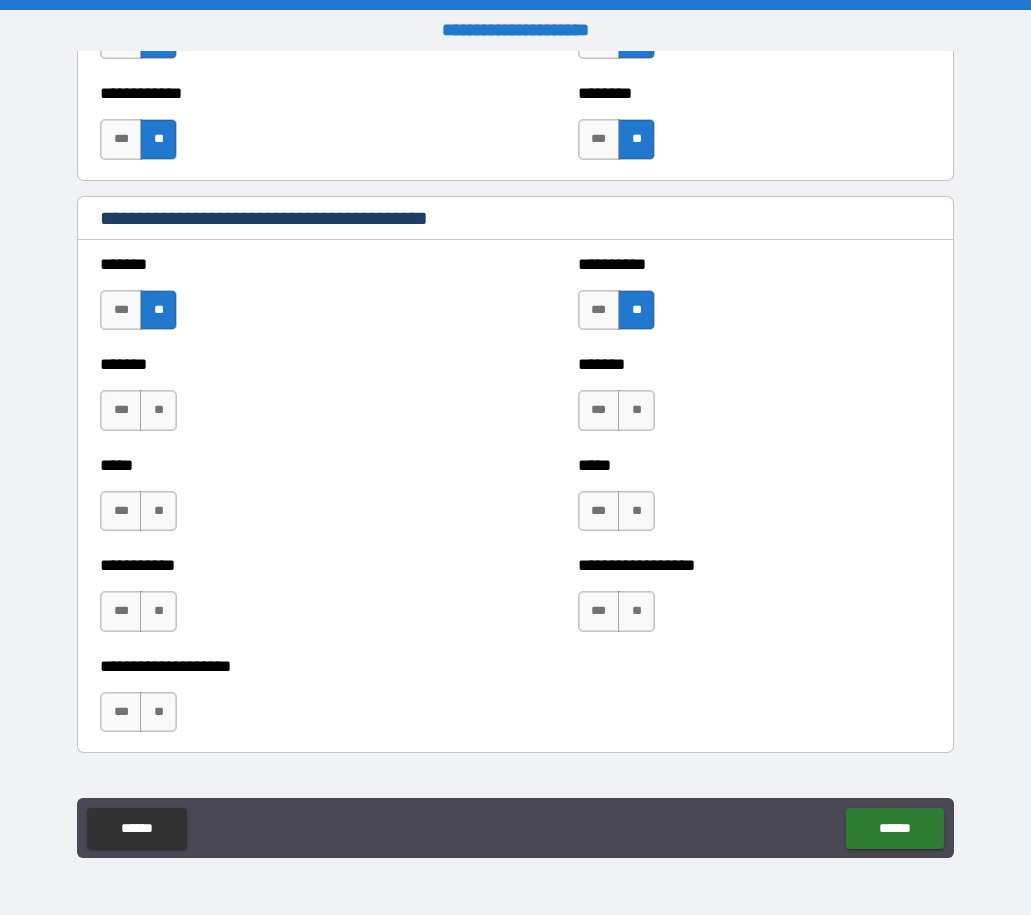 click on "*** **" at bounding box center (619, 415) 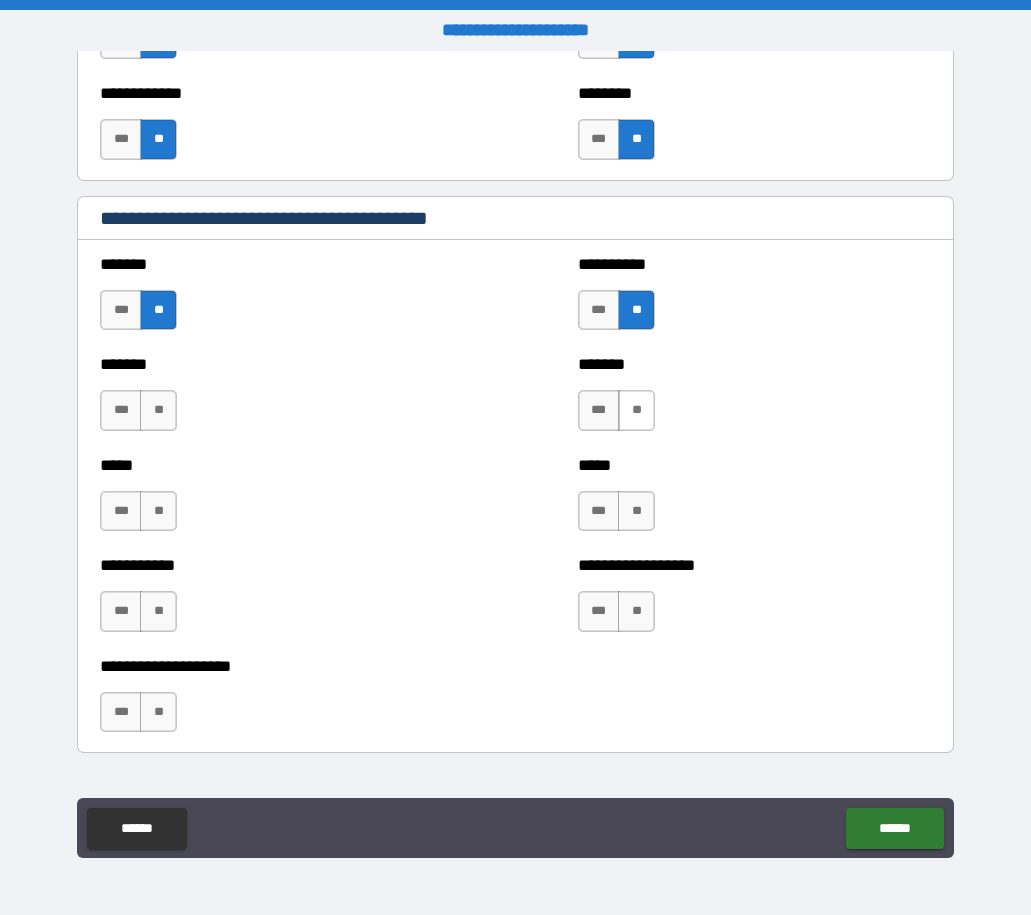 click on "**" at bounding box center (636, 410) 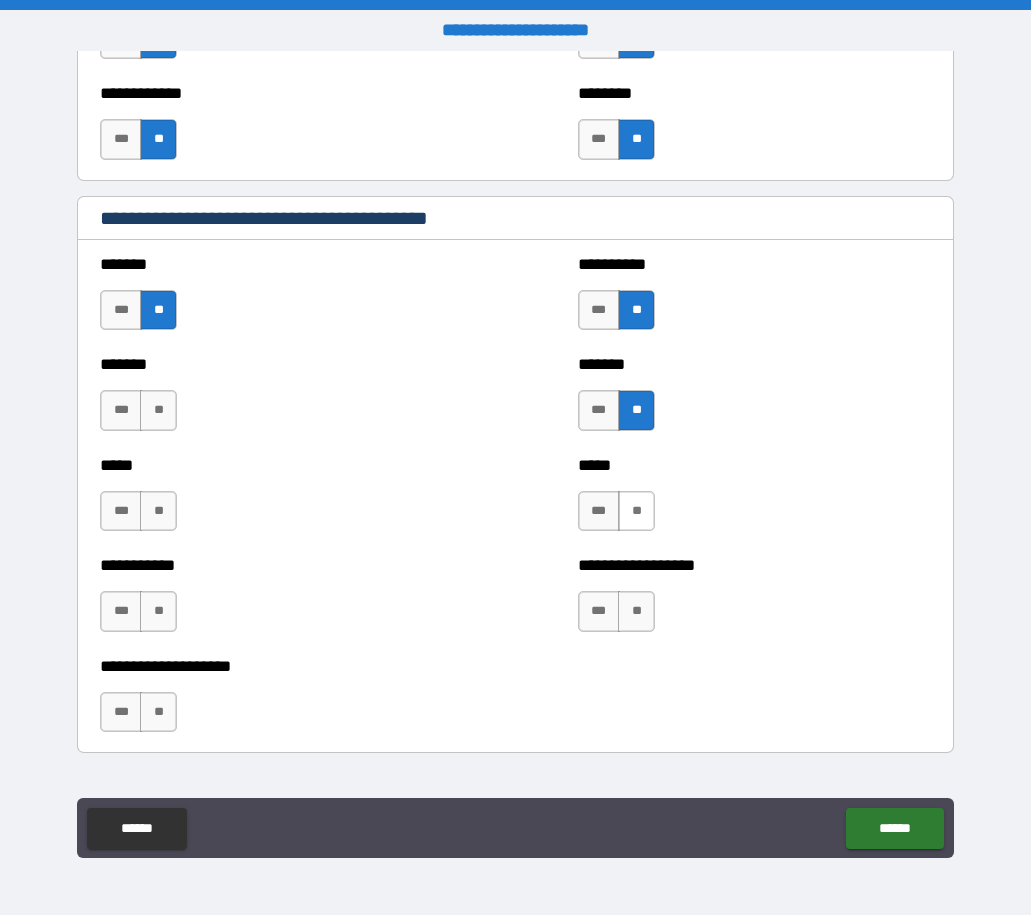 click on "**" at bounding box center [636, 511] 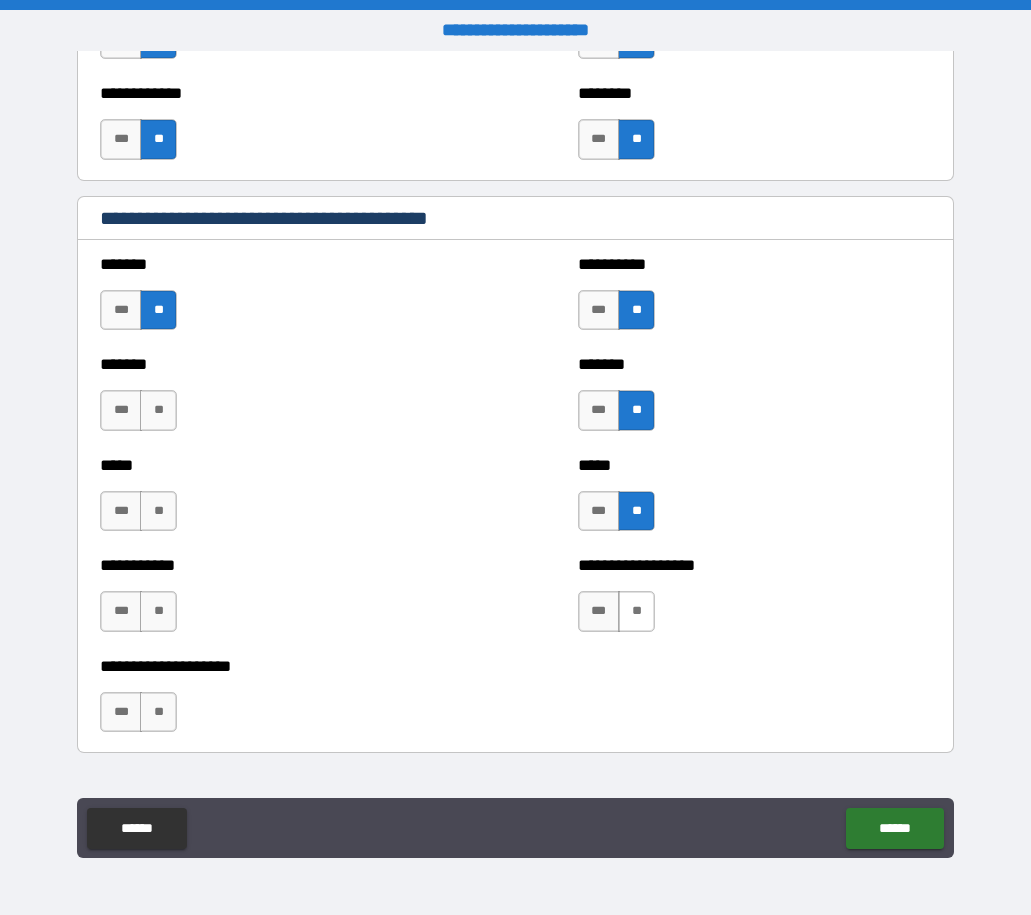 click on "**" at bounding box center [636, 611] 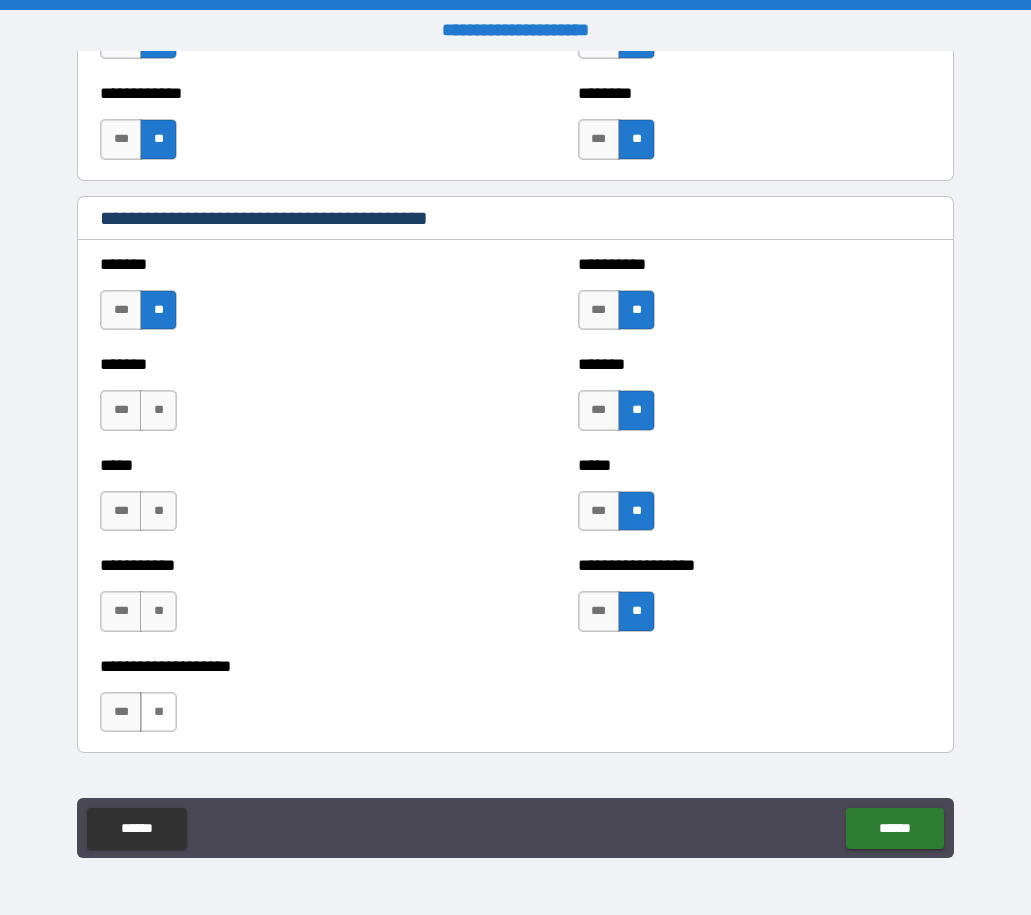 click on "**" at bounding box center [158, 712] 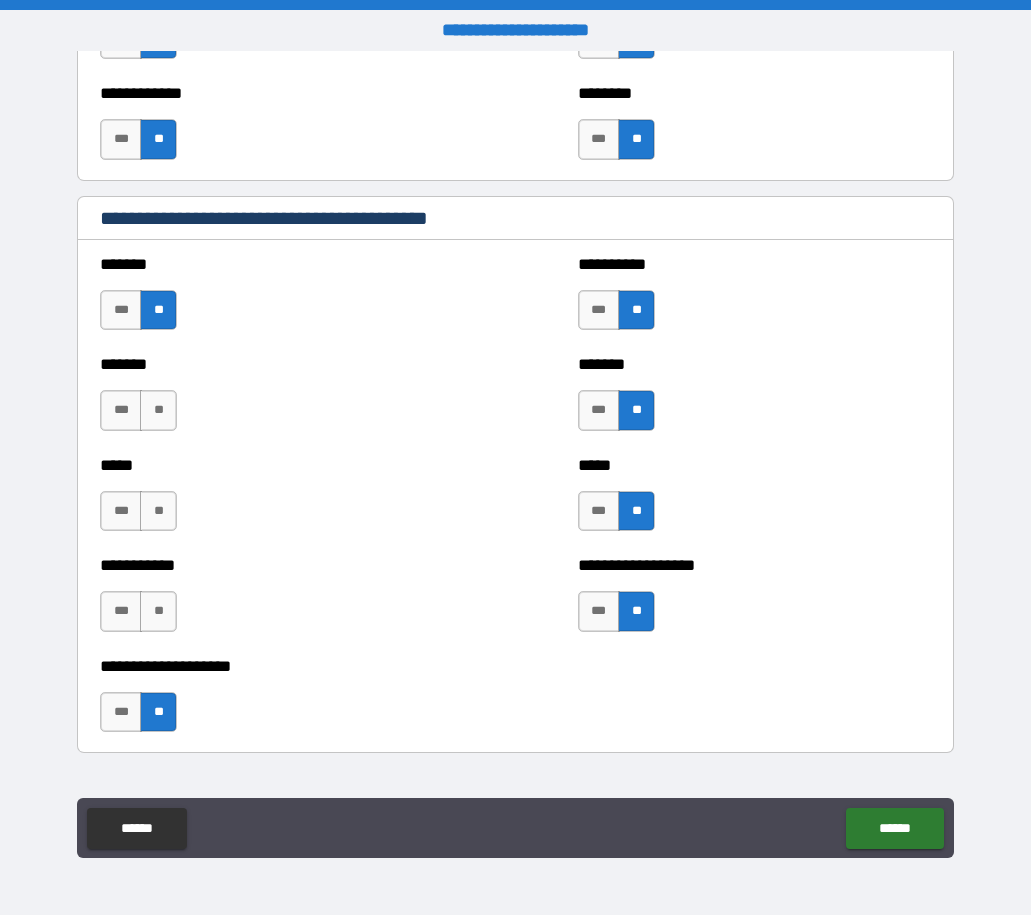 click on "*** **" at bounding box center [141, 616] 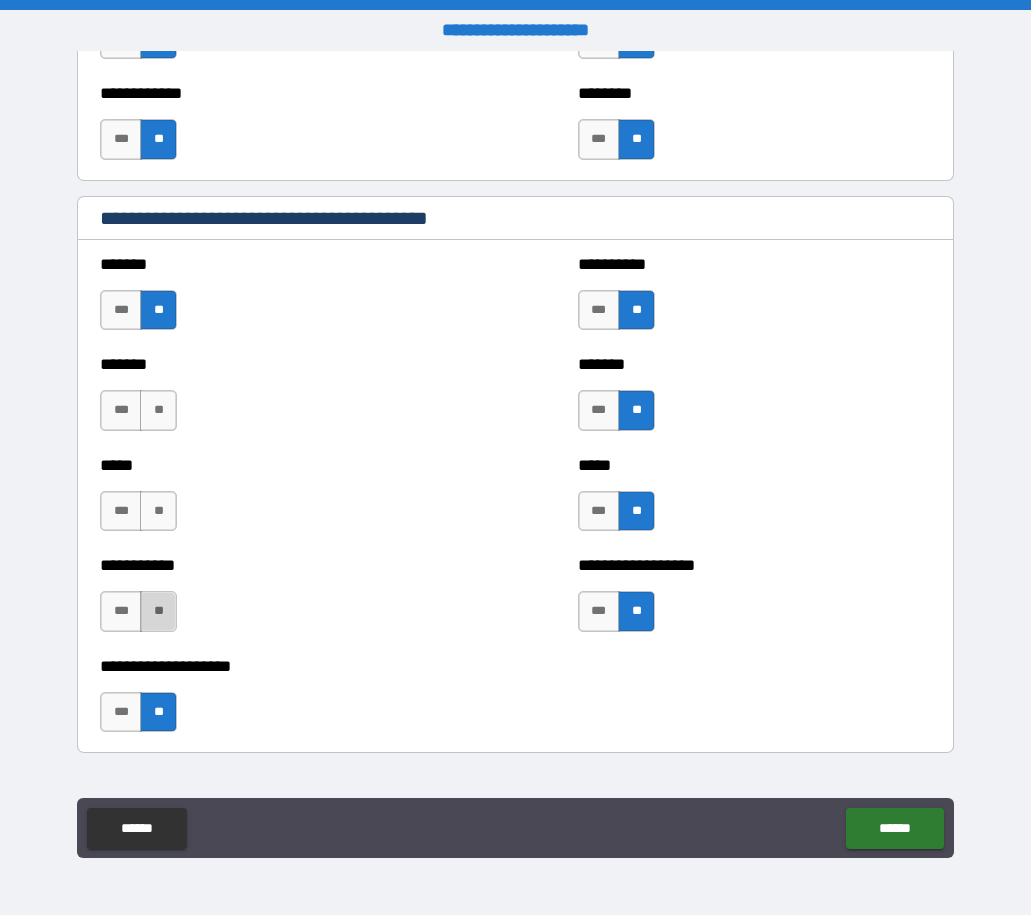 click on "**" at bounding box center [158, 611] 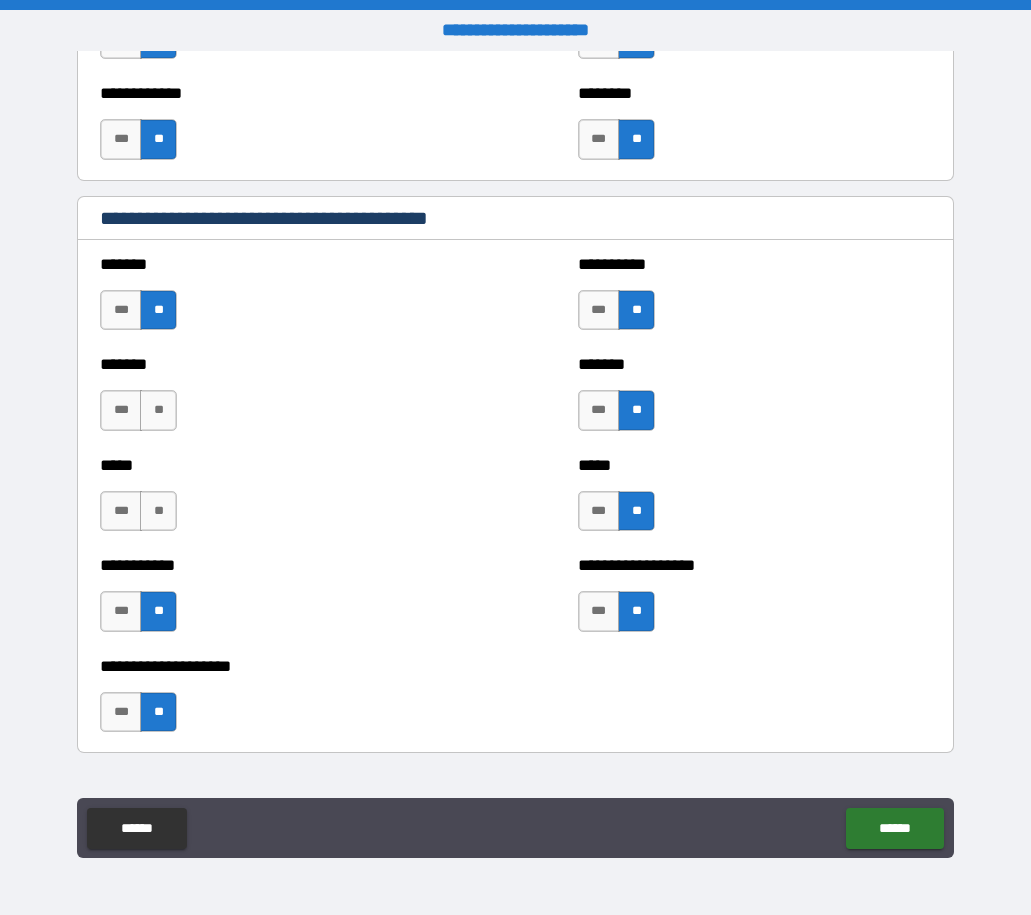 click on "*** **" at bounding box center (141, 516) 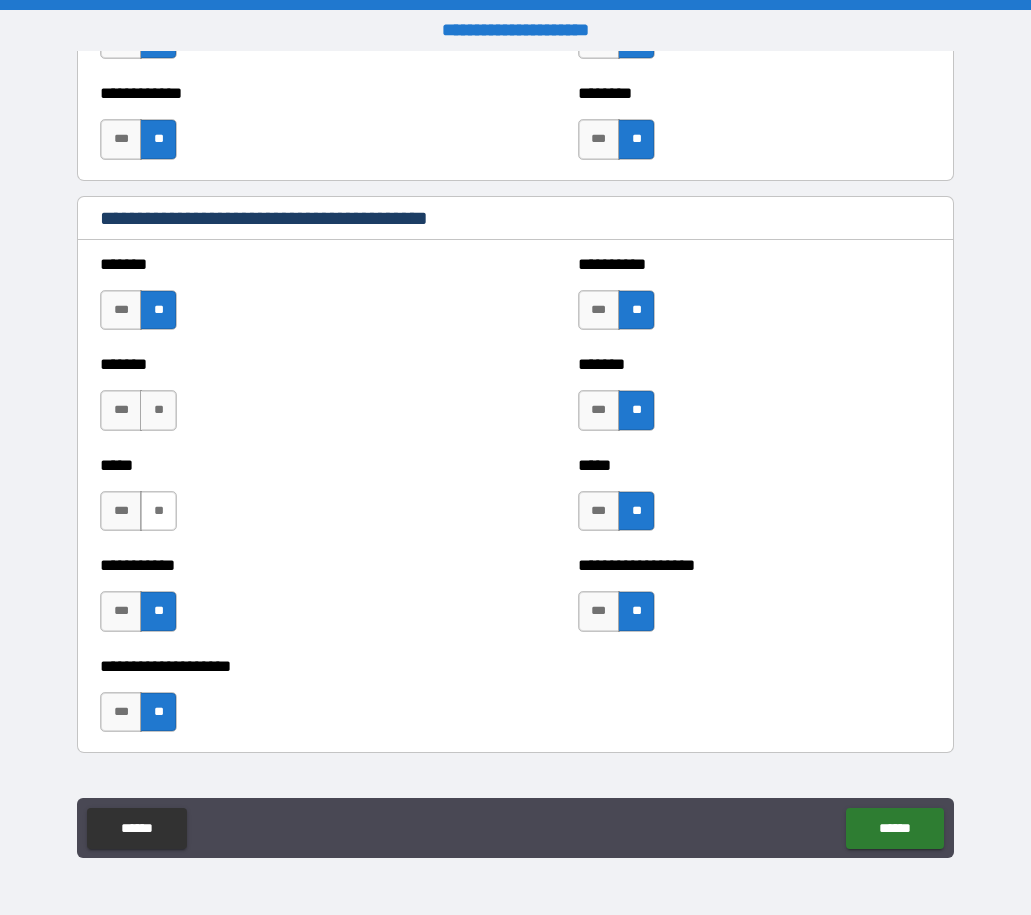 click on "**" at bounding box center (158, 511) 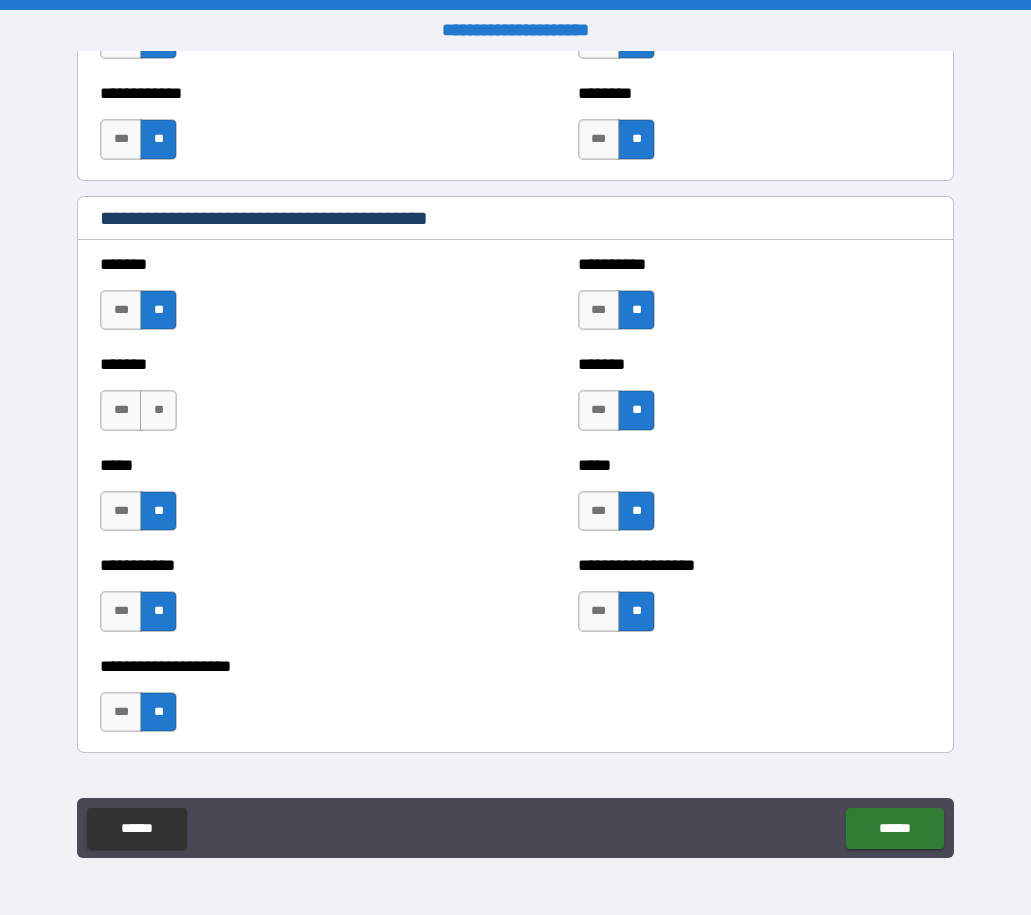 click on "*** **" at bounding box center [141, 415] 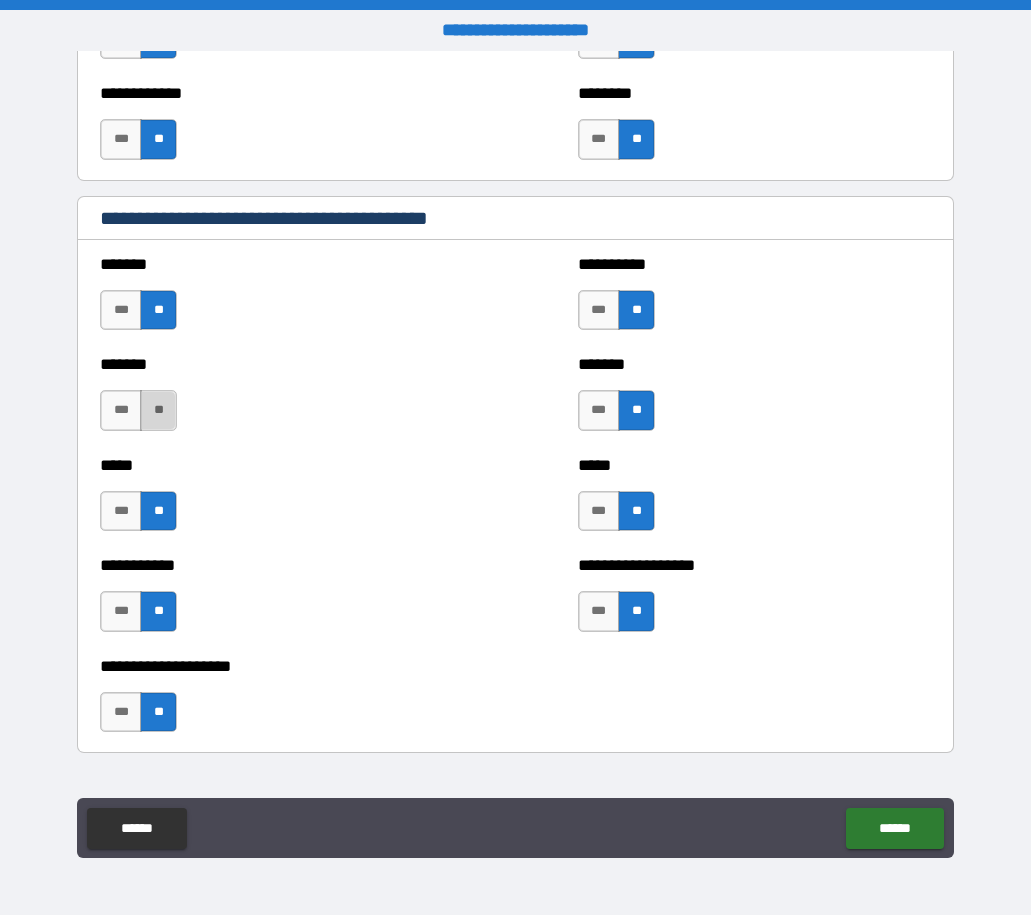 click on "**" at bounding box center (158, 410) 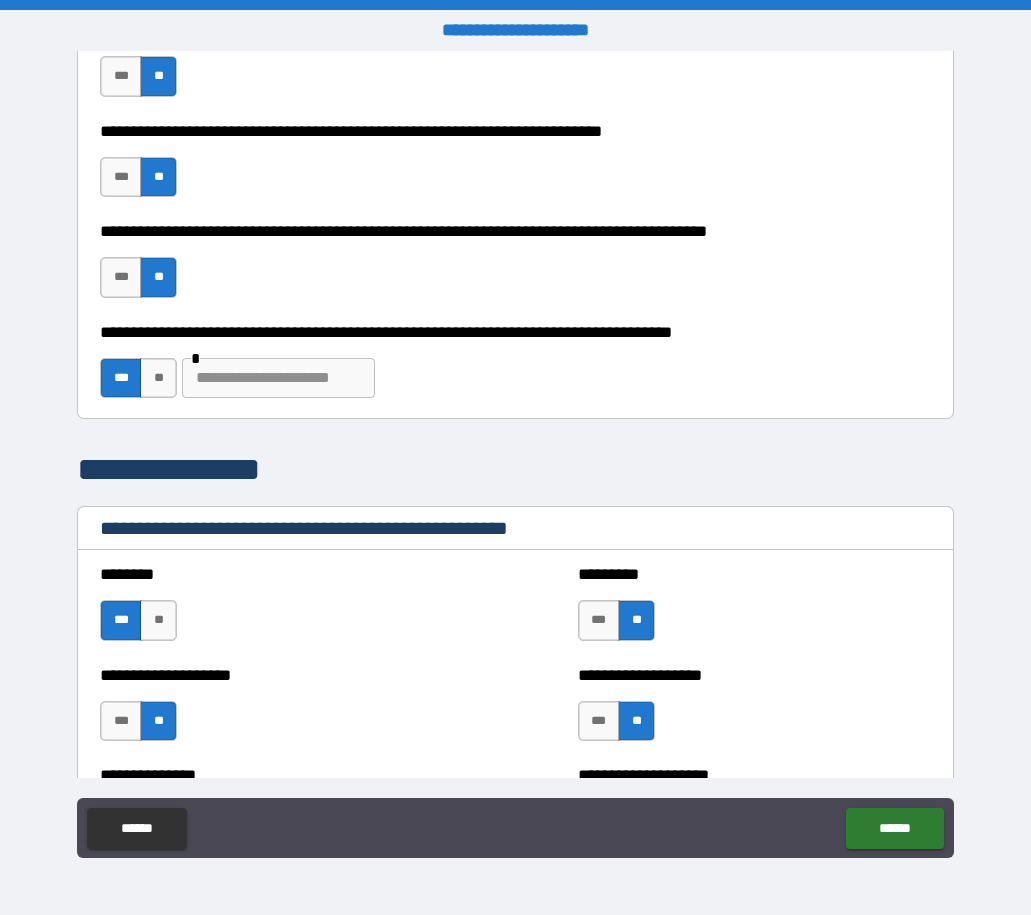 scroll, scrollTop: 800, scrollLeft: 0, axis: vertical 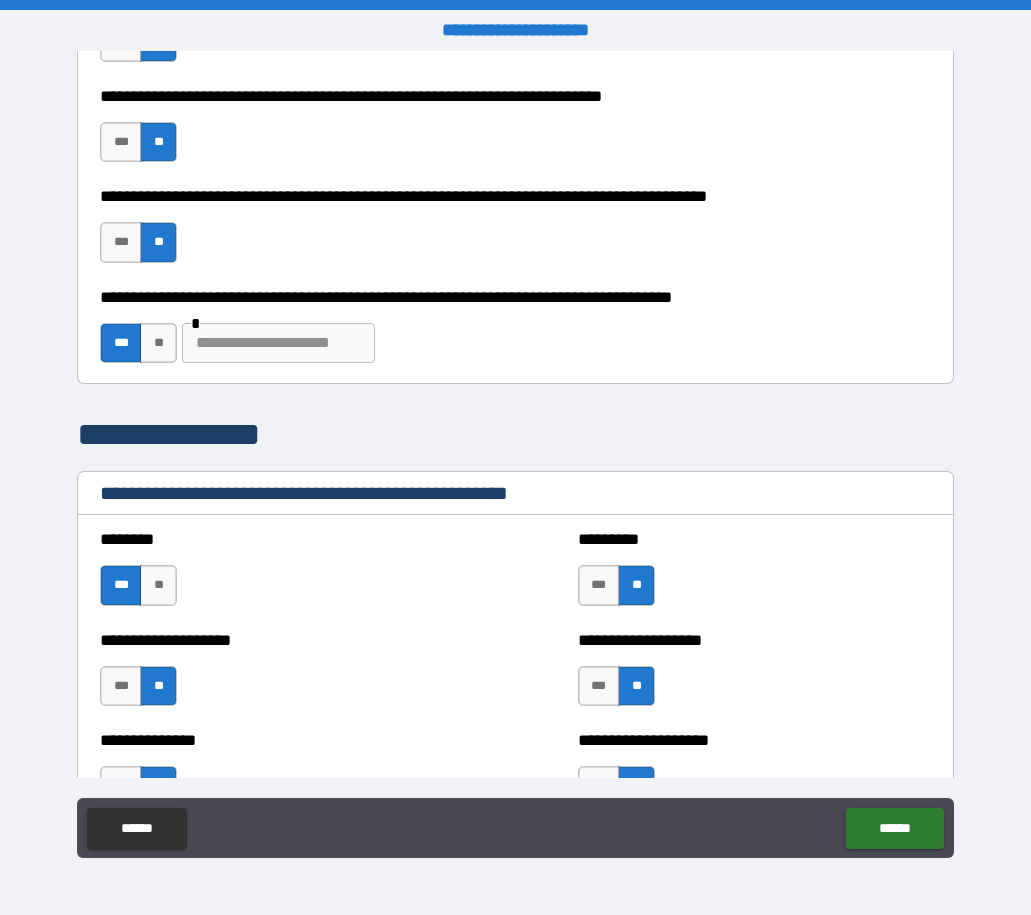 click at bounding box center (278, 343) 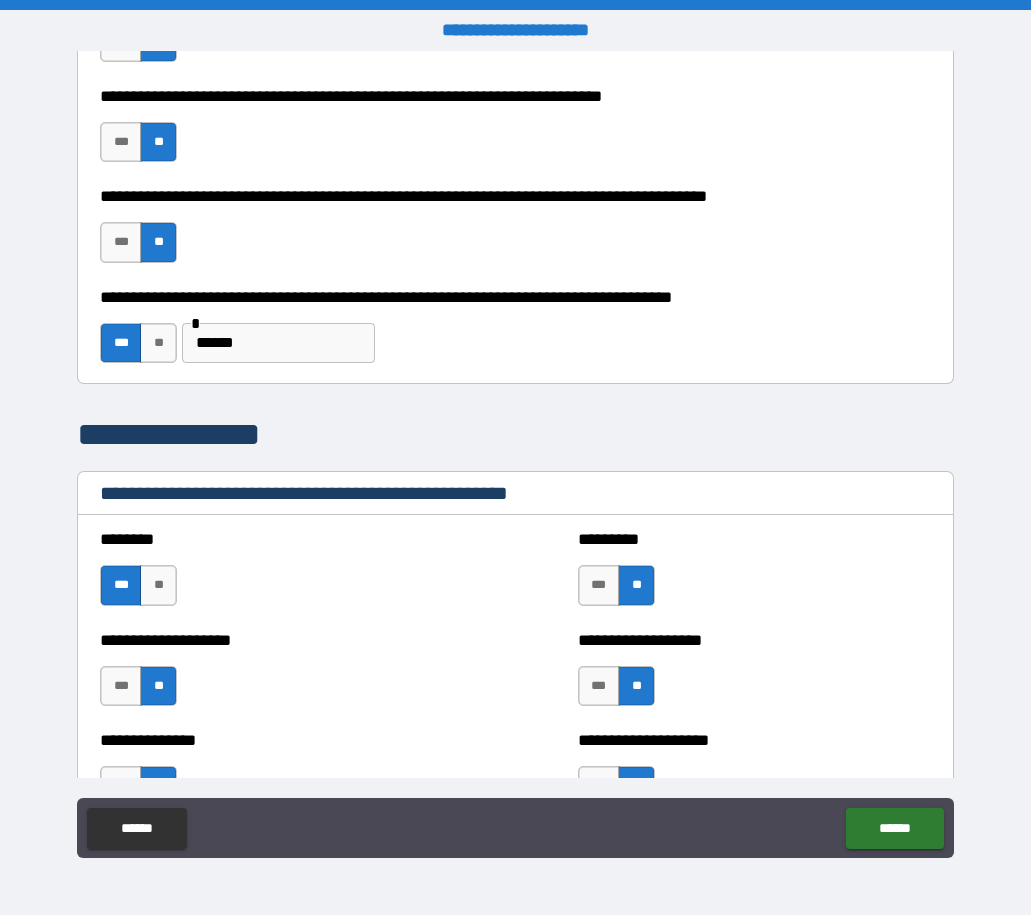 click on "******" at bounding box center (278, 343) 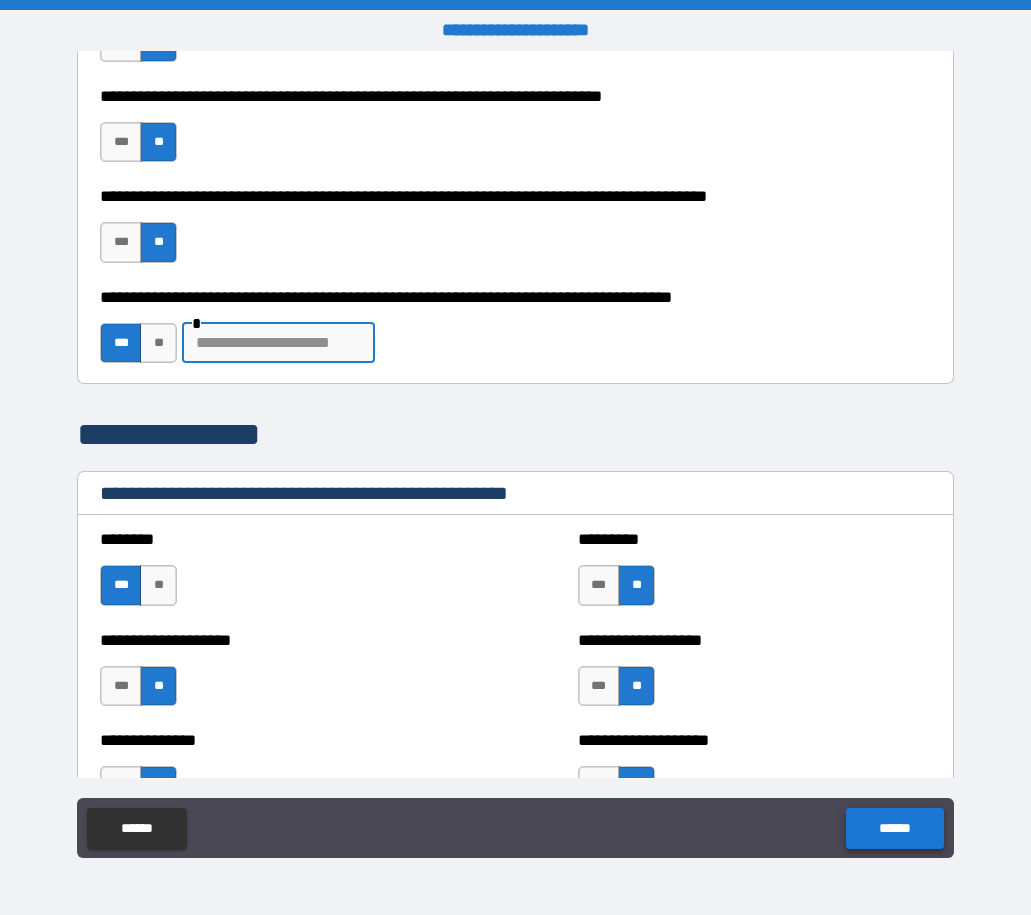 click on "******" at bounding box center (894, 828) 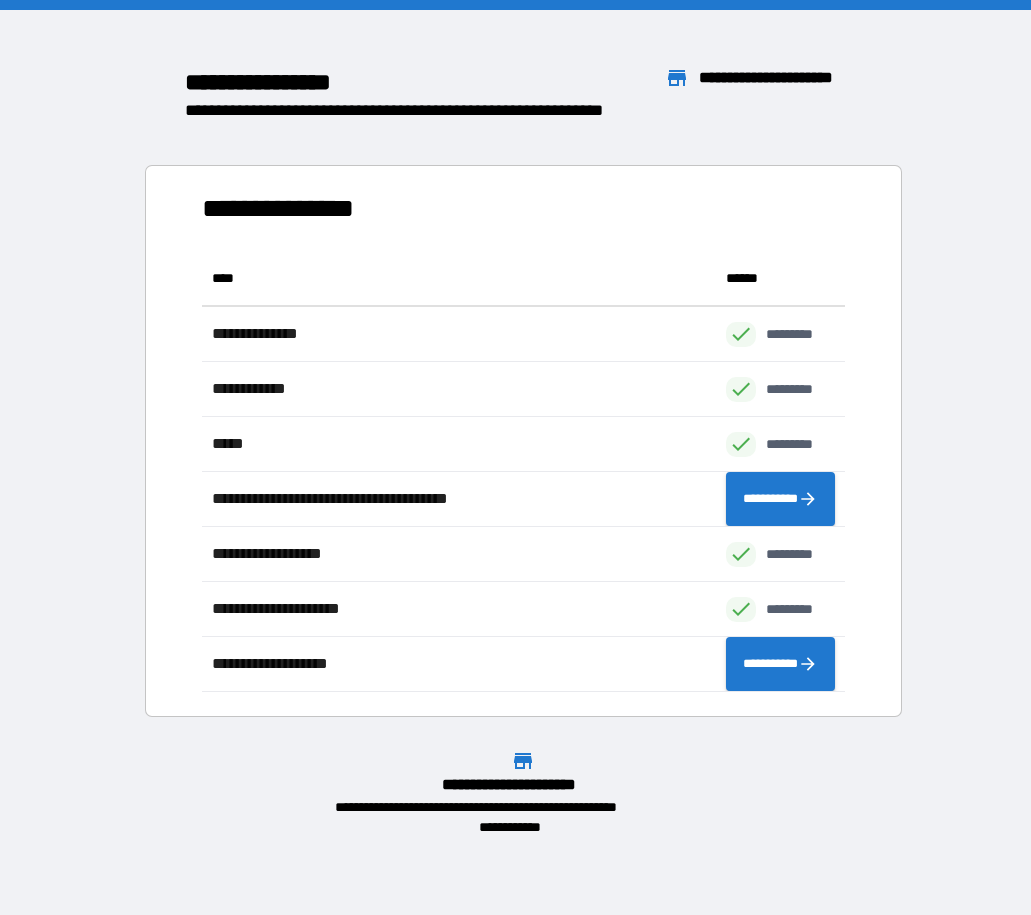 scroll, scrollTop: 16, scrollLeft: 16, axis: both 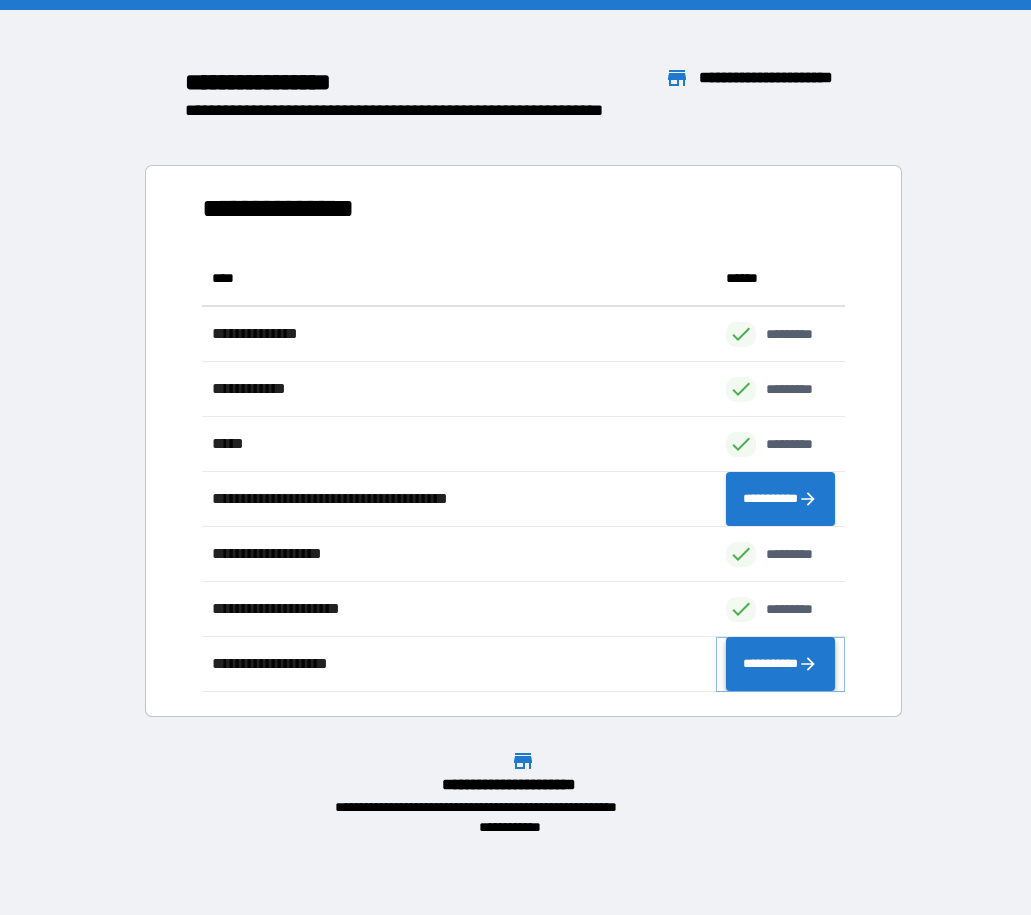 click on "**********" at bounding box center (780, 664) 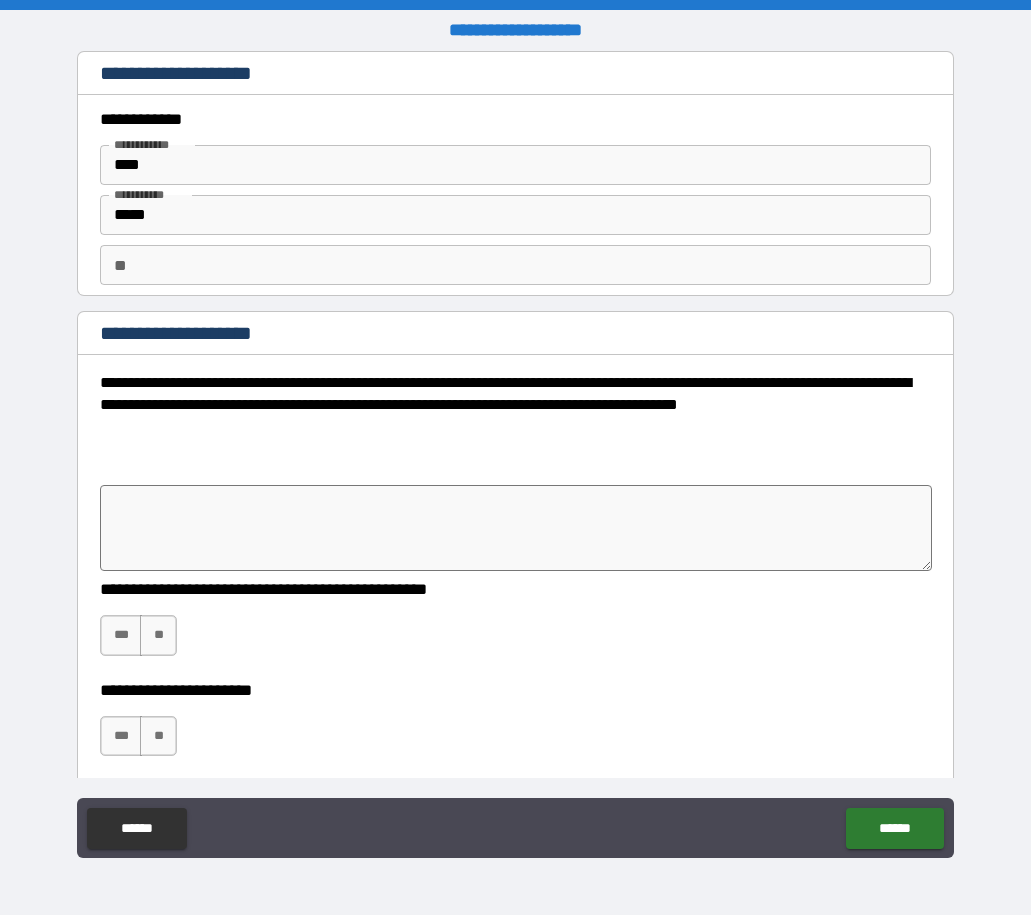 click on "**" at bounding box center [515, 265] 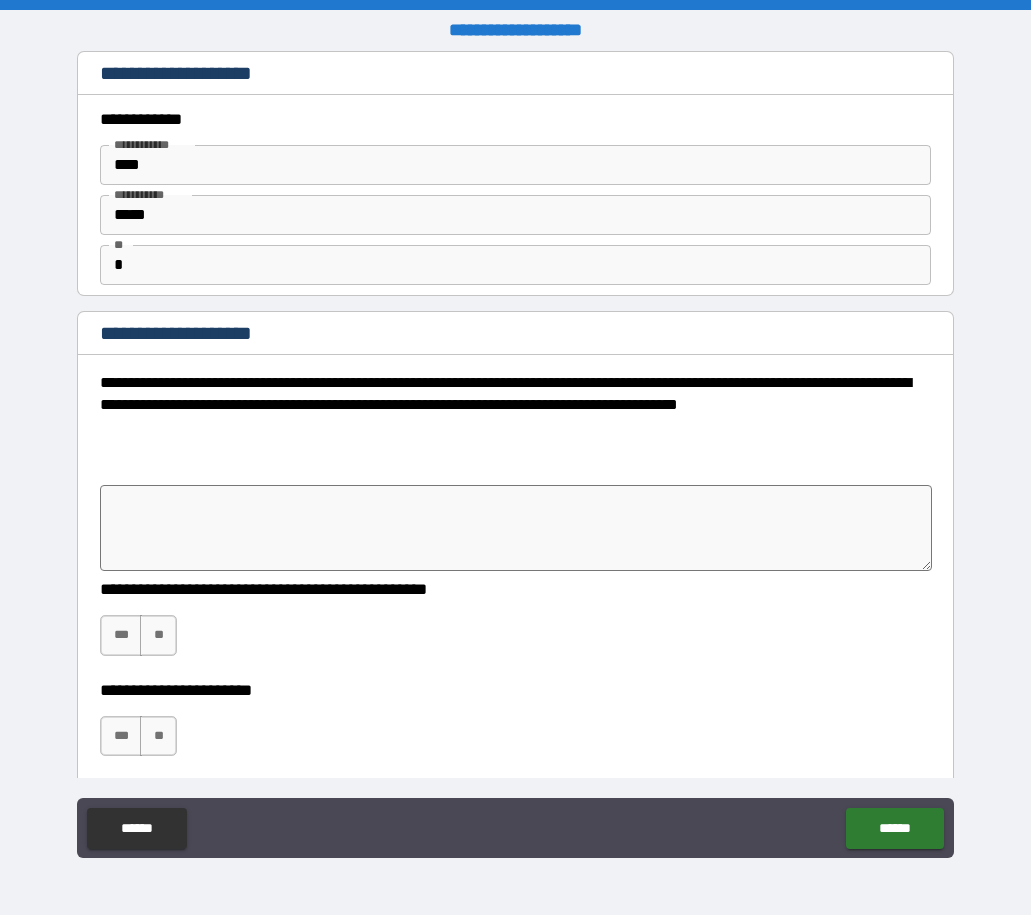 click at bounding box center (516, 528) 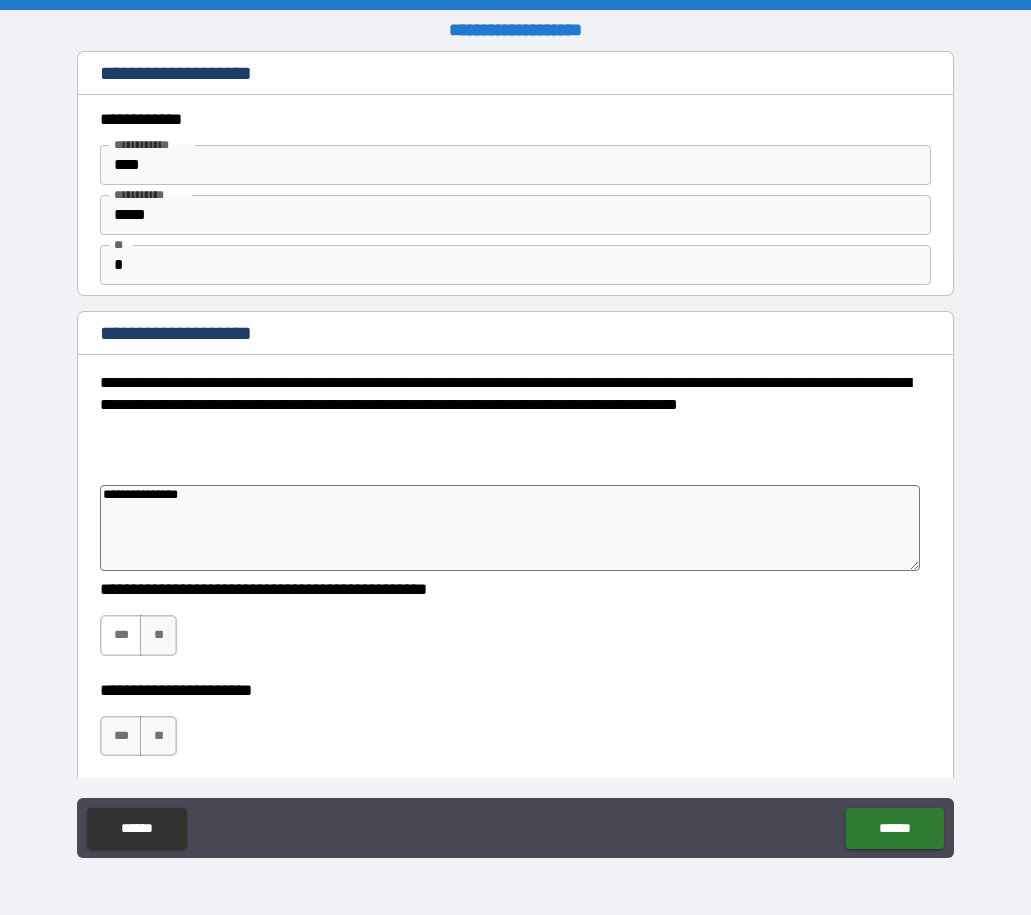click on "***" at bounding box center (121, 635) 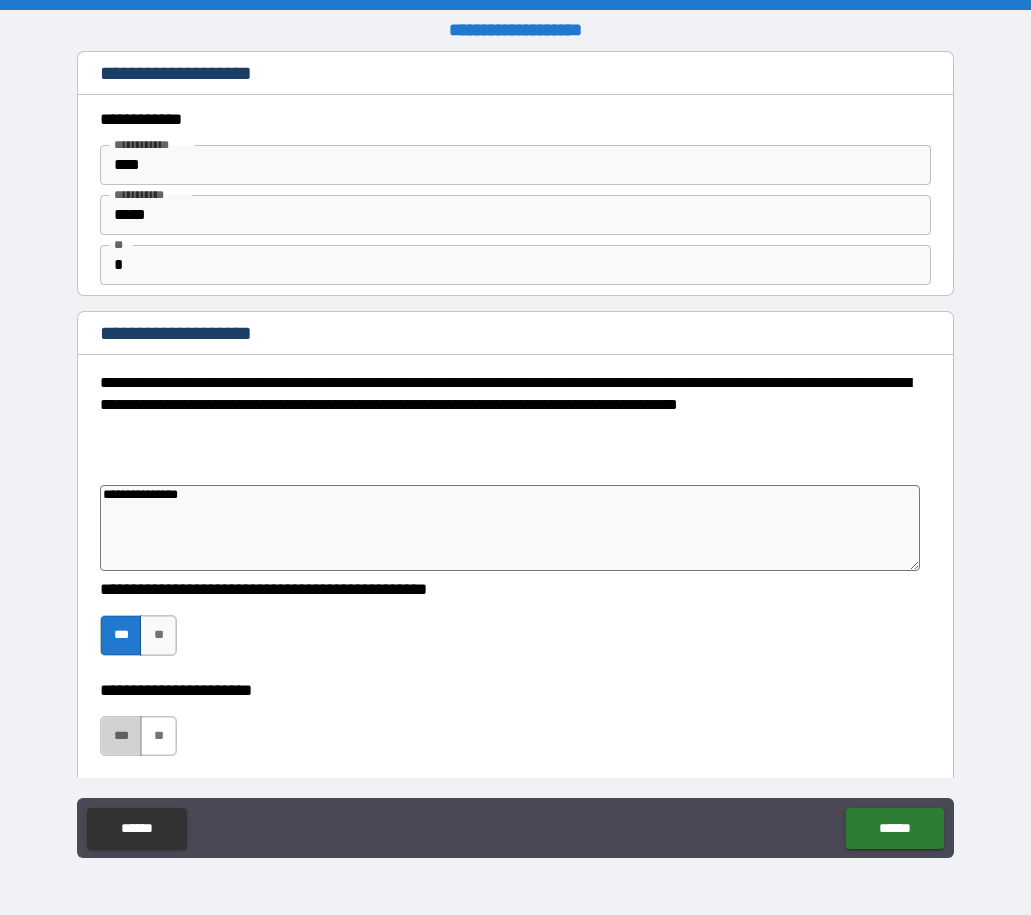 drag, startPoint x: 117, startPoint y: 741, endPoint x: 155, endPoint y: 734, distance: 38.63936 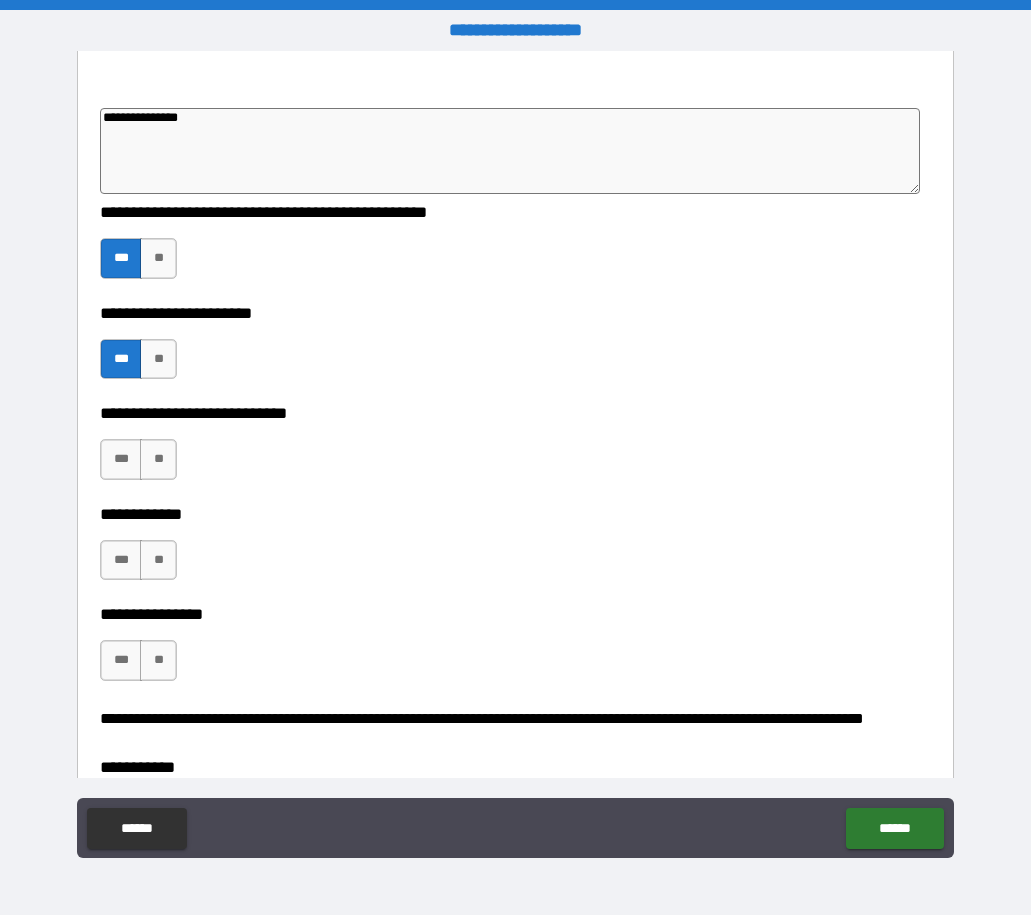 scroll, scrollTop: 400, scrollLeft: 0, axis: vertical 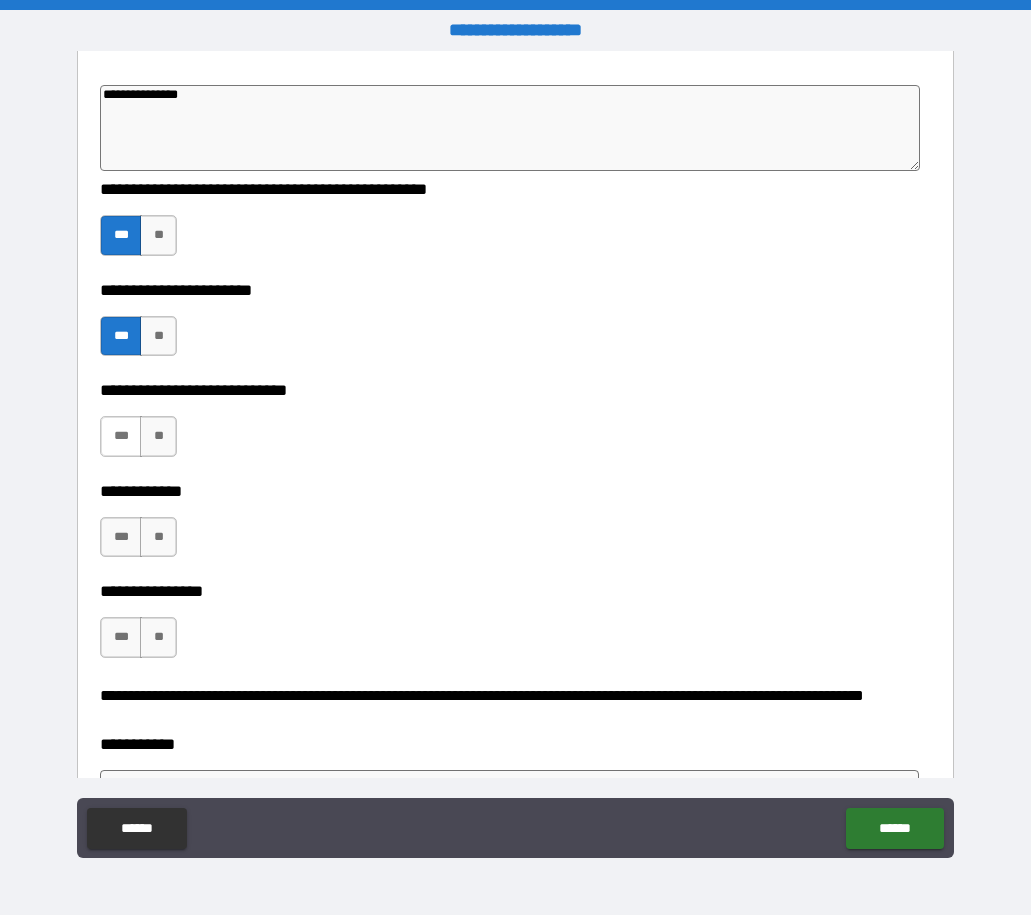 click on "***" at bounding box center (121, 436) 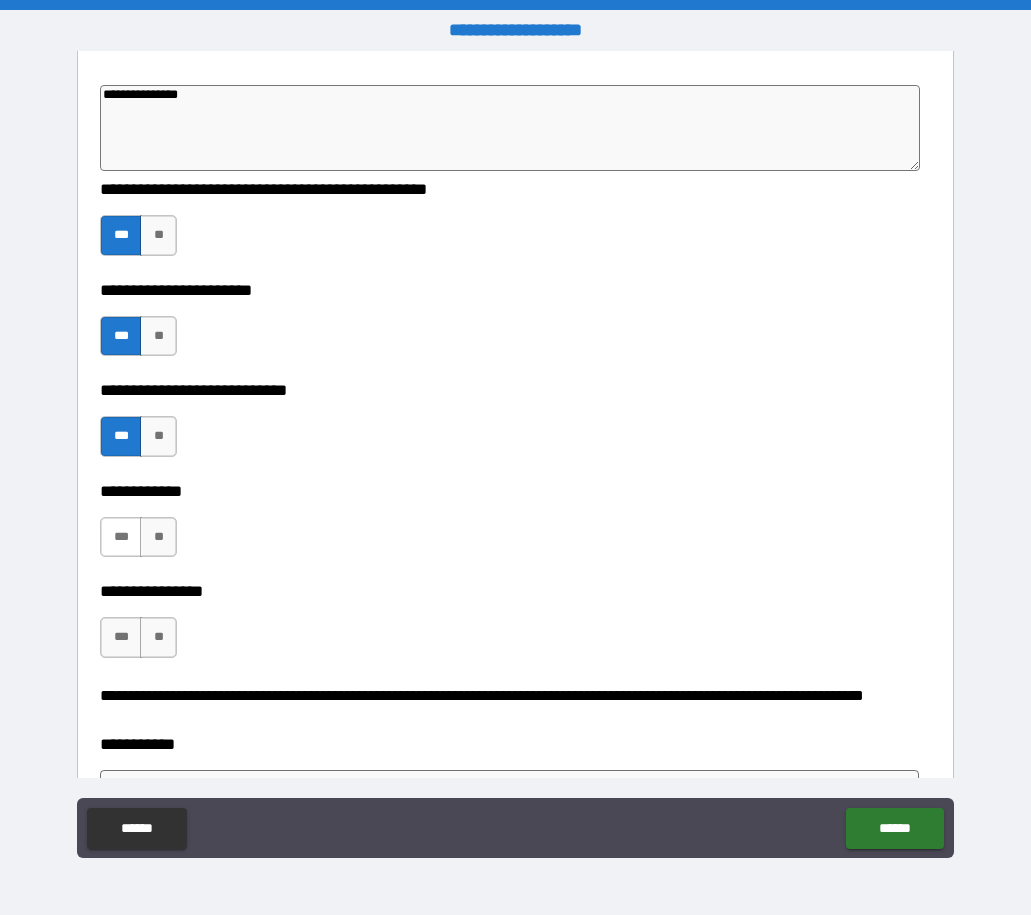 click on "***" at bounding box center (121, 537) 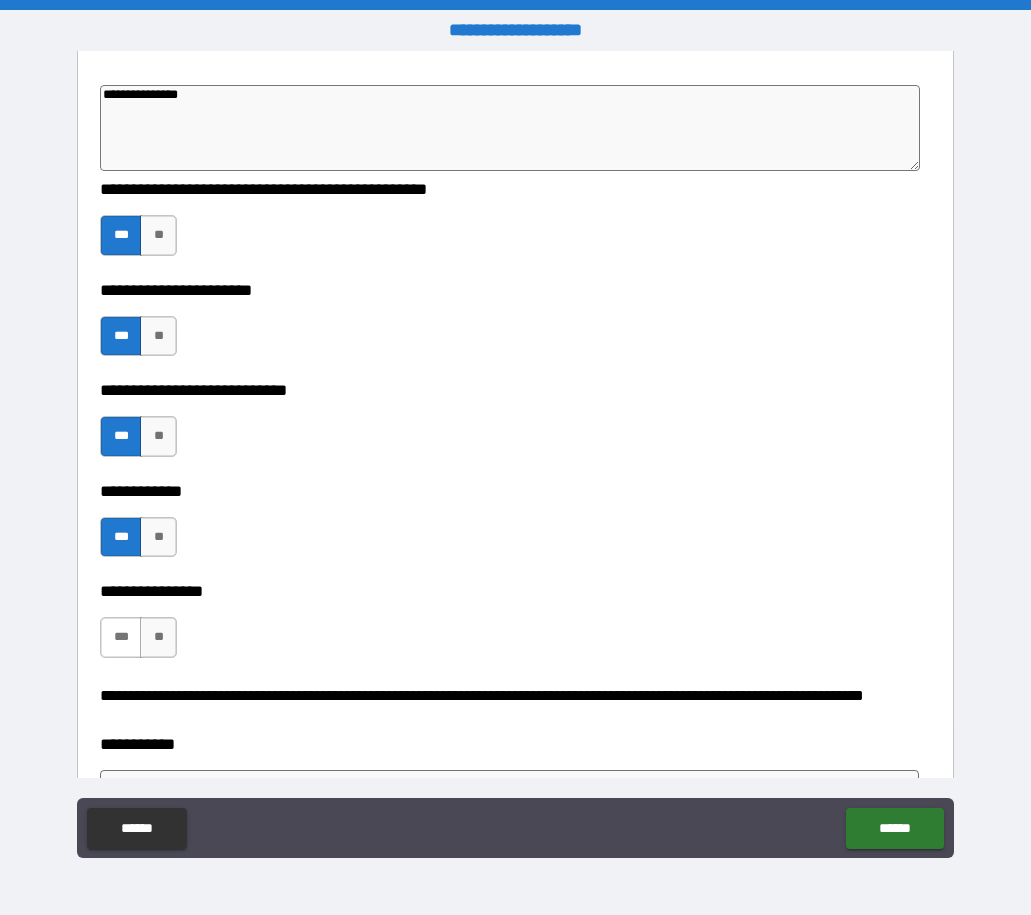 click on "***" at bounding box center (121, 637) 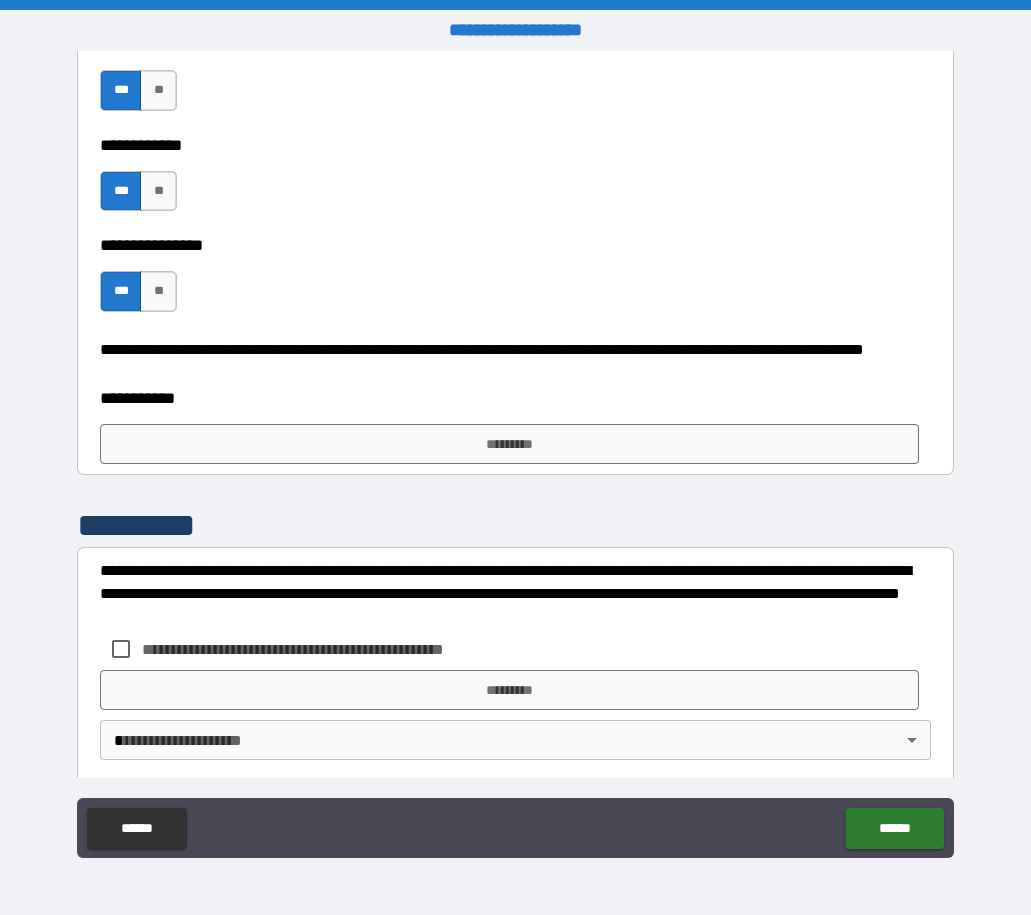 scroll, scrollTop: 759, scrollLeft: 0, axis: vertical 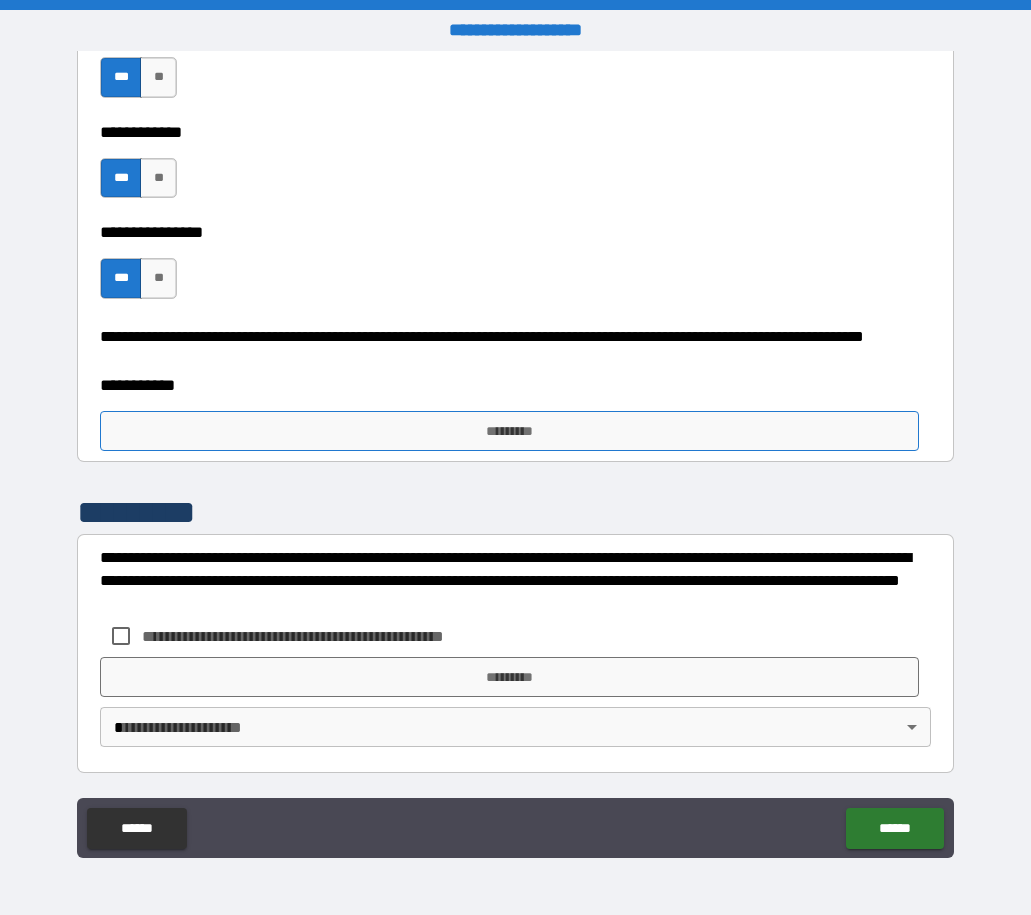 click on "*********" at bounding box center [509, 431] 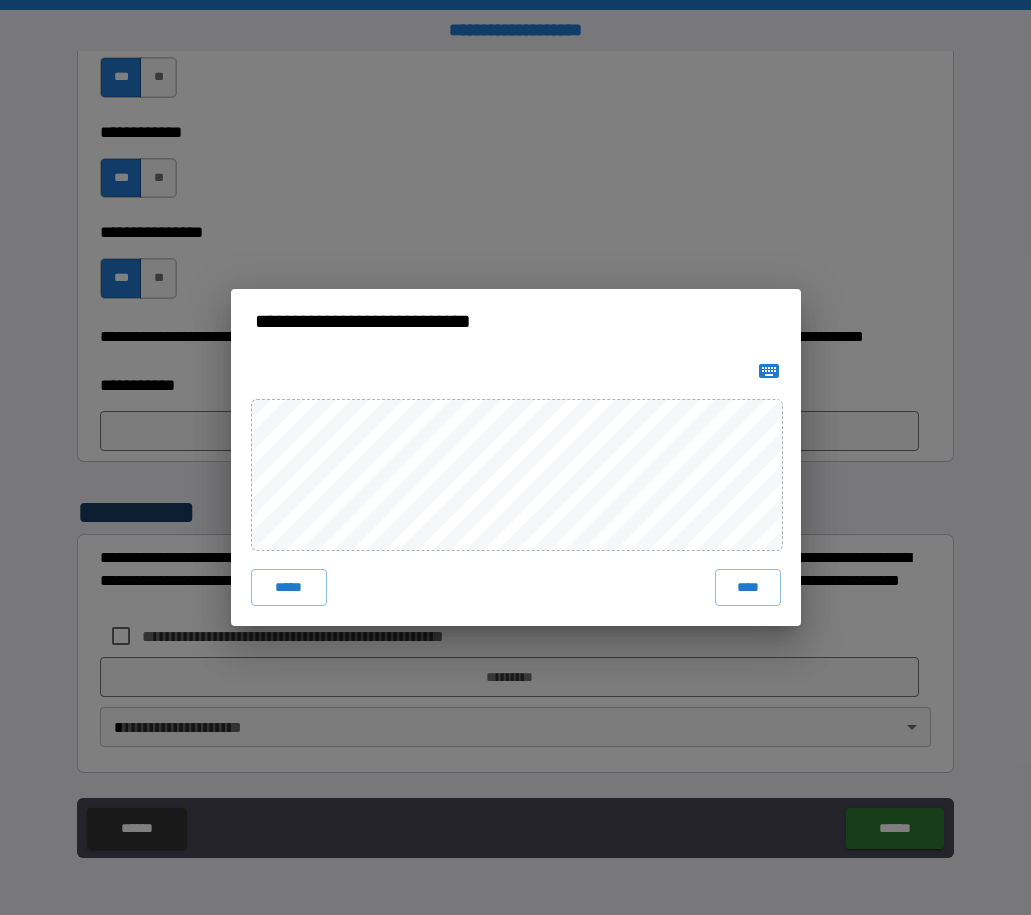 click 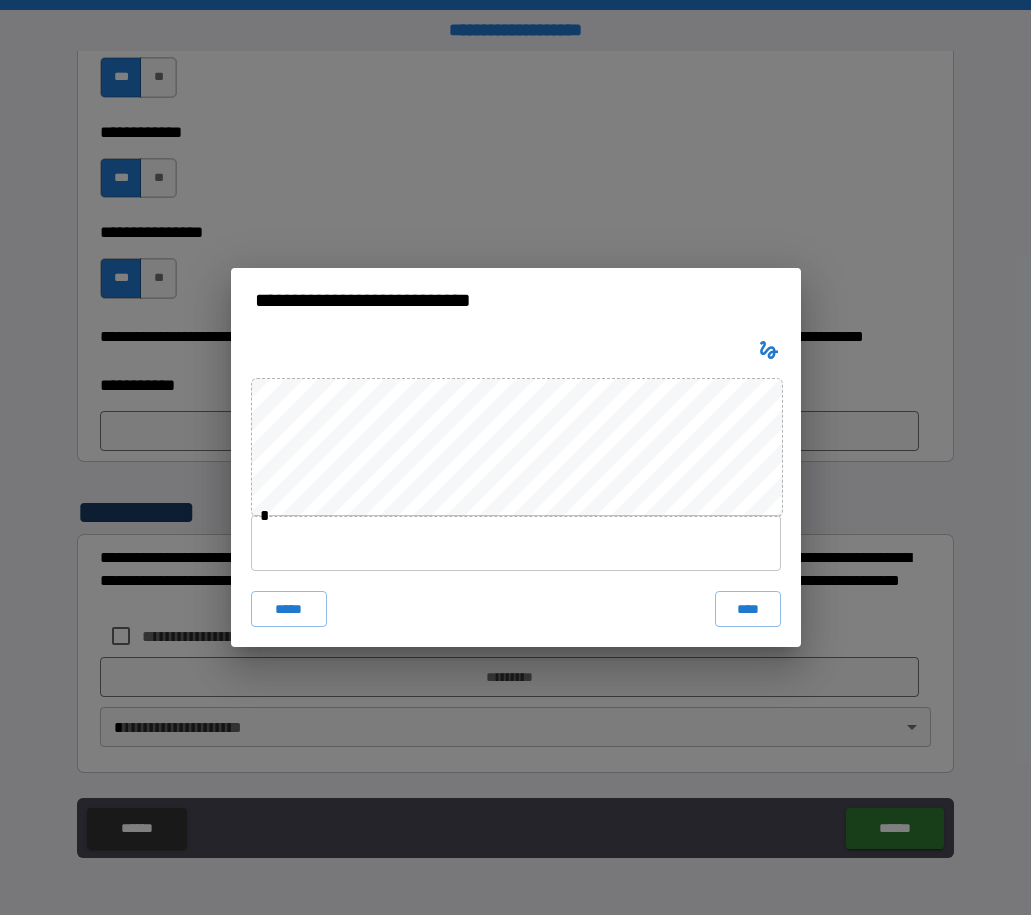 click at bounding box center [516, 543] 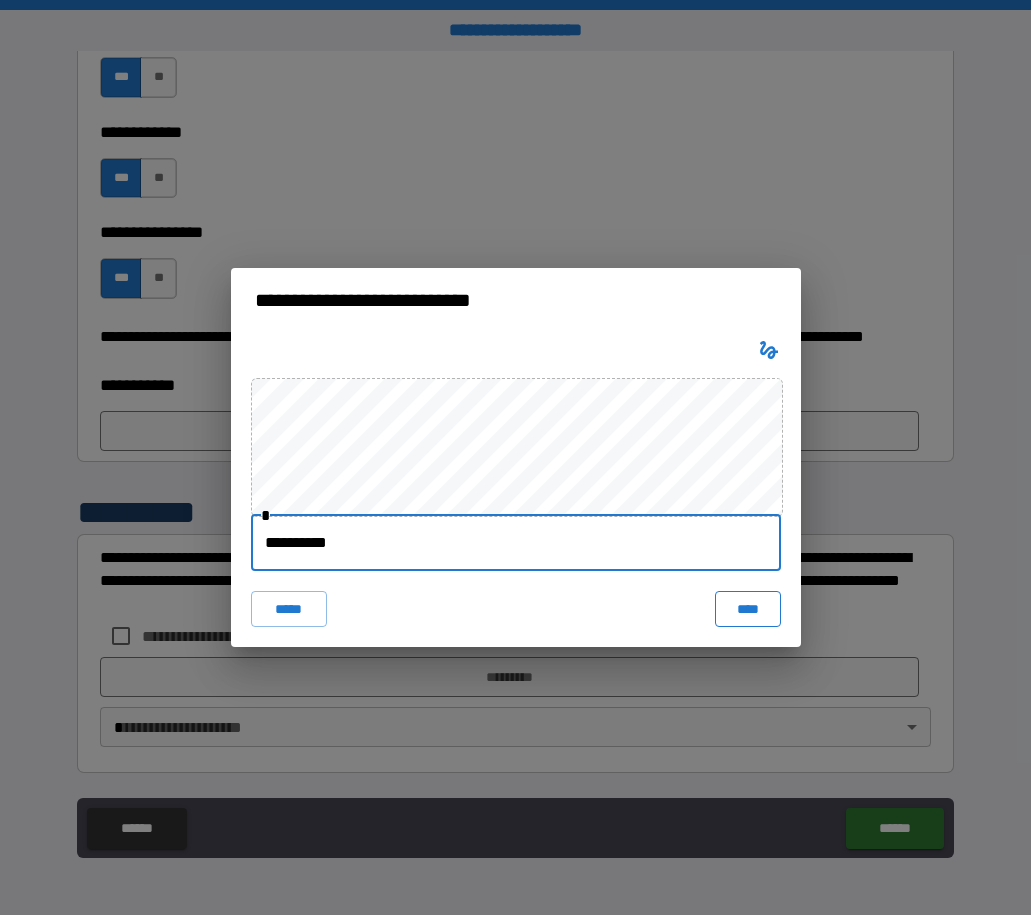 click on "****" at bounding box center [748, 609] 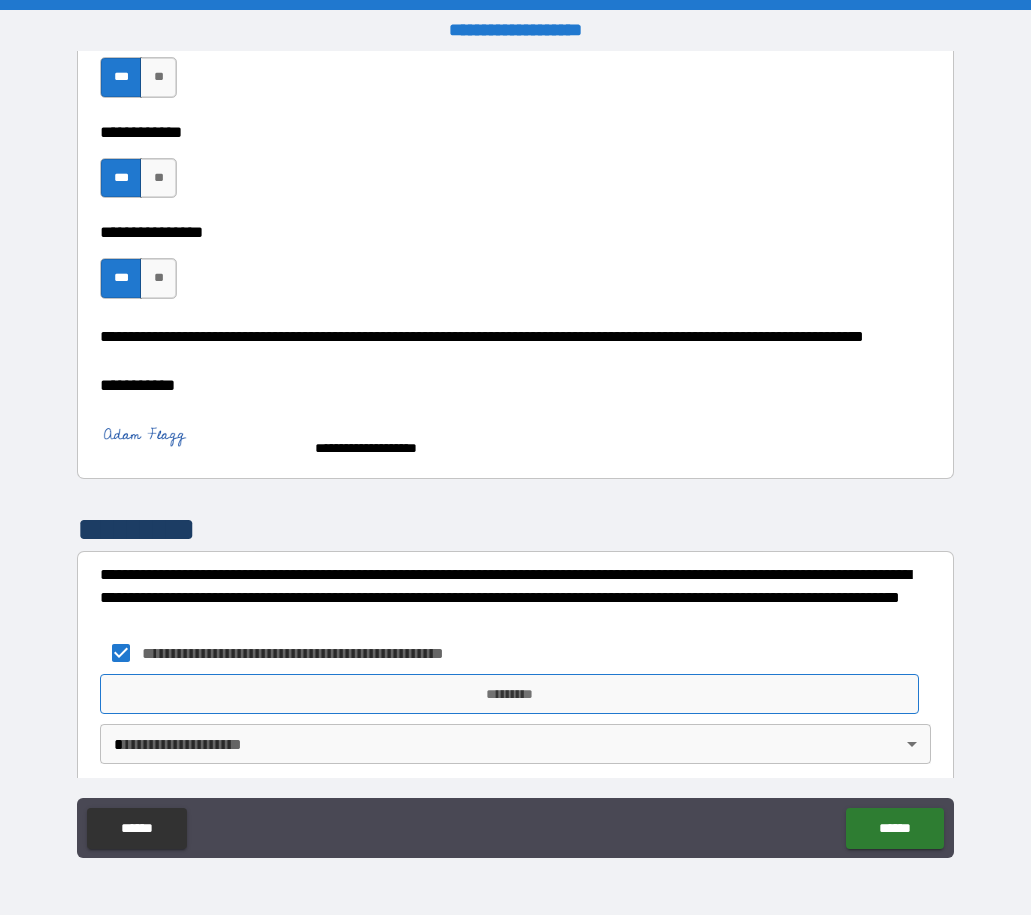 click on "*********" at bounding box center (509, 694) 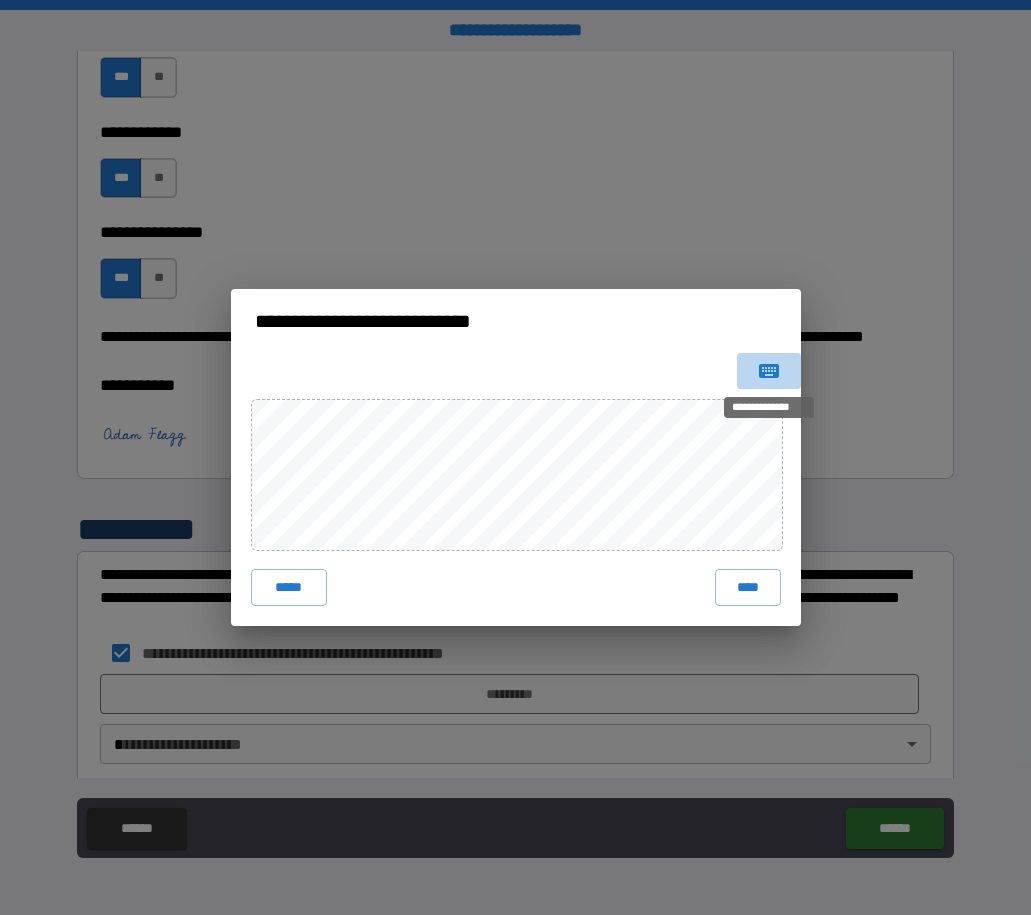 click 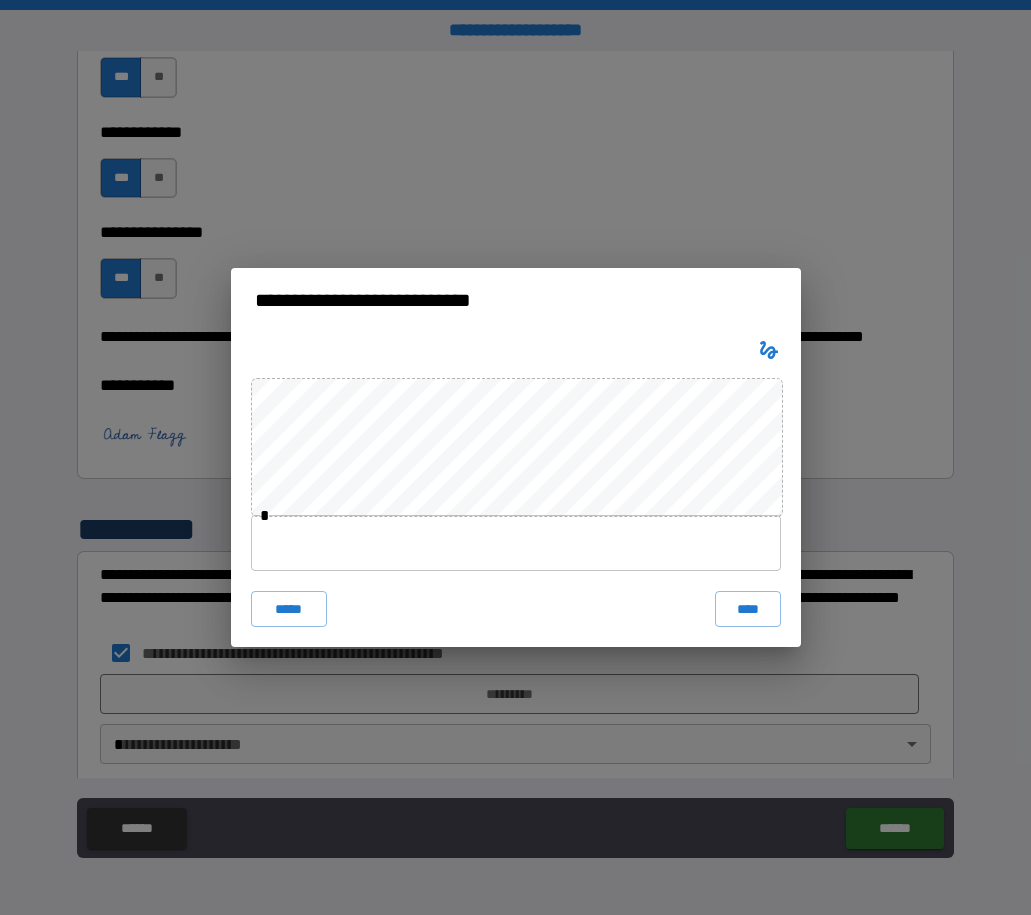 click at bounding box center (516, 543) 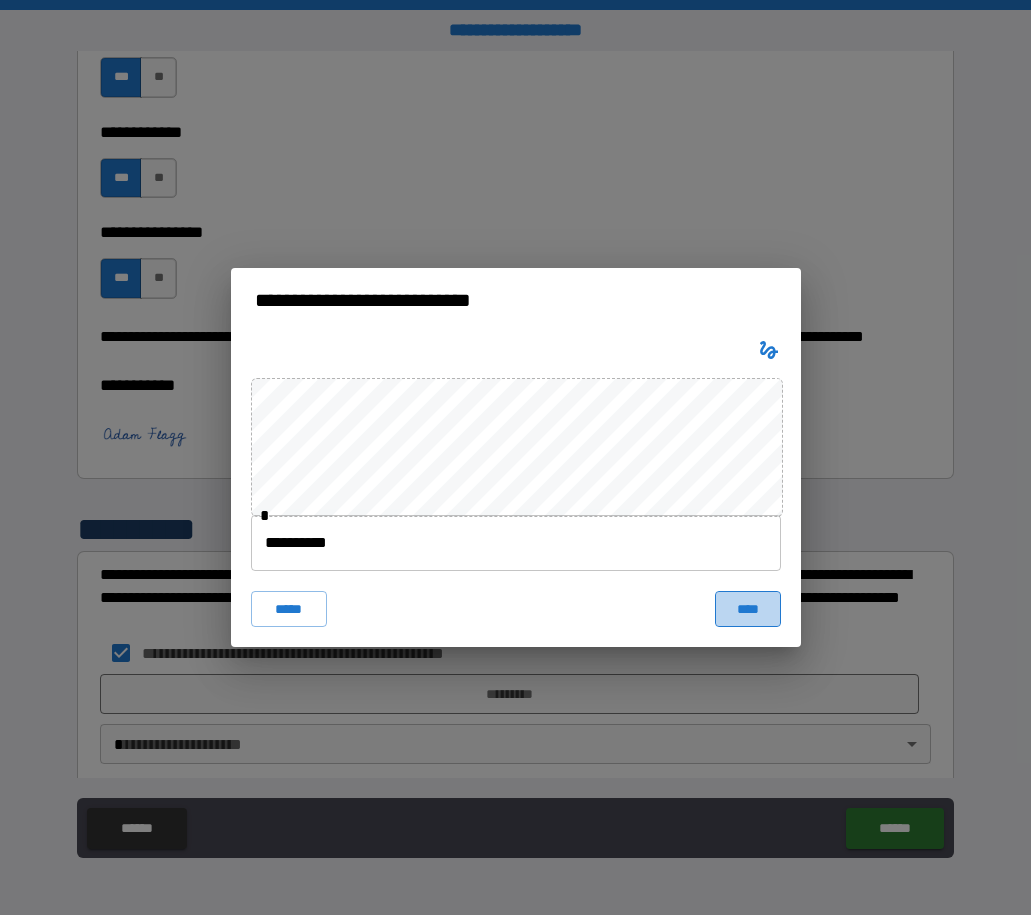 click on "****" at bounding box center [748, 609] 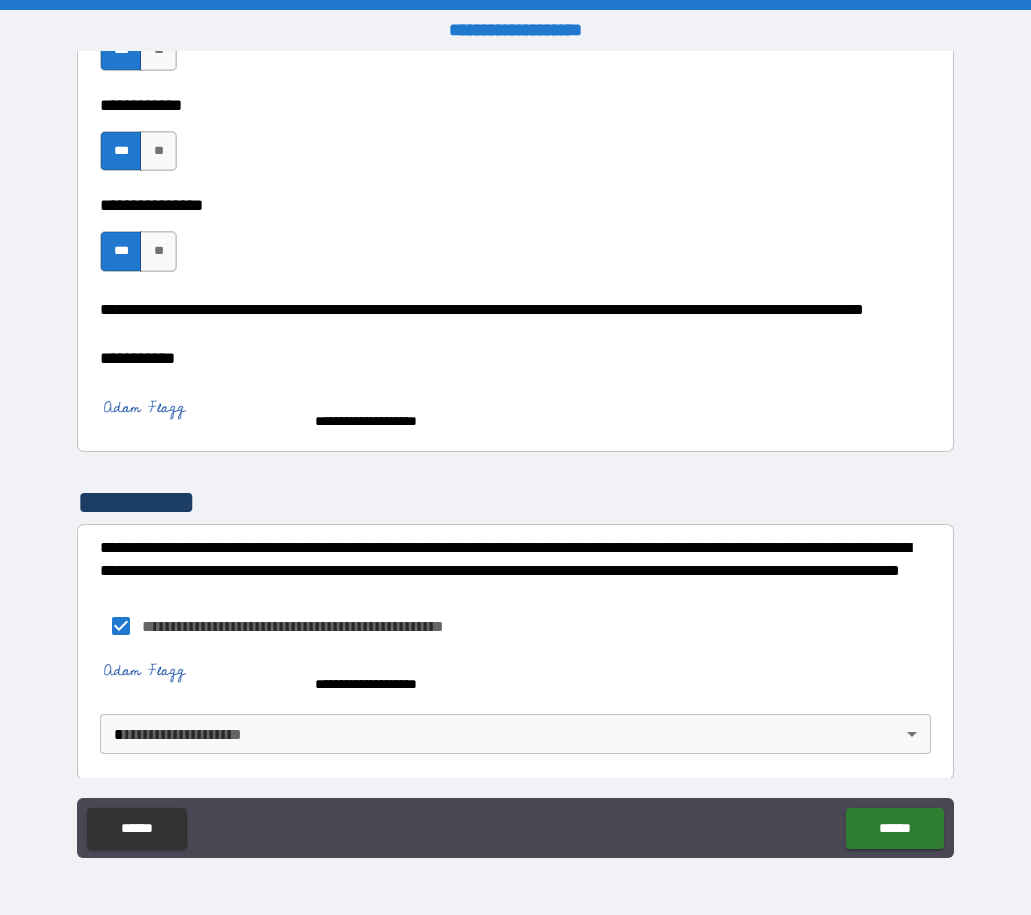 scroll, scrollTop: 793, scrollLeft: 0, axis: vertical 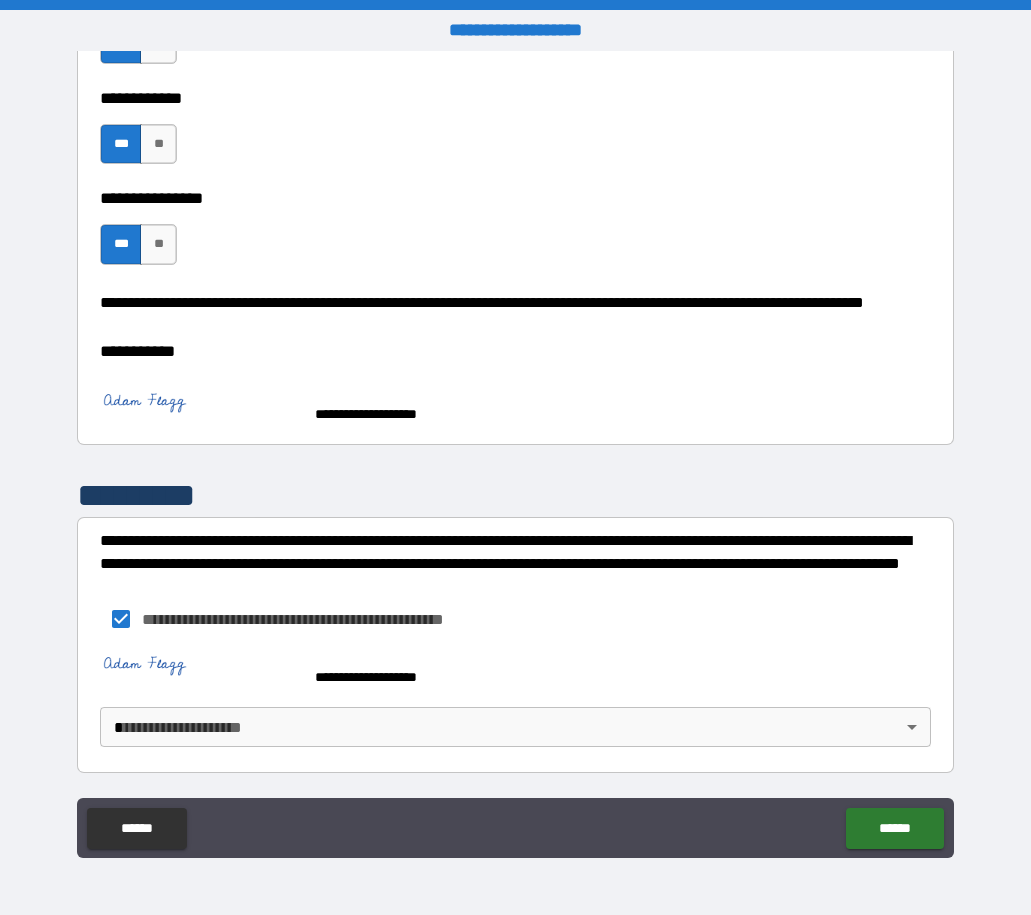 click on "[REDACTED]" at bounding box center (515, 457) 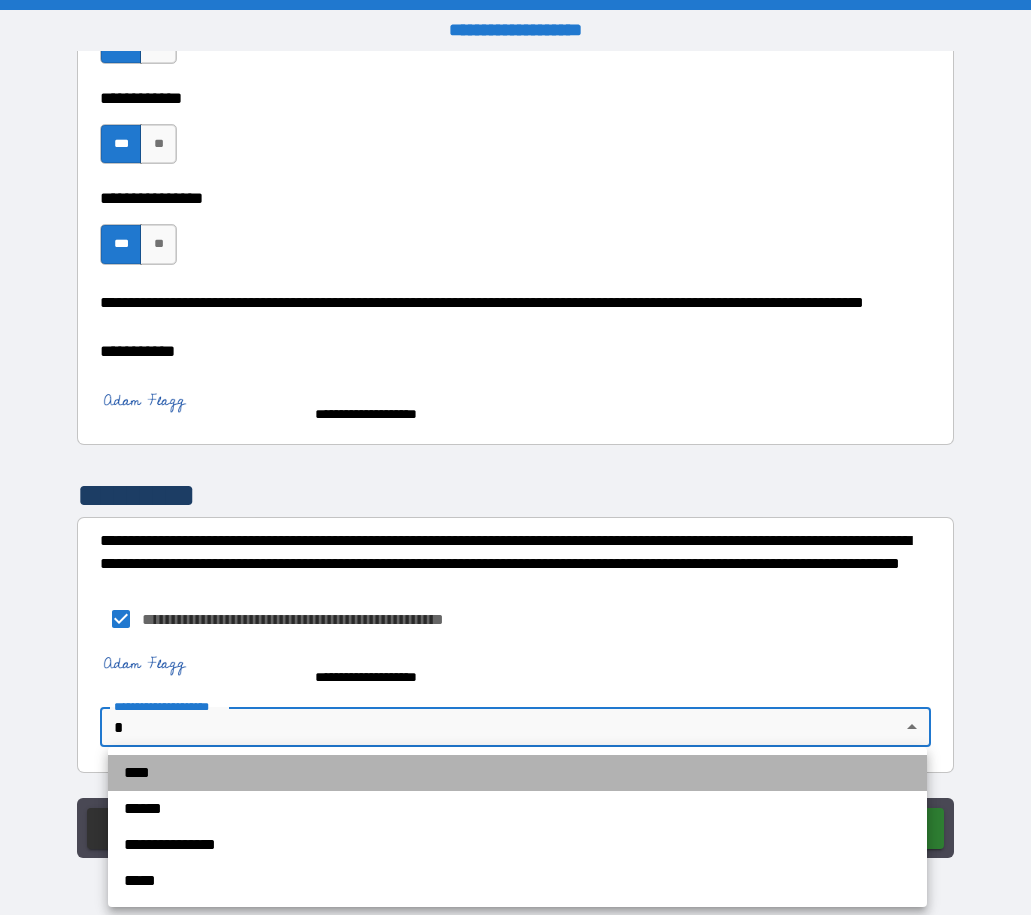 click on "****" at bounding box center (517, 773) 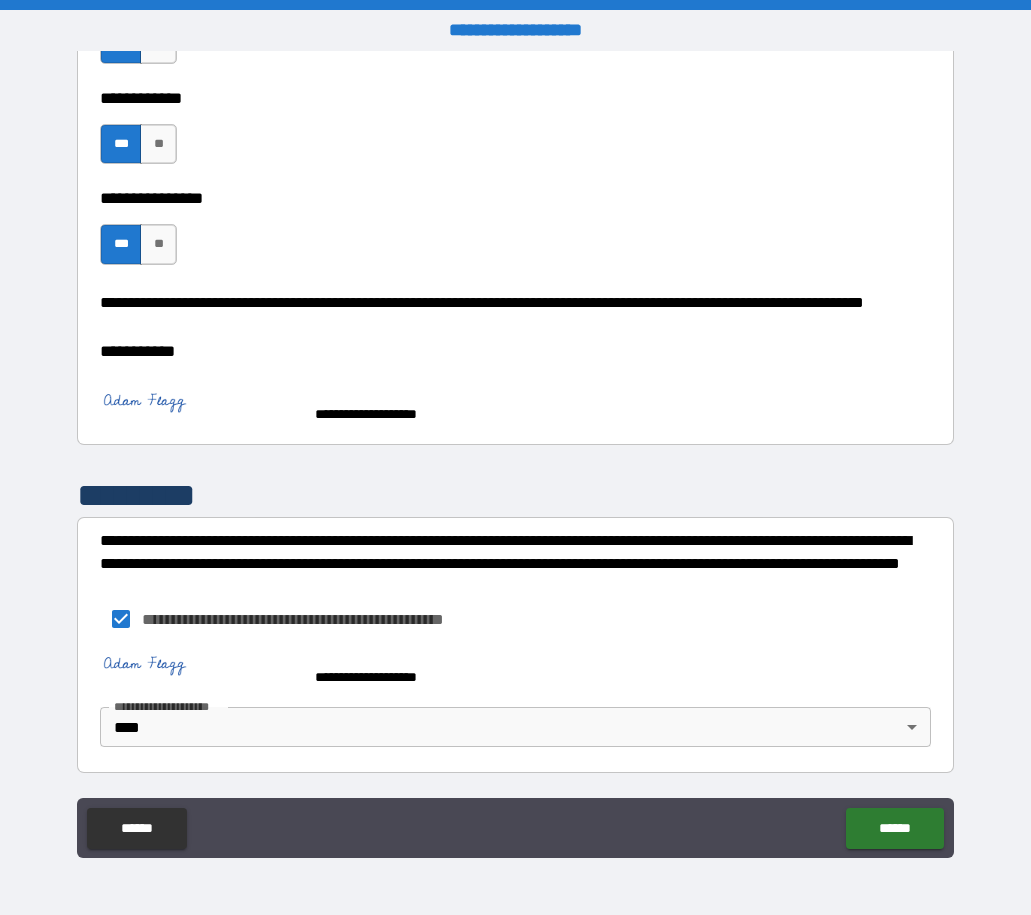 click on "**********" at bounding box center (326, 619) 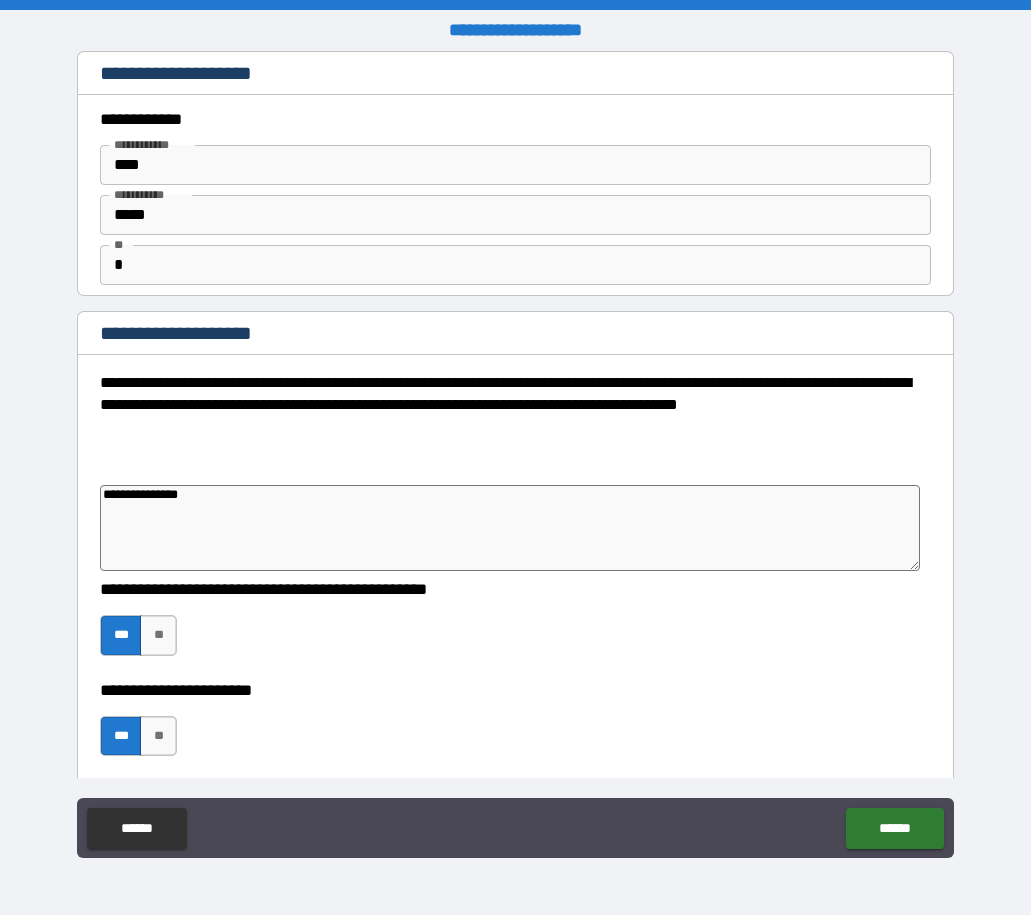 scroll, scrollTop: 793, scrollLeft: 0, axis: vertical 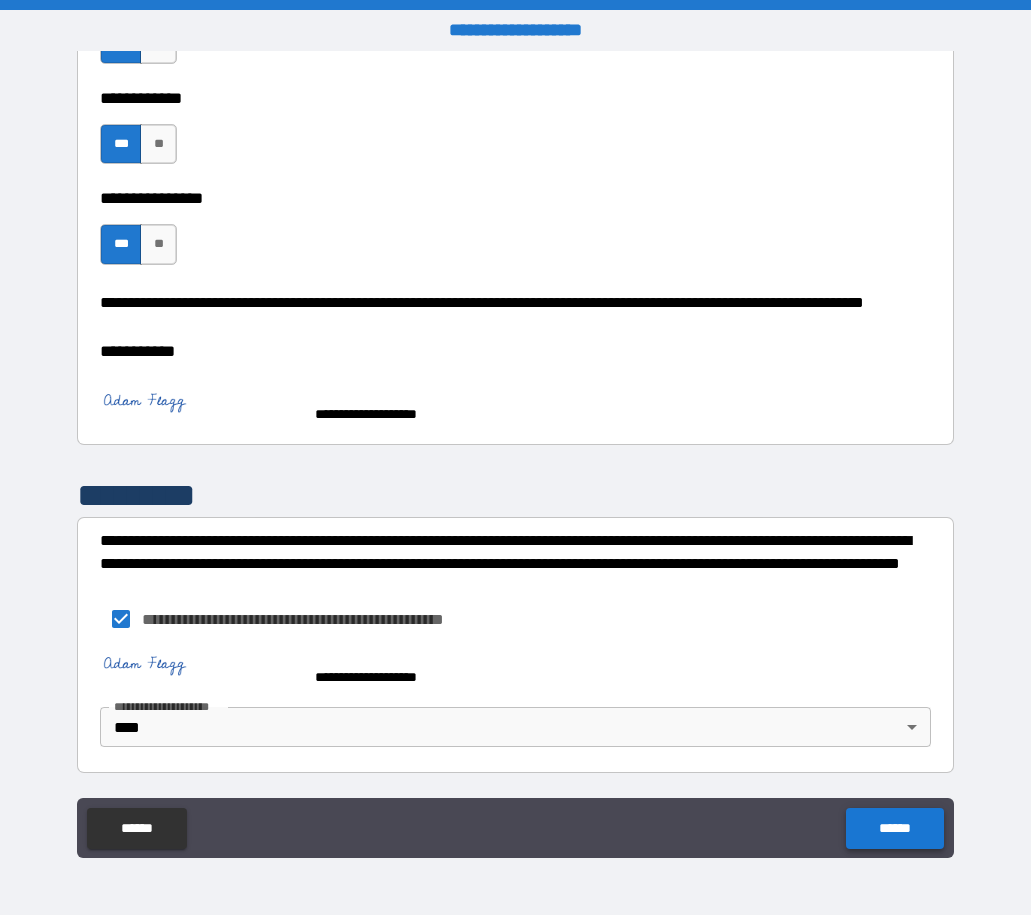 click on "******" at bounding box center (894, 828) 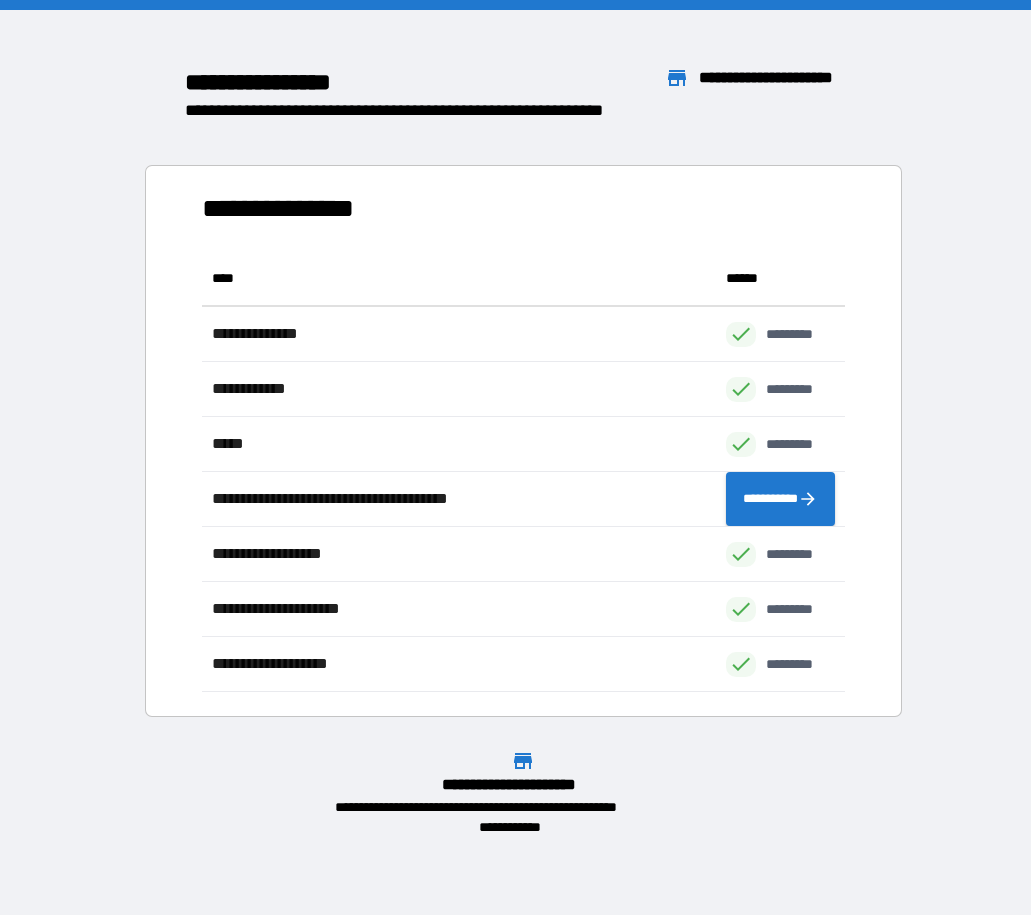 scroll, scrollTop: 16, scrollLeft: 16, axis: both 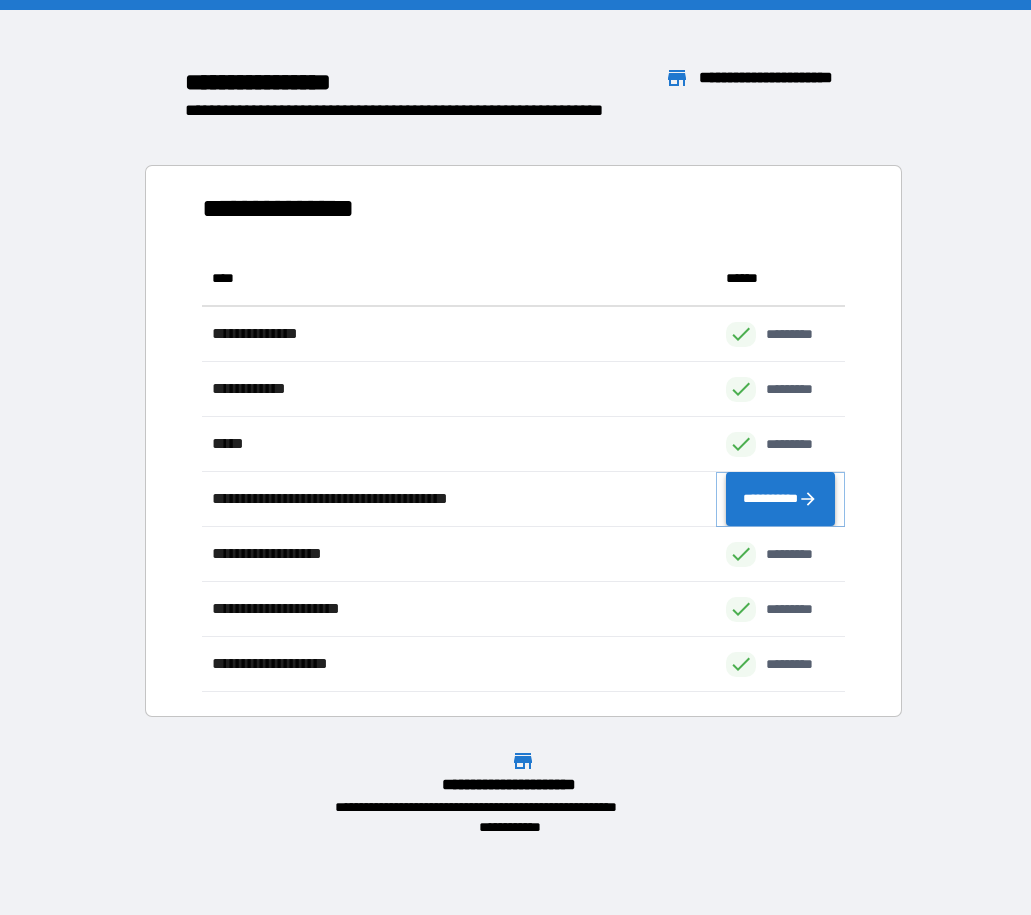 click 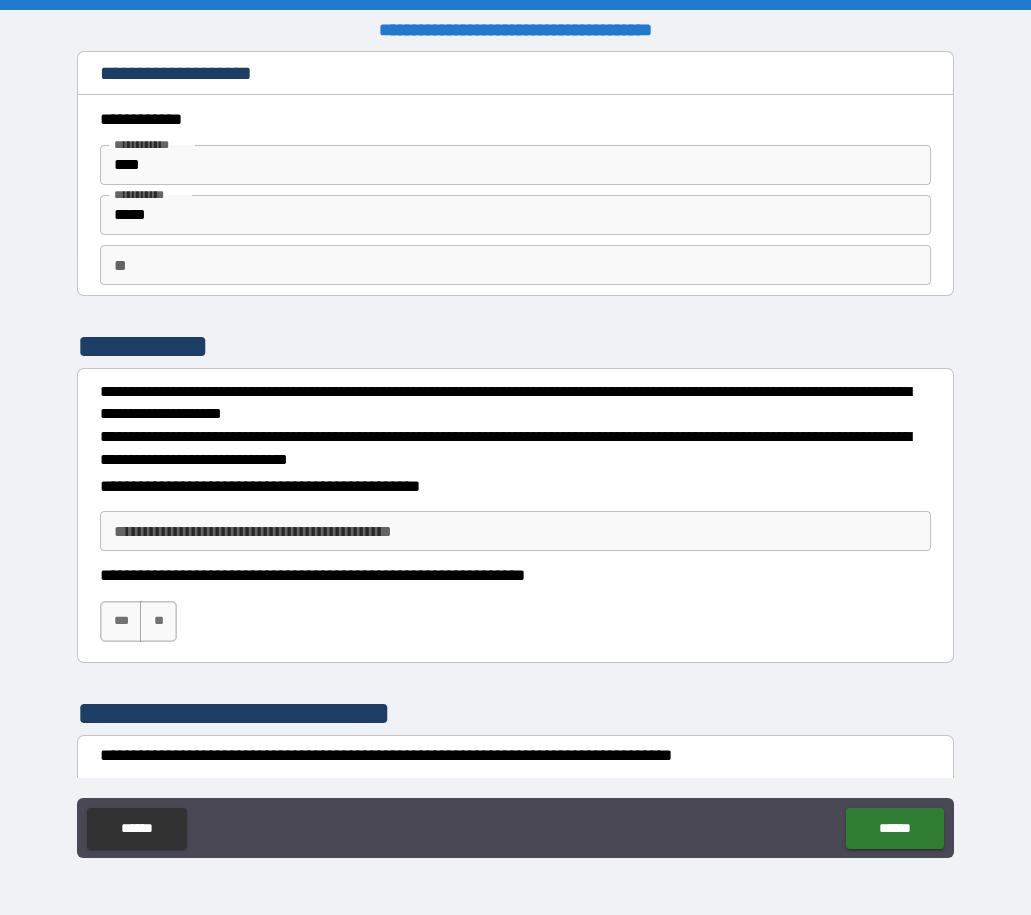 click on "**" at bounding box center [515, 265] 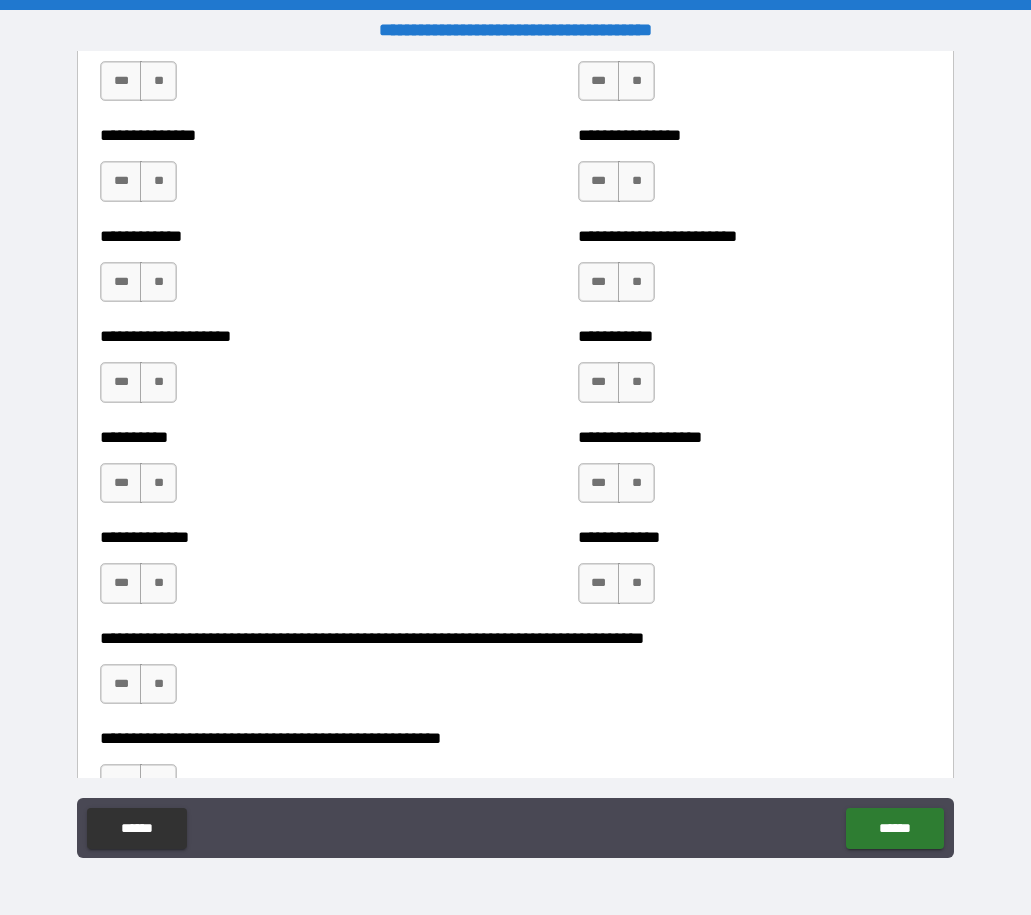 scroll, scrollTop: 3384, scrollLeft: 0, axis: vertical 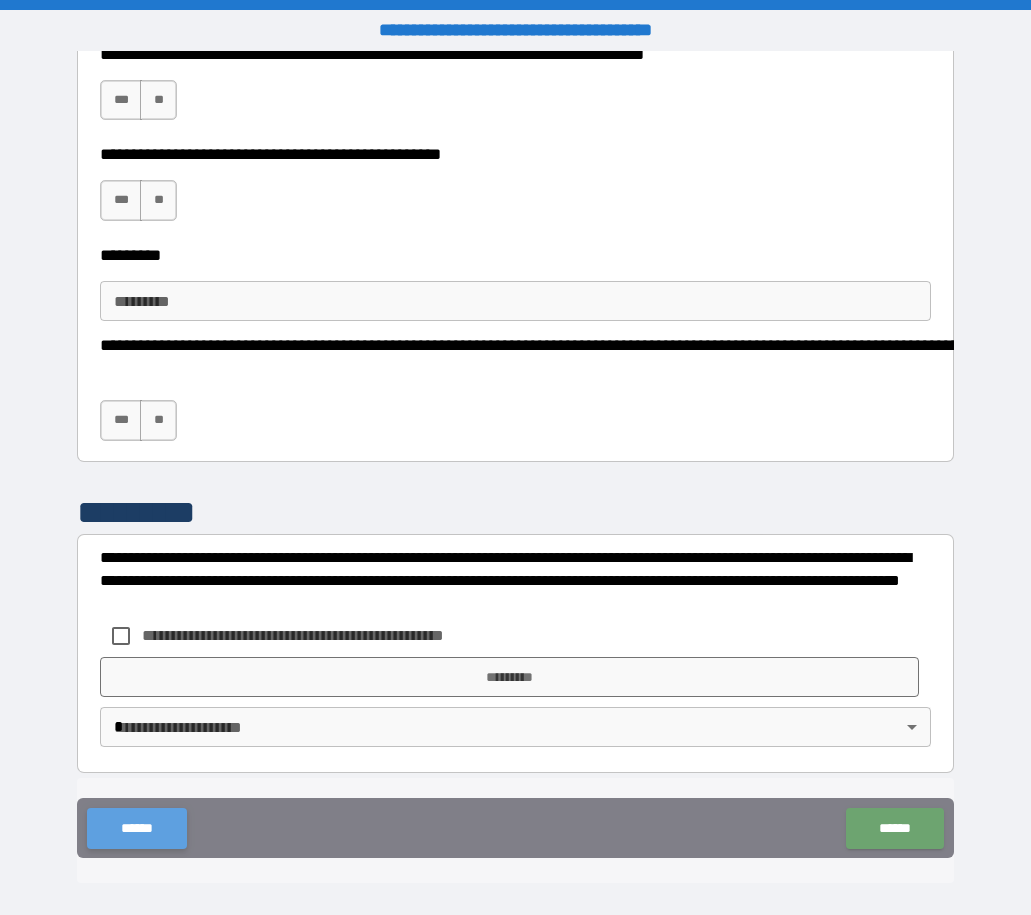 click on "******" at bounding box center (136, 828) 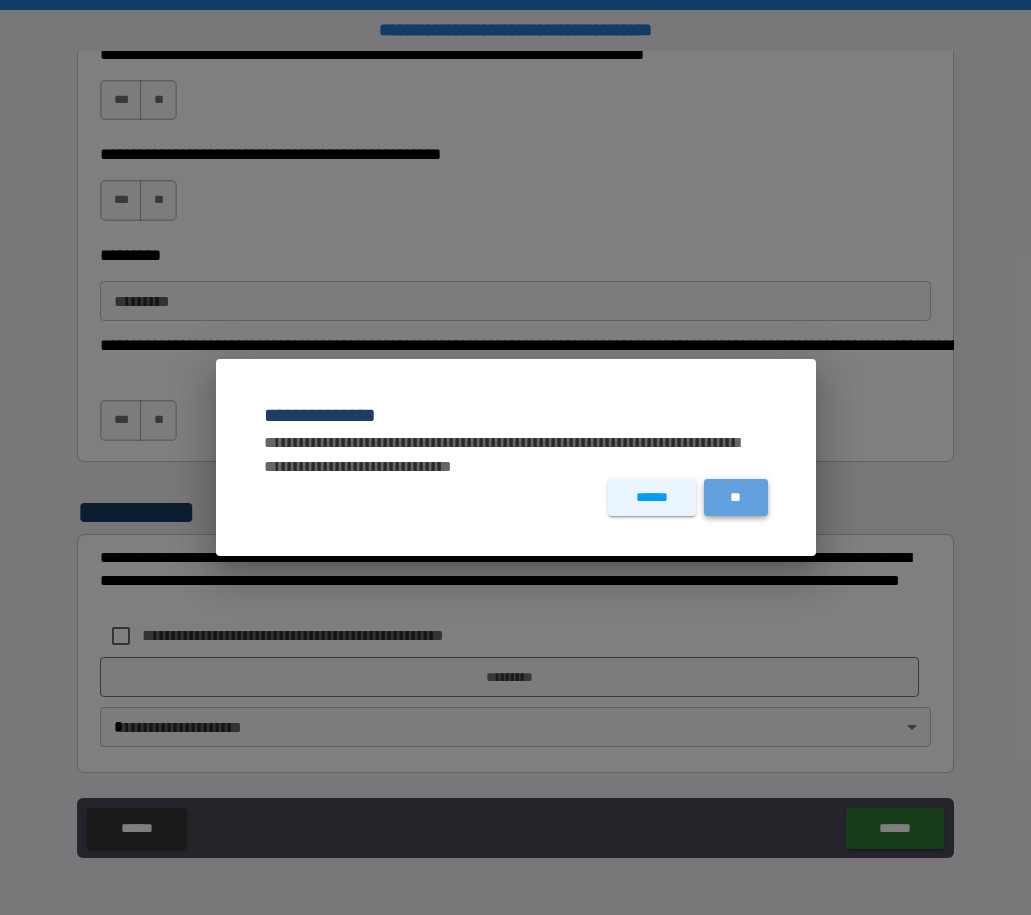 click on "**" at bounding box center [736, 497] 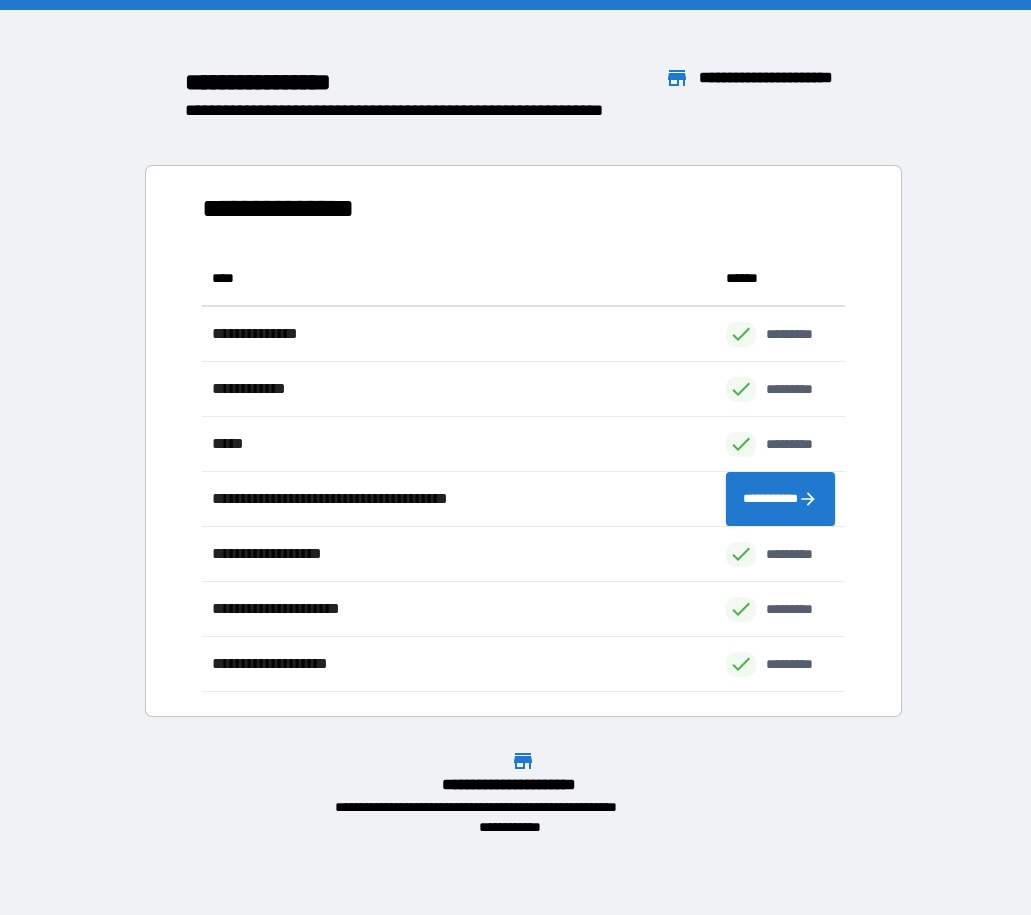 scroll, scrollTop: 16, scrollLeft: 16, axis: both 